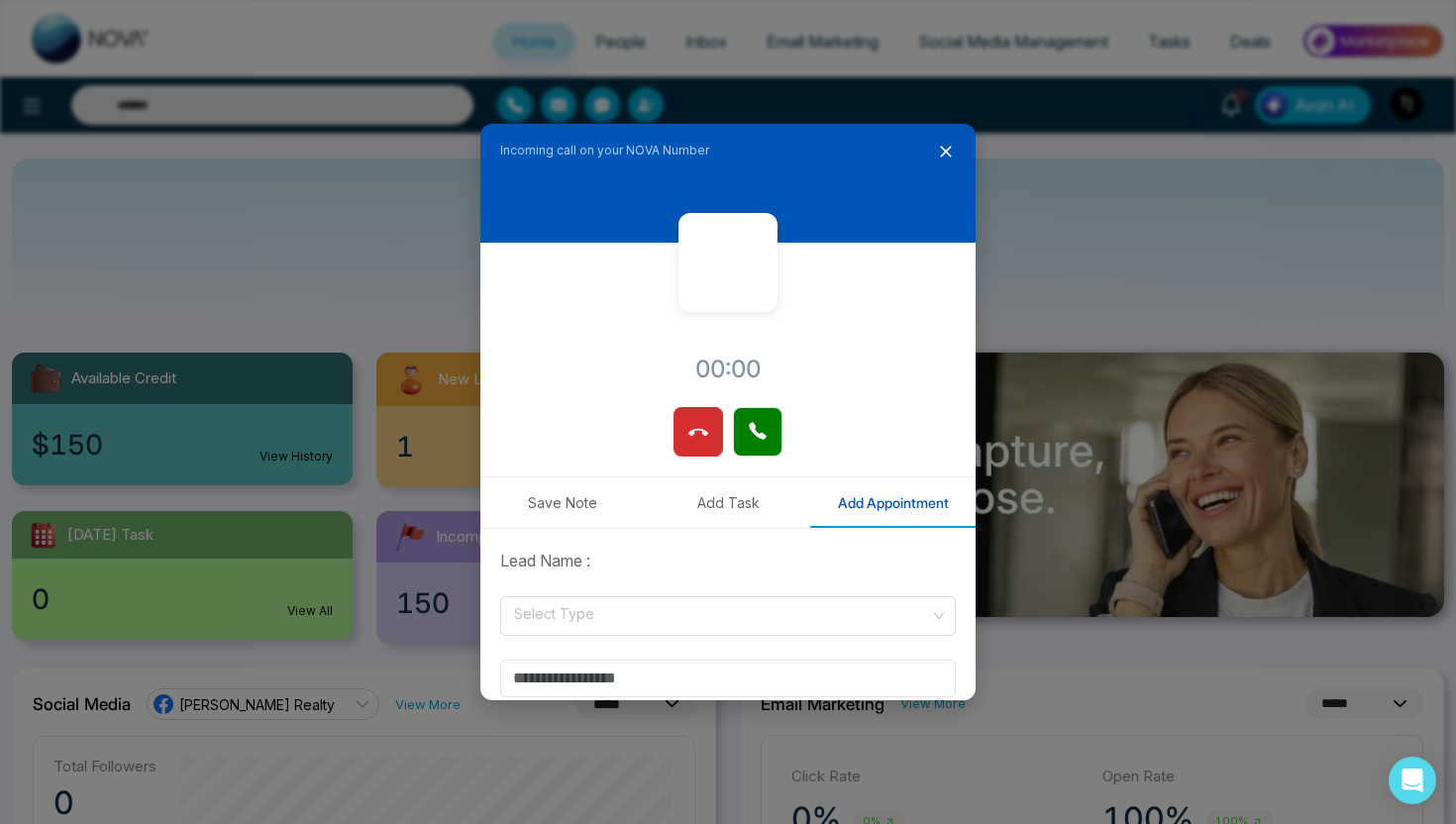 select on "*" 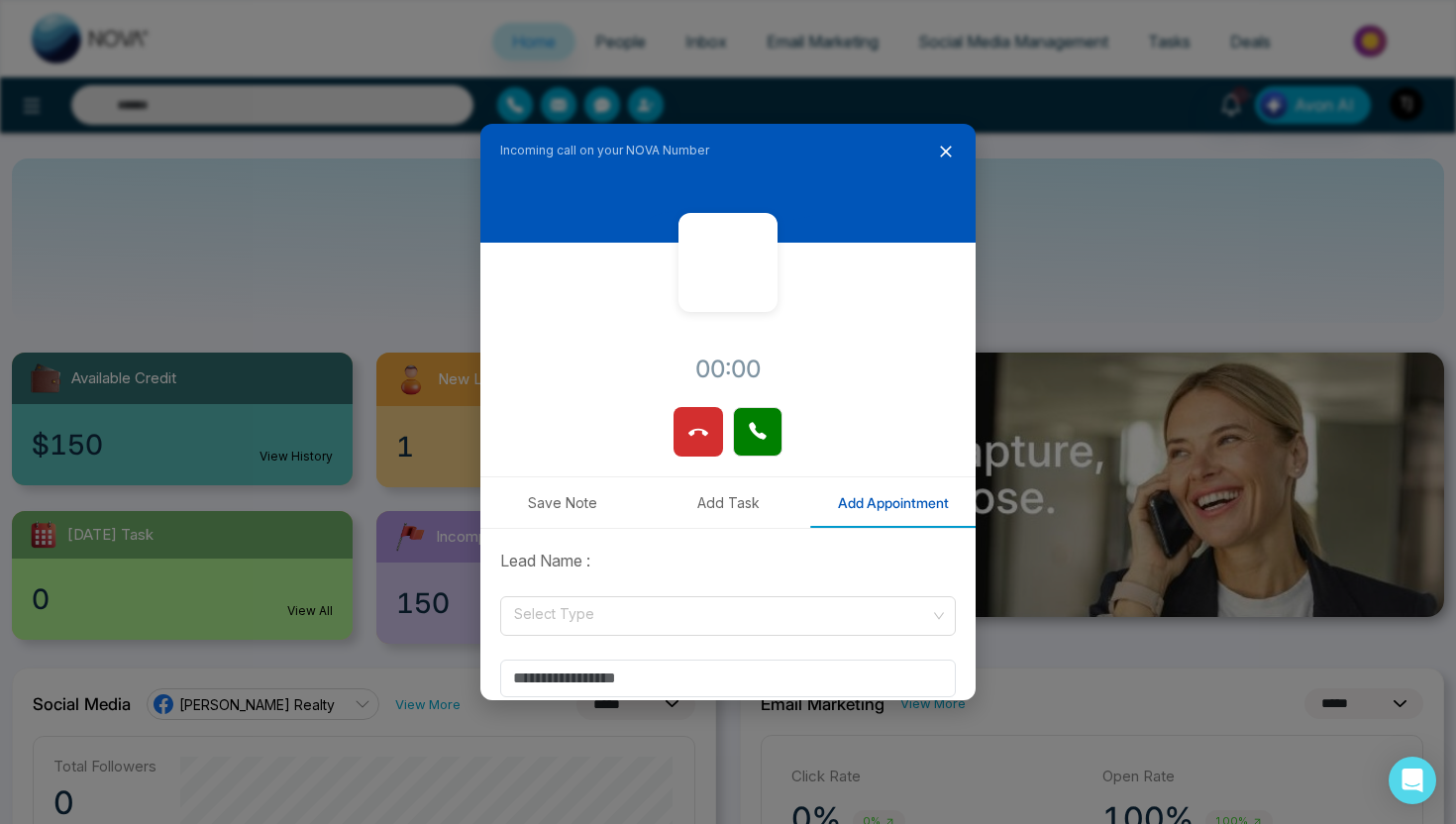 select on "*" 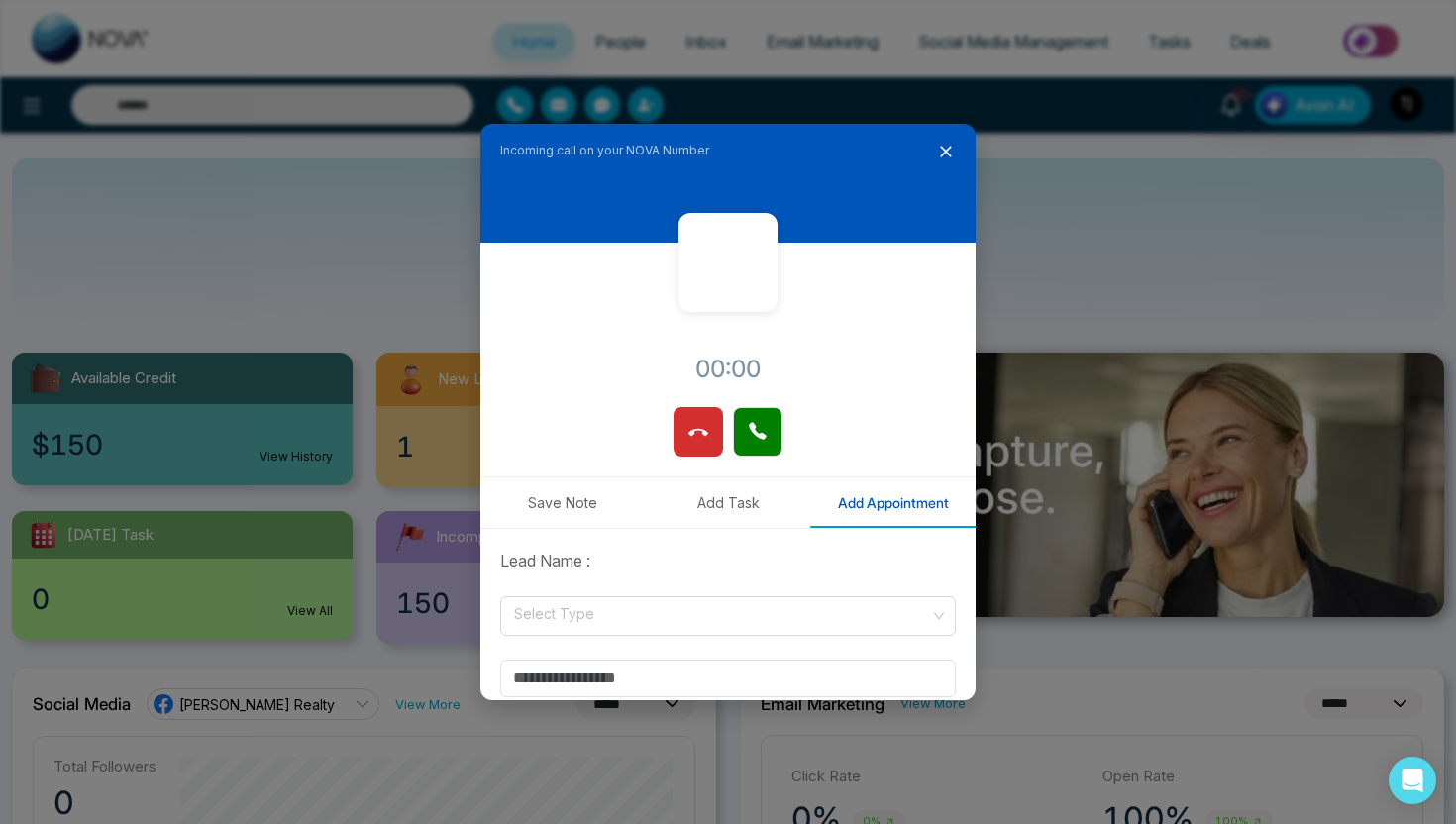 scroll, scrollTop: 0, scrollLeft: 0, axis: both 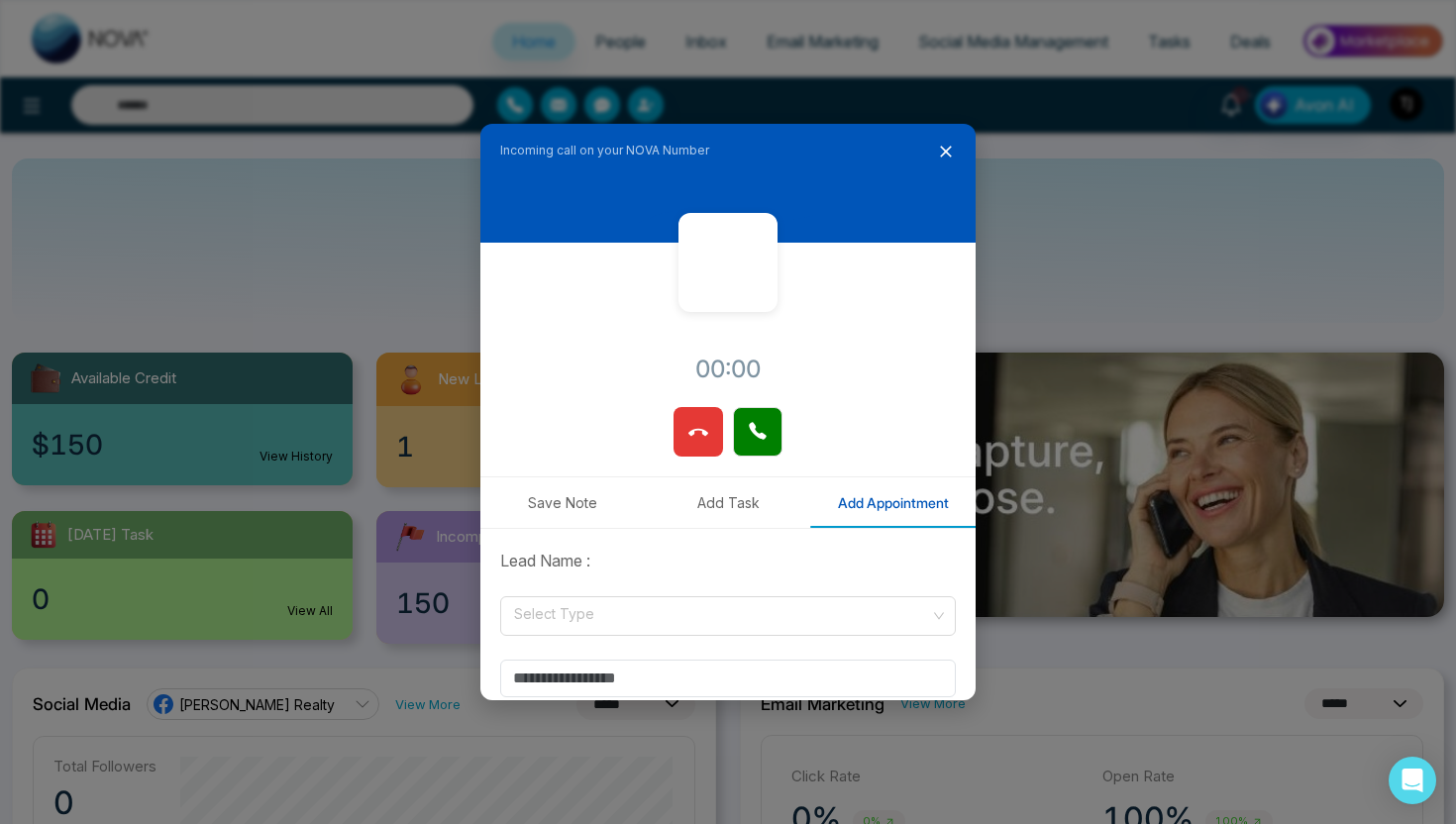 click 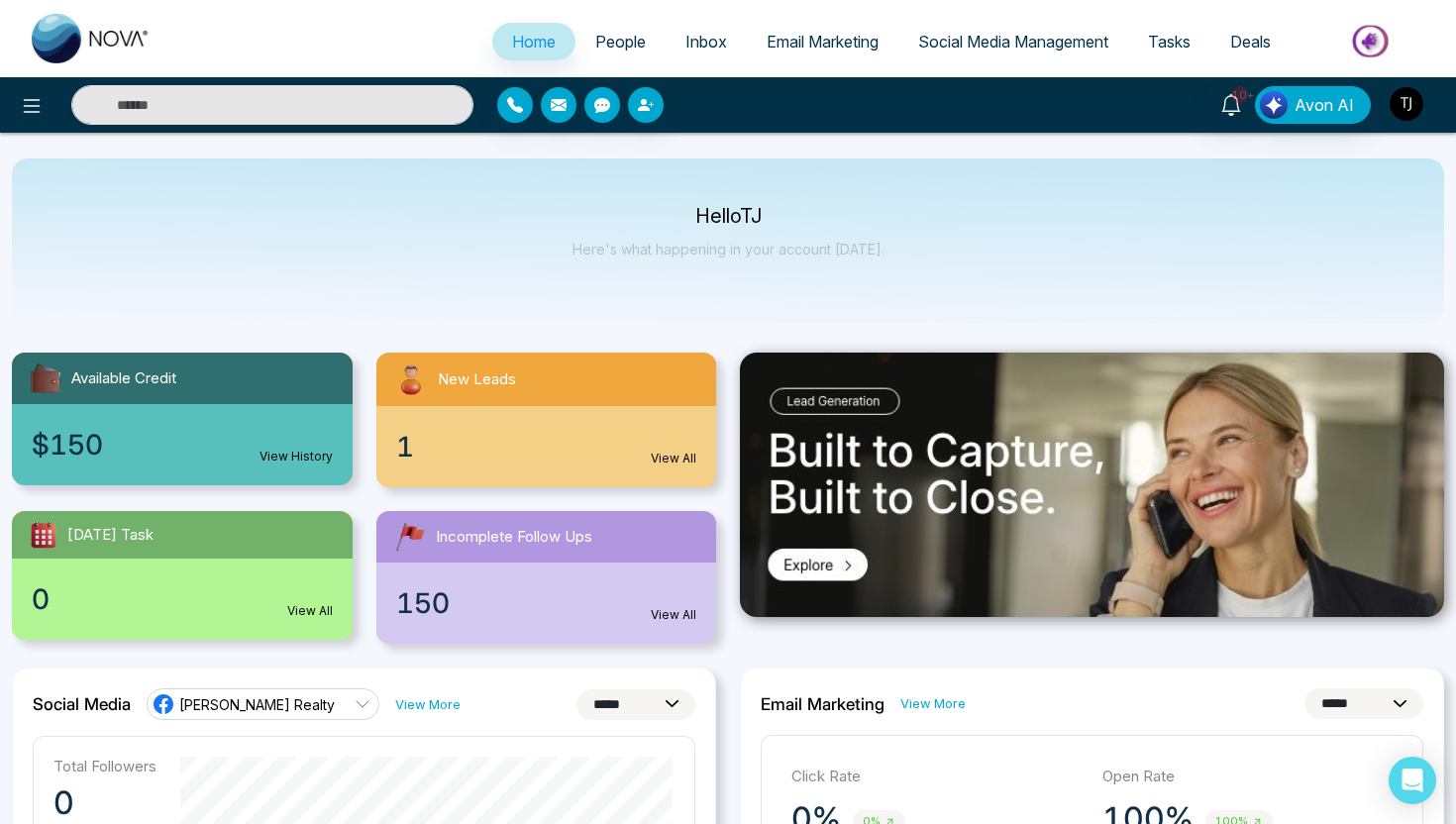 click at bounding box center (1406, 104) 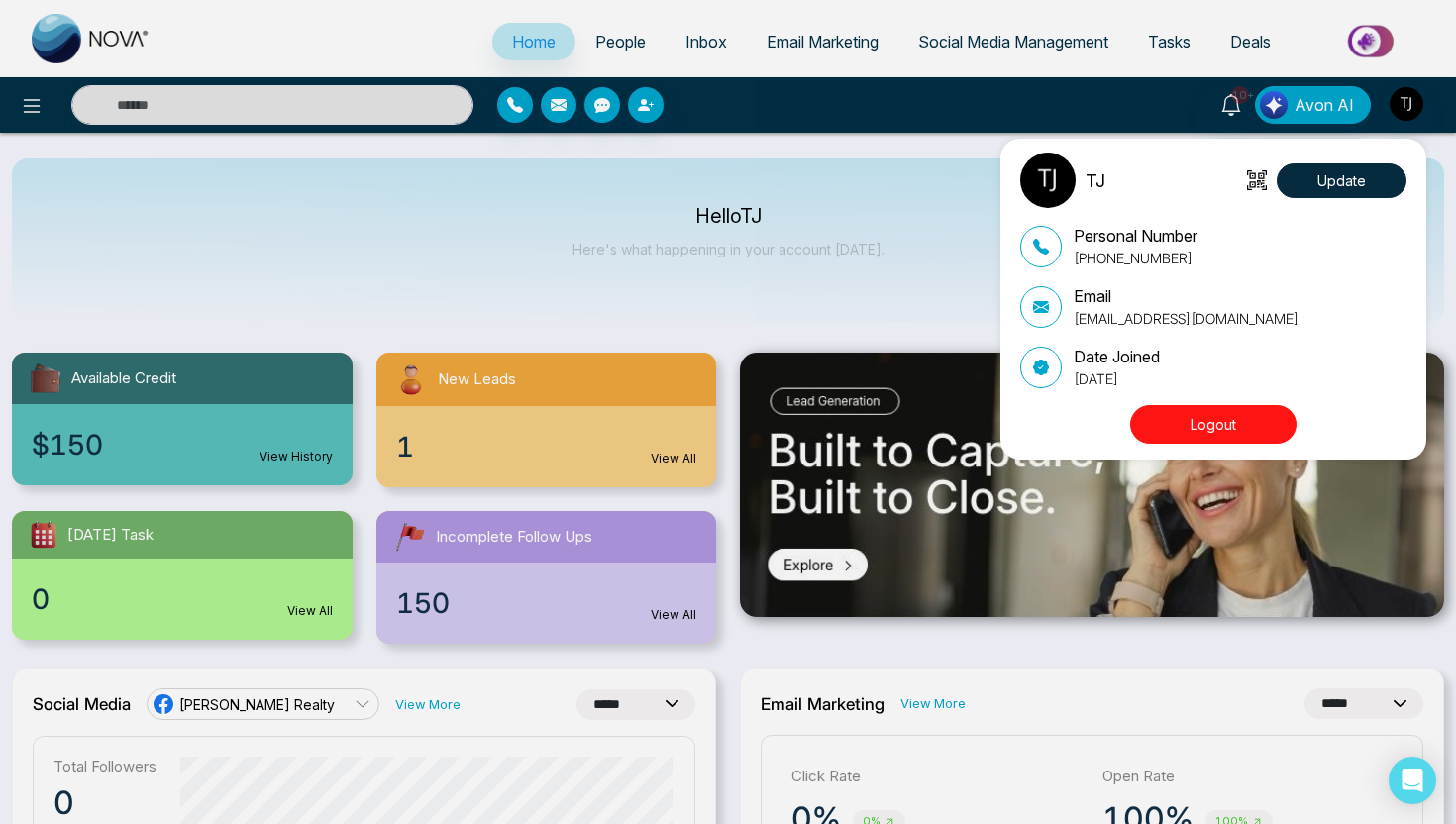 click on "Logout" at bounding box center [1213, 424] 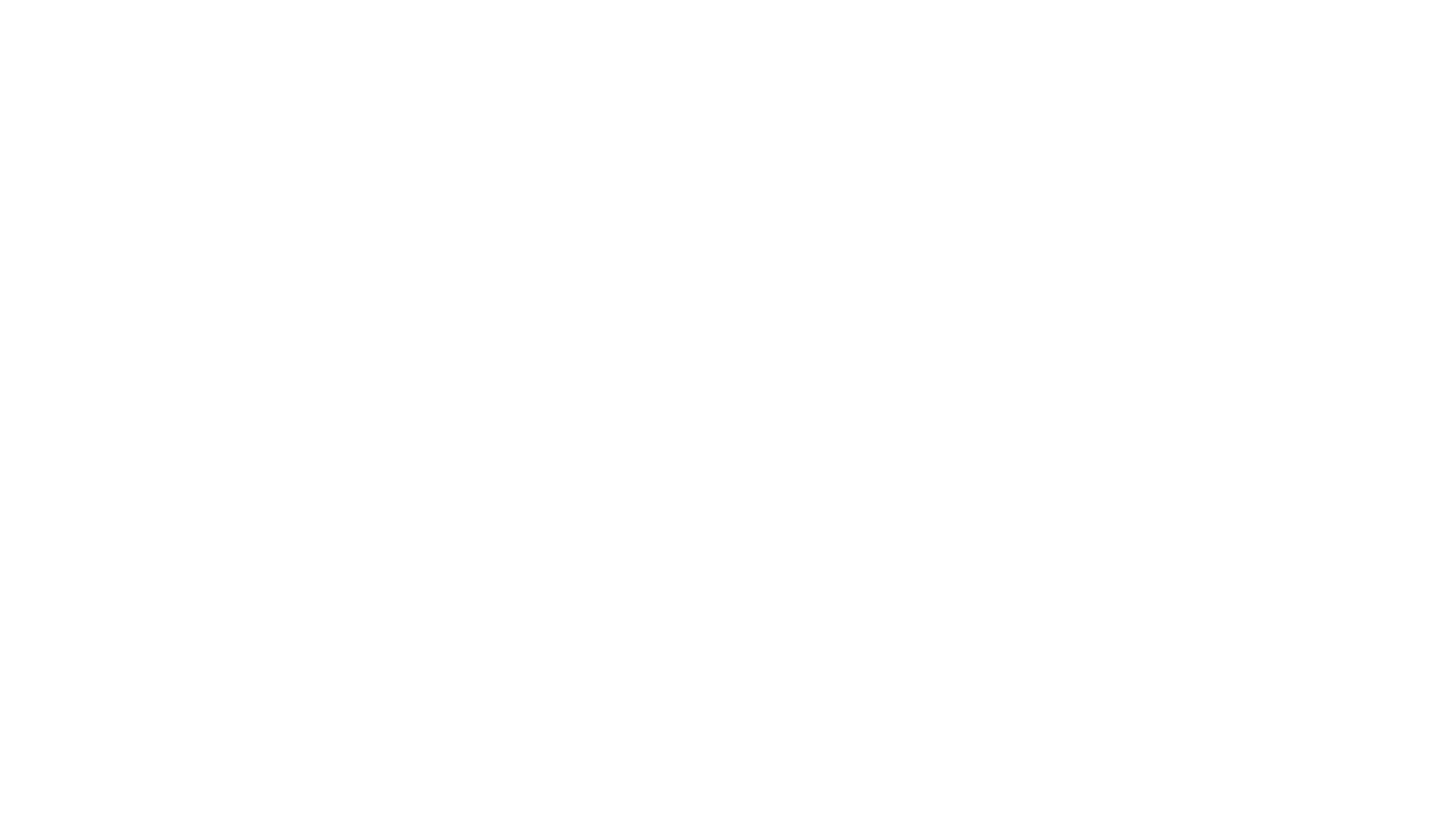 scroll, scrollTop: 0, scrollLeft: 0, axis: both 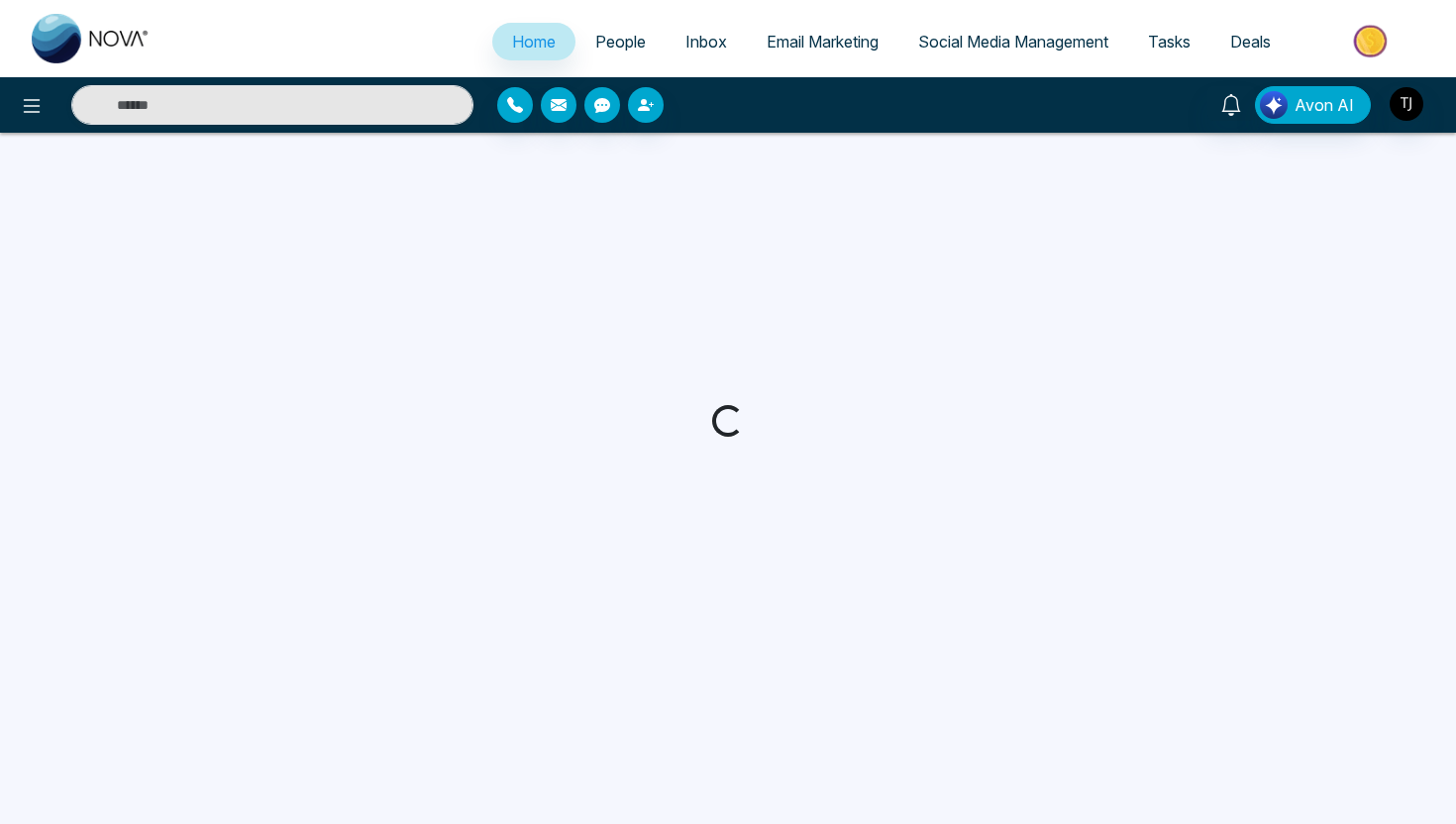 select on "*" 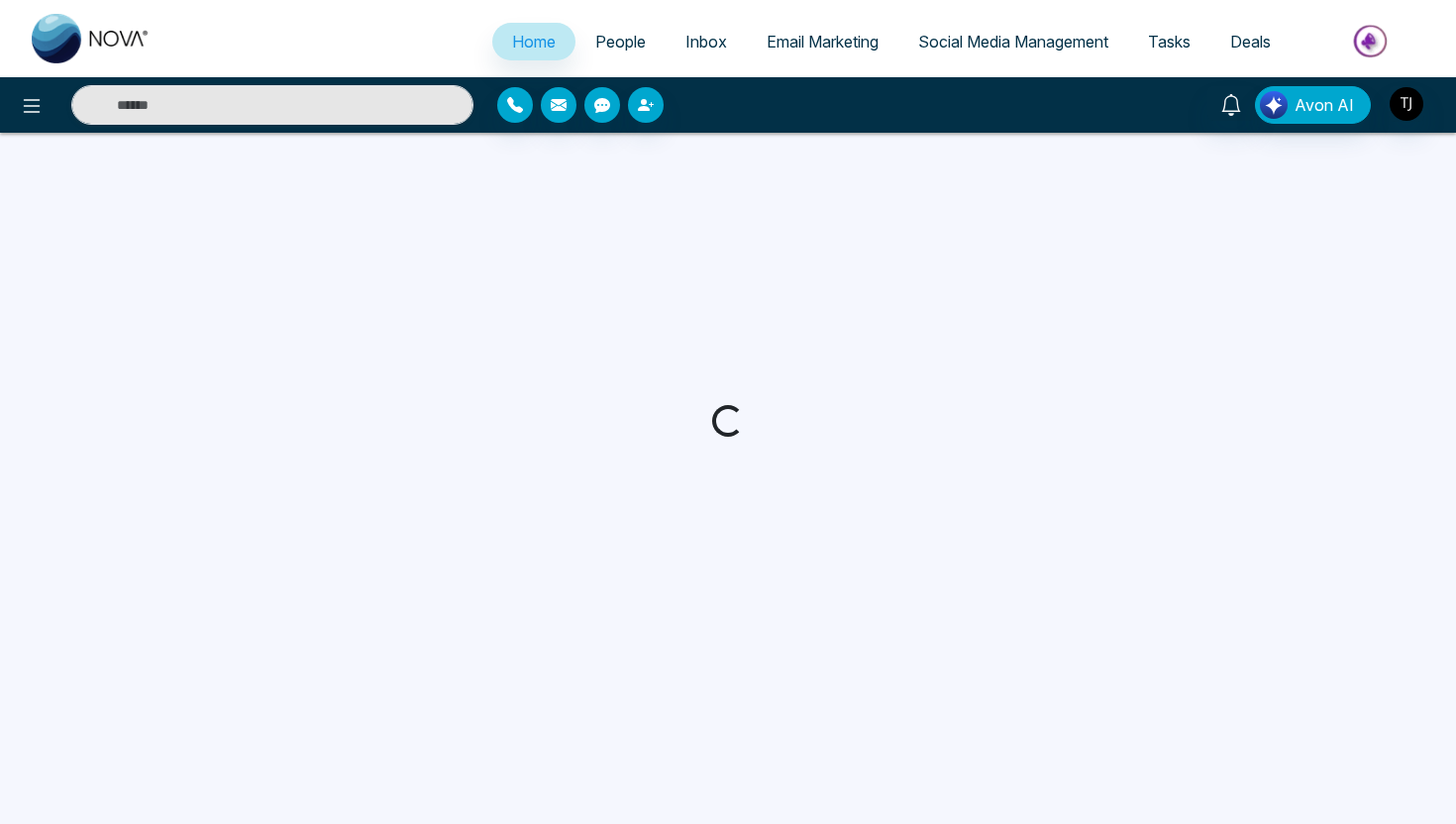 select on "*" 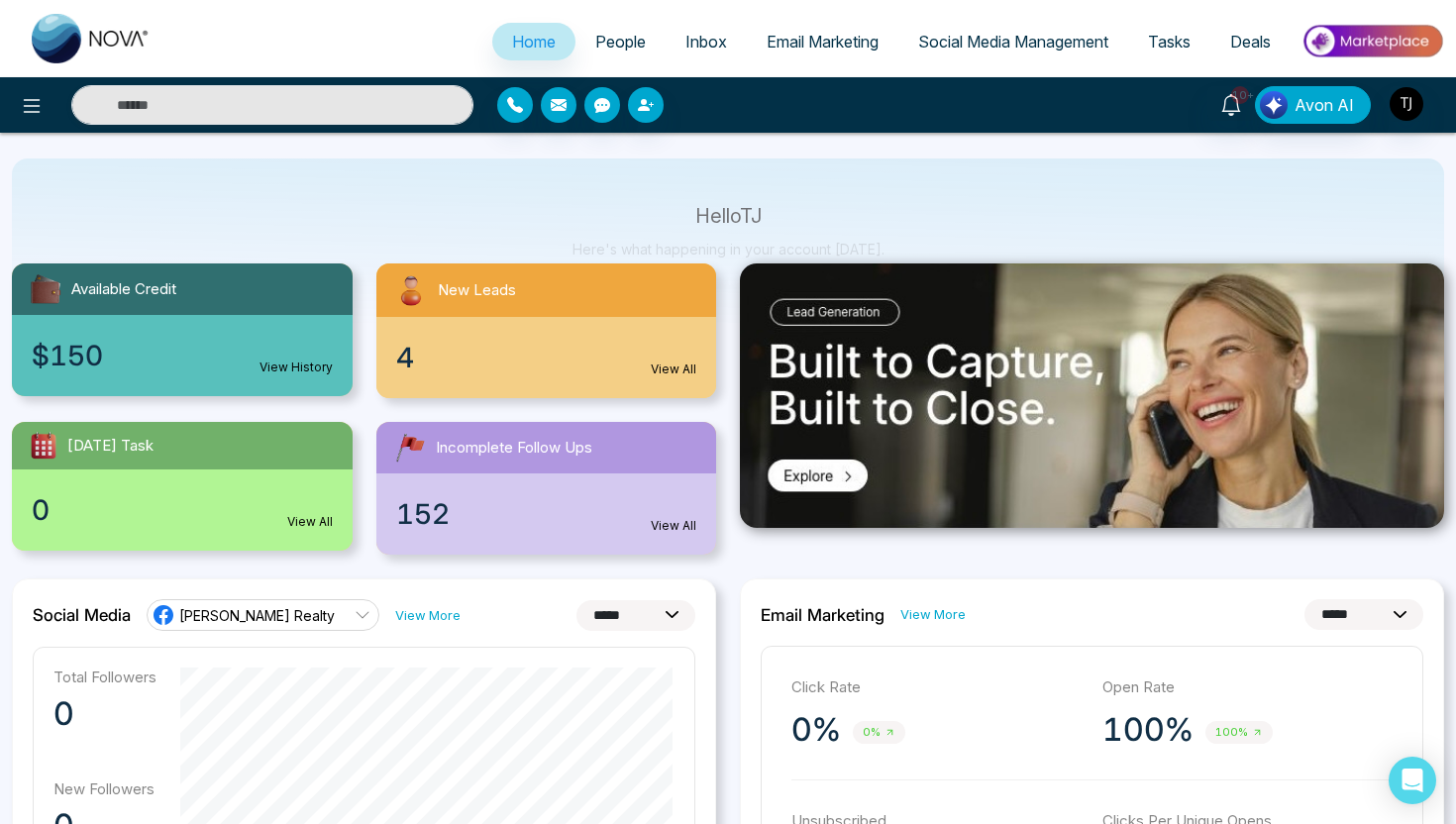 scroll, scrollTop: 92, scrollLeft: 0, axis: vertical 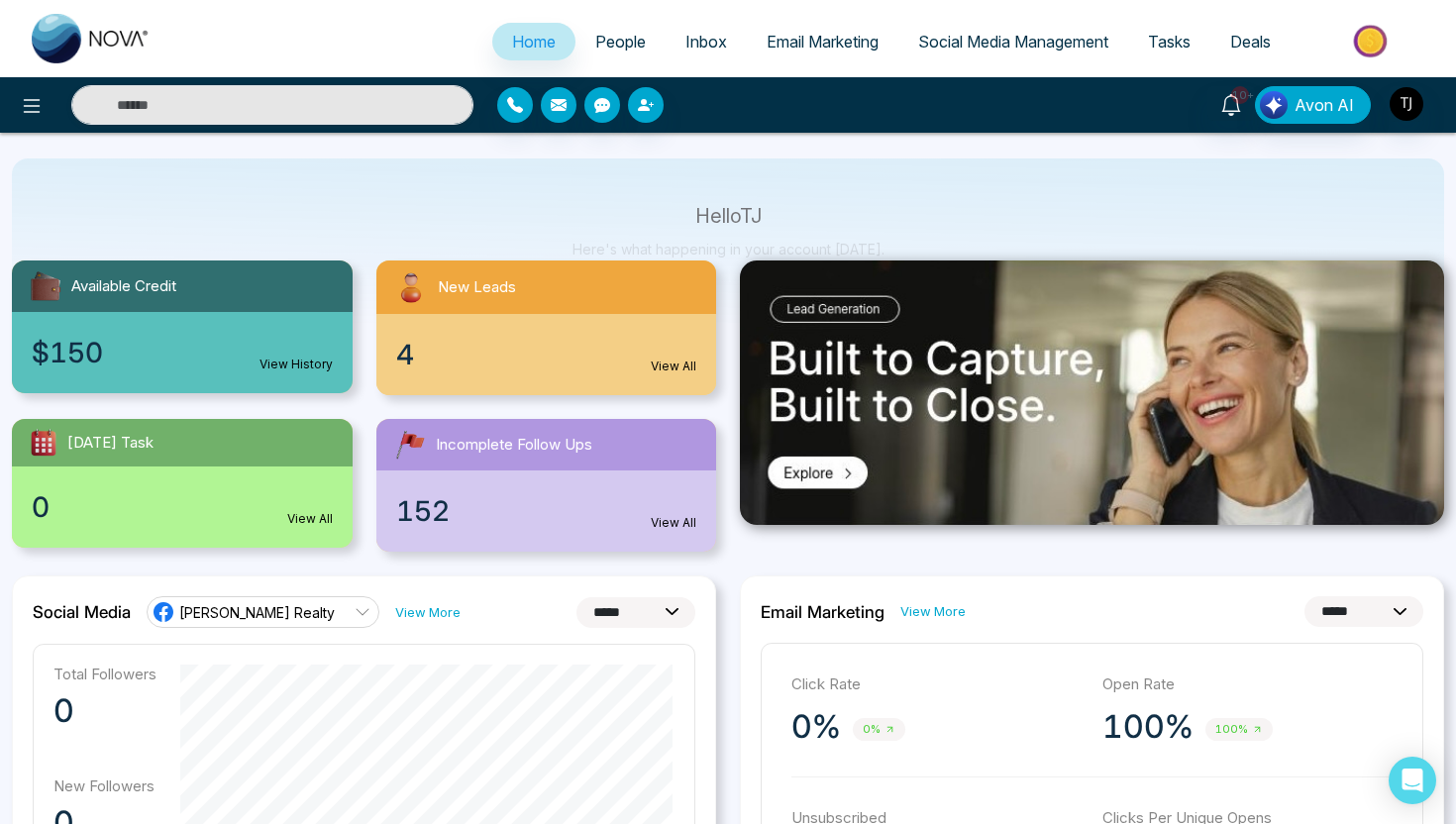 click at bounding box center (1372, 41) 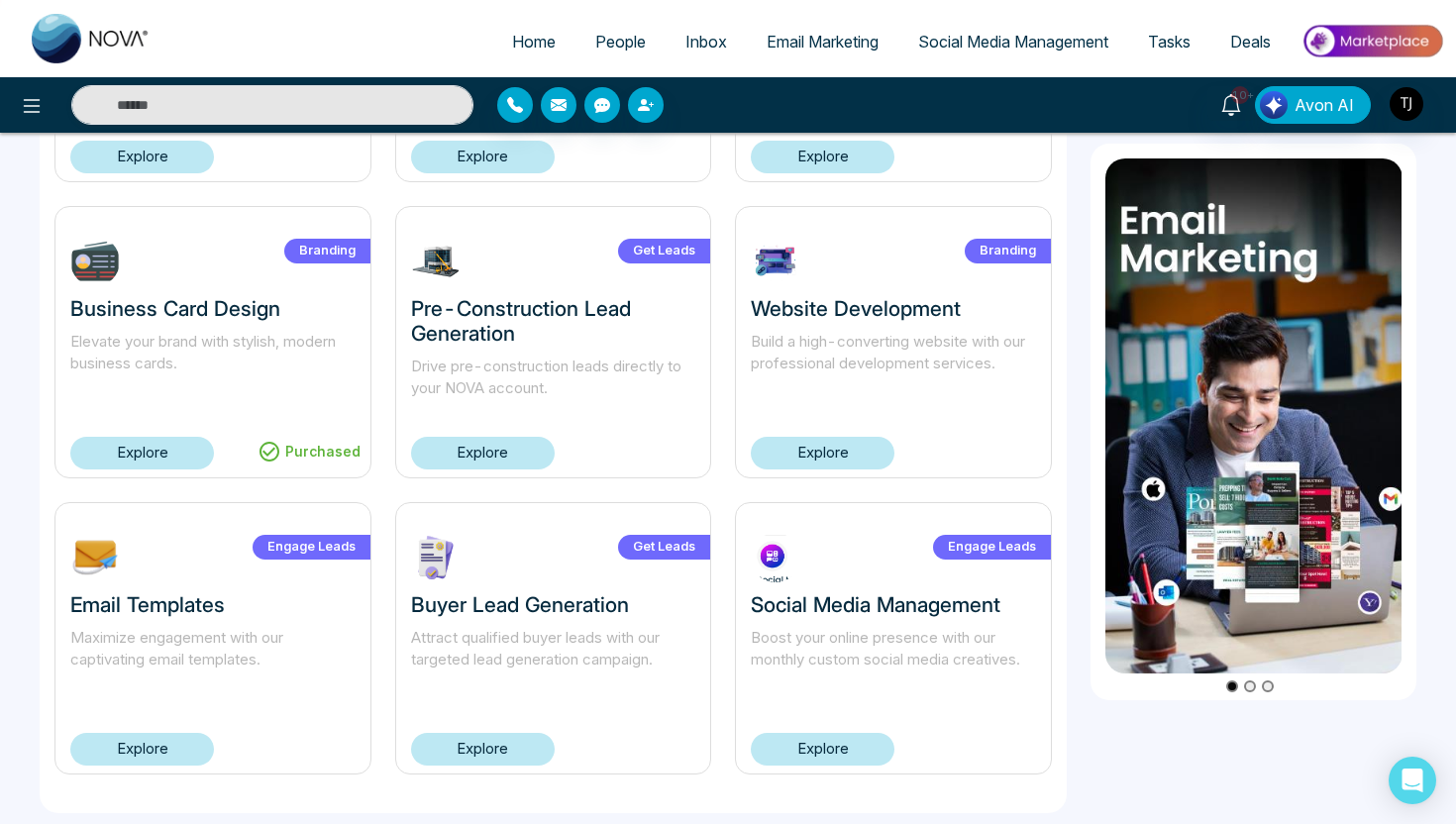 scroll, scrollTop: 1254, scrollLeft: 0, axis: vertical 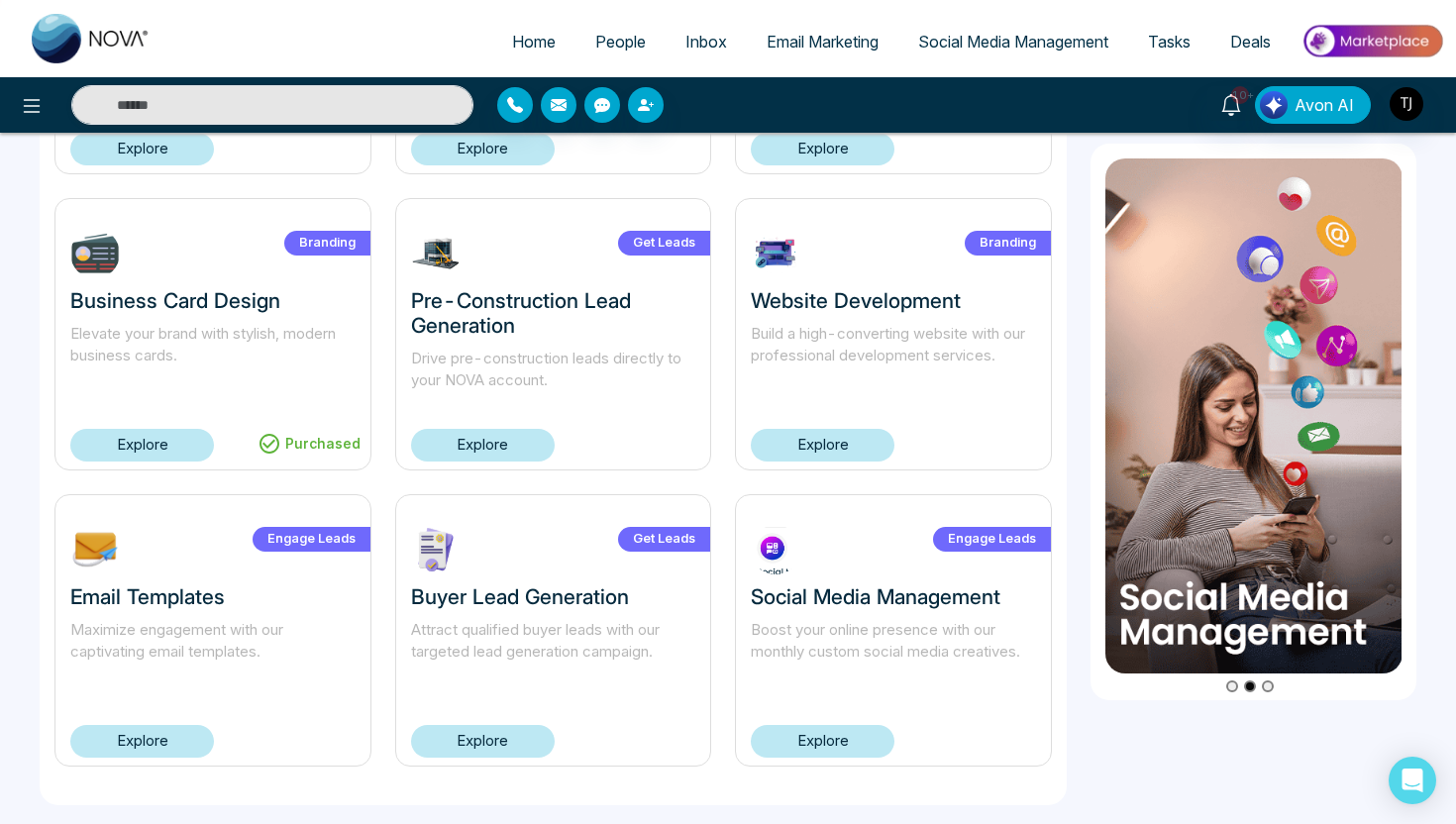 click on "Home" at bounding box center (534, 42) 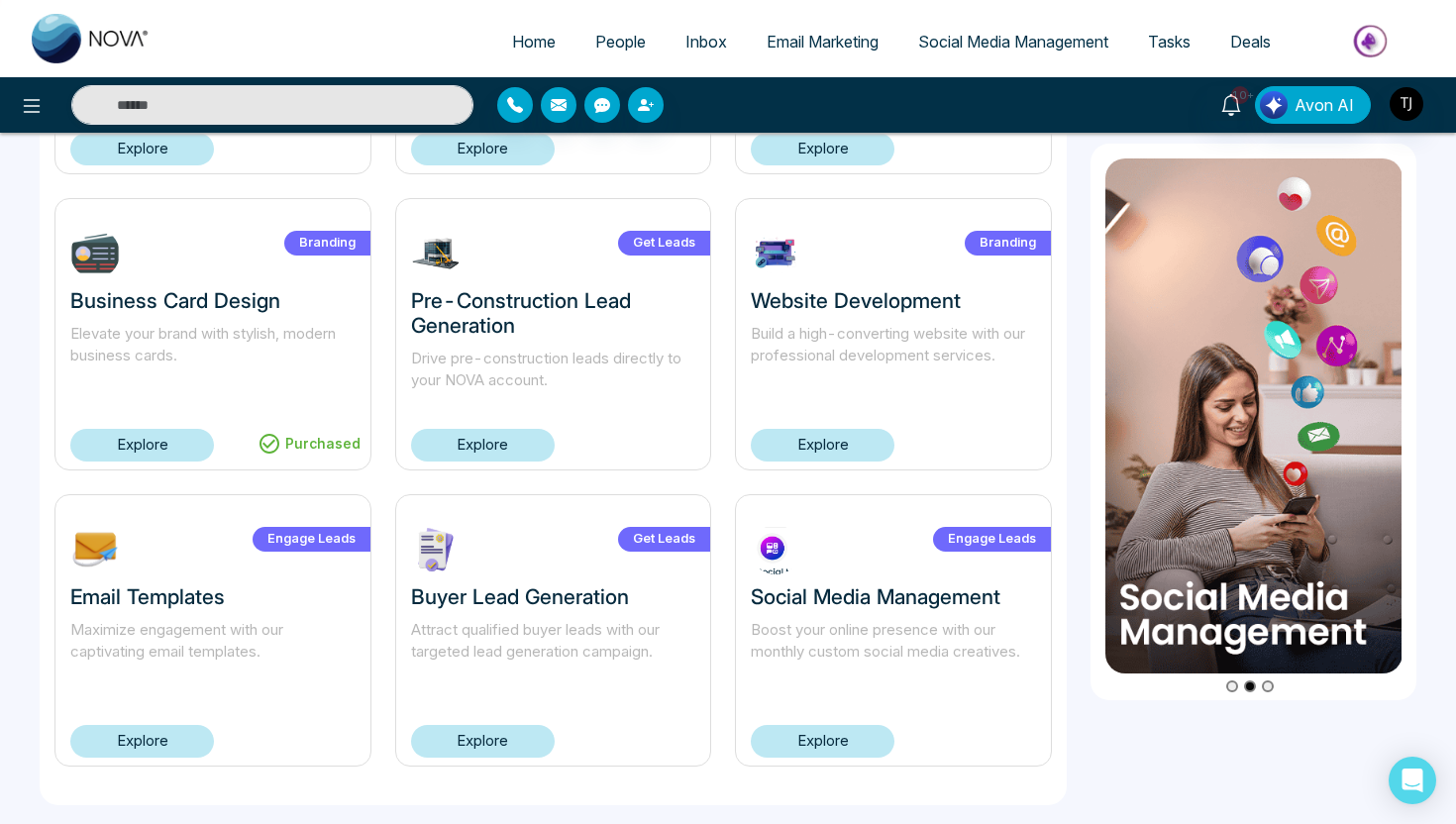select on "*" 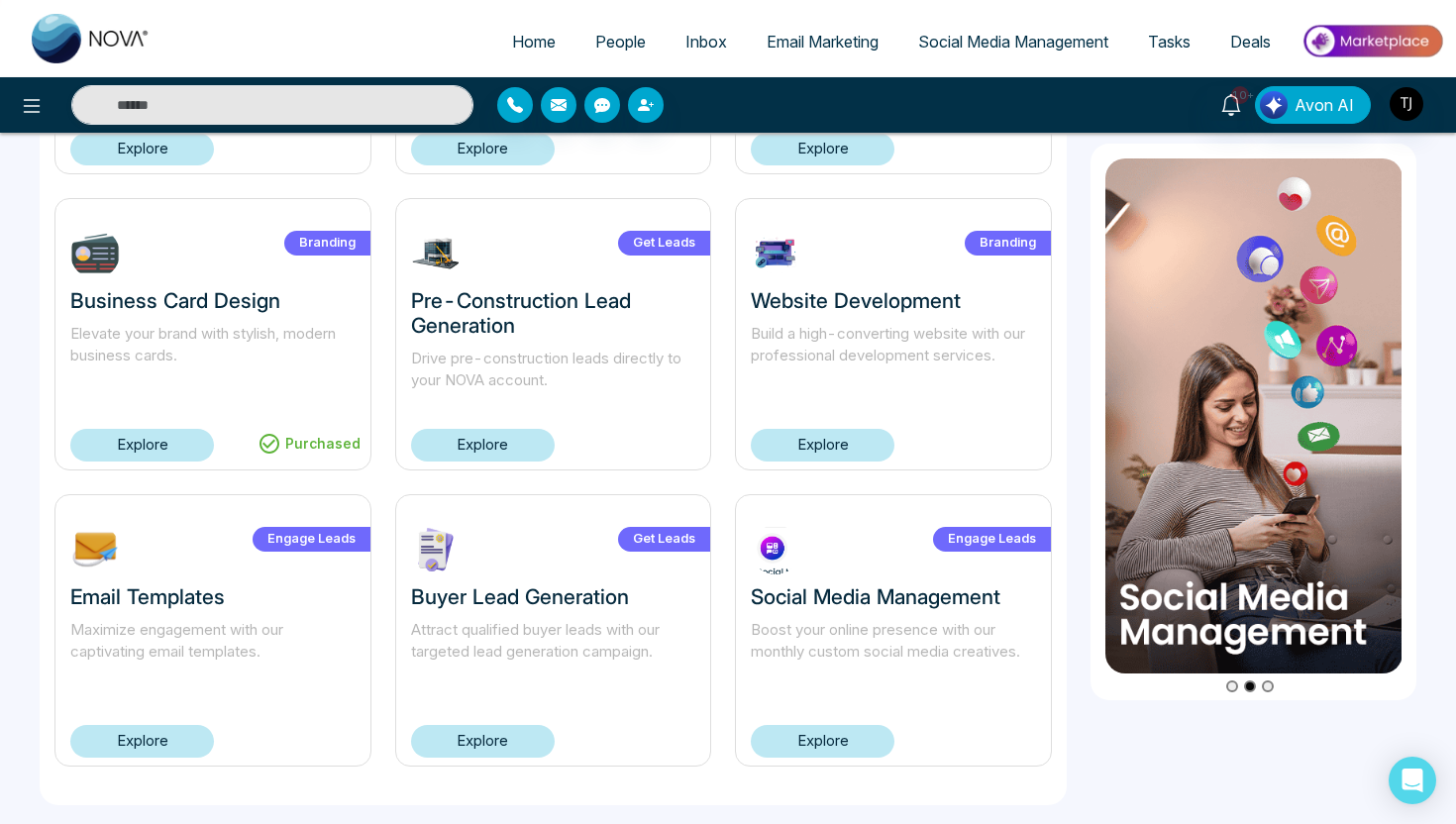 select on "*" 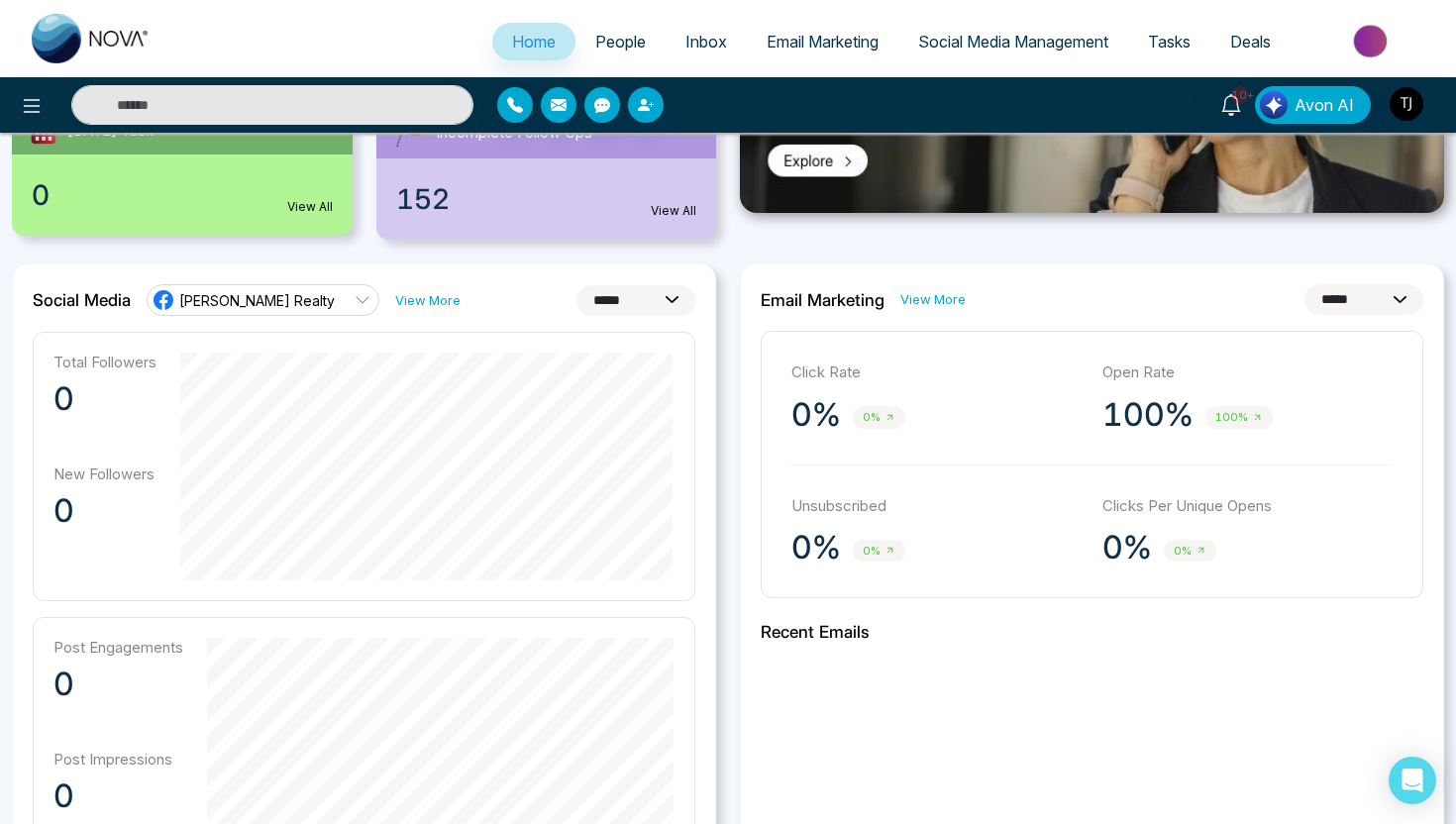 scroll, scrollTop: 464, scrollLeft: 0, axis: vertical 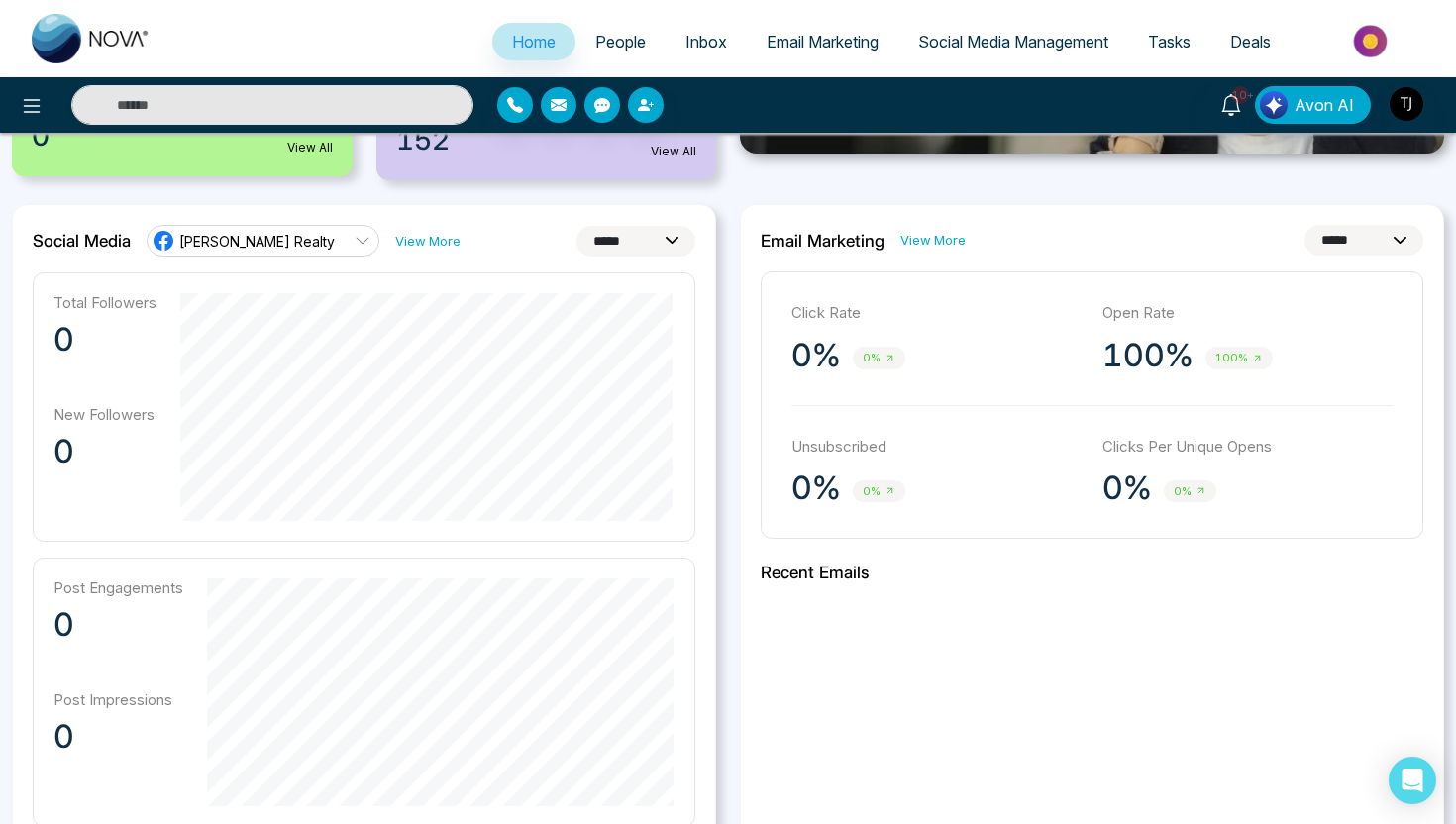 click on "**********" at bounding box center [636, 241] 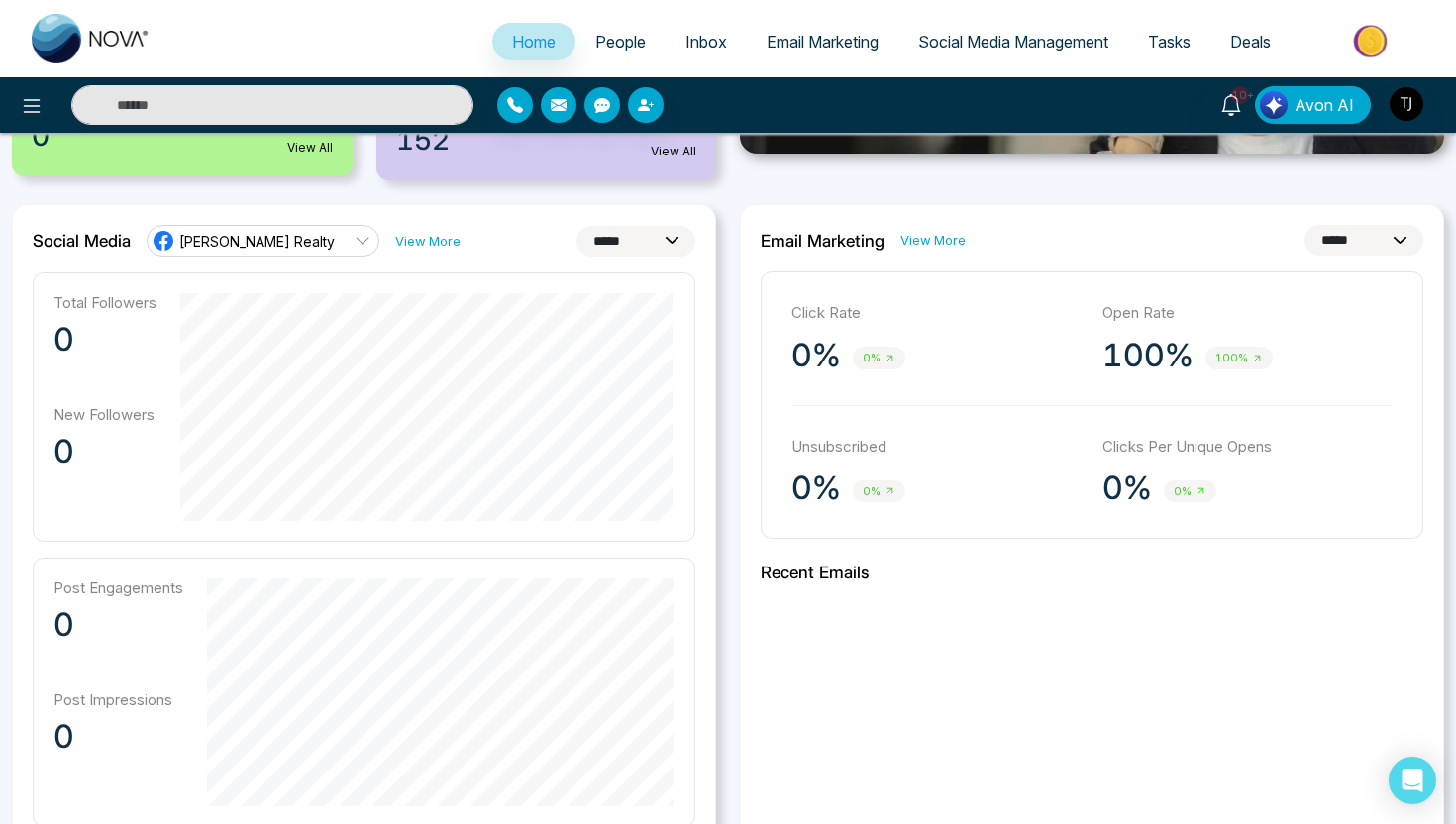 select on "**" 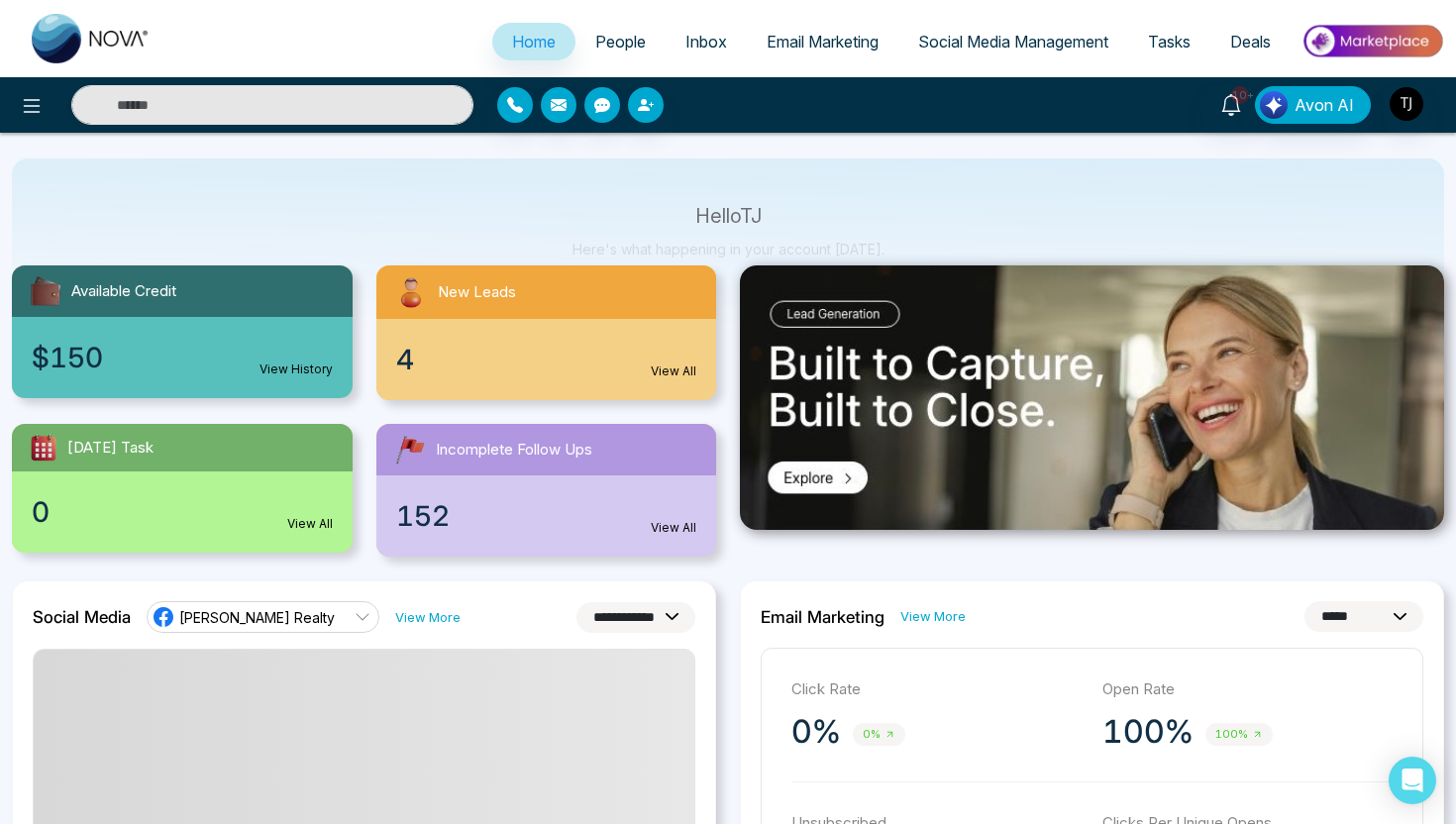 scroll, scrollTop: 0, scrollLeft: 0, axis: both 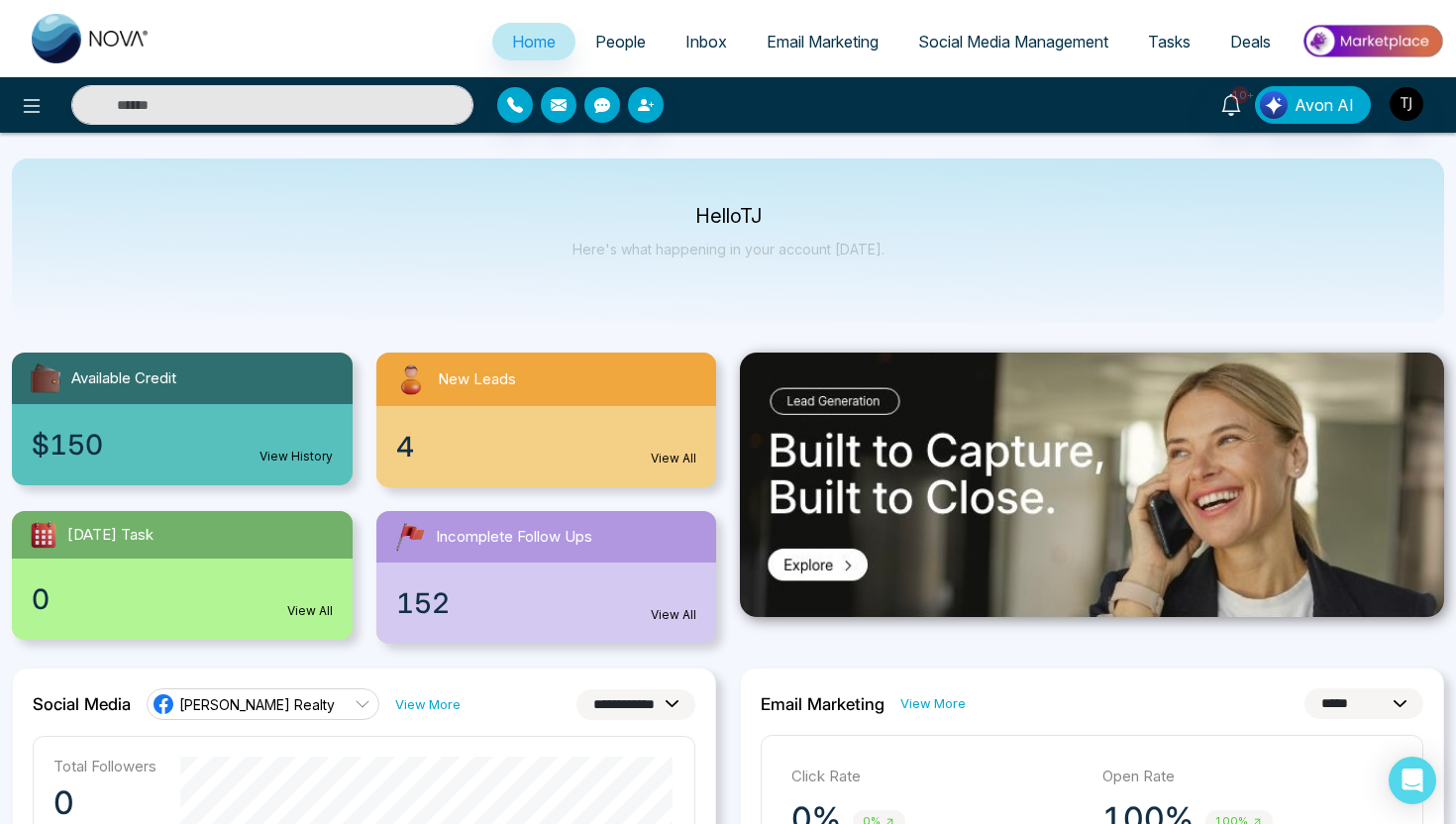 click at bounding box center [1372, 41] 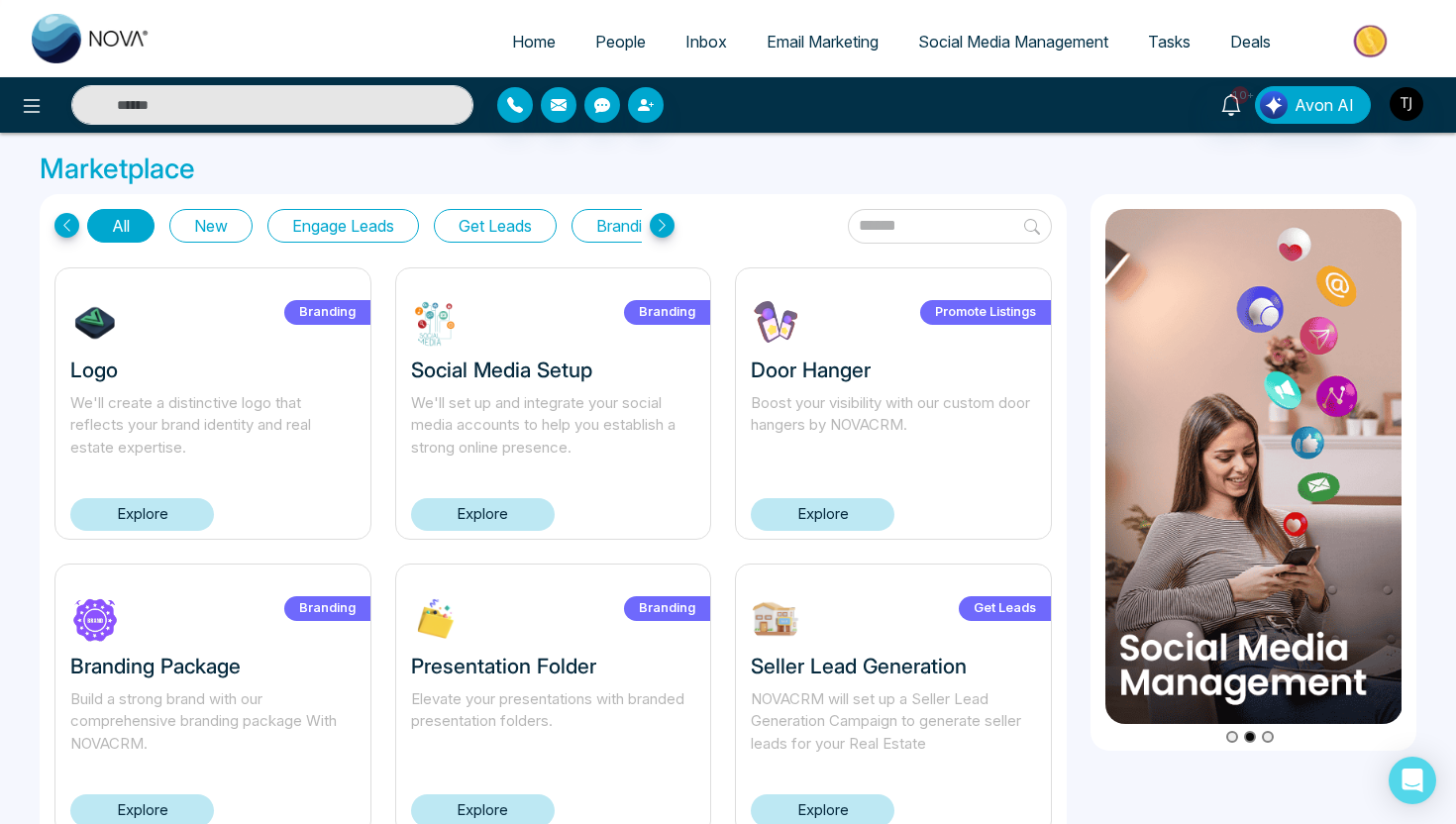 click on "Explore" at bounding box center [142, 514] 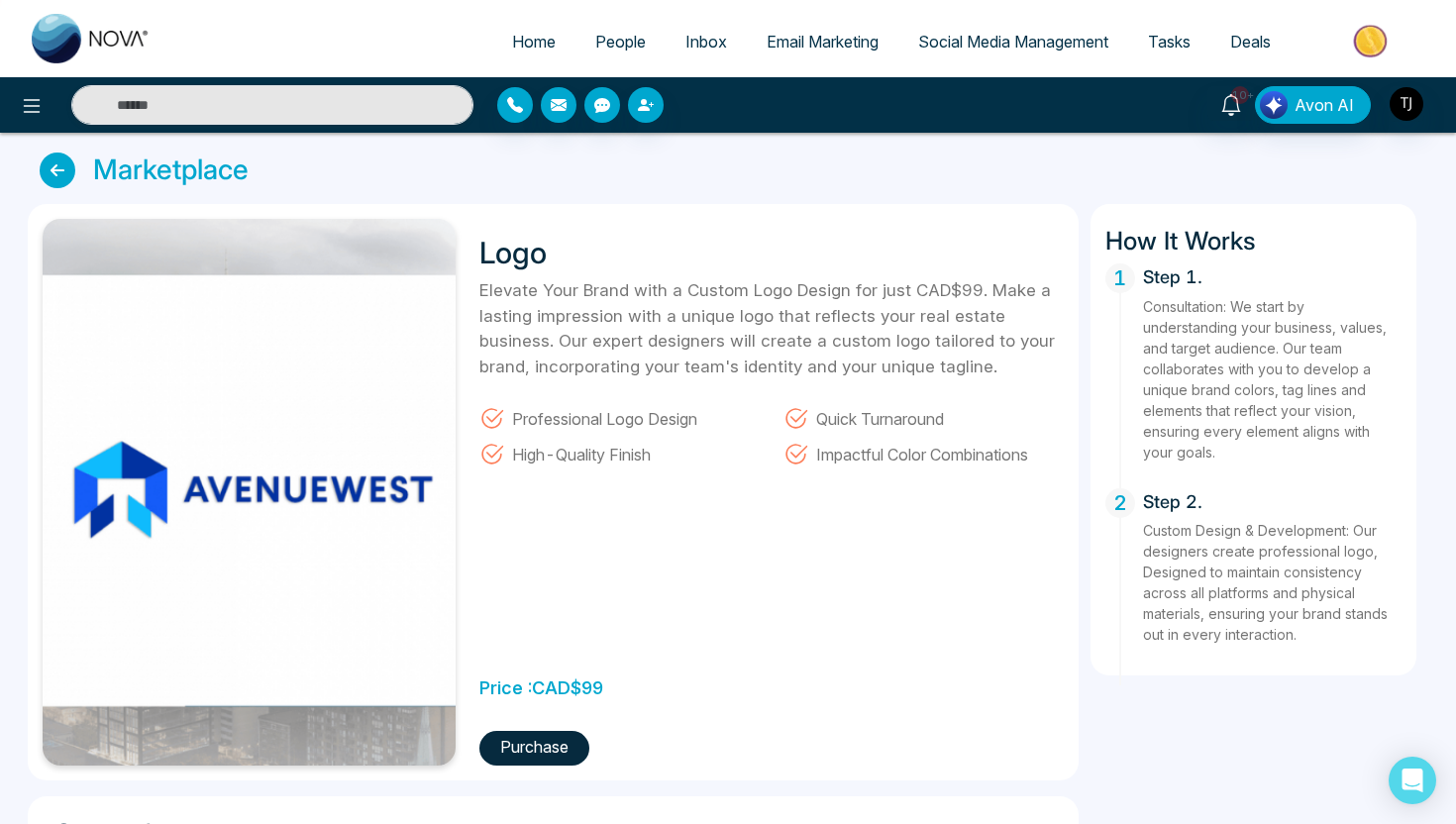 click on "Home" at bounding box center [534, 42] 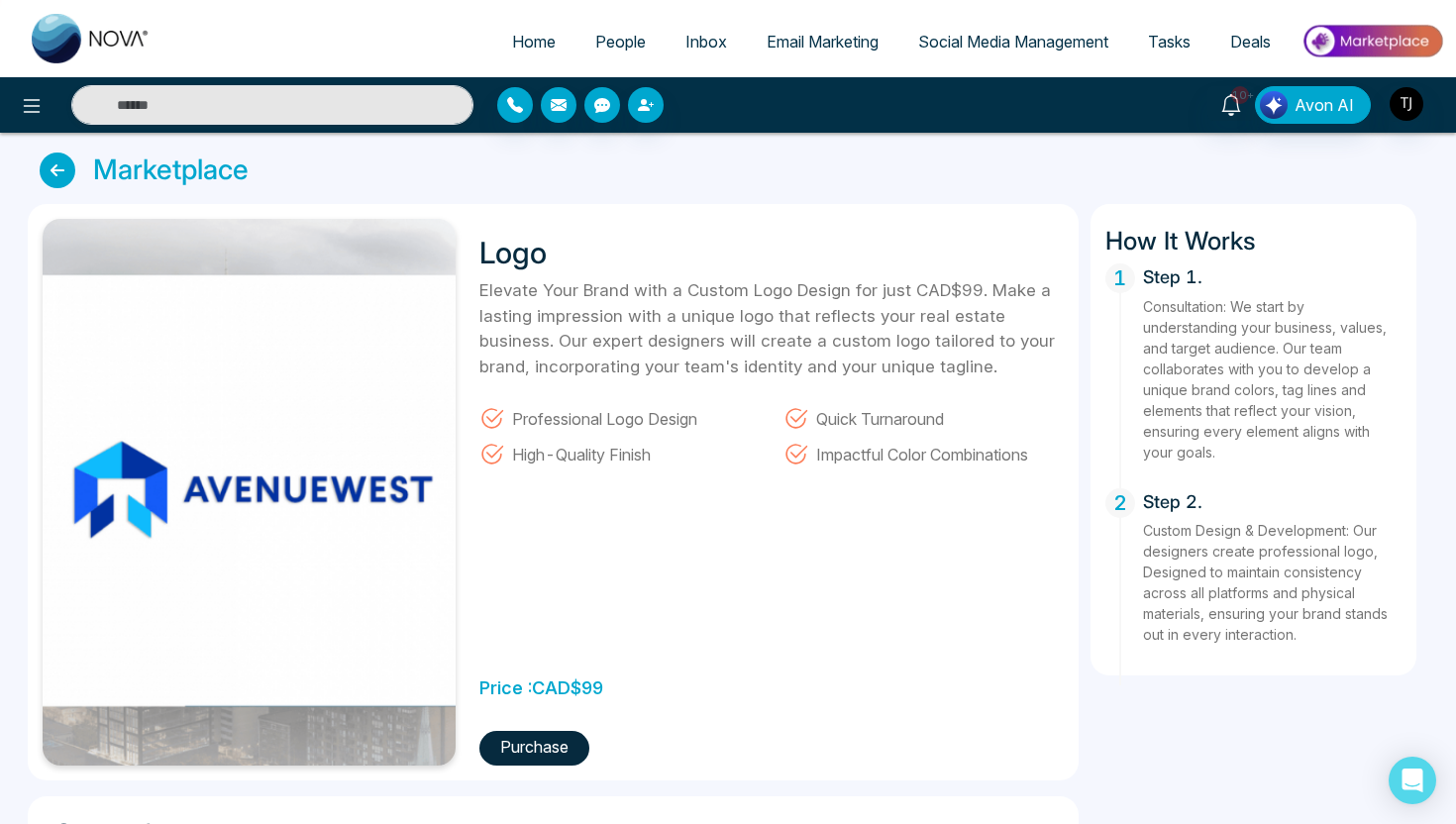 select on "*" 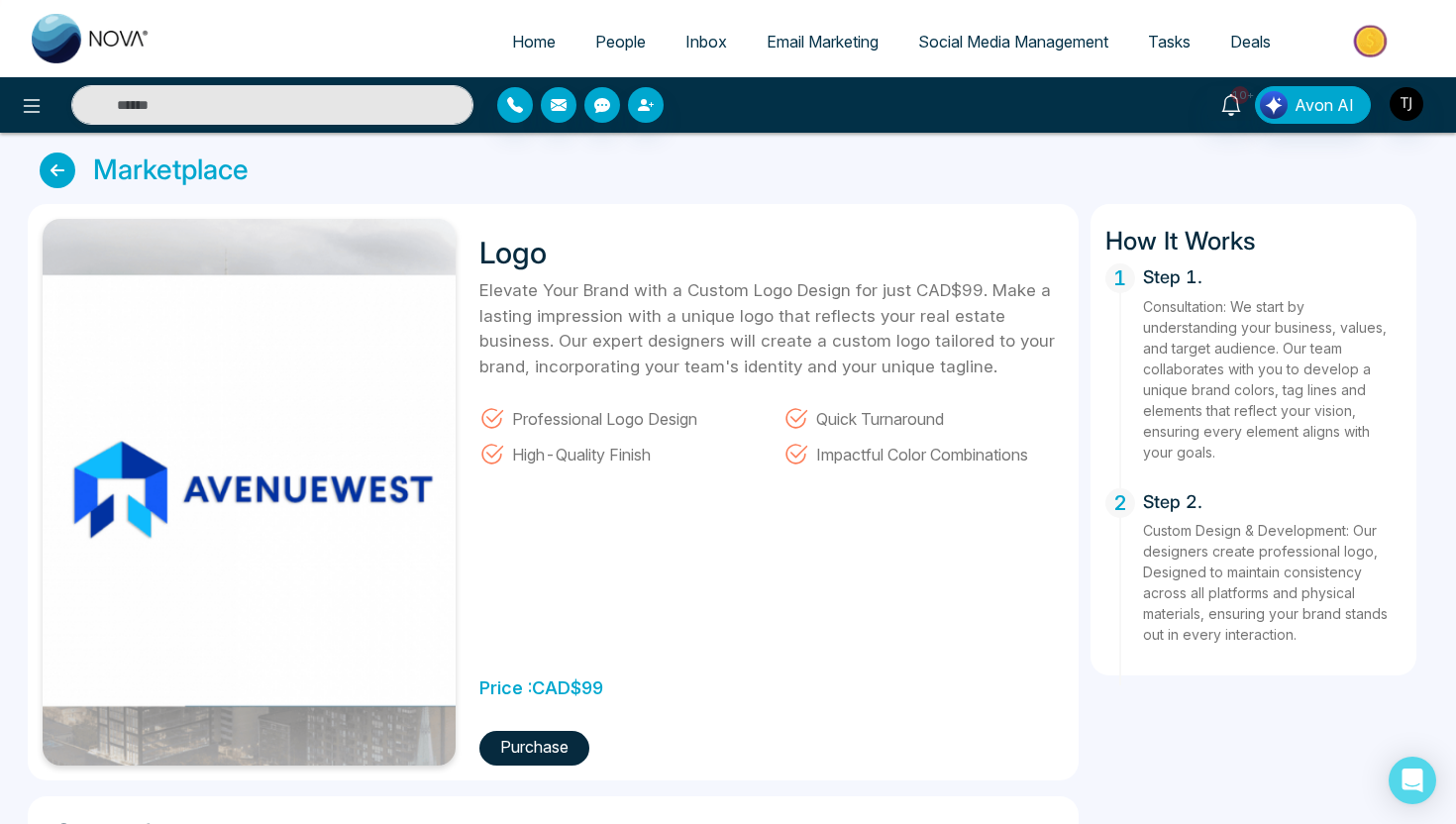 select on "*" 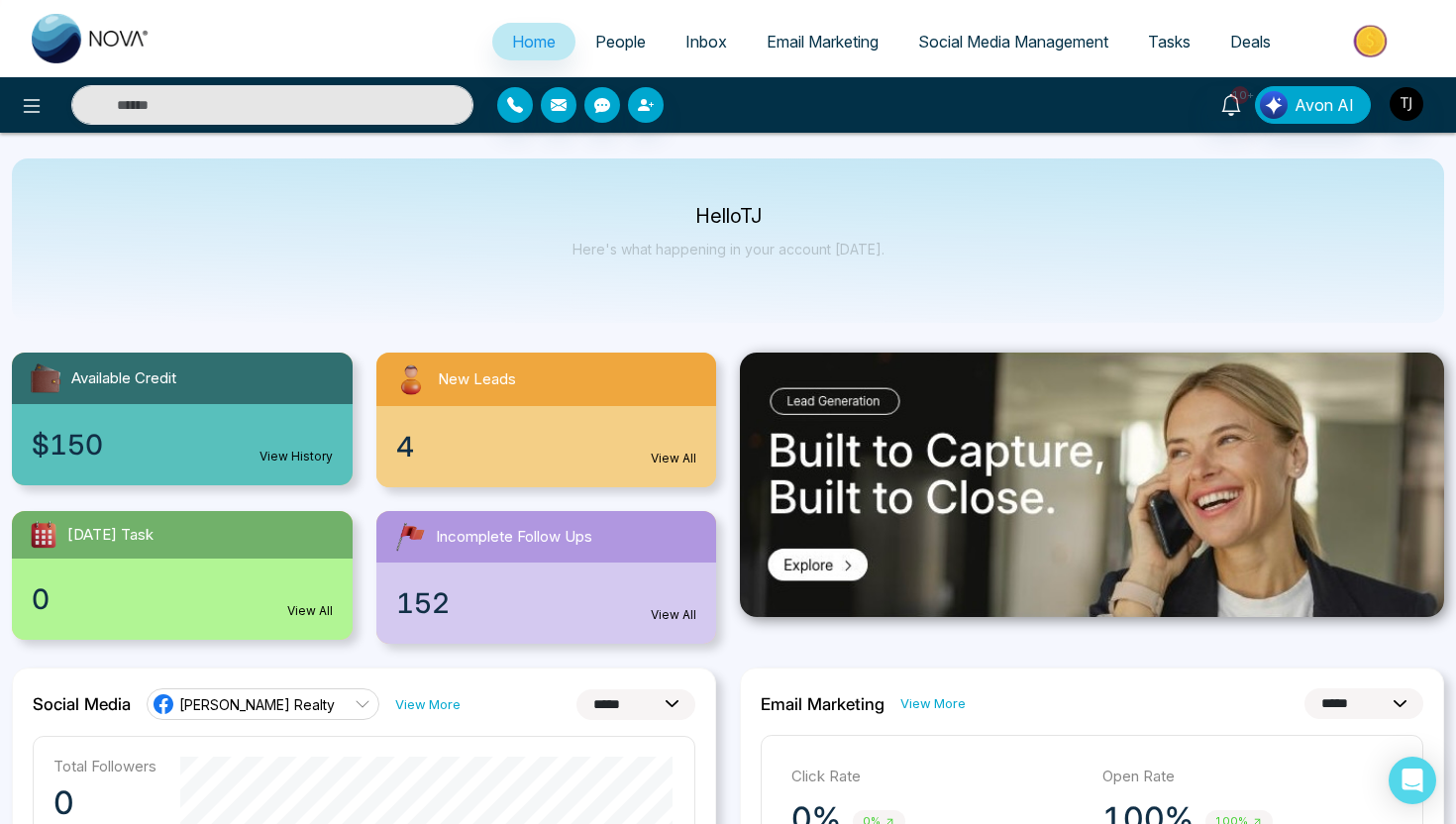 click on "$150 View History" at bounding box center (182, 445) 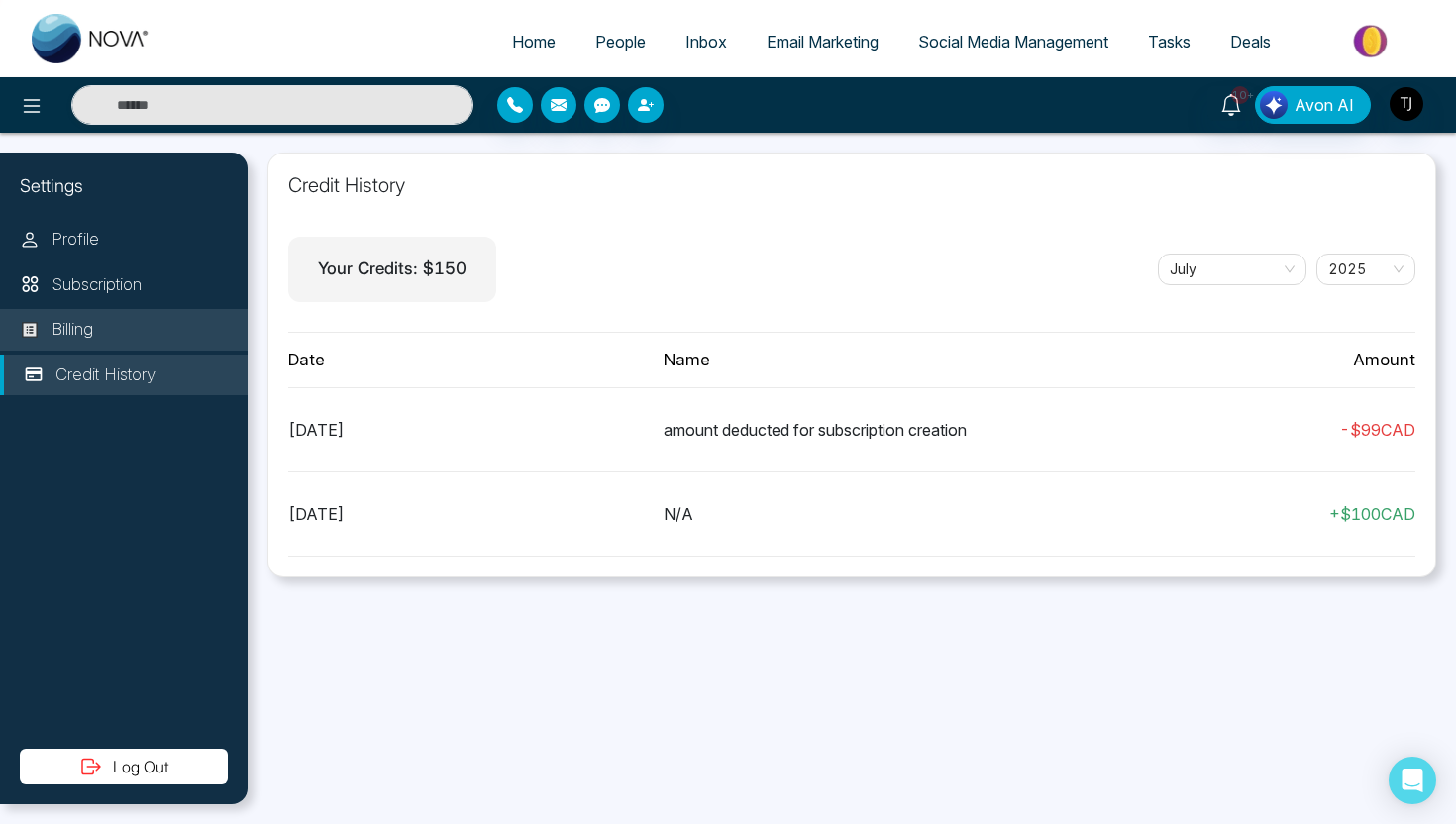 click on "Billing" at bounding box center [124, 330] 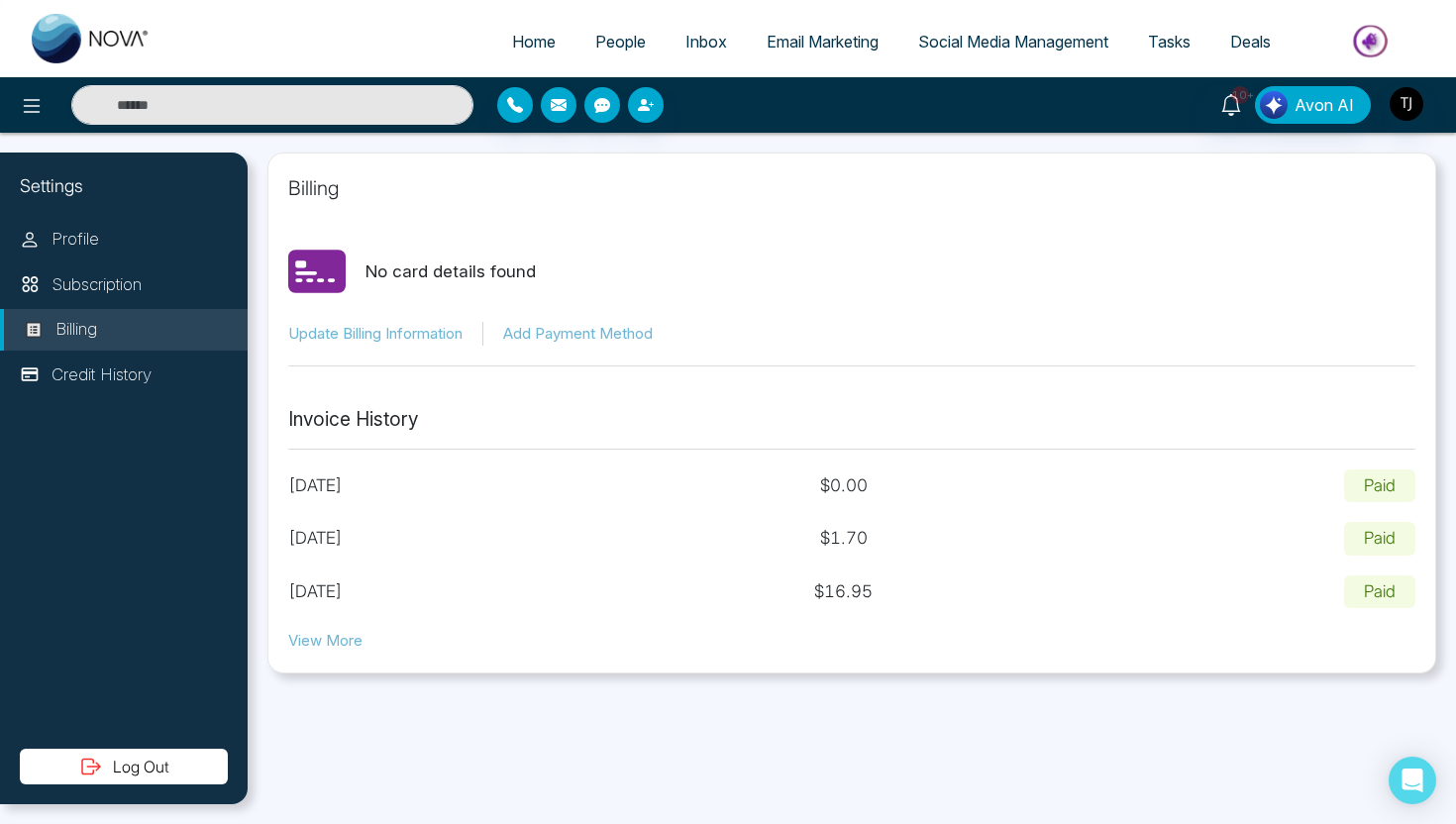click on "Home" at bounding box center [534, 42] 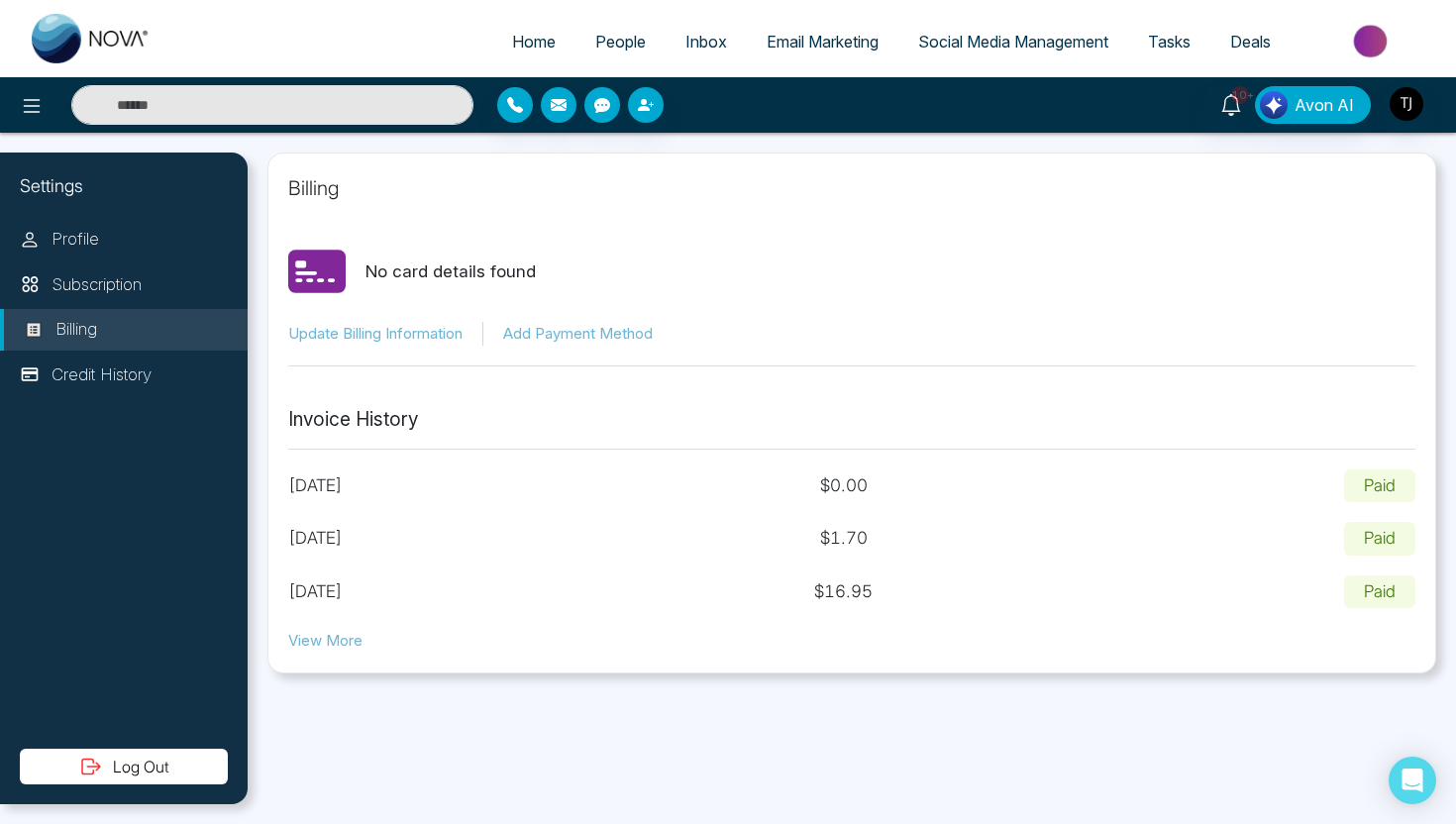 select on "*" 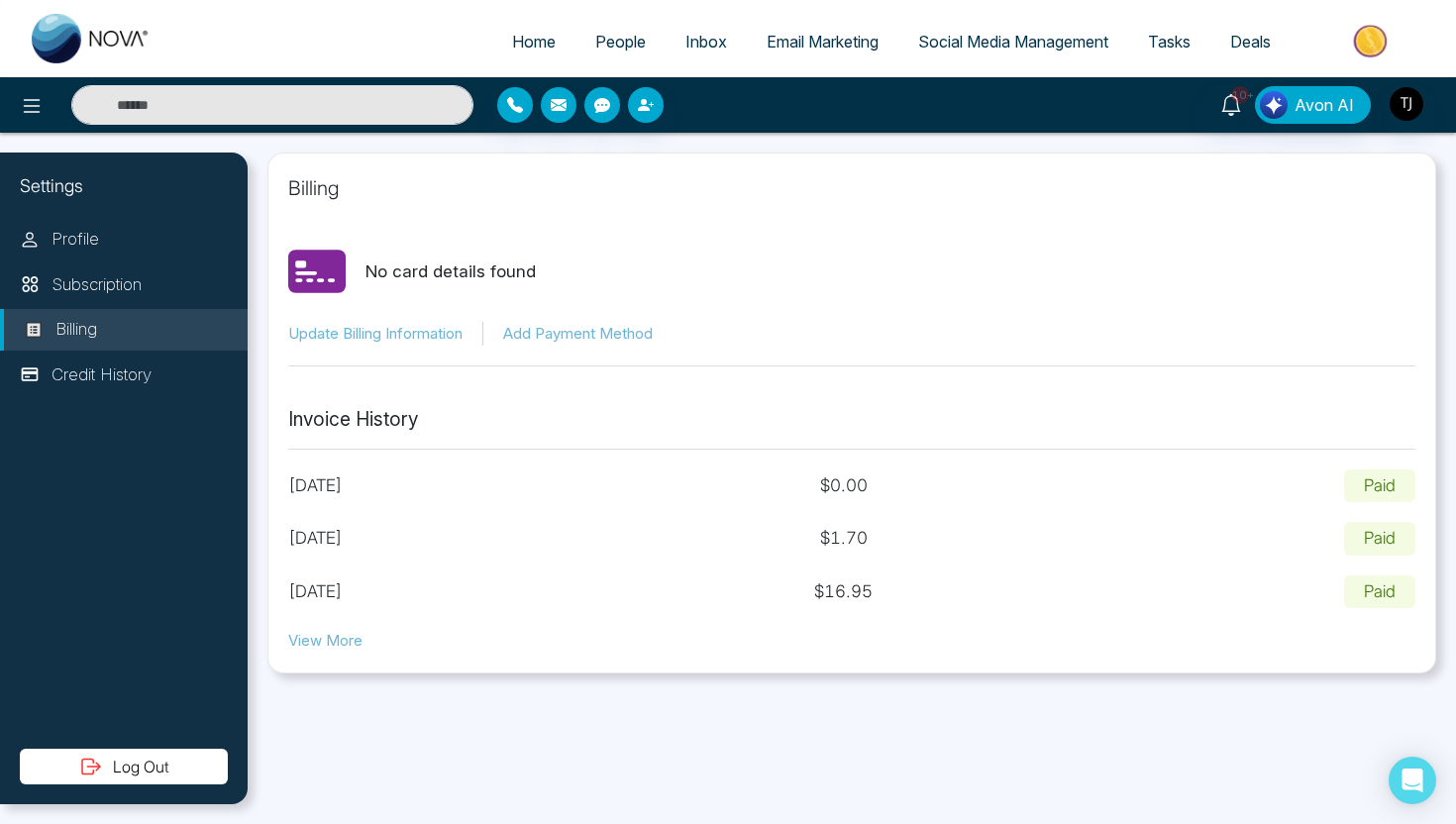 select on "*" 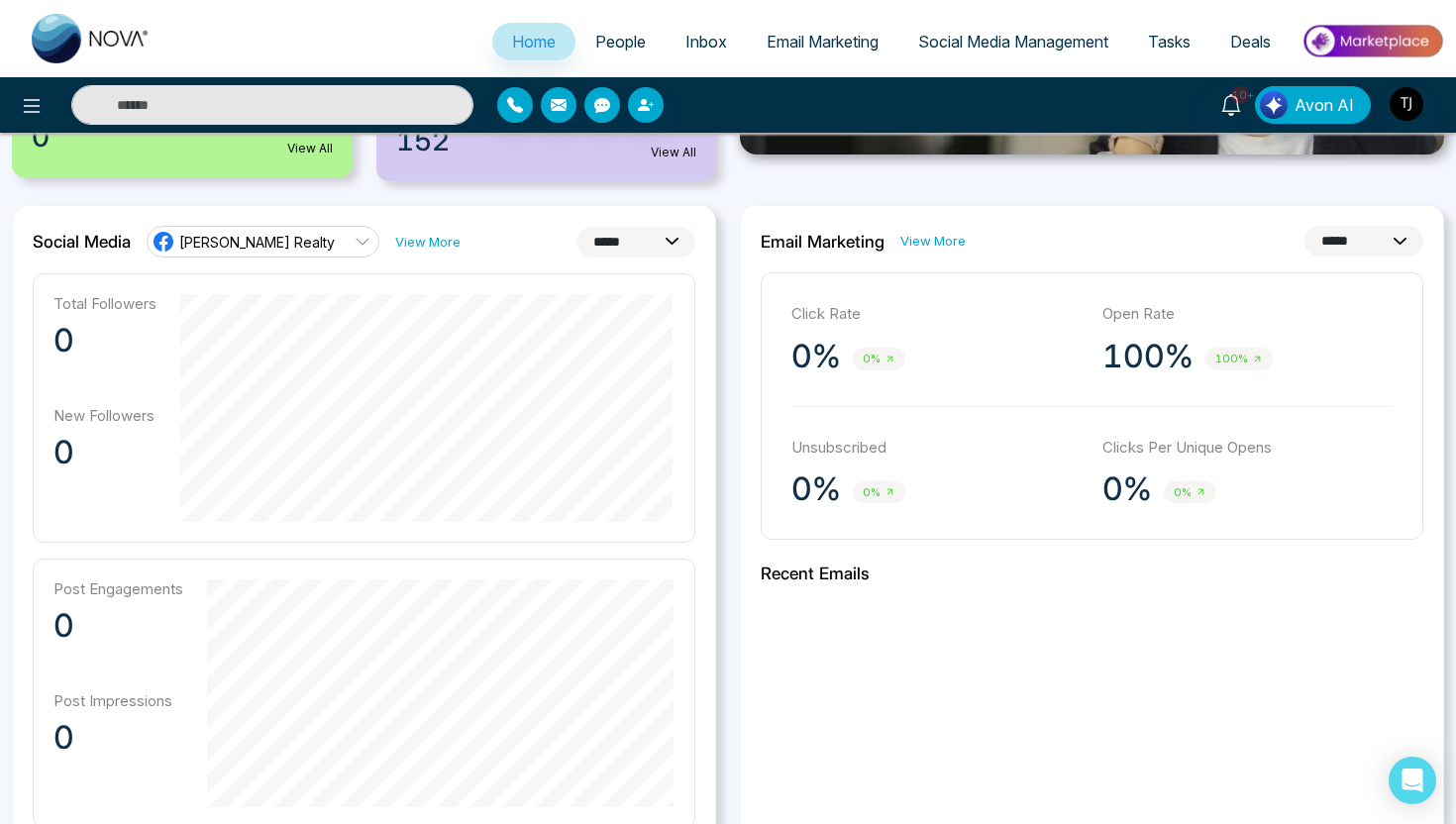 scroll, scrollTop: 472, scrollLeft: 0, axis: vertical 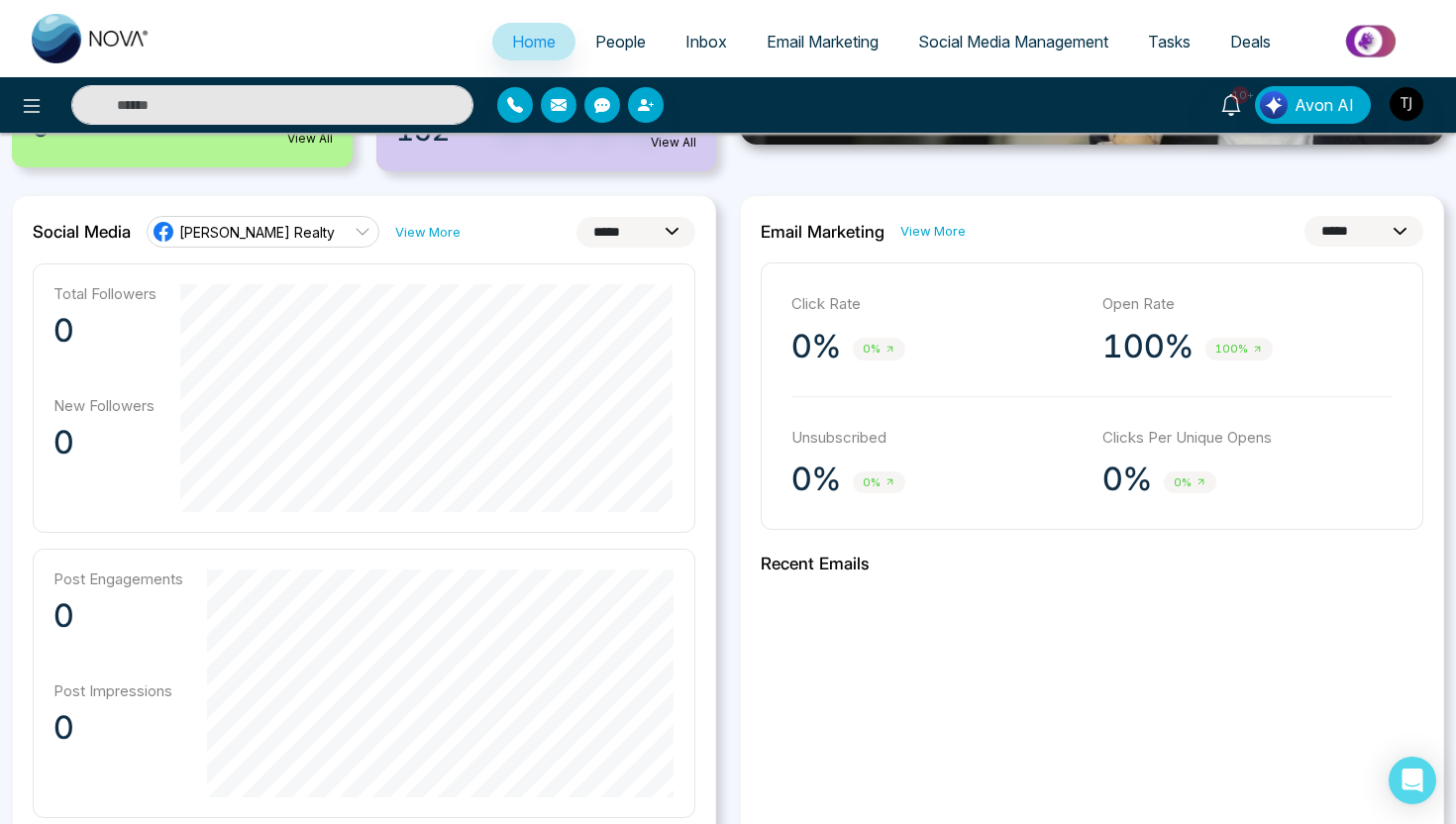 click on "**********" at bounding box center (636, 232) 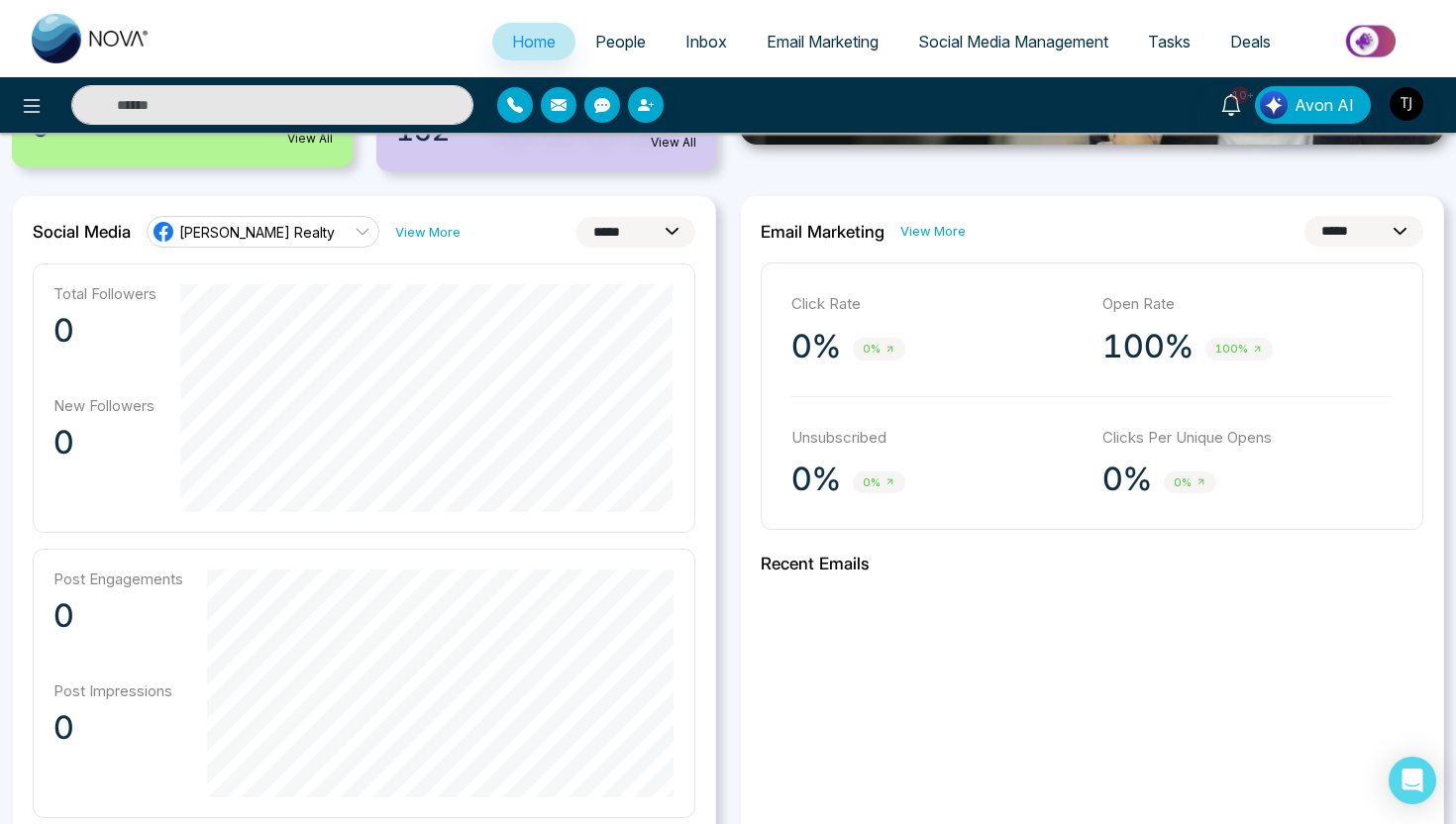 select on "**" 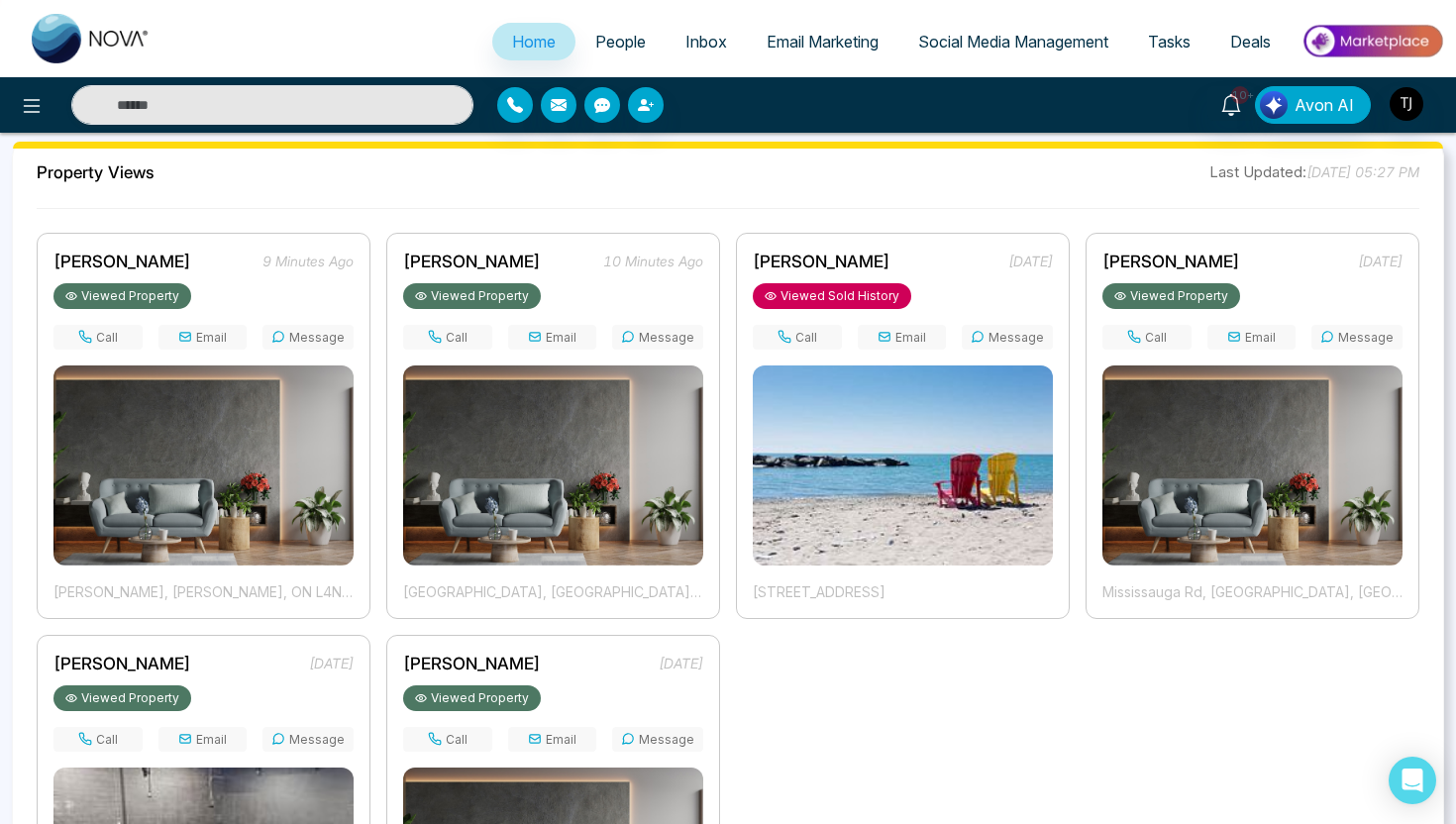 scroll, scrollTop: 1479, scrollLeft: 0, axis: vertical 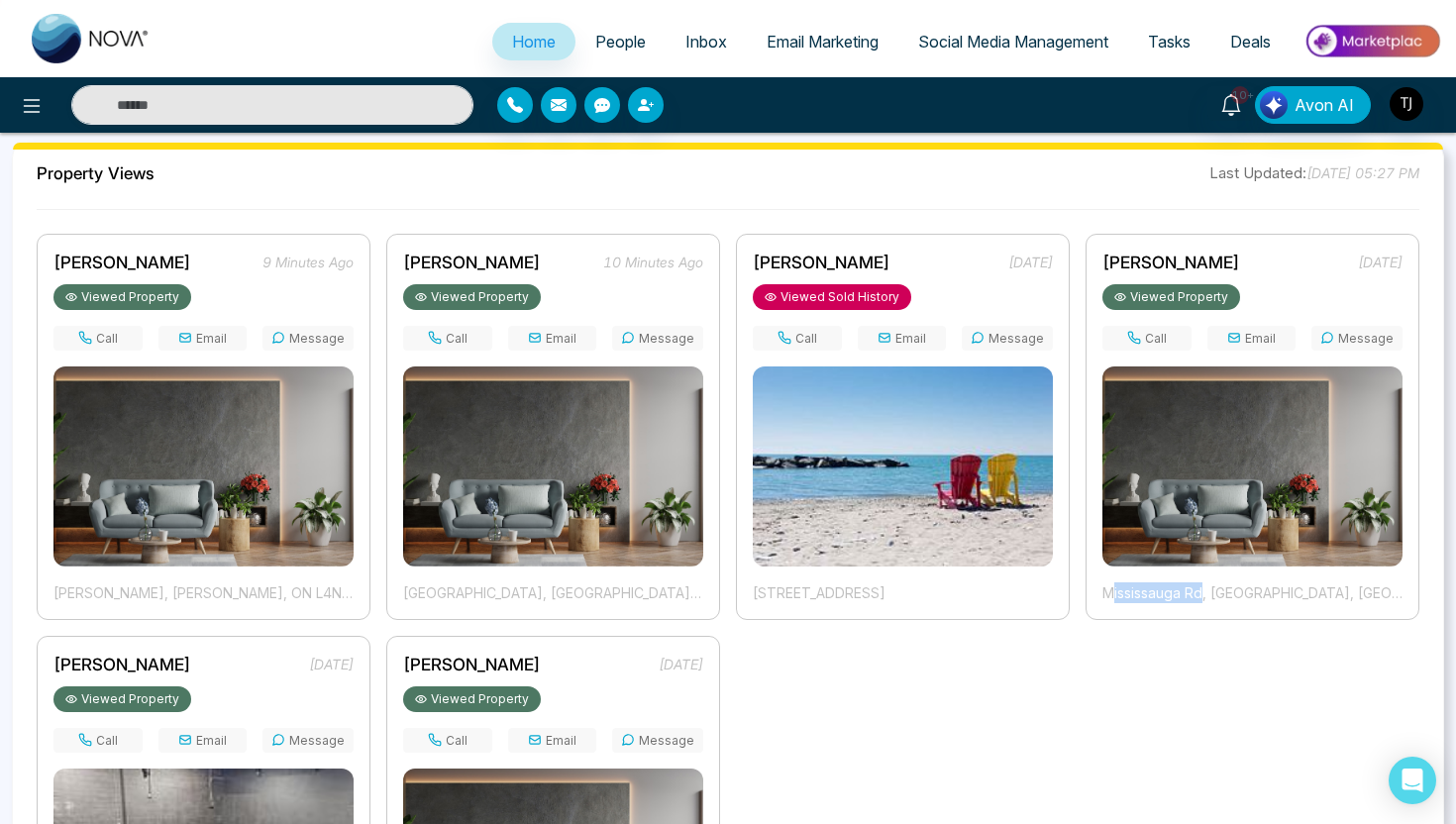 drag, startPoint x: 1115, startPoint y: 593, endPoint x: 1204, endPoint y: 594, distance: 89.005618 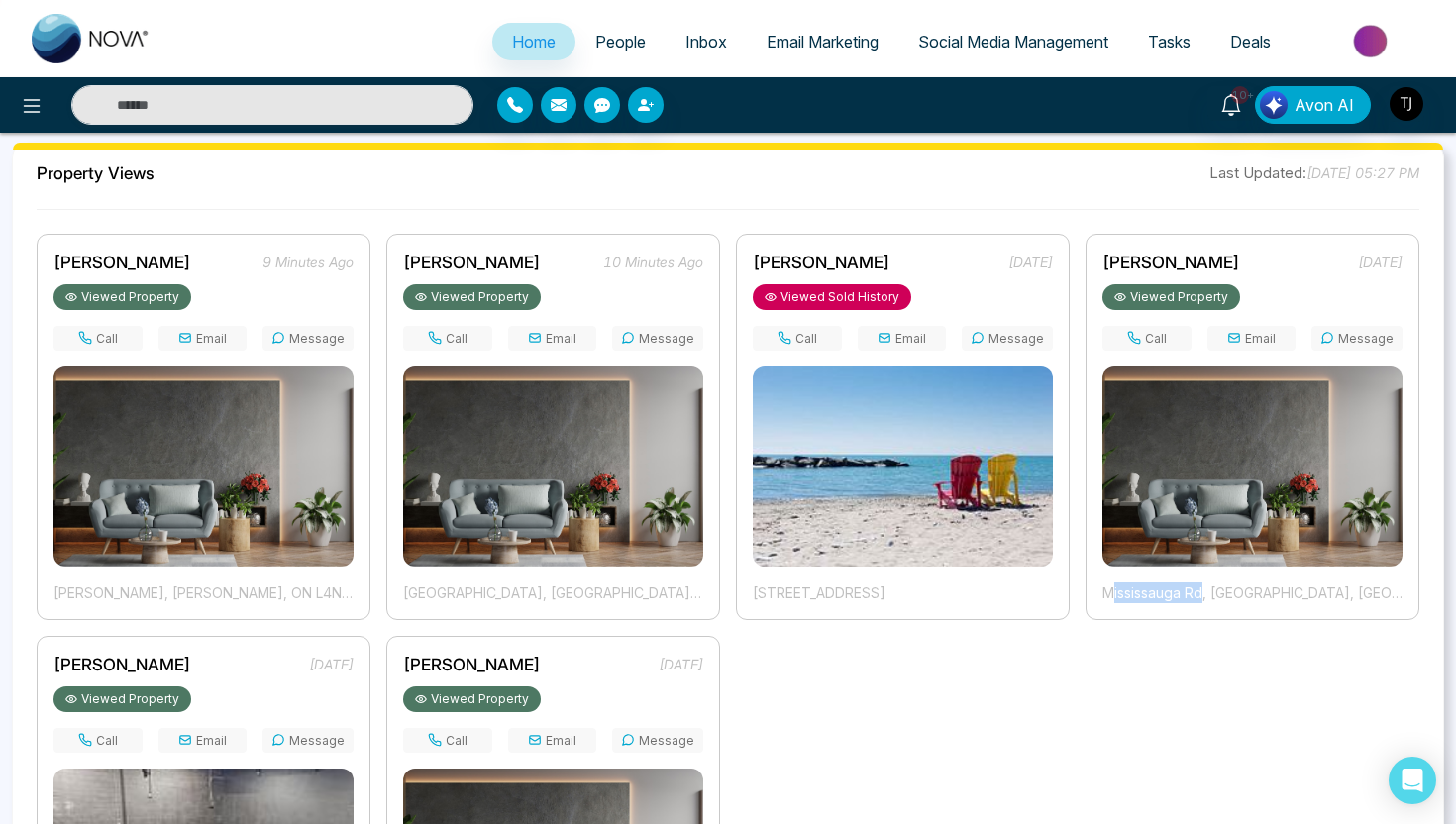 click on "Mississauga Rd, [GEOGRAPHIC_DATA], [GEOGRAPHIC_DATA], [GEOGRAPHIC_DATA]" at bounding box center (1252, 592) 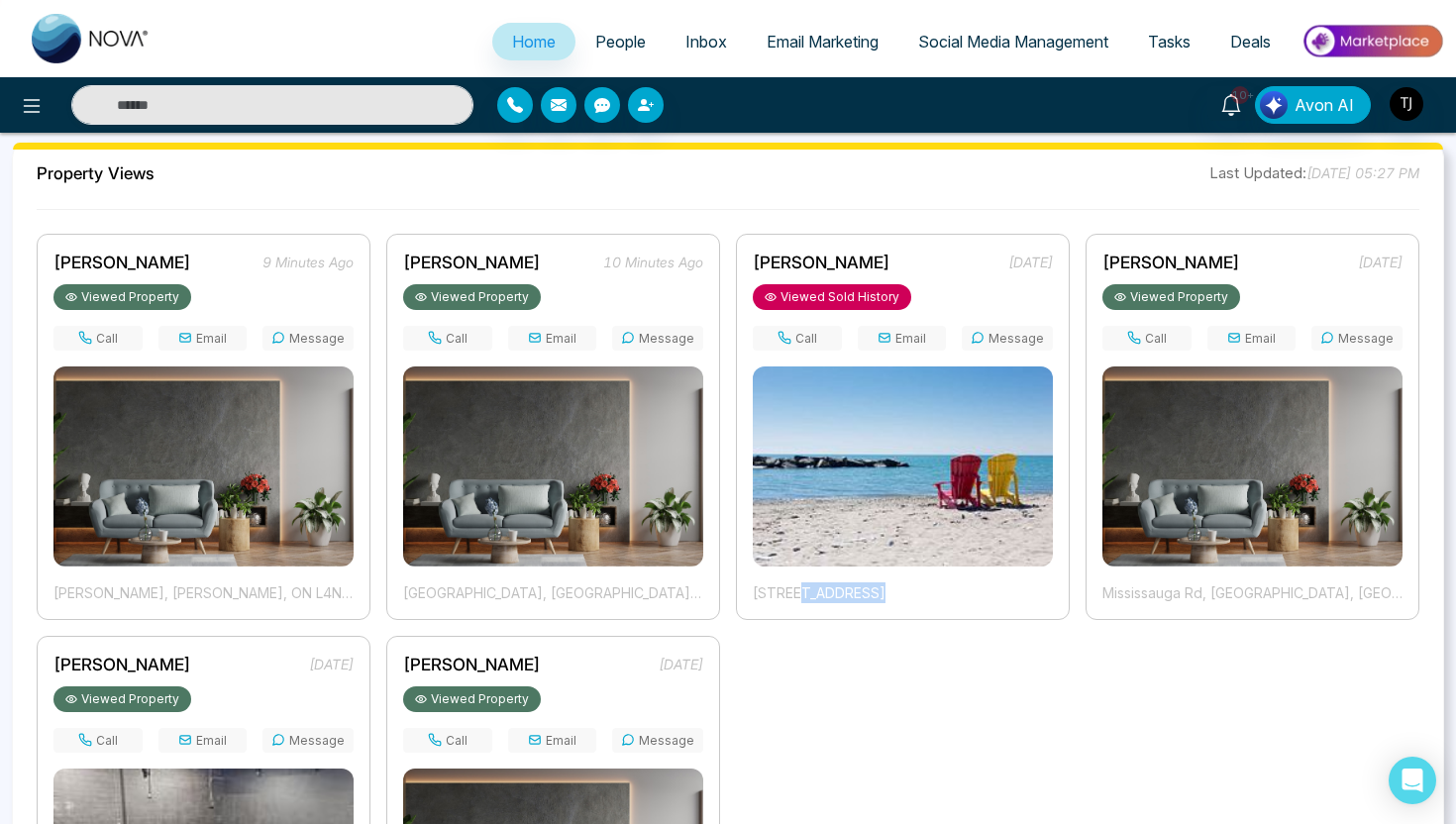 drag, startPoint x: 794, startPoint y: 592, endPoint x: 876, endPoint y: 592, distance: 82 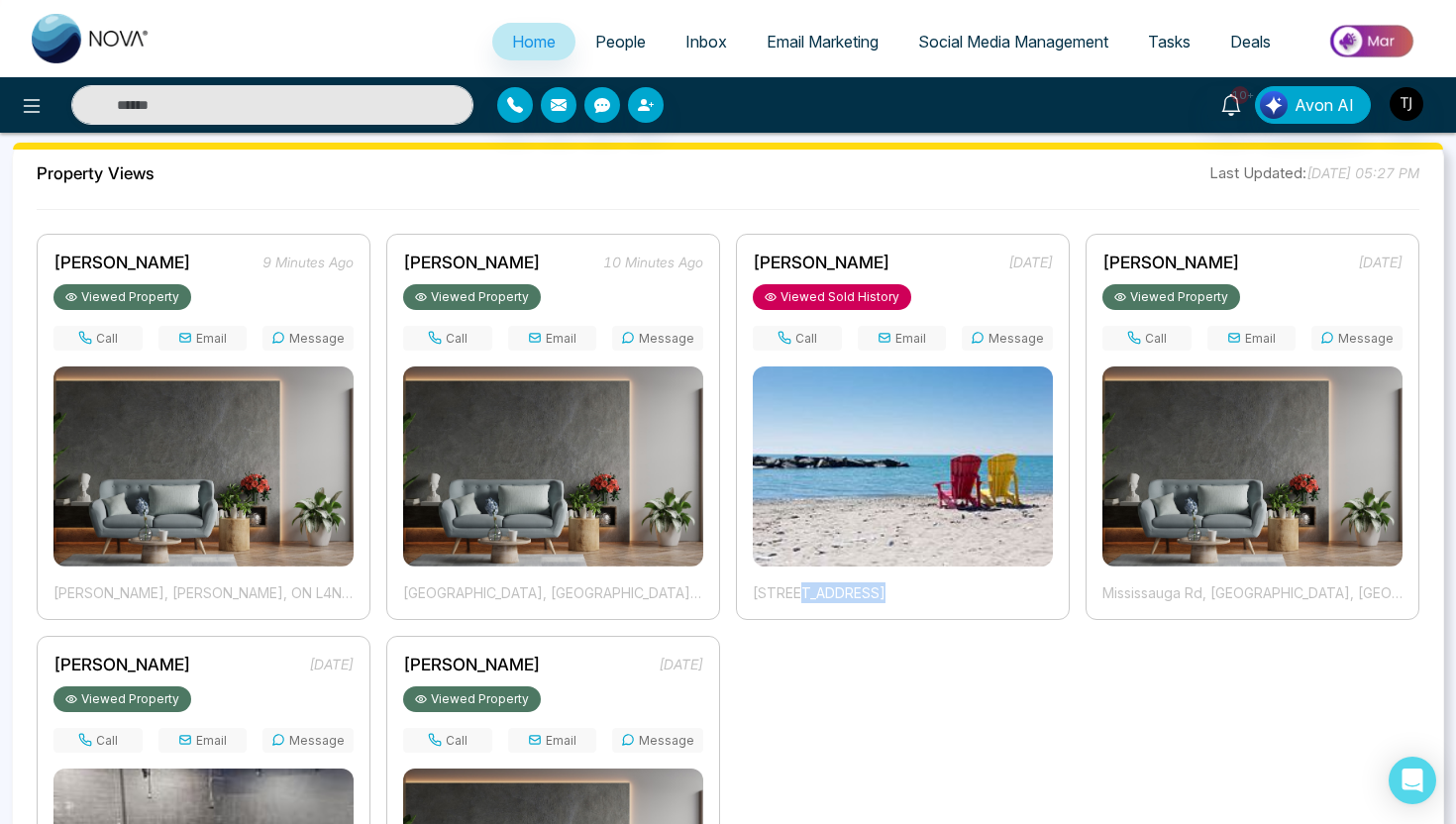 click on "[STREET_ADDRESS]" at bounding box center [902, 592] 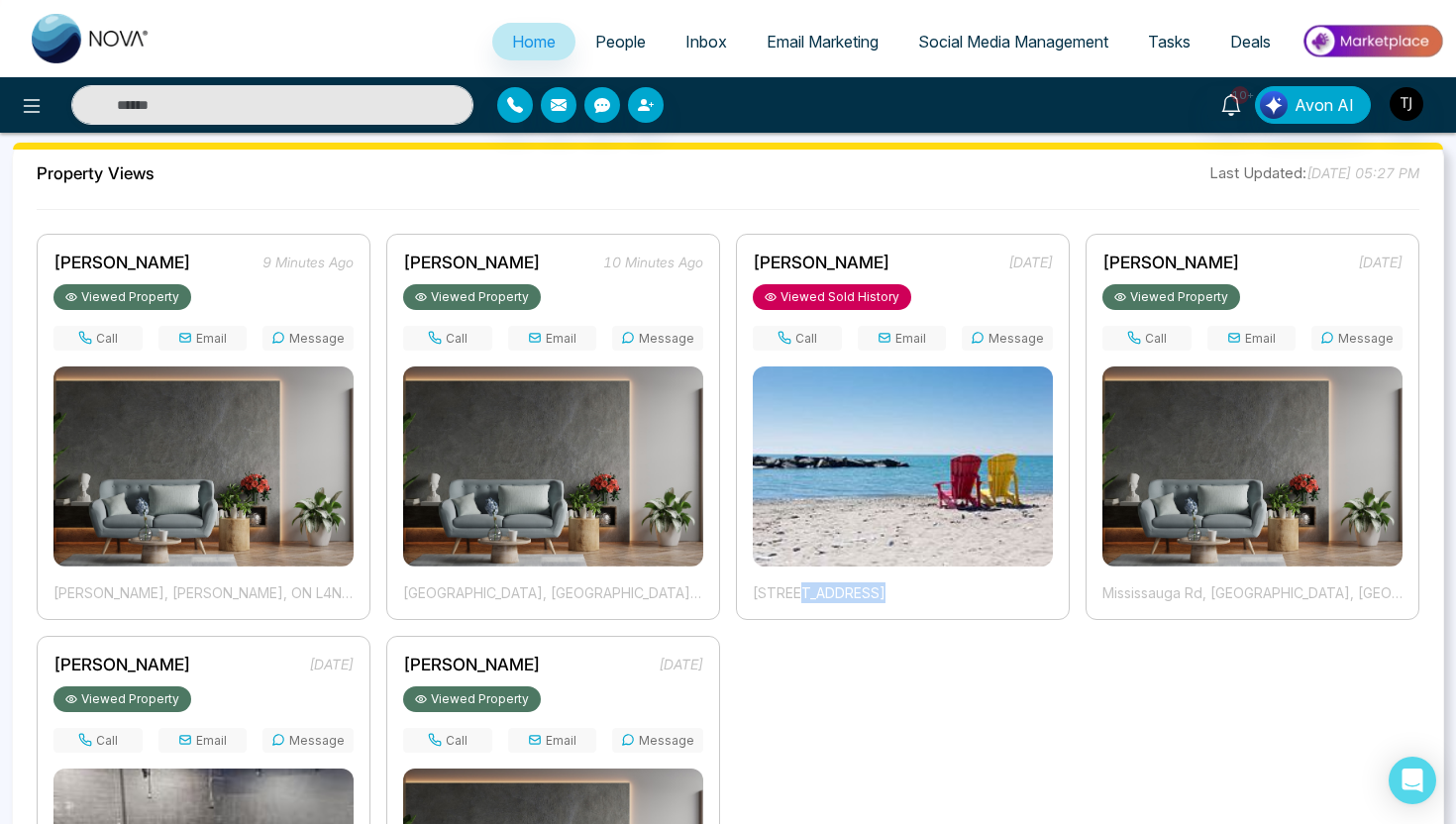 click on "Call" at bounding box center (797, 338) 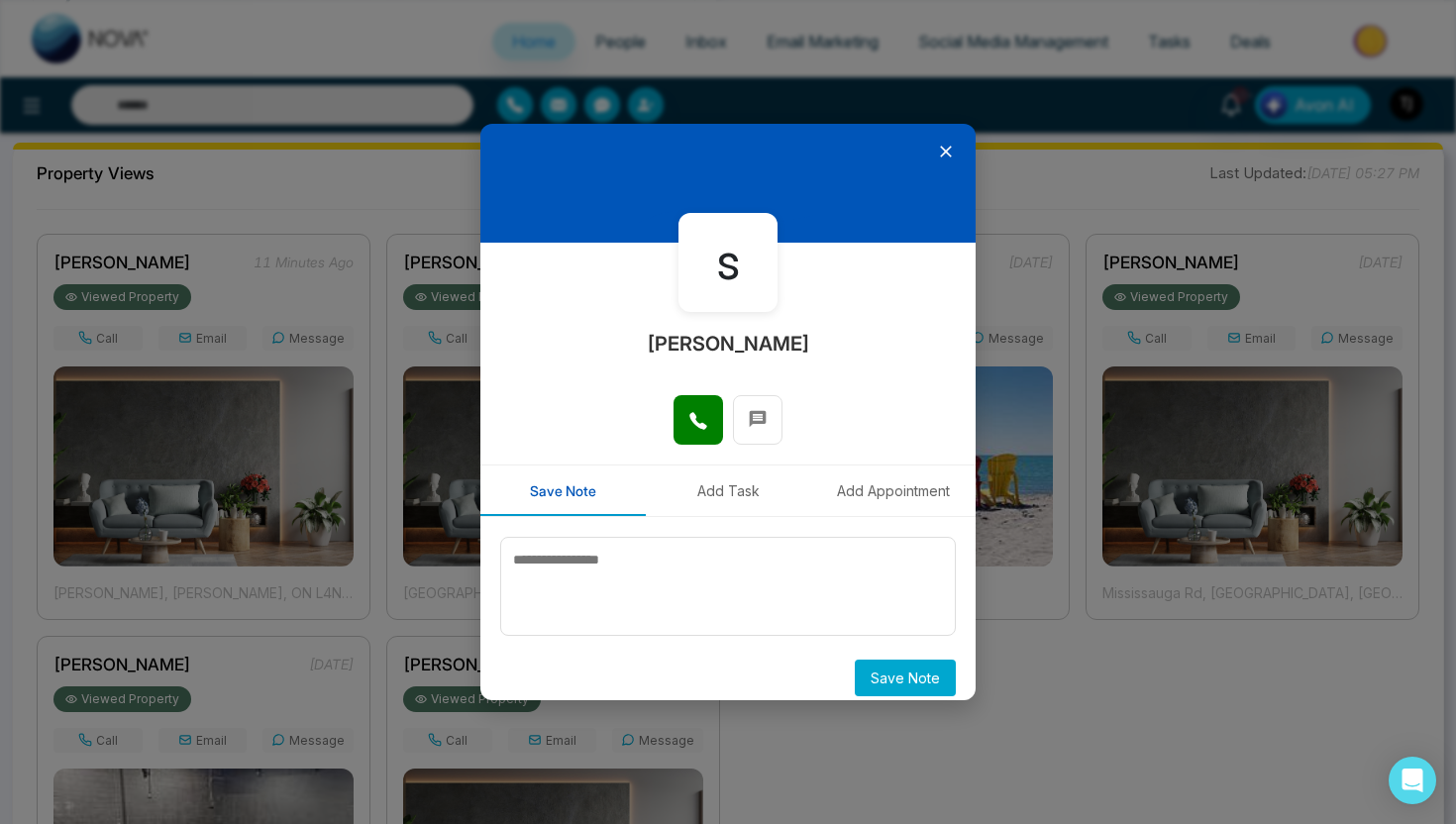click on "Add Task" at bounding box center [728, 490] 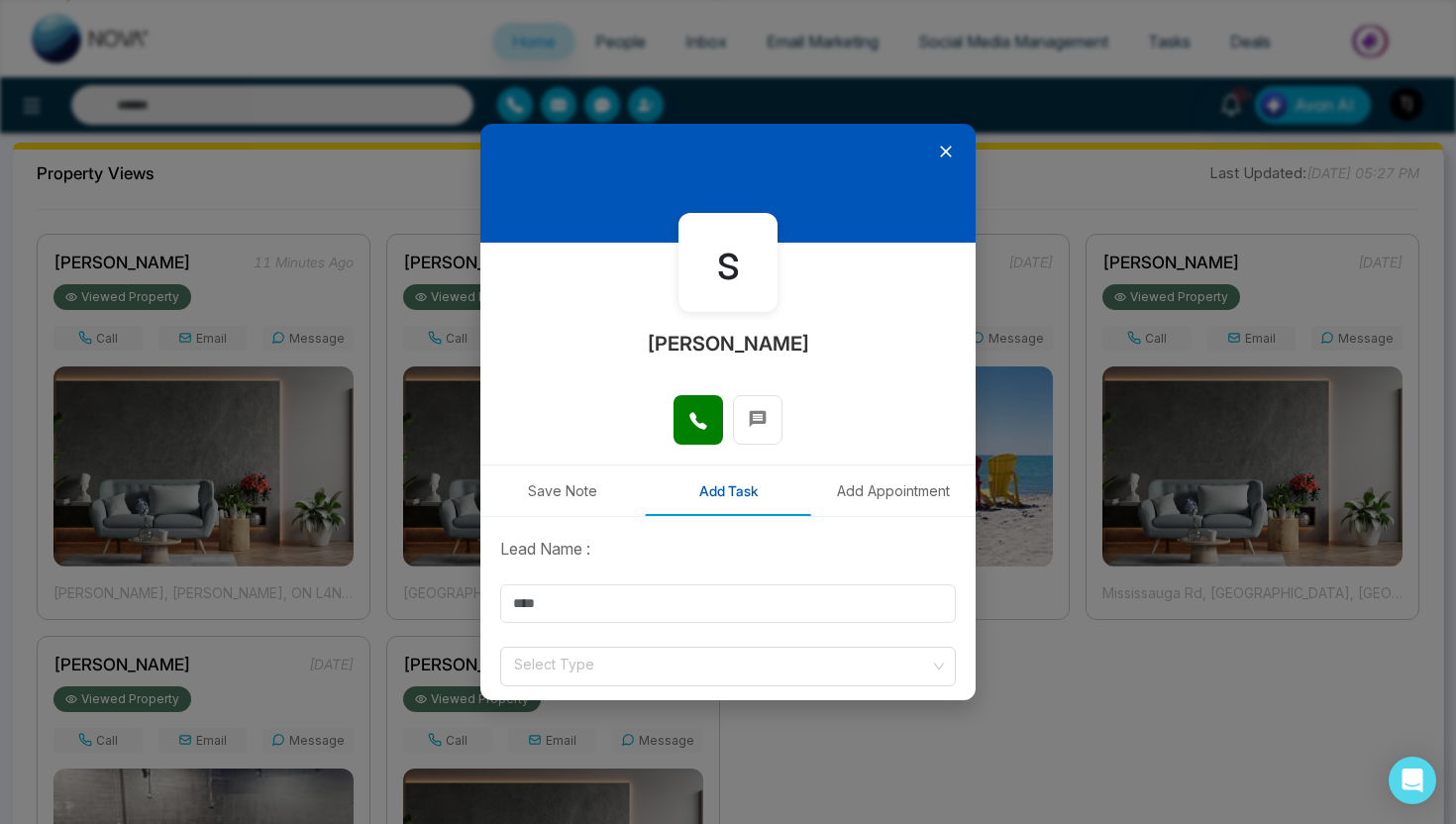 click on "Add Appointment" at bounding box center [892, 490] 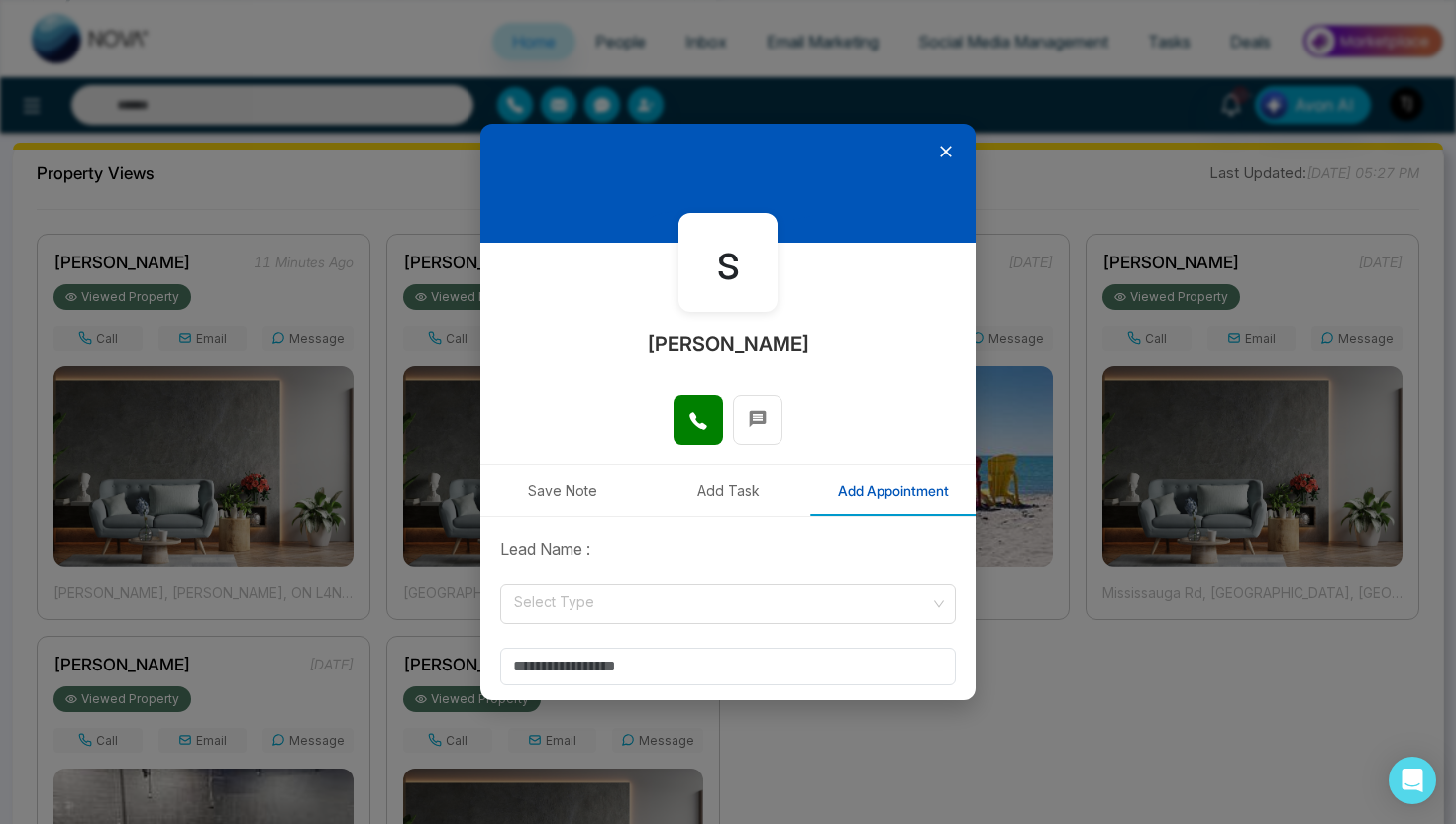 click 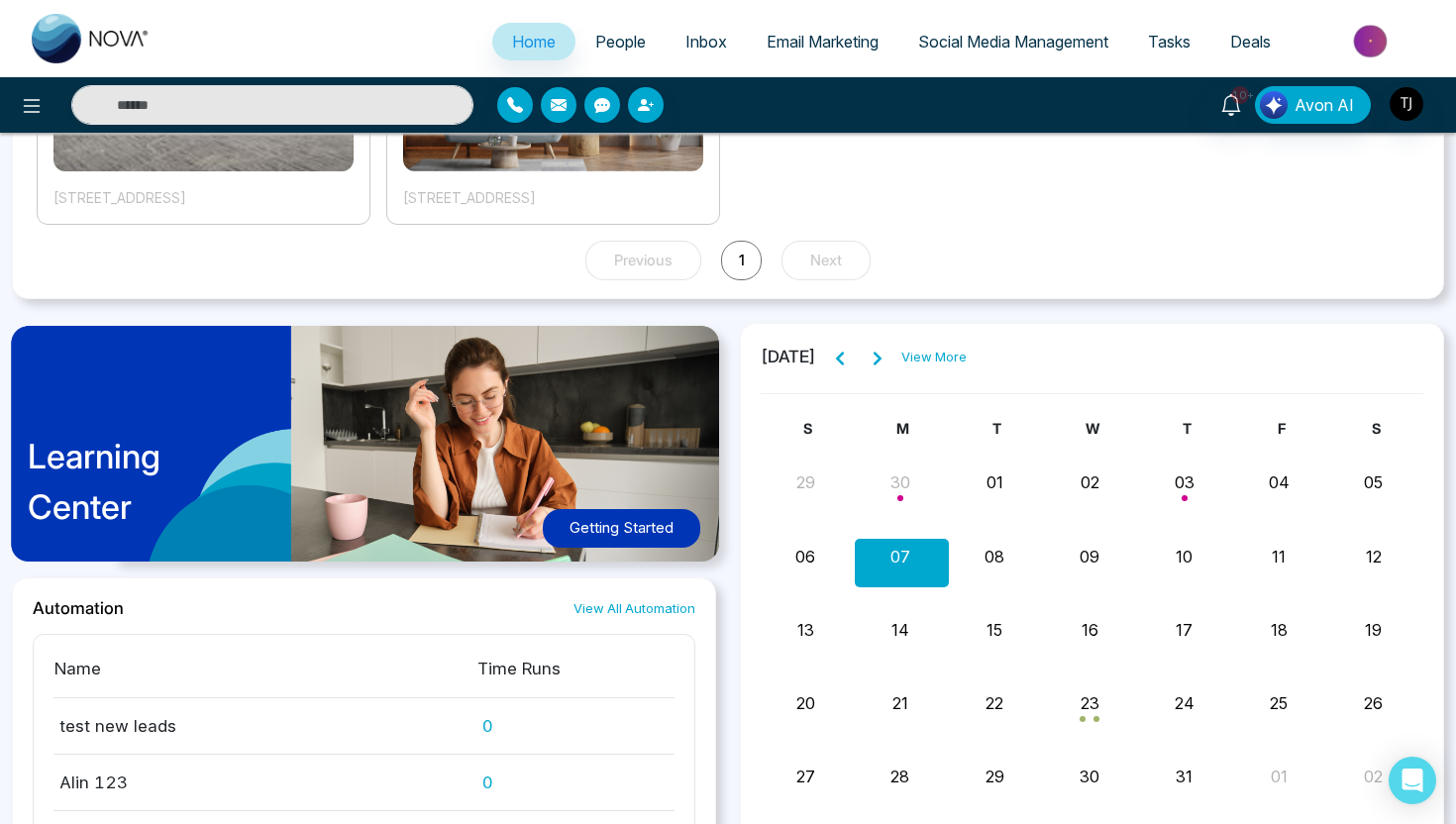 scroll, scrollTop: 2300, scrollLeft: 0, axis: vertical 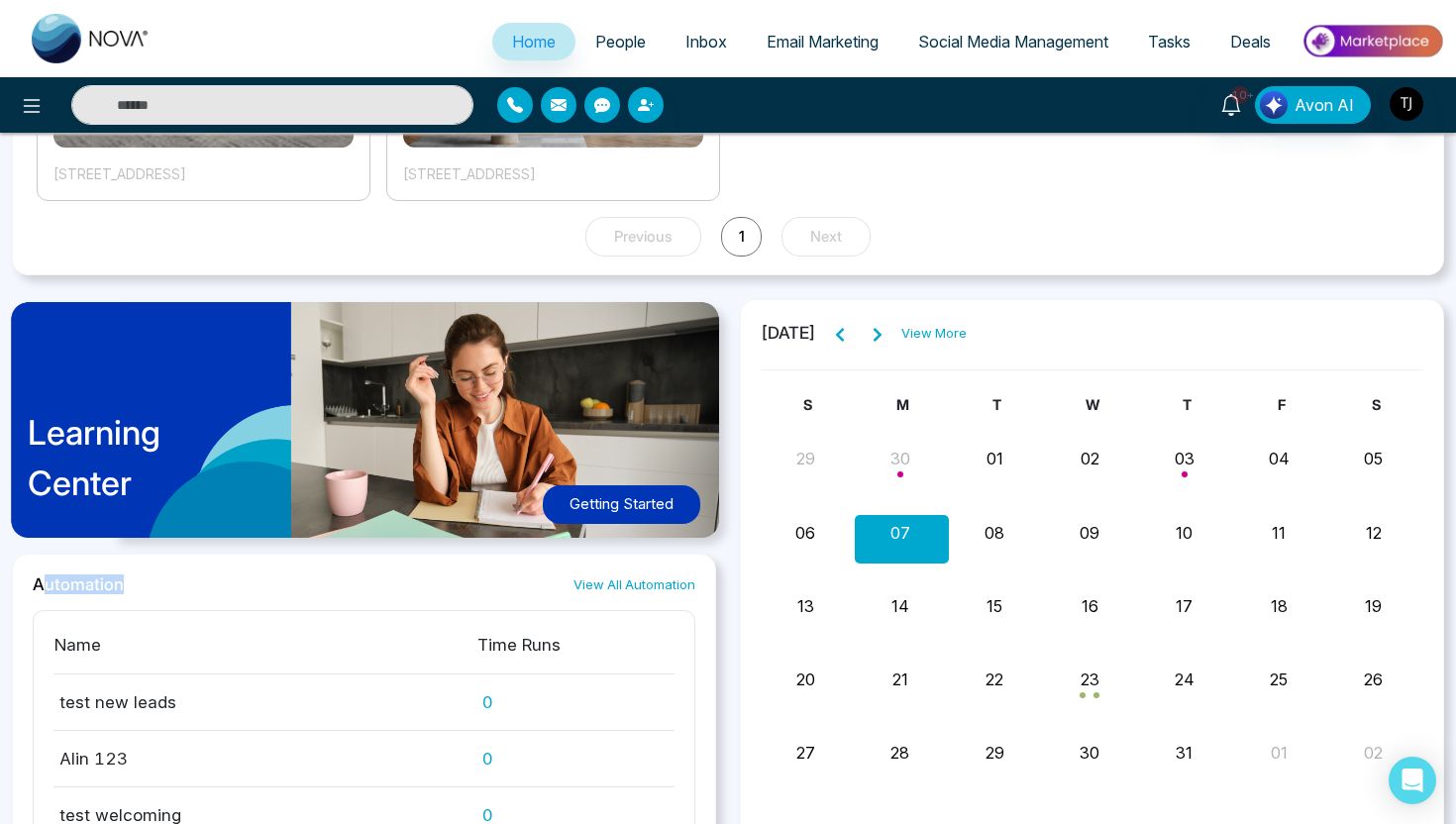 drag, startPoint x: 39, startPoint y: 586, endPoint x: 132, endPoint y: 586, distance: 93 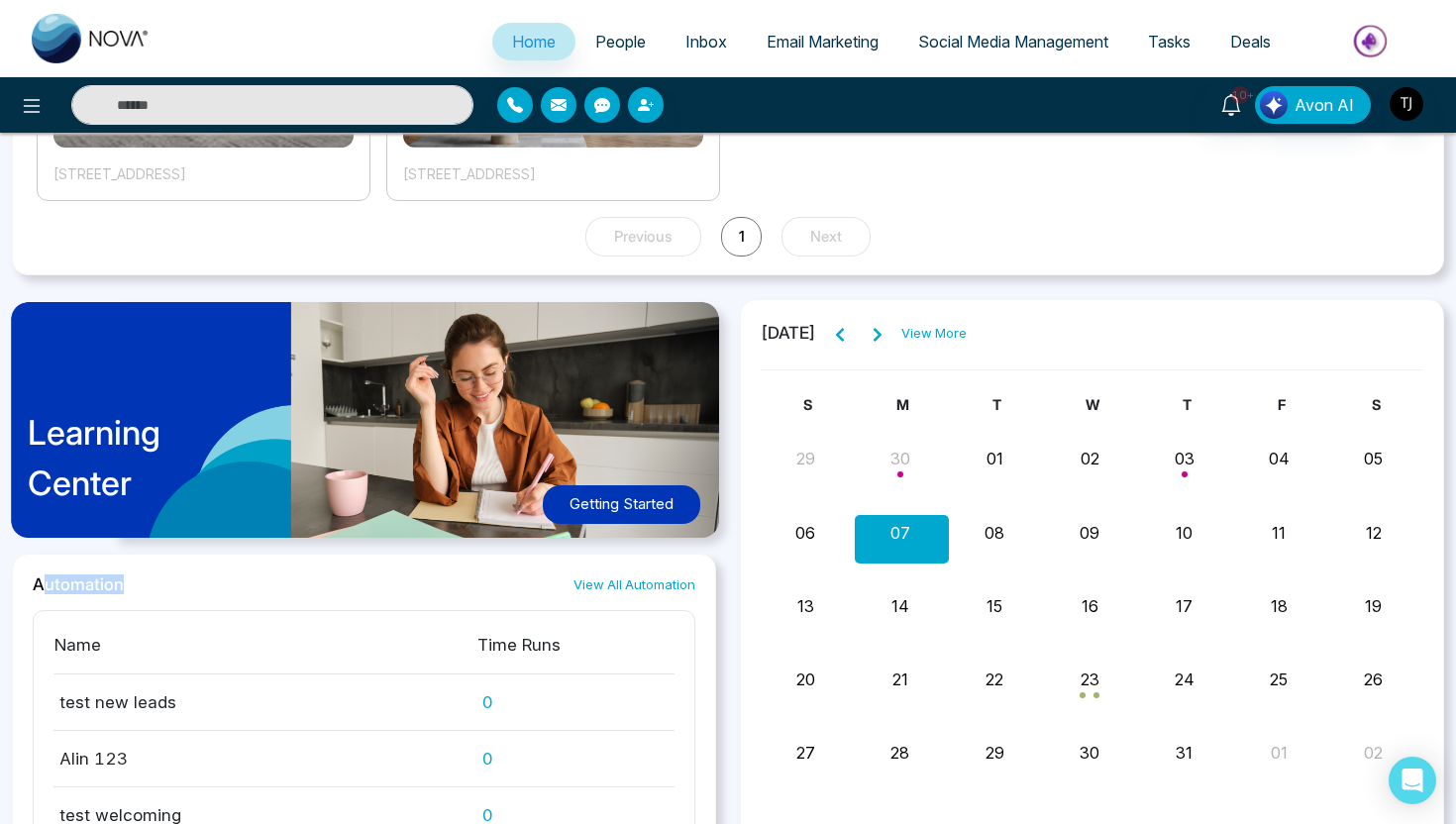 click on "Automation View All Automation" at bounding box center (364, 584) 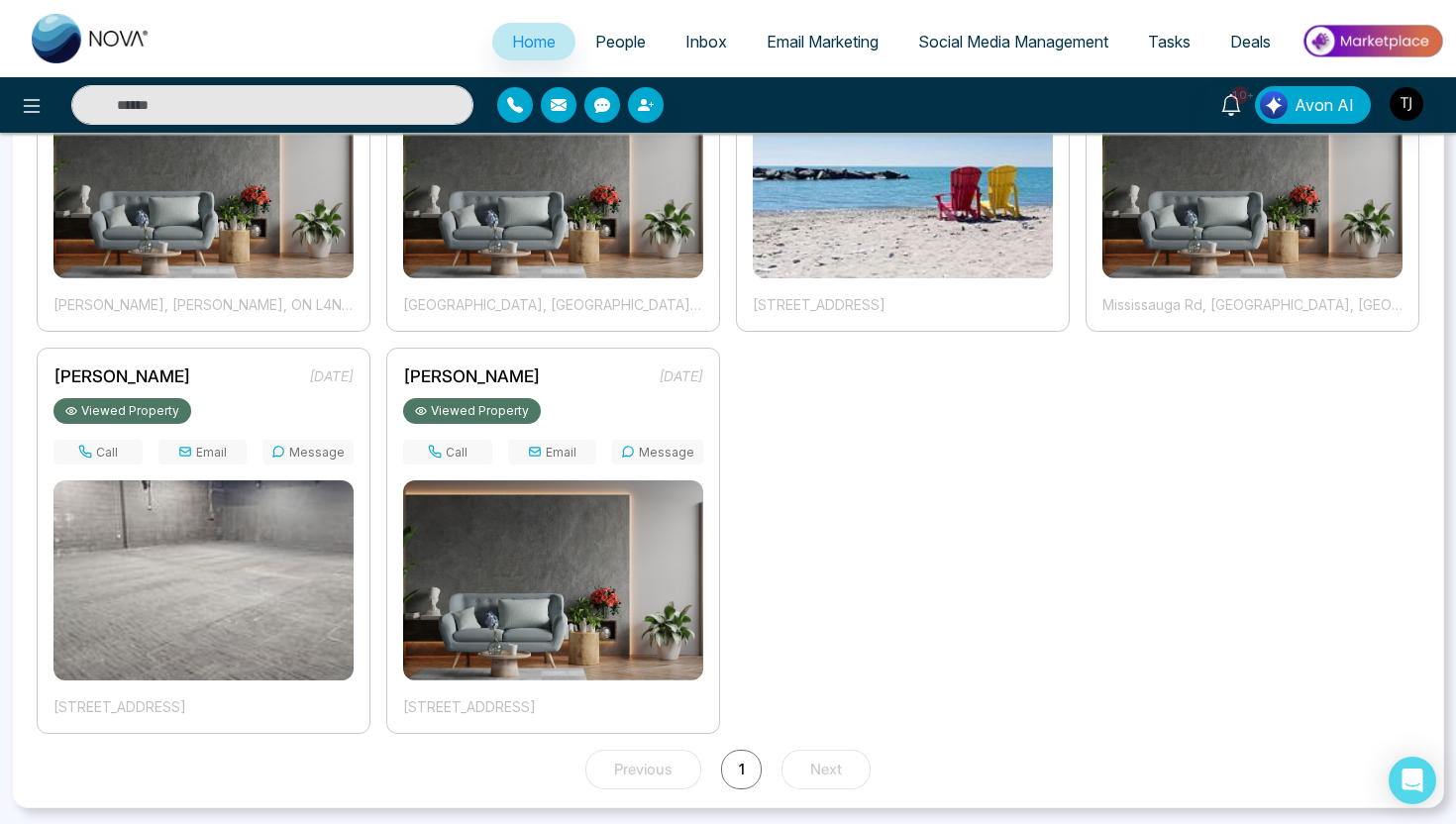 scroll, scrollTop: 1750, scrollLeft: 0, axis: vertical 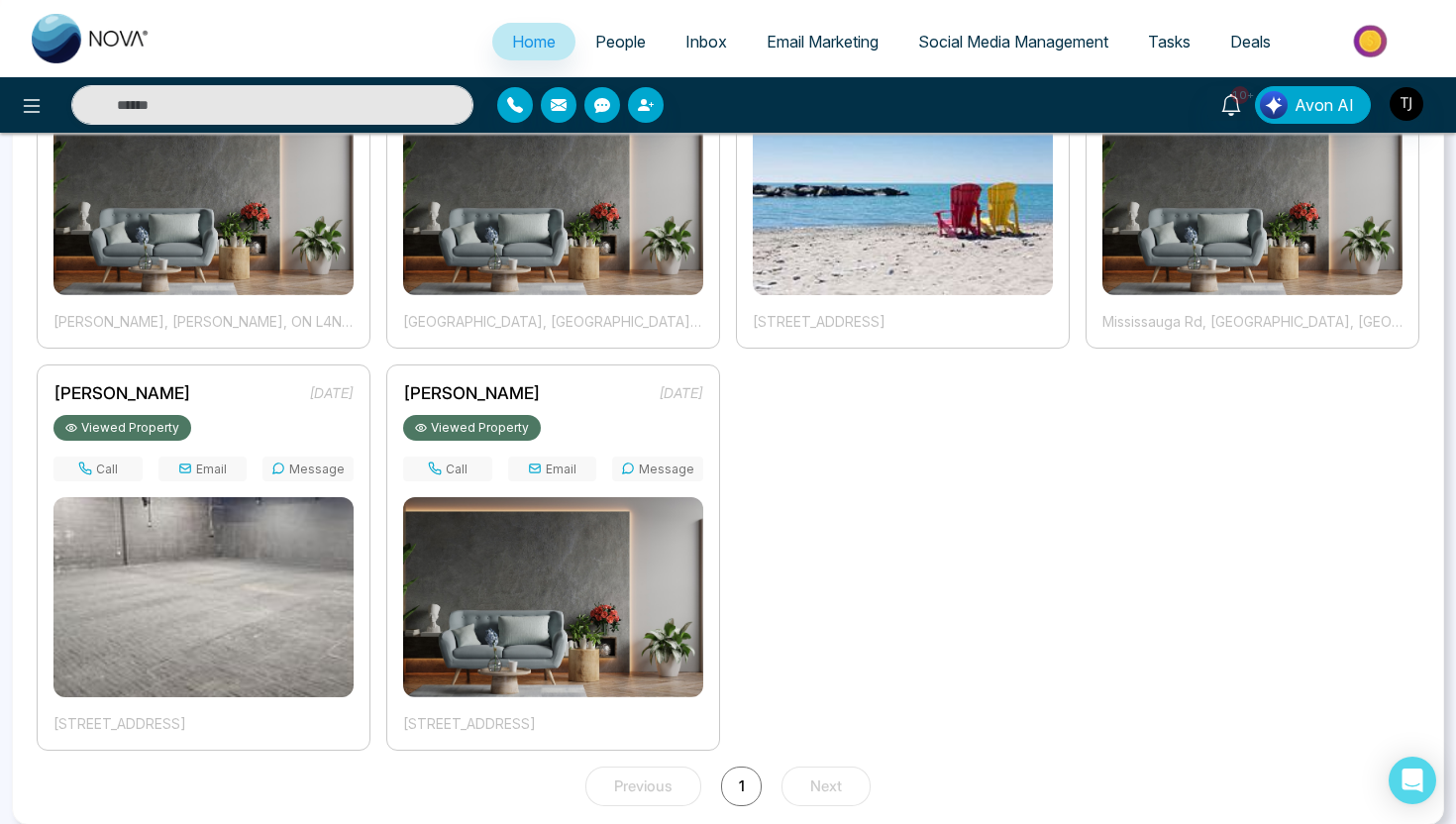 drag, startPoint x: 469, startPoint y: 727, endPoint x: 608, endPoint y: 724, distance: 139.03237 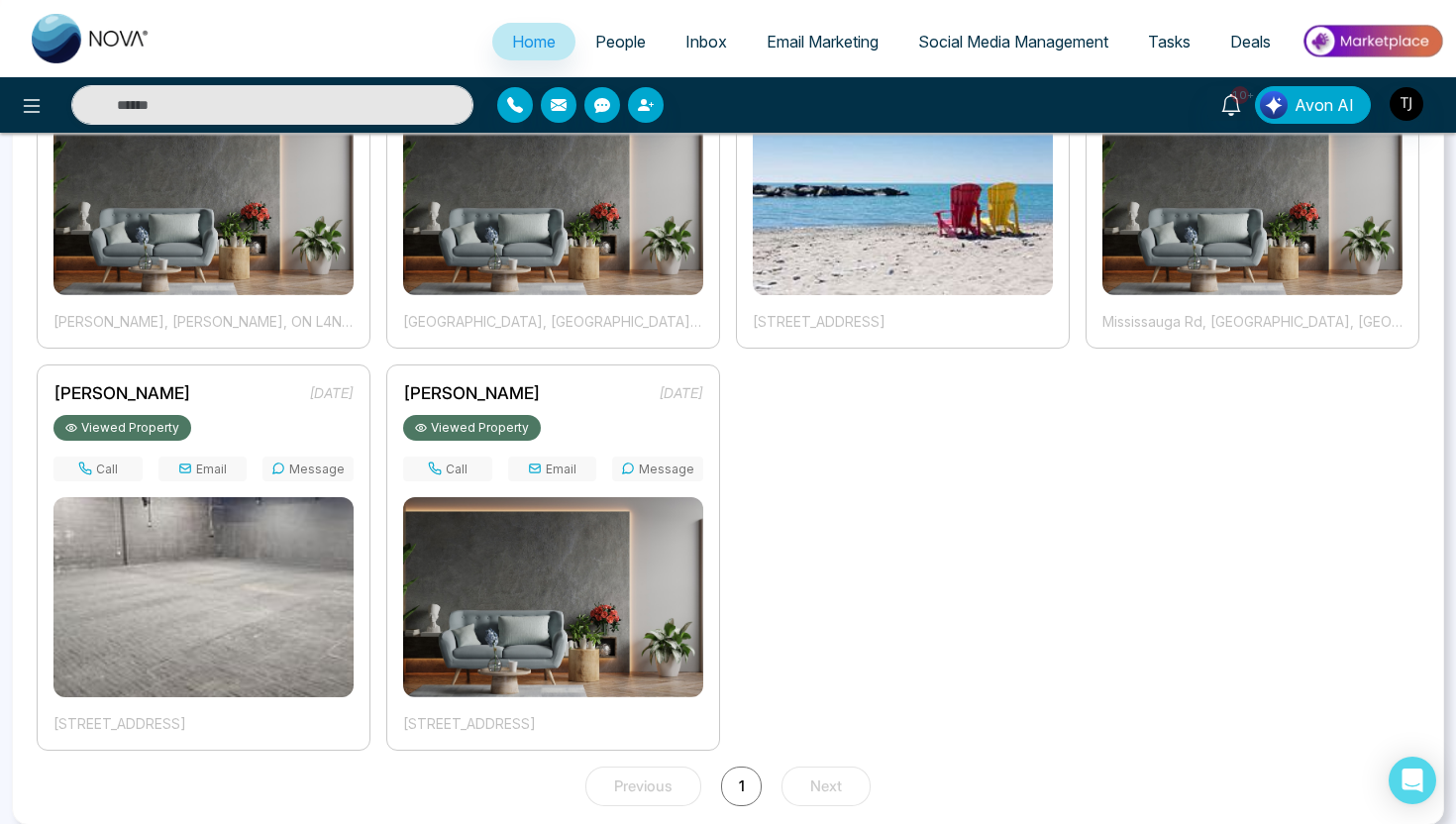 click on "[STREET_ADDRESS]" at bounding box center (553, 723) 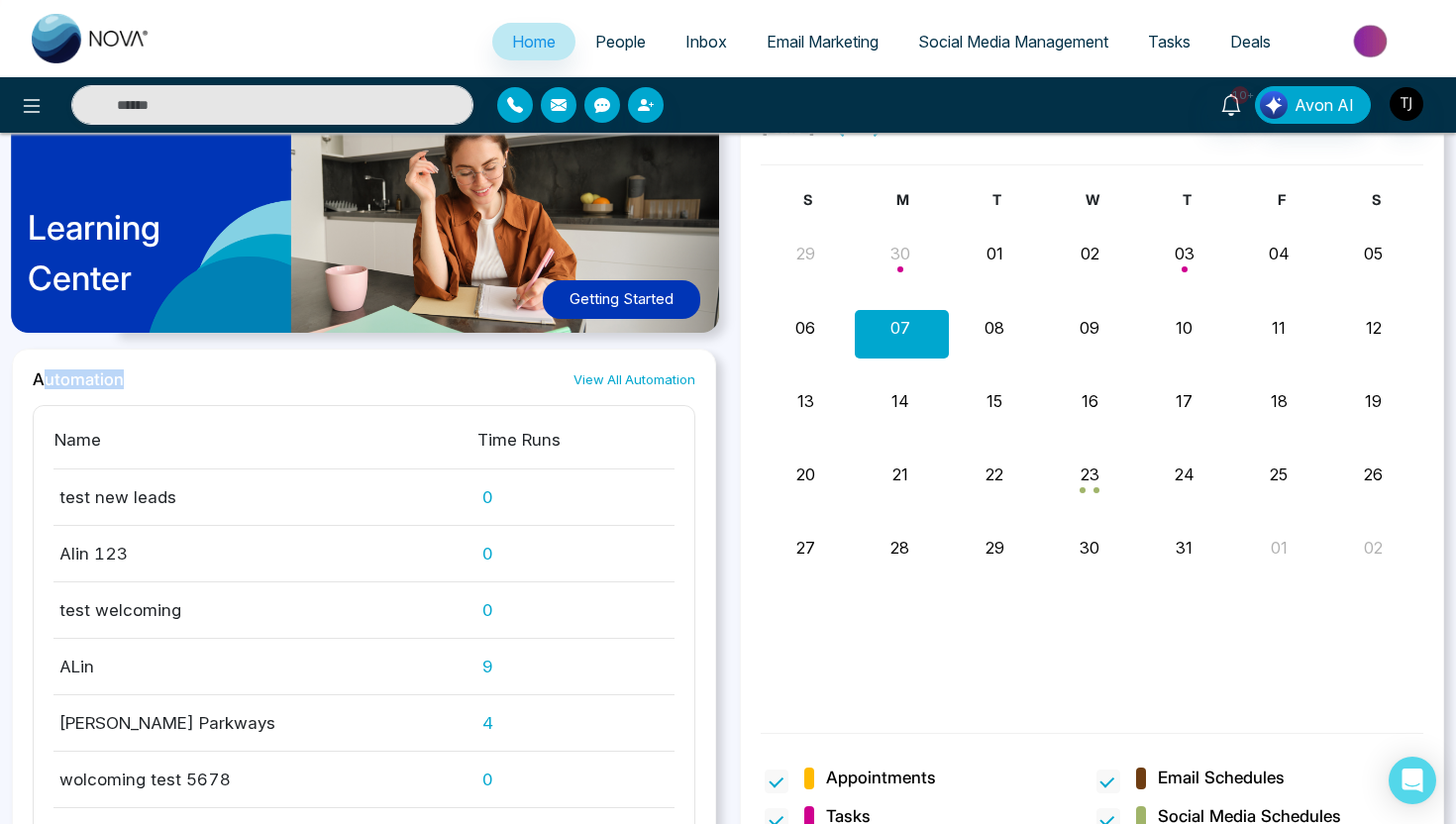 scroll, scrollTop: 2510, scrollLeft: 0, axis: vertical 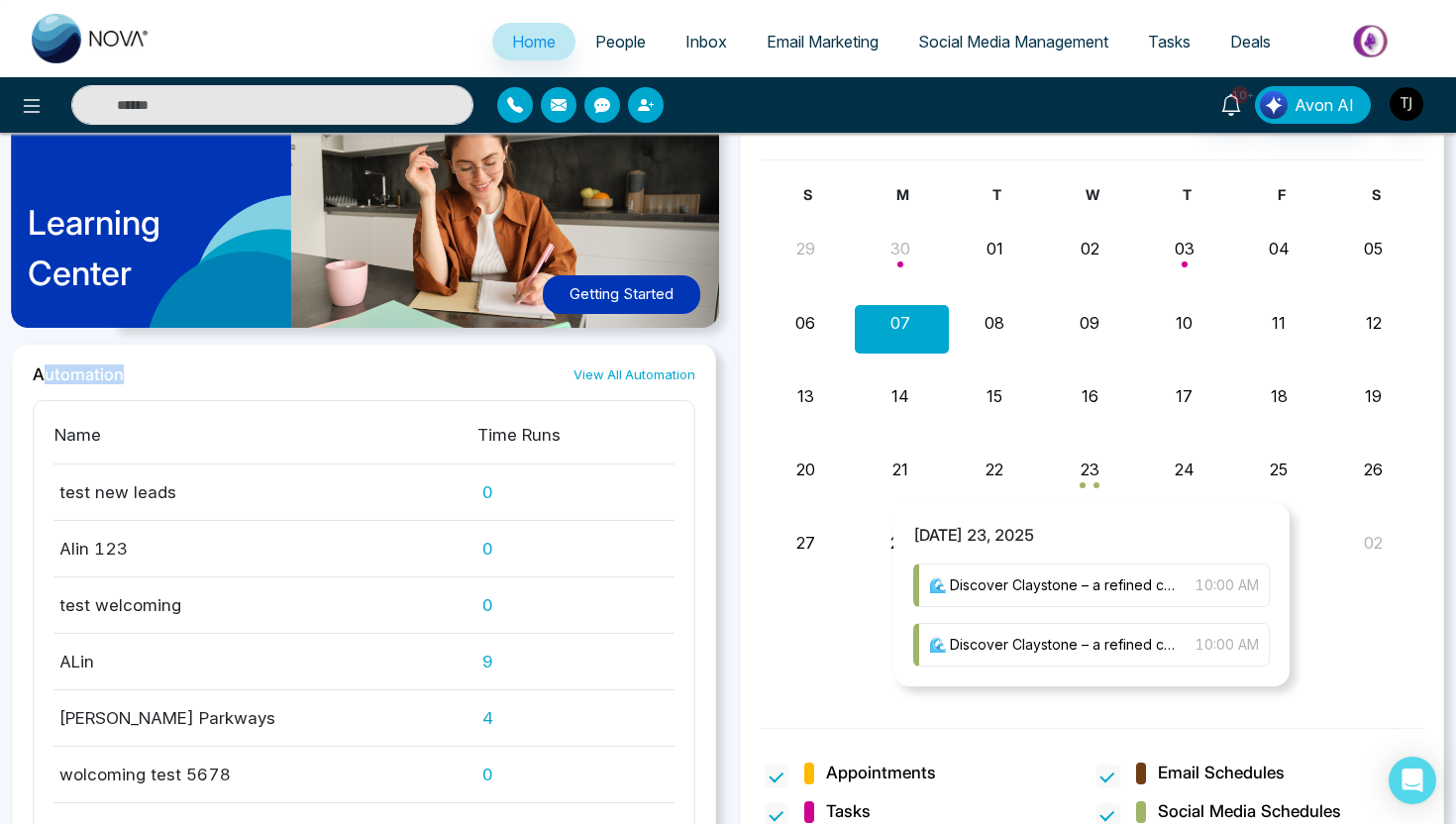 click at bounding box center (1092, 475) 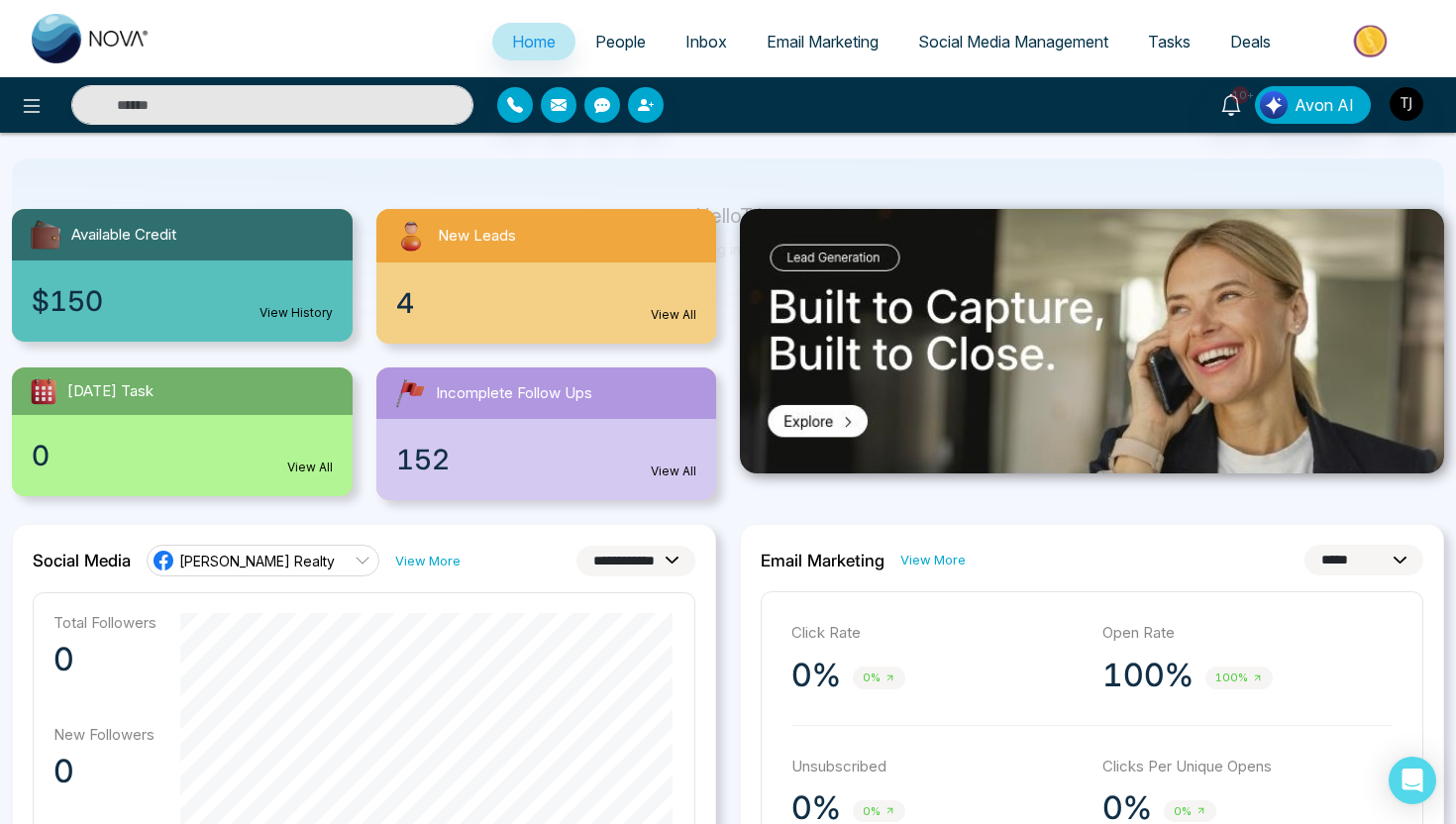 scroll, scrollTop: 0, scrollLeft: 0, axis: both 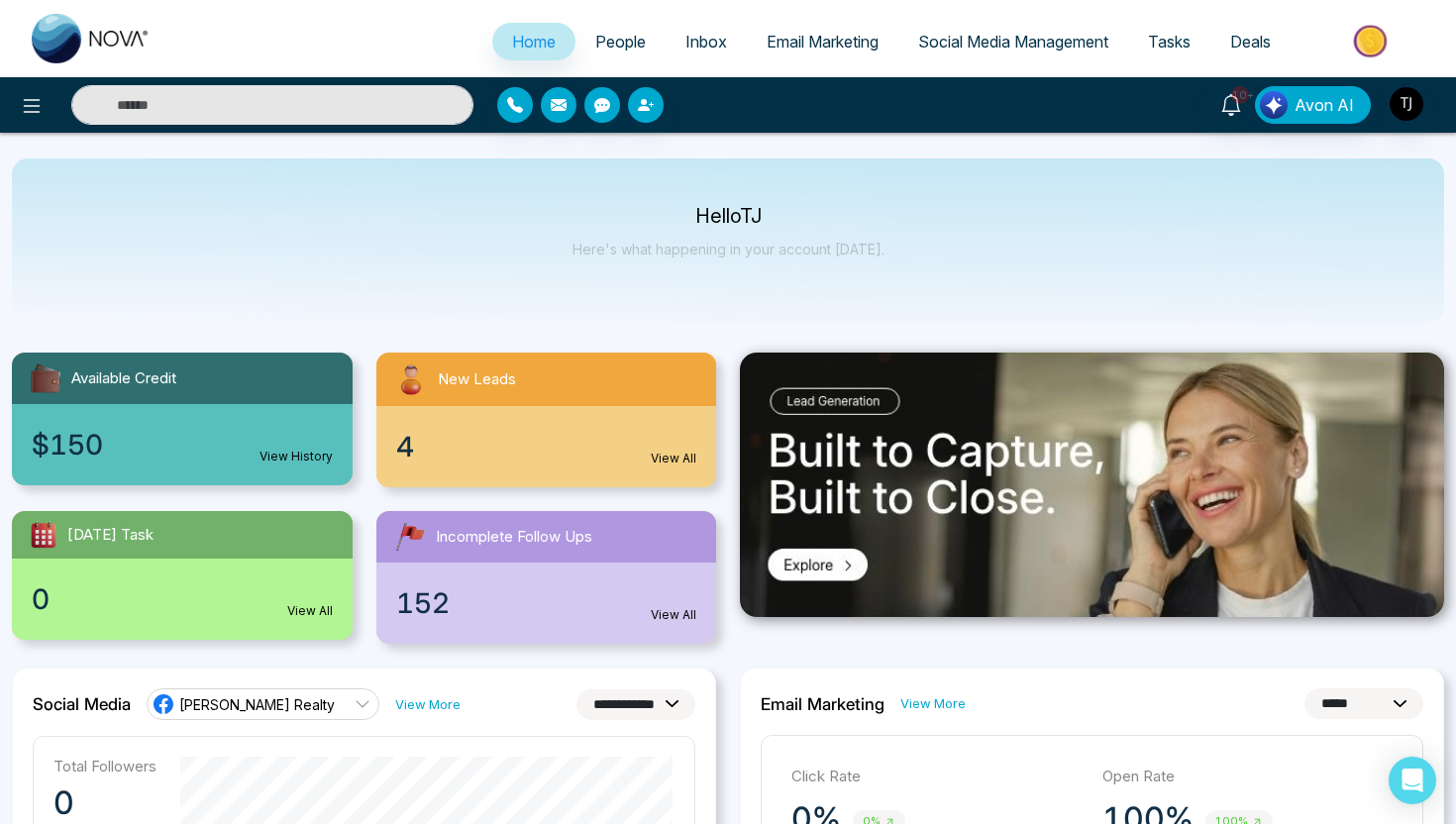click on "People" at bounding box center [620, 42] 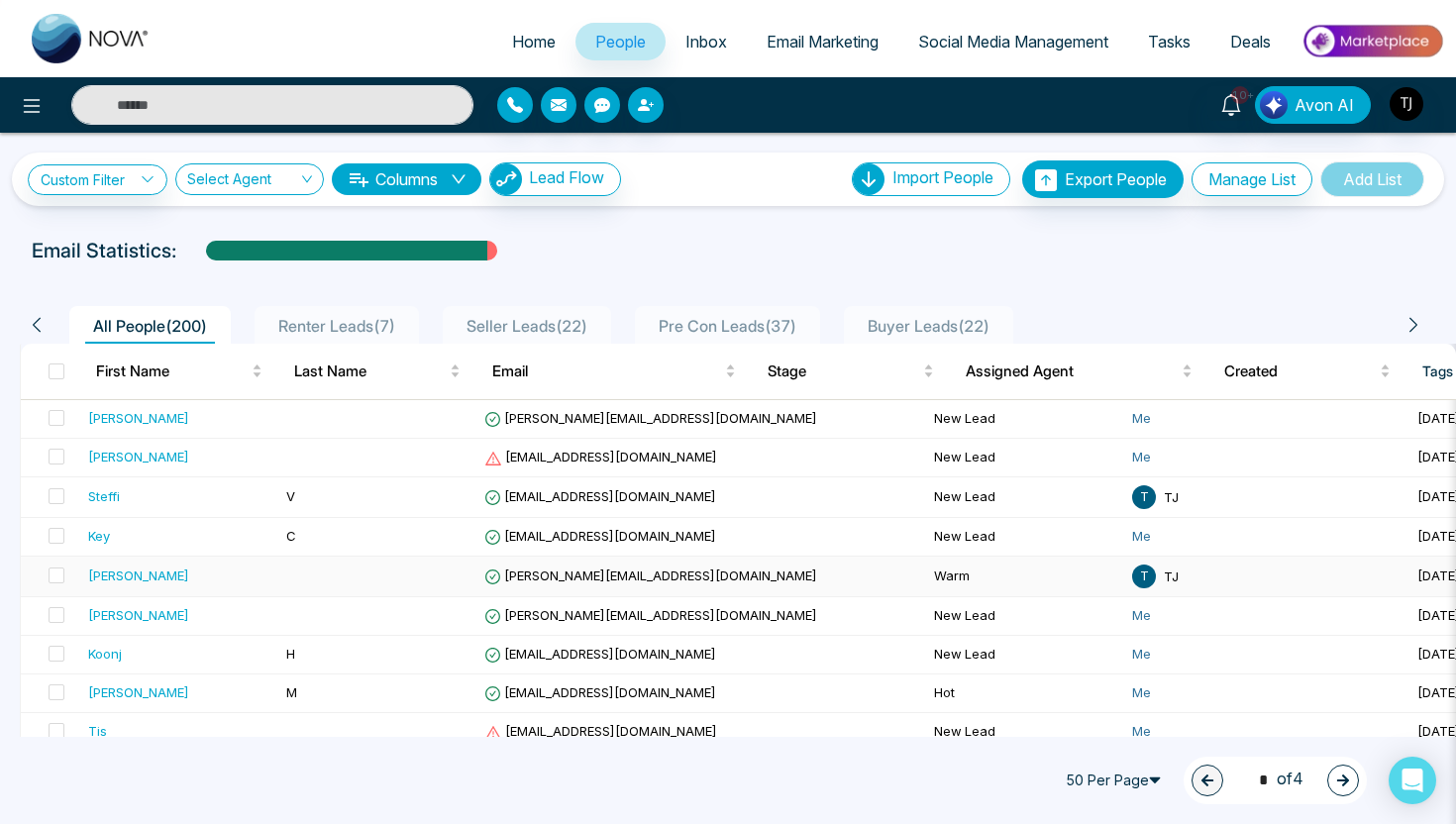 scroll, scrollTop: 0, scrollLeft: 16, axis: horizontal 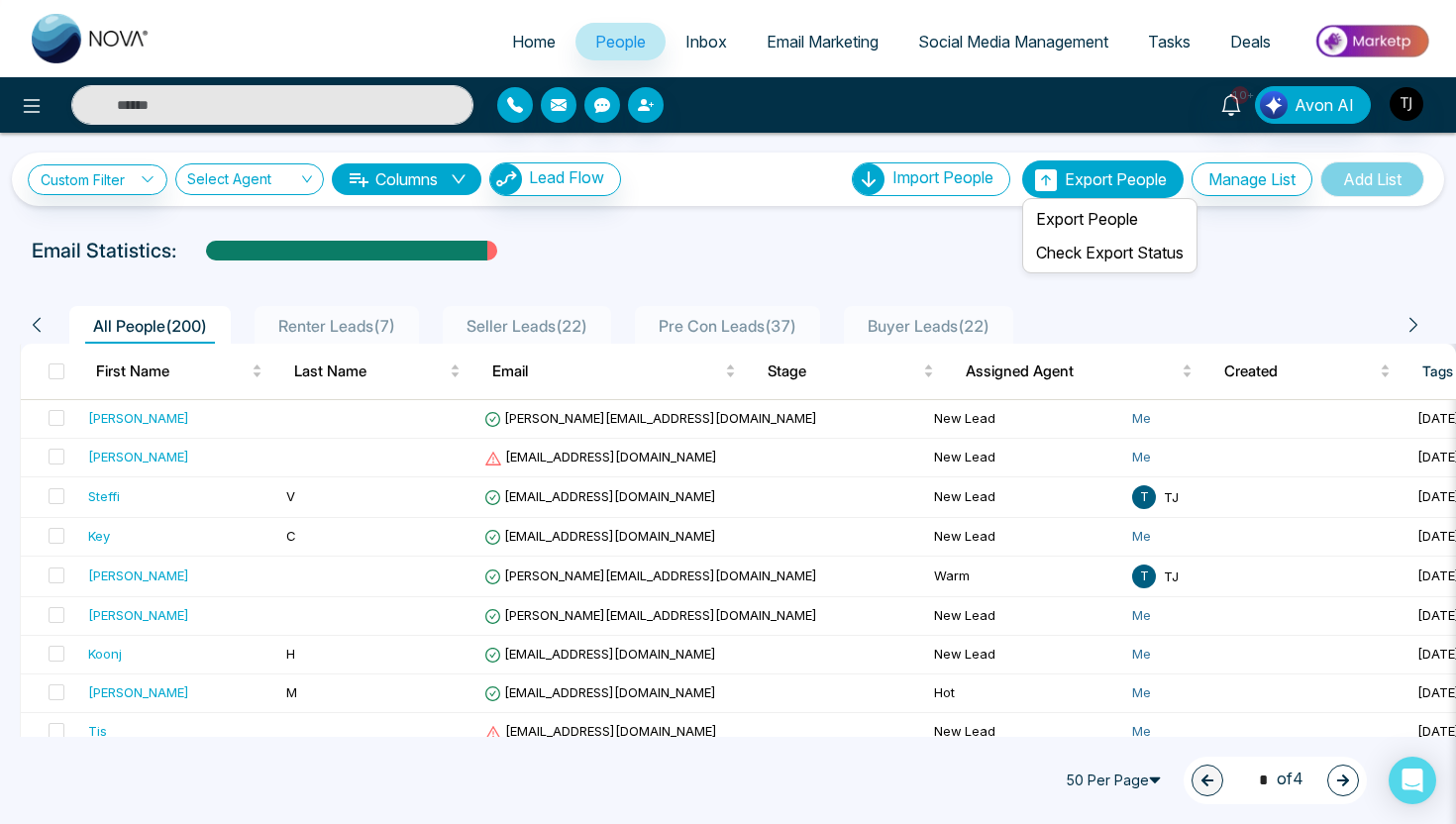 click on "Export People" at bounding box center (1115, 179) 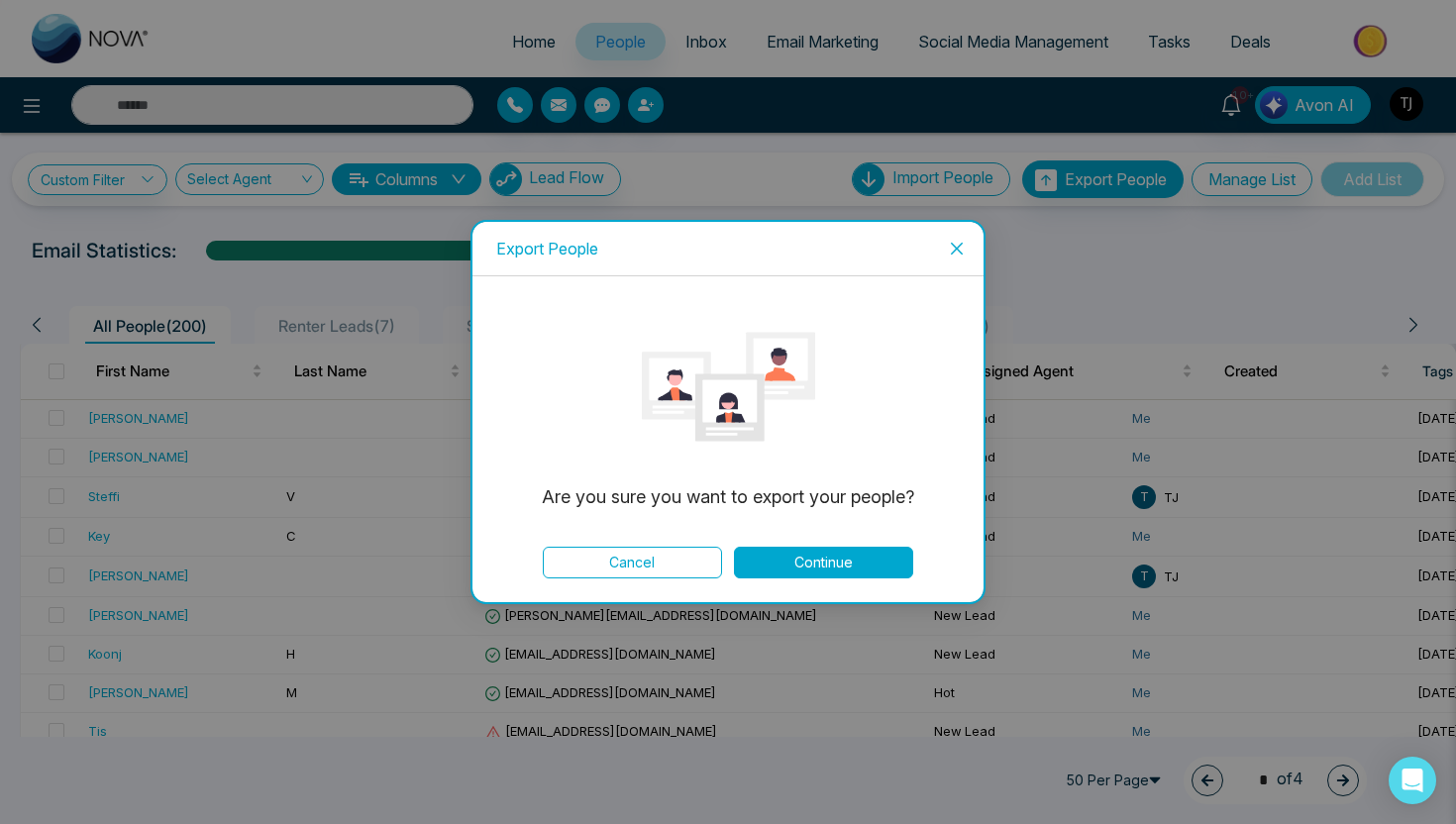 click on "Continue" at bounding box center [823, 563] 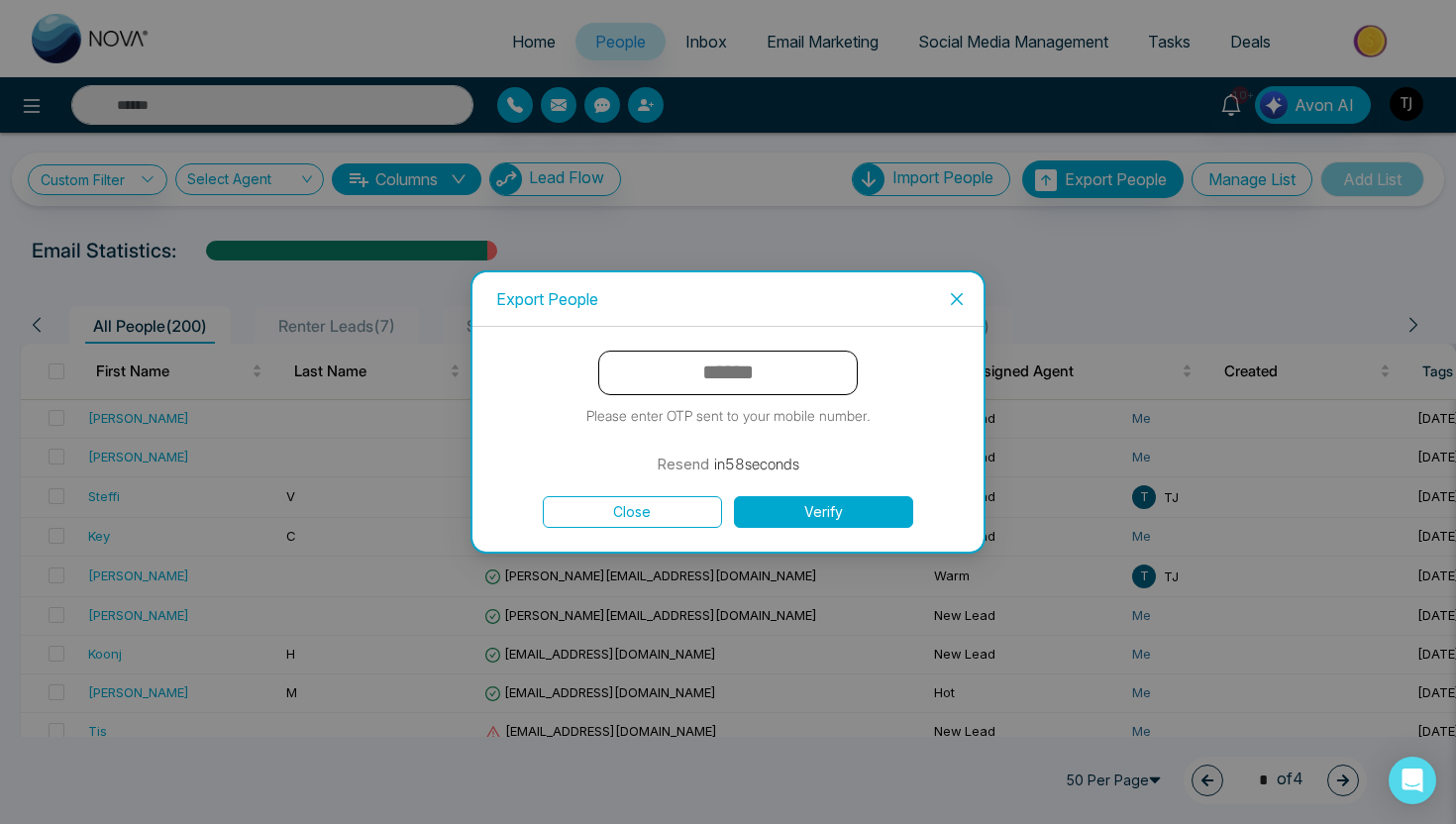 click 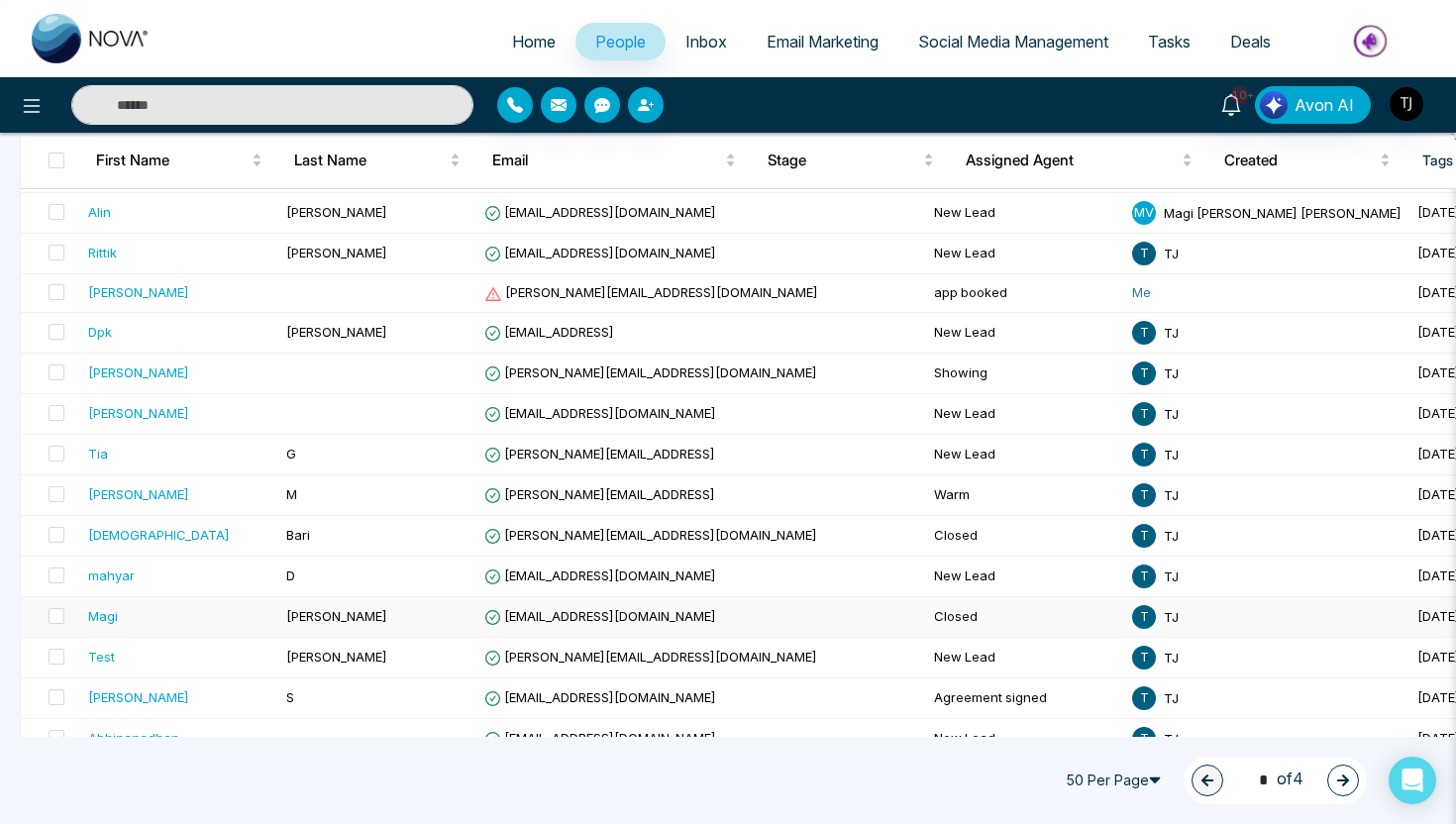 click on "[PERSON_NAME]" at bounding box center [377, 617] 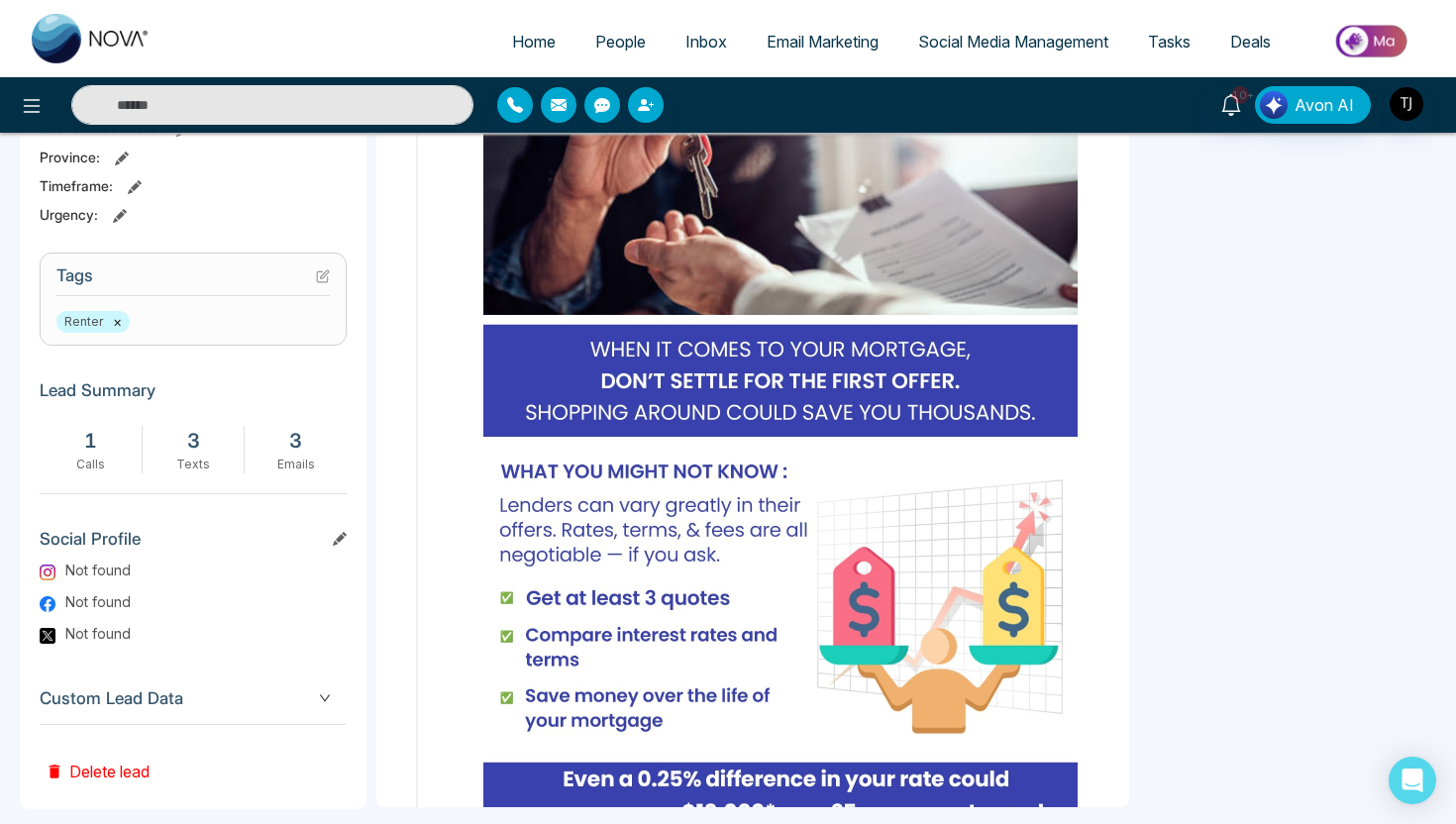 scroll, scrollTop: 730, scrollLeft: 0, axis: vertical 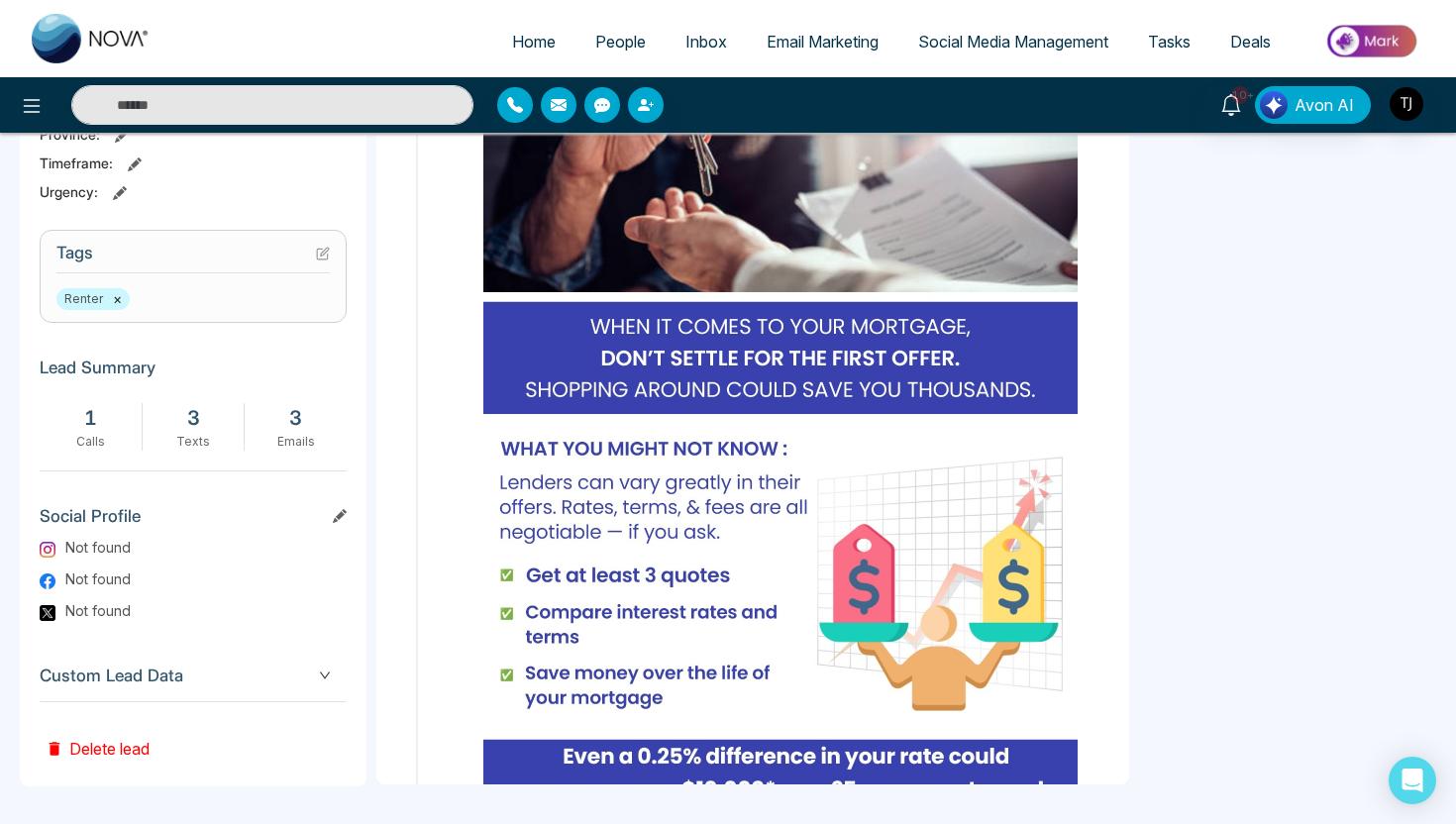 click on "Custom Lead Data" at bounding box center [193, 675] 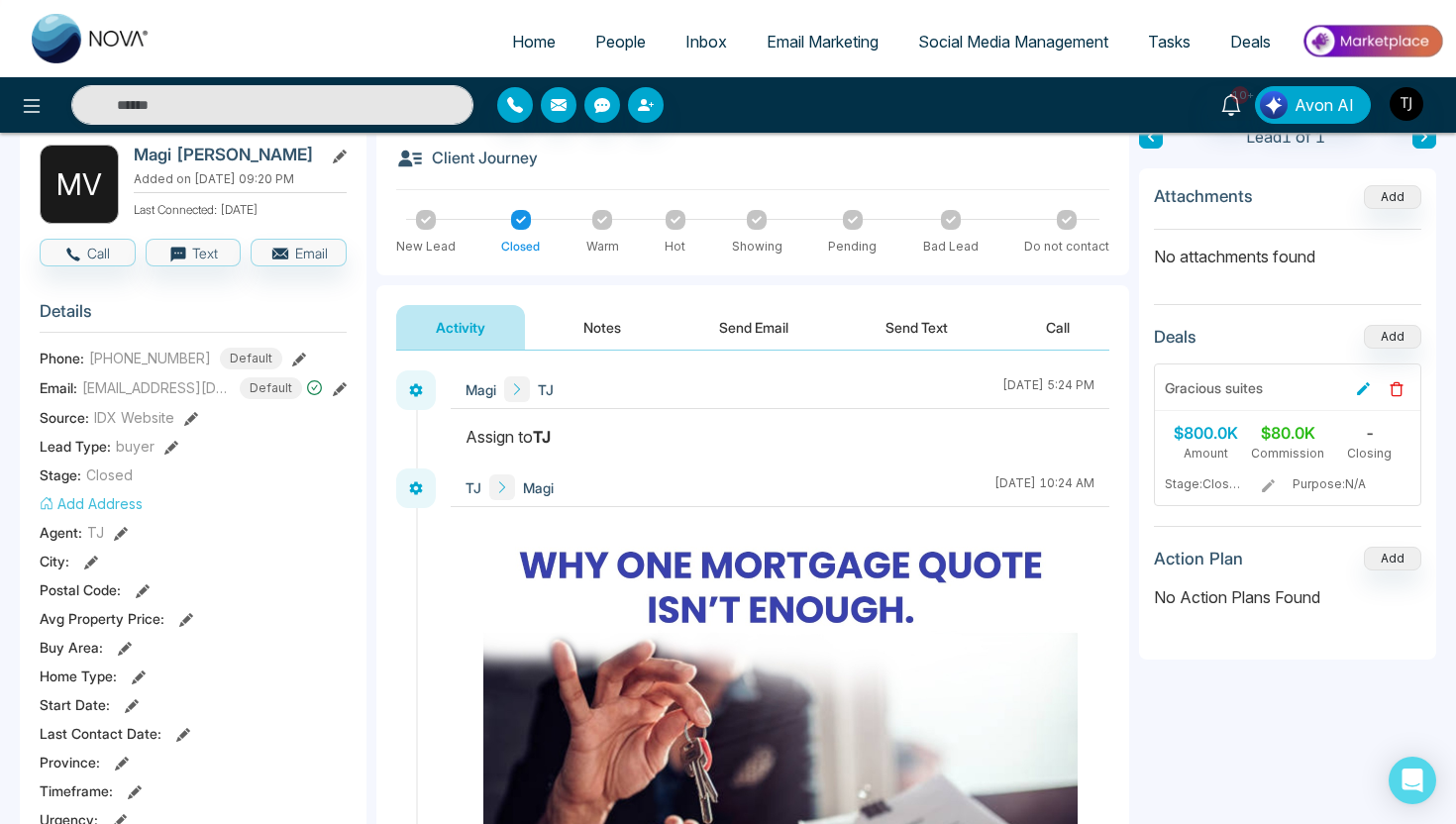 scroll, scrollTop: 67, scrollLeft: 0, axis: vertical 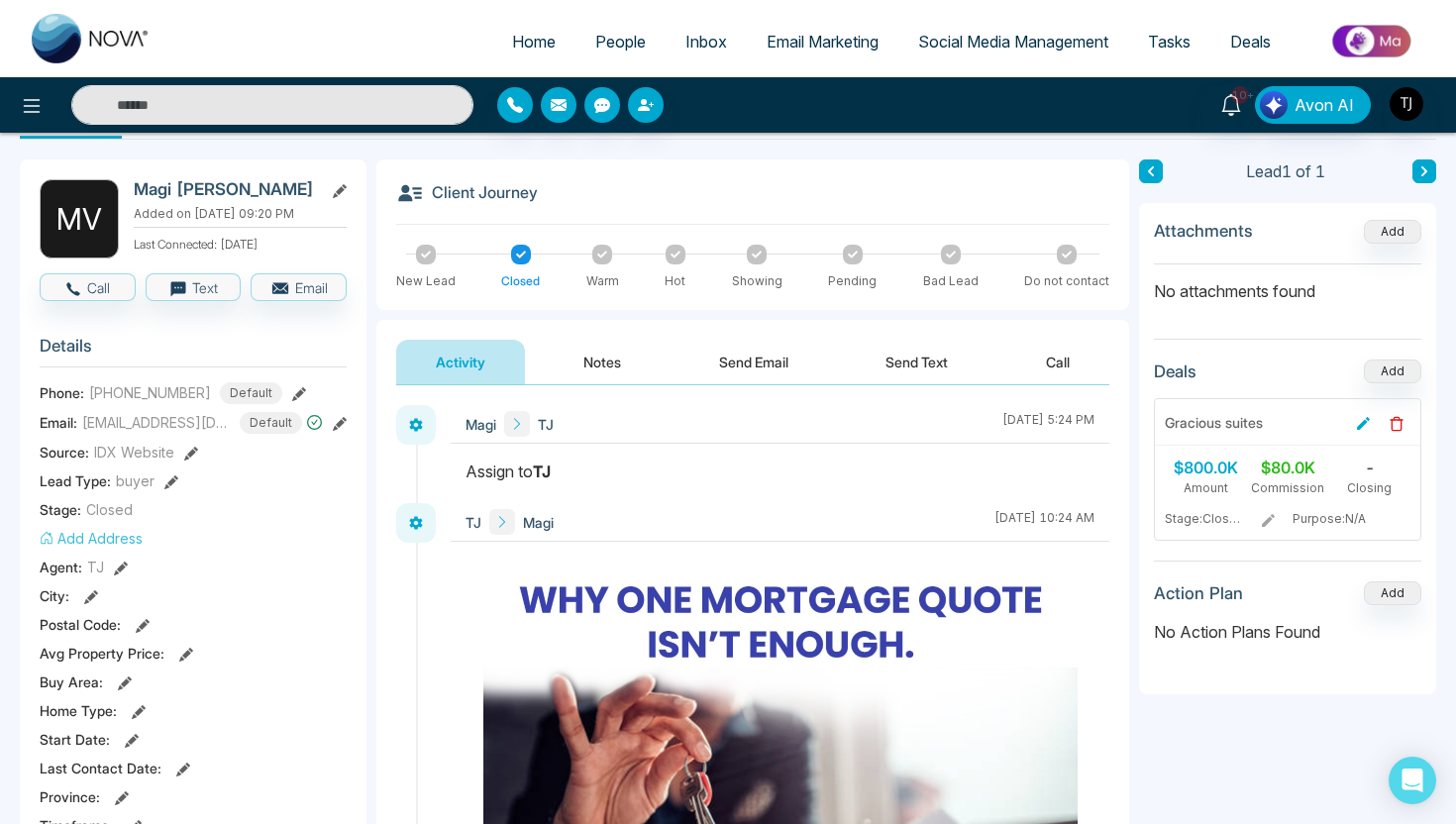 click 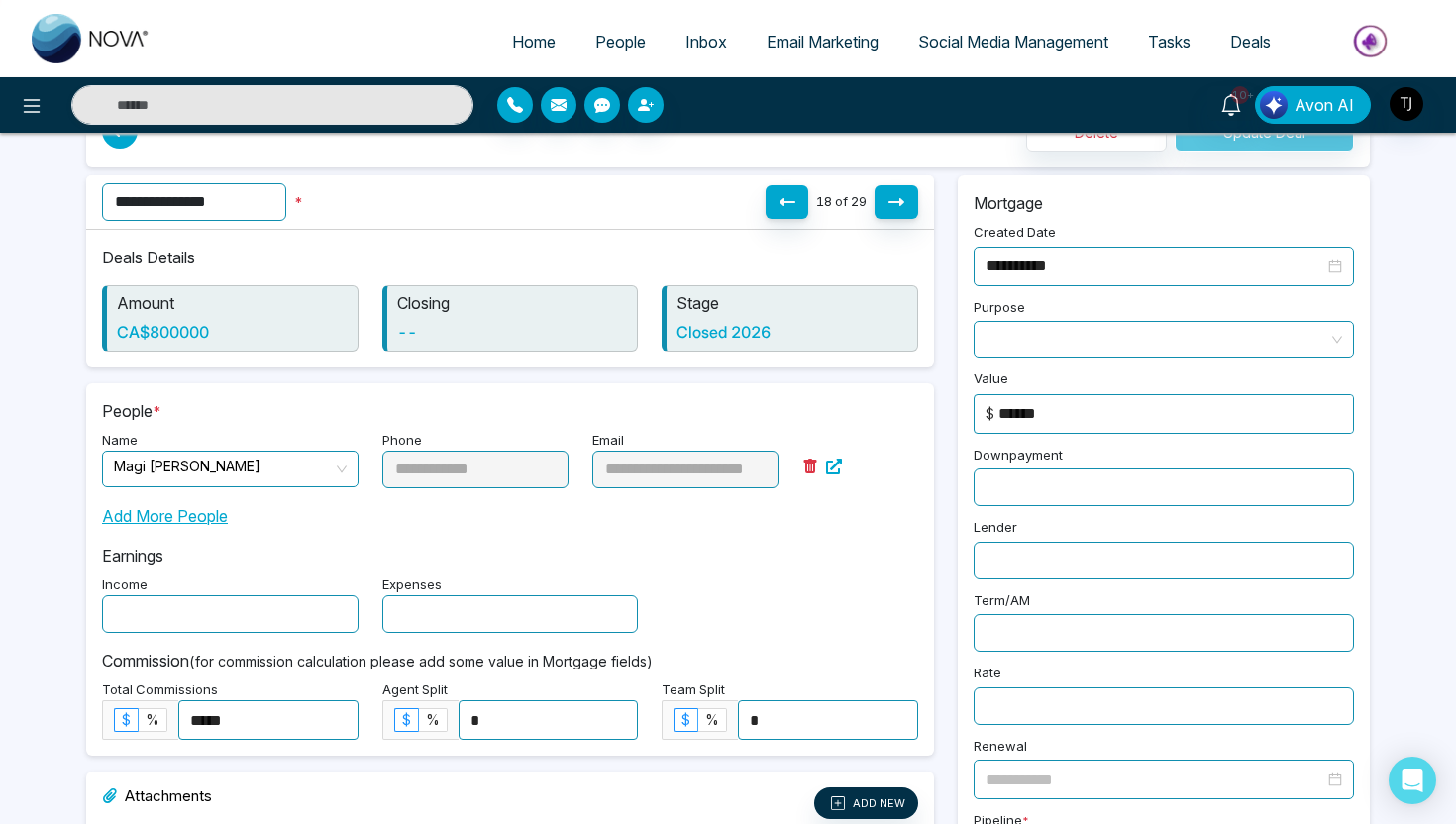 scroll, scrollTop: 0, scrollLeft: 0, axis: both 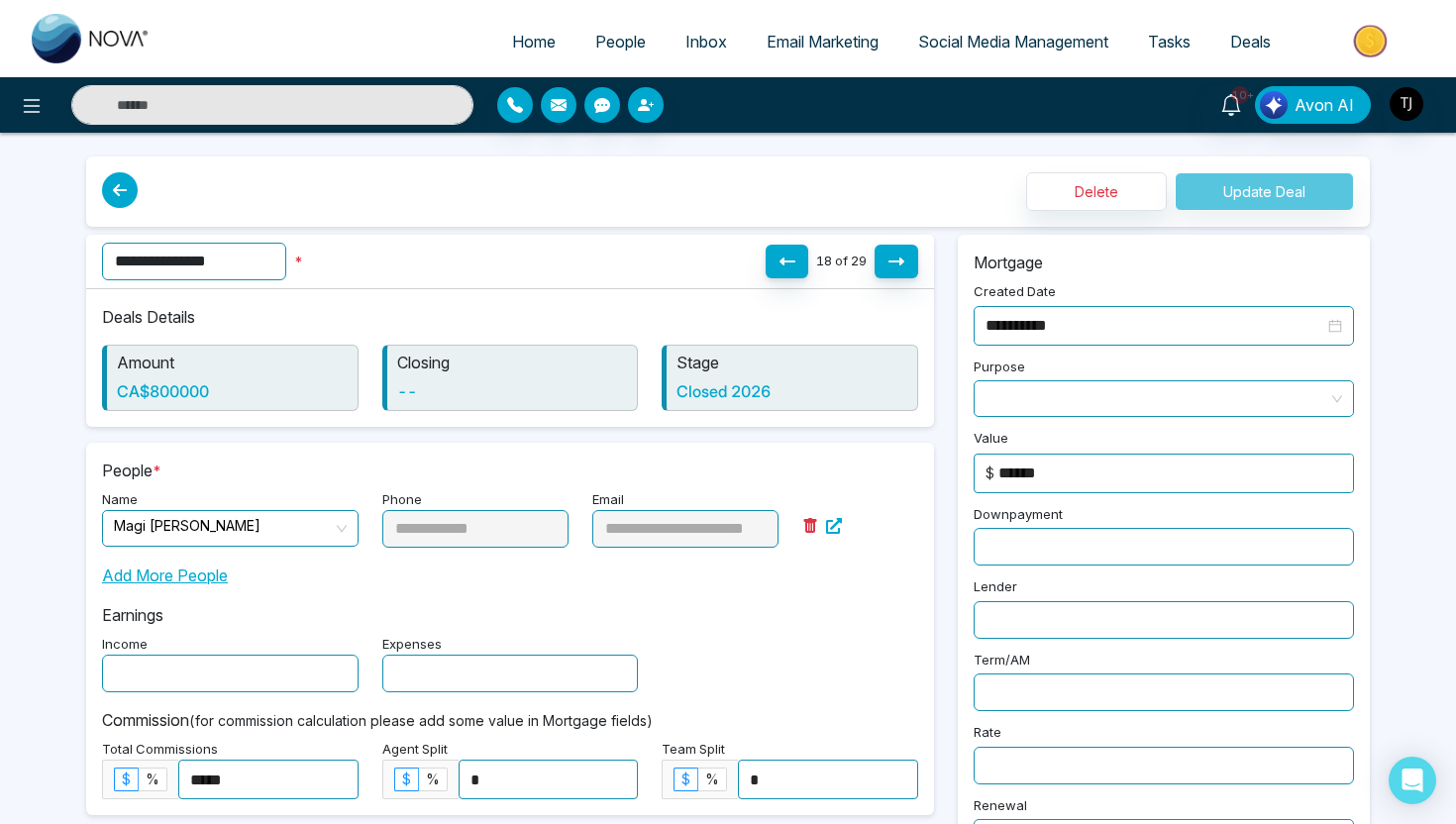 click on "People" at bounding box center [620, 42] 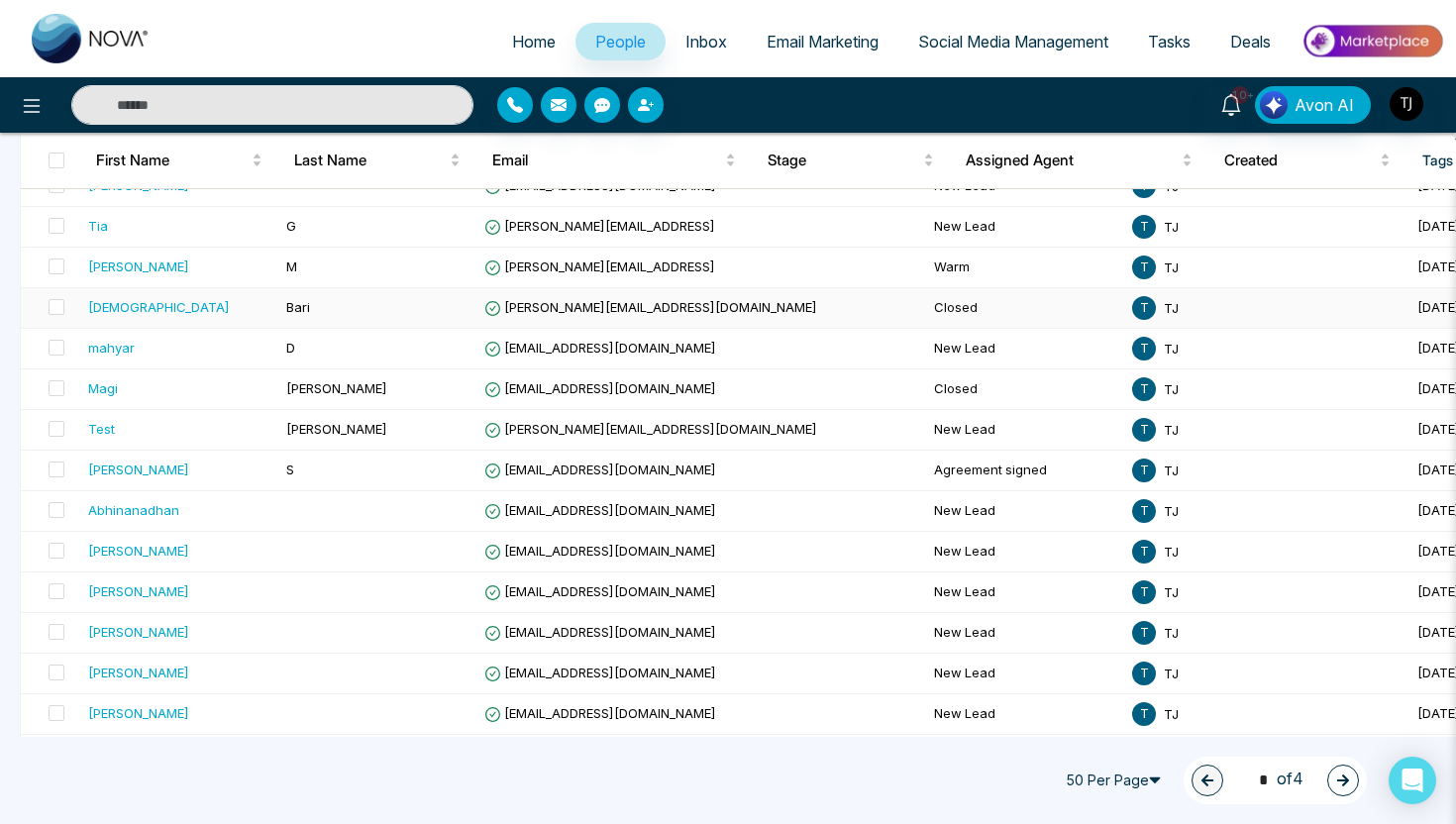 scroll, scrollTop: 919, scrollLeft: 0, axis: vertical 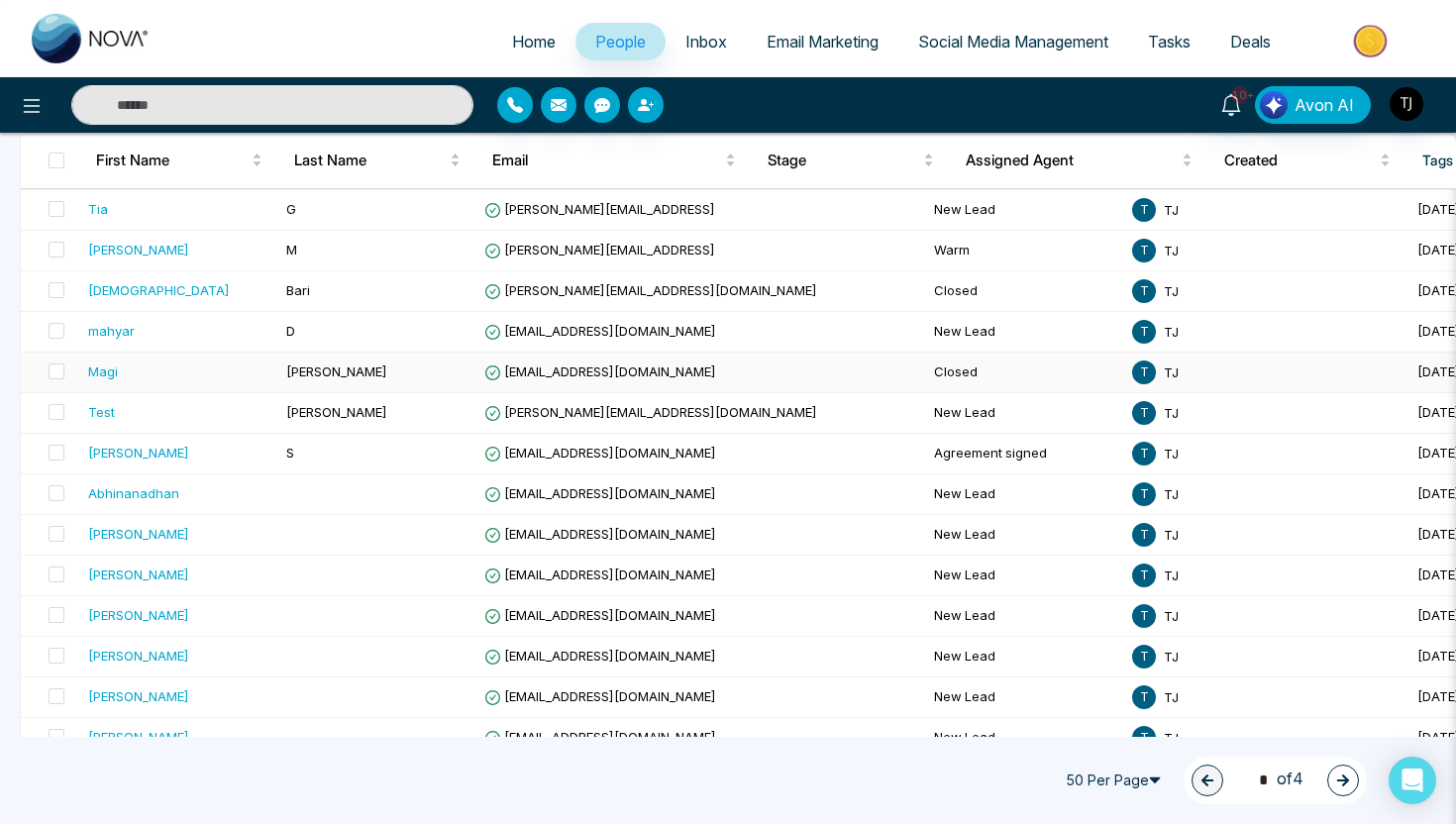 click on "[PERSON_NAME]" at bounding box center [377, 372] 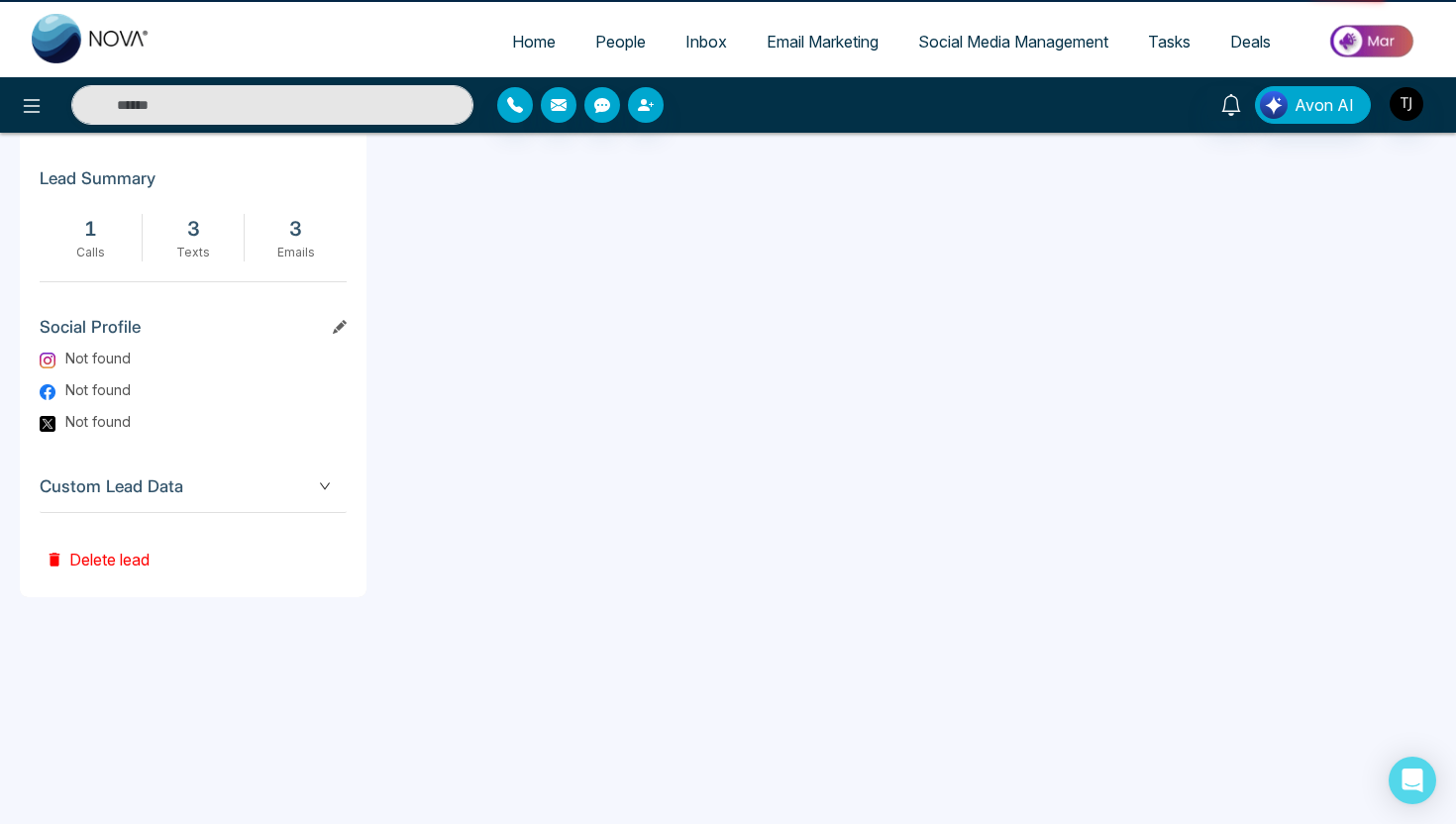 scroll, scrollTop: 0, scrollLeft: 0, axis: both 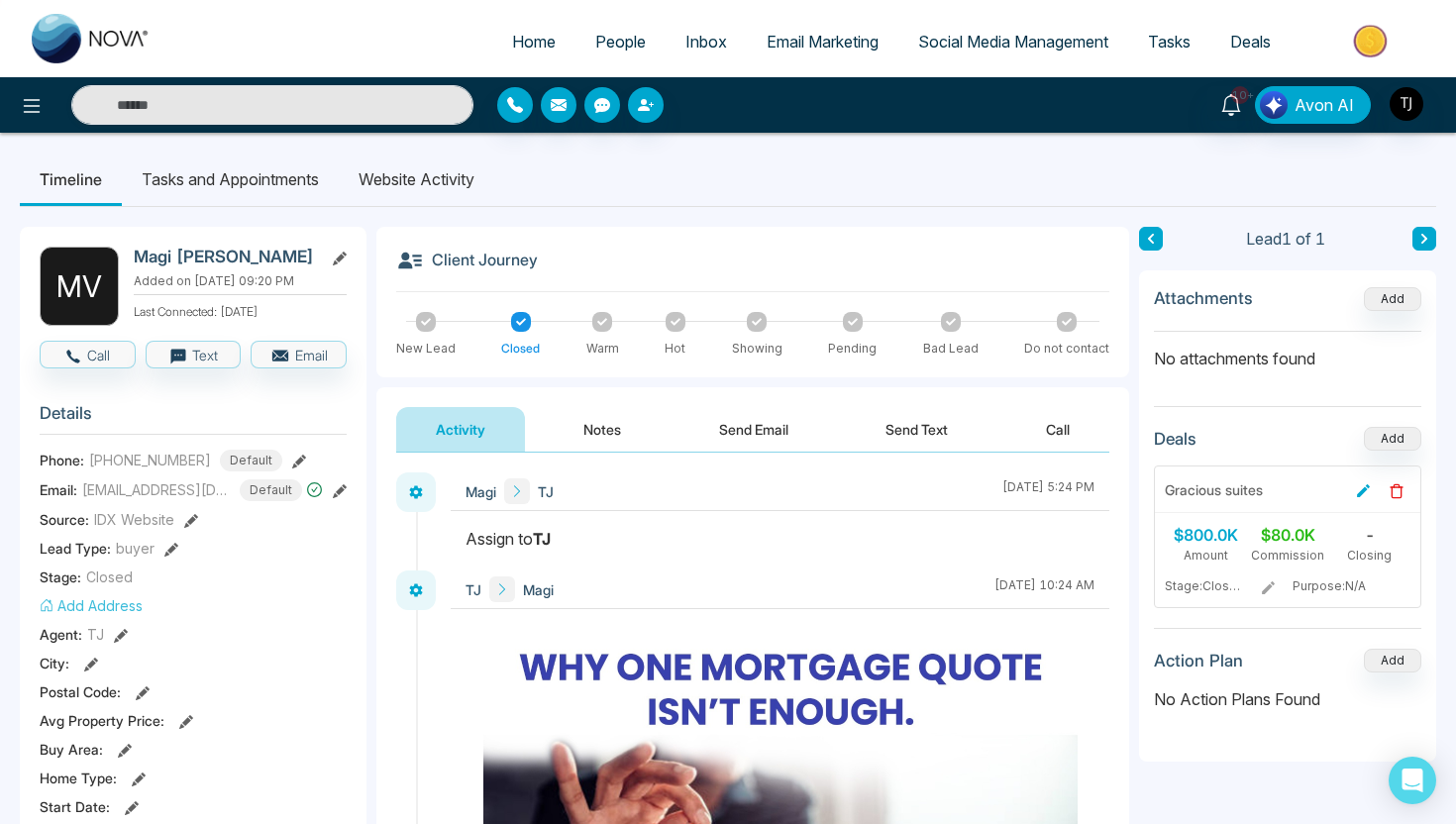 click on "Website Activity" at bounding box center [416, 179] 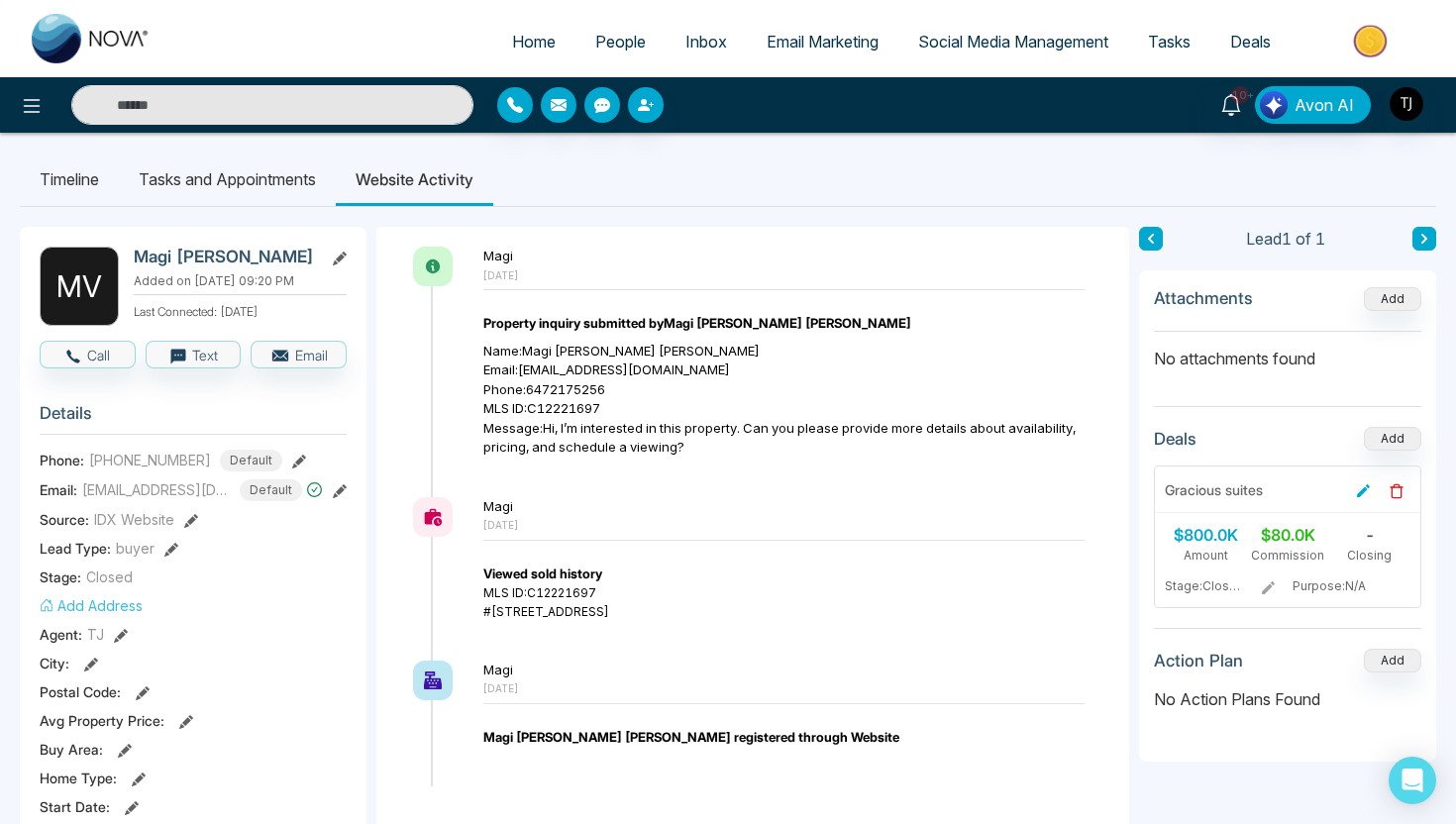 click on "Timeline" at bounding box center [69, 179] 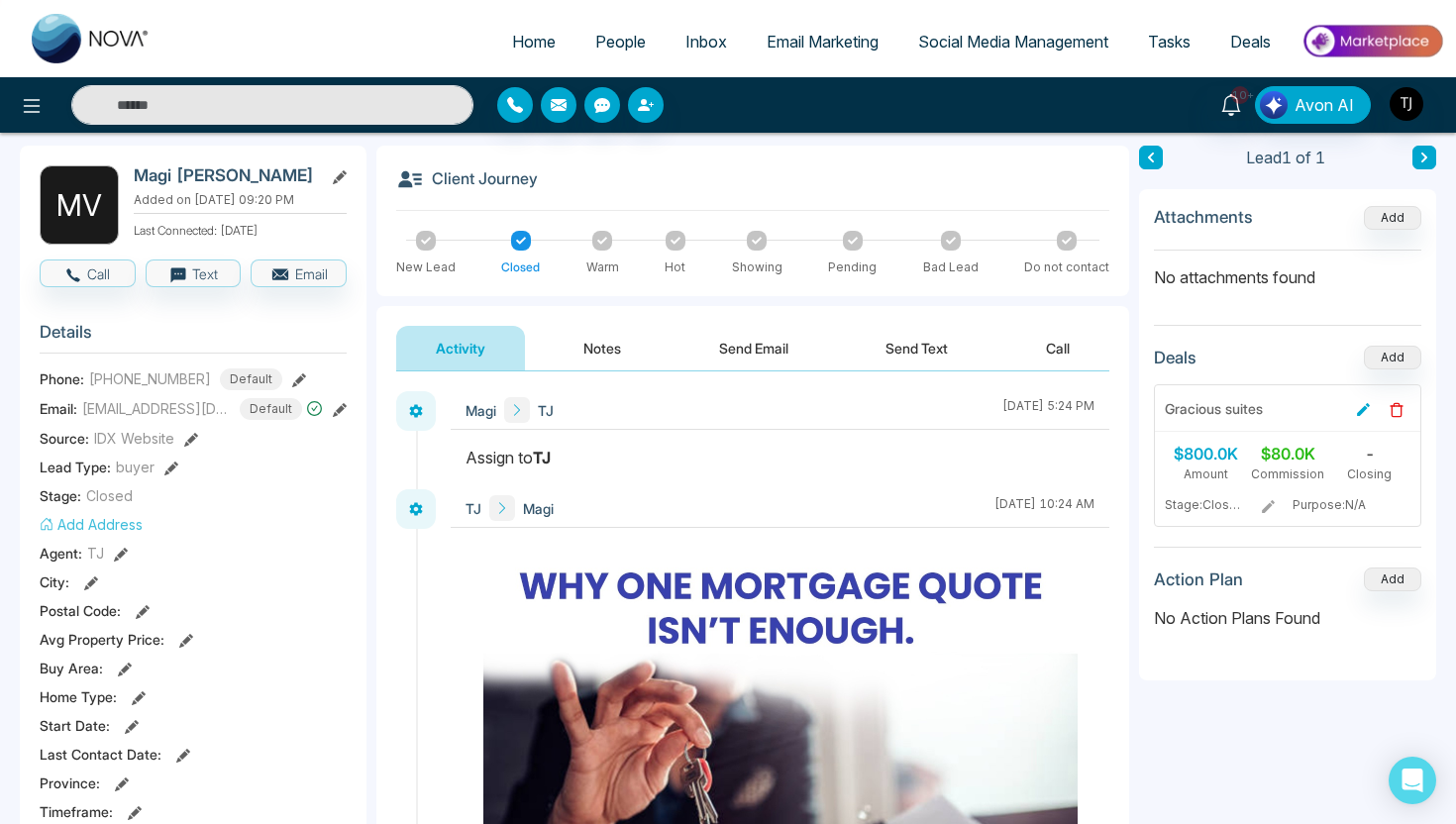 scroll, scrollTop: 84, scrollLeft: 0, axis: vertical 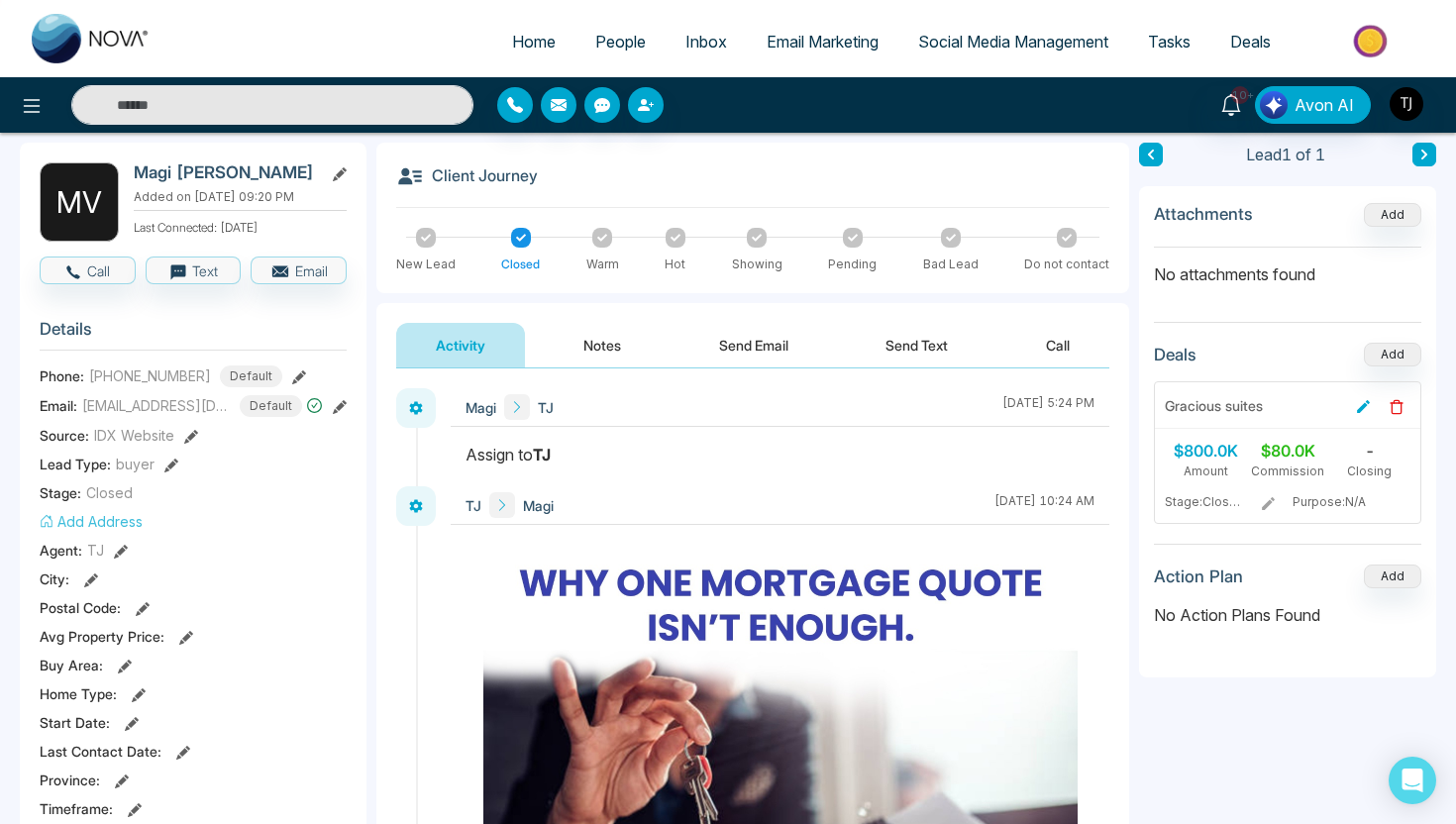 click on "Send Email" at bounding box center [754, 345] 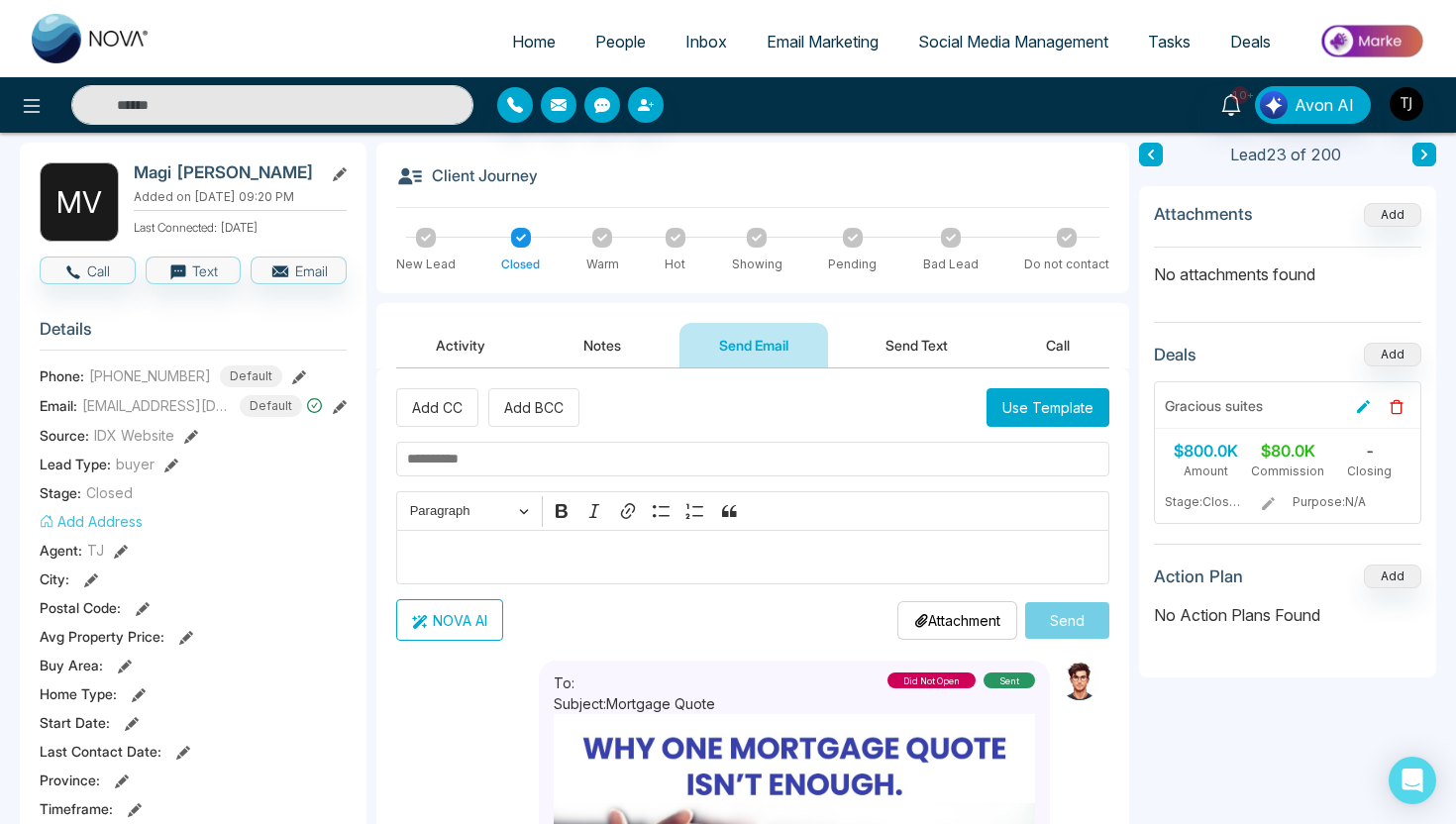 click on "Send Text" at bounding box center [916, 345] 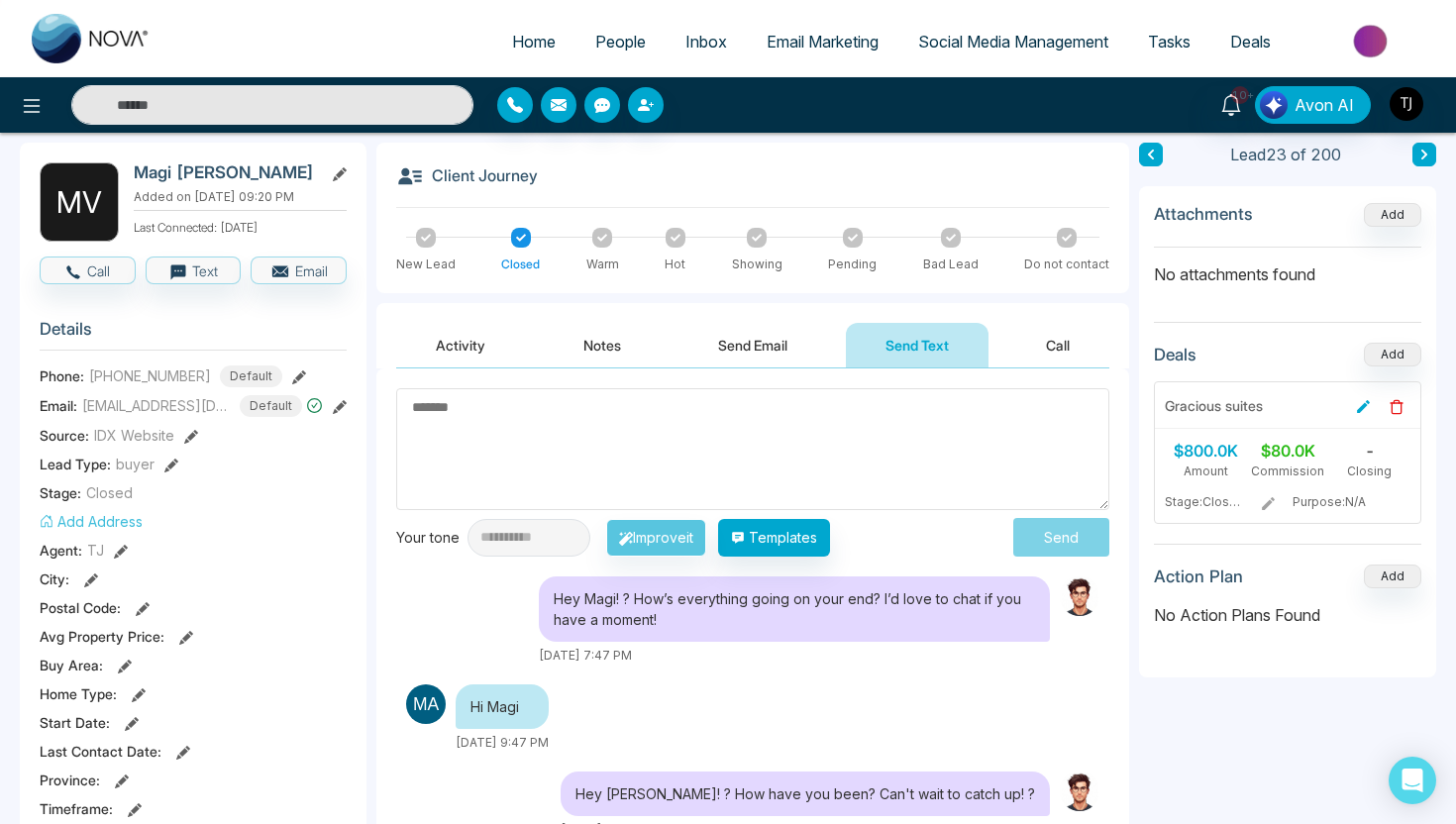 click on "Send Email" at bounding box center [753, 345] 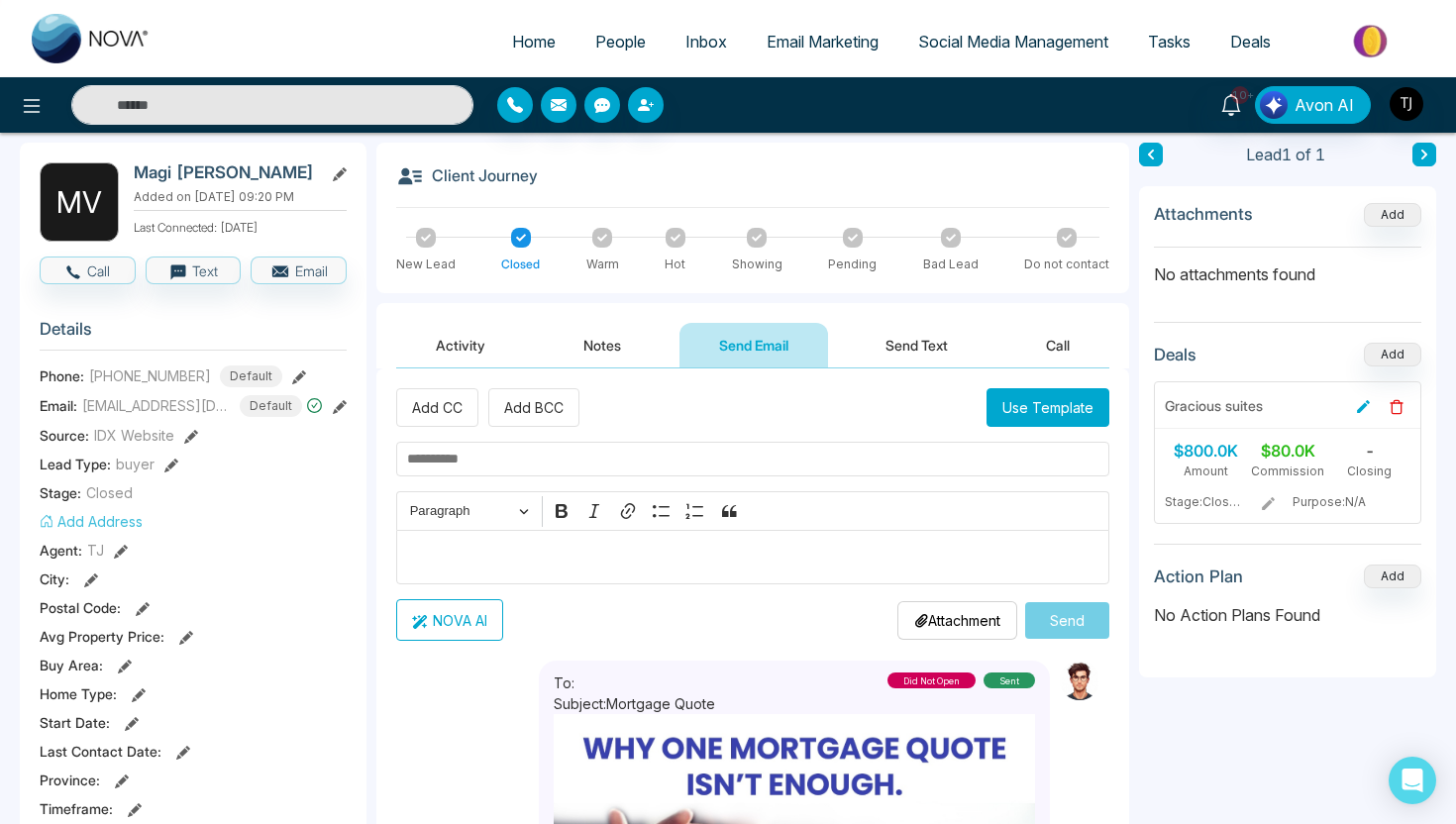 click on "NOVA AI" at bounding box center (450, 620) 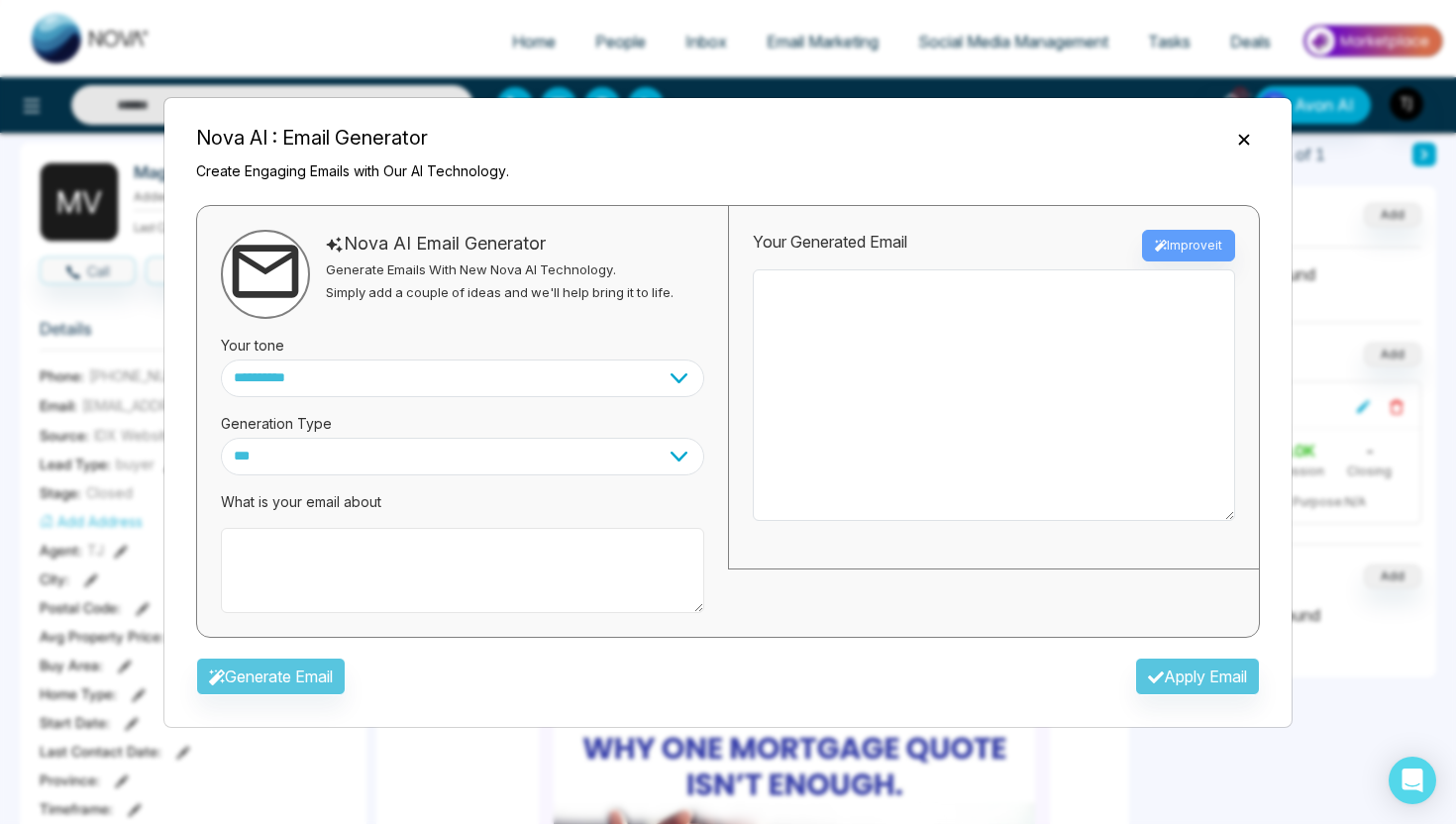 click at bounding box center [463, 570] 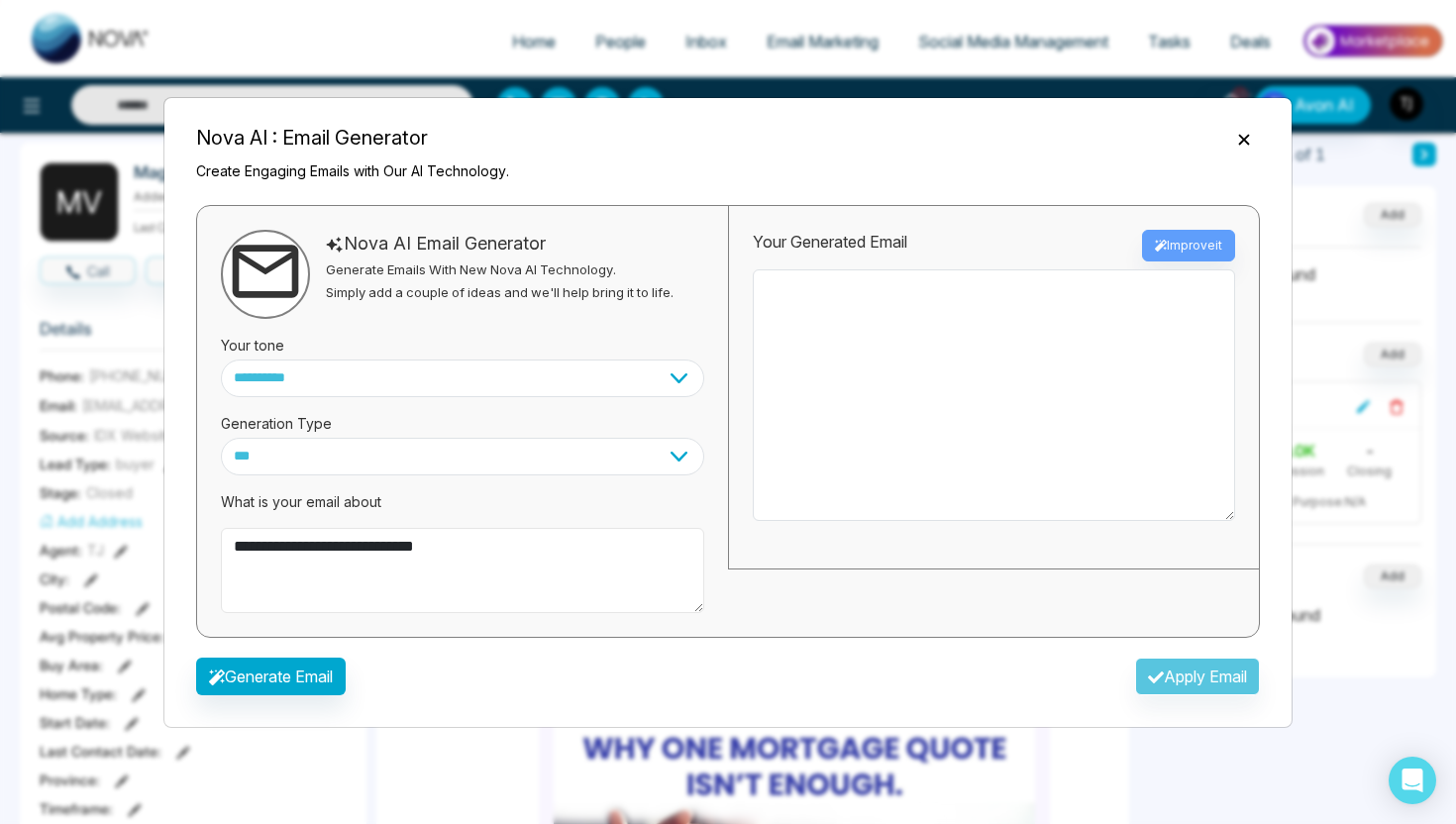 type on "**********" 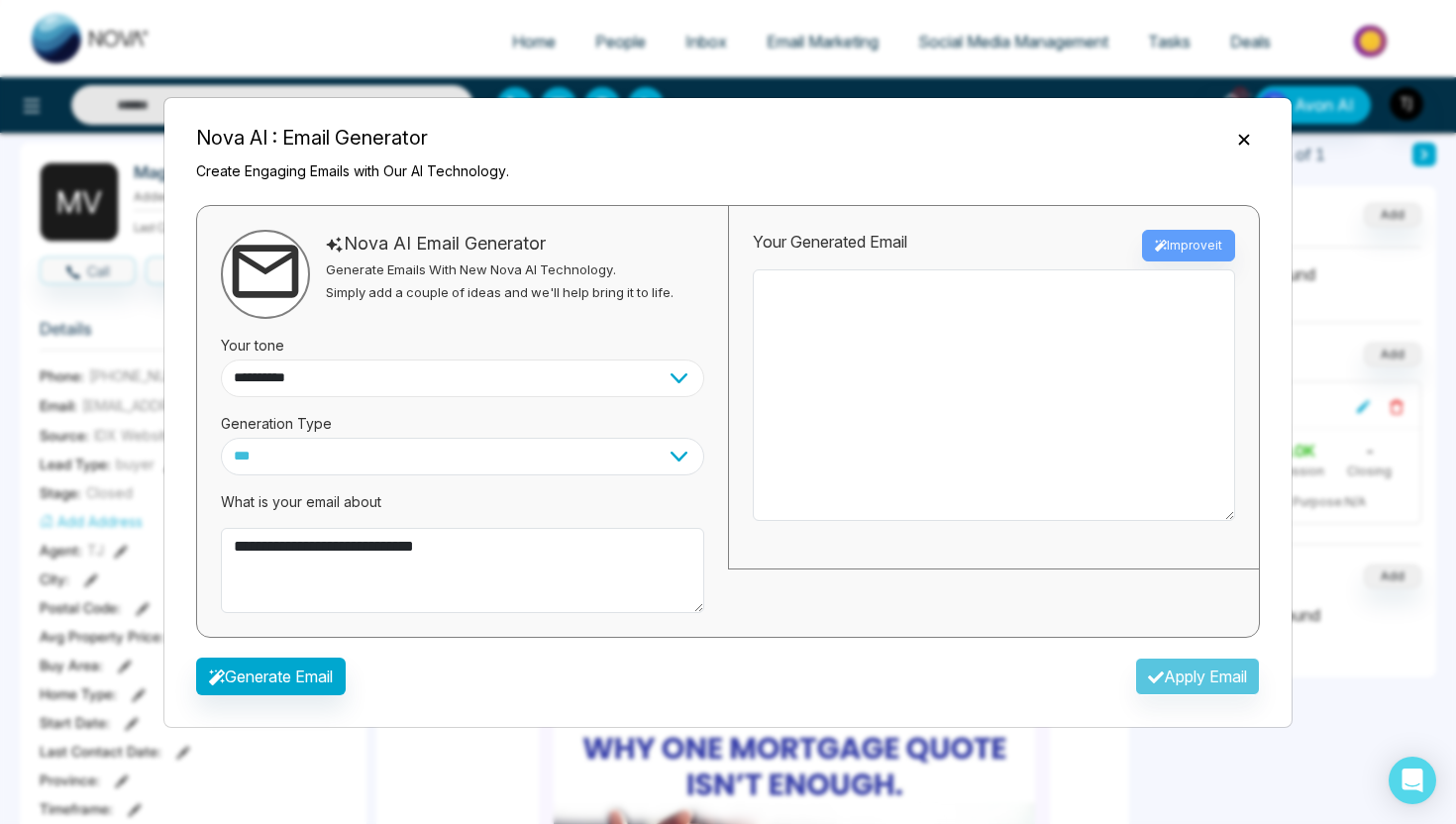 click on "**********" at bounding box center [463, 378] 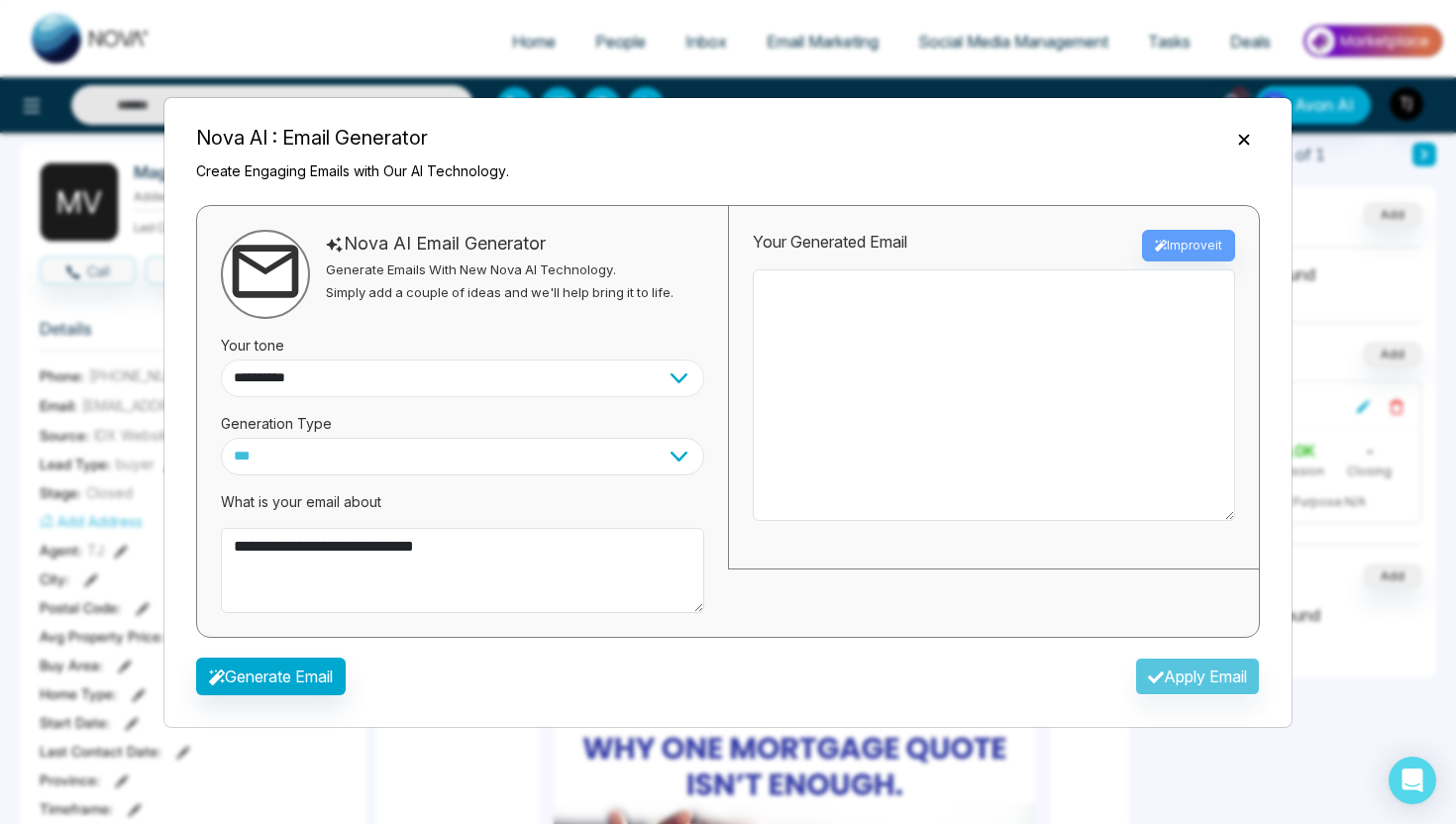 select on "**********" 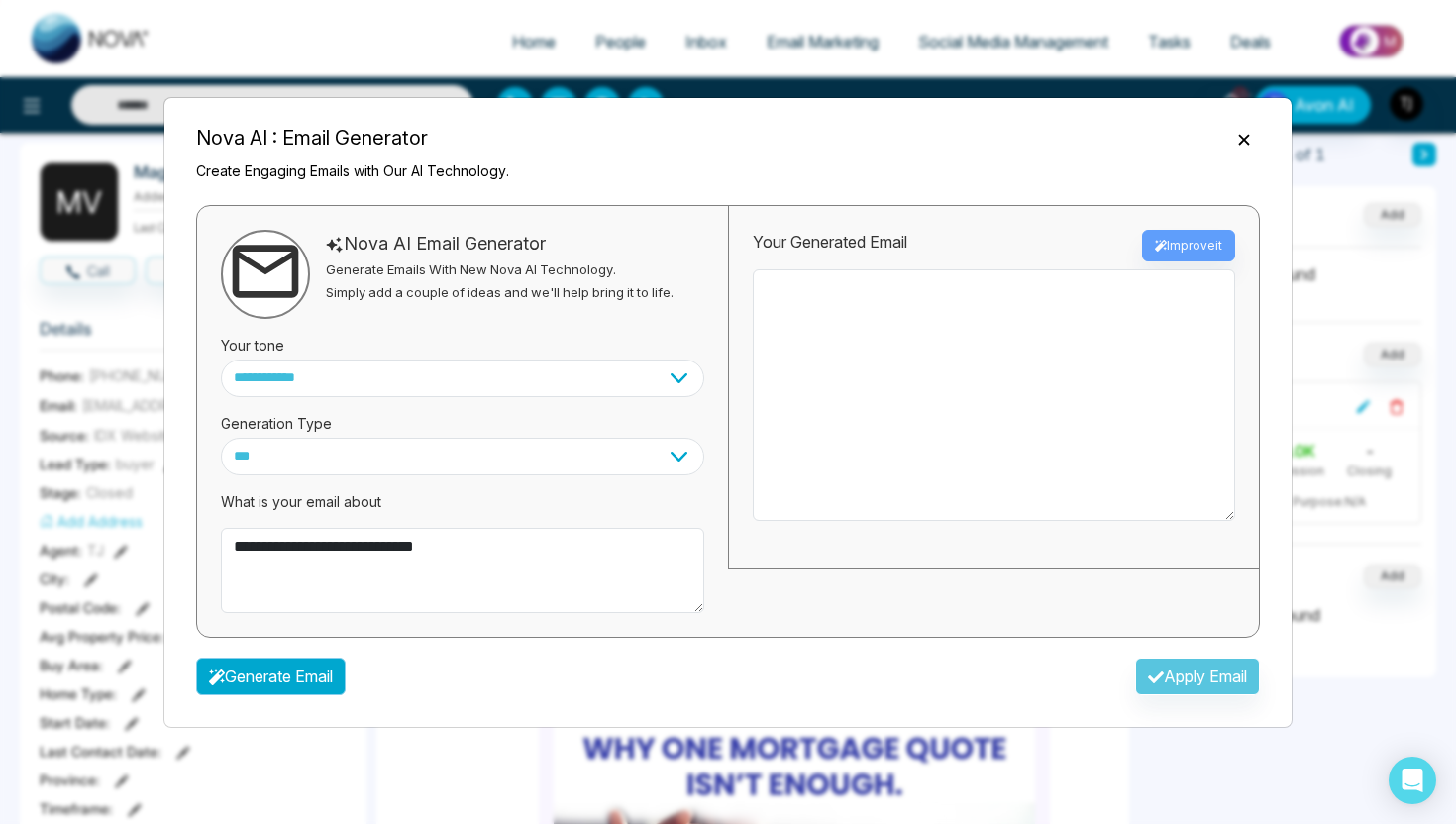 click on "Generate Email" at bounding box center [270, 676] 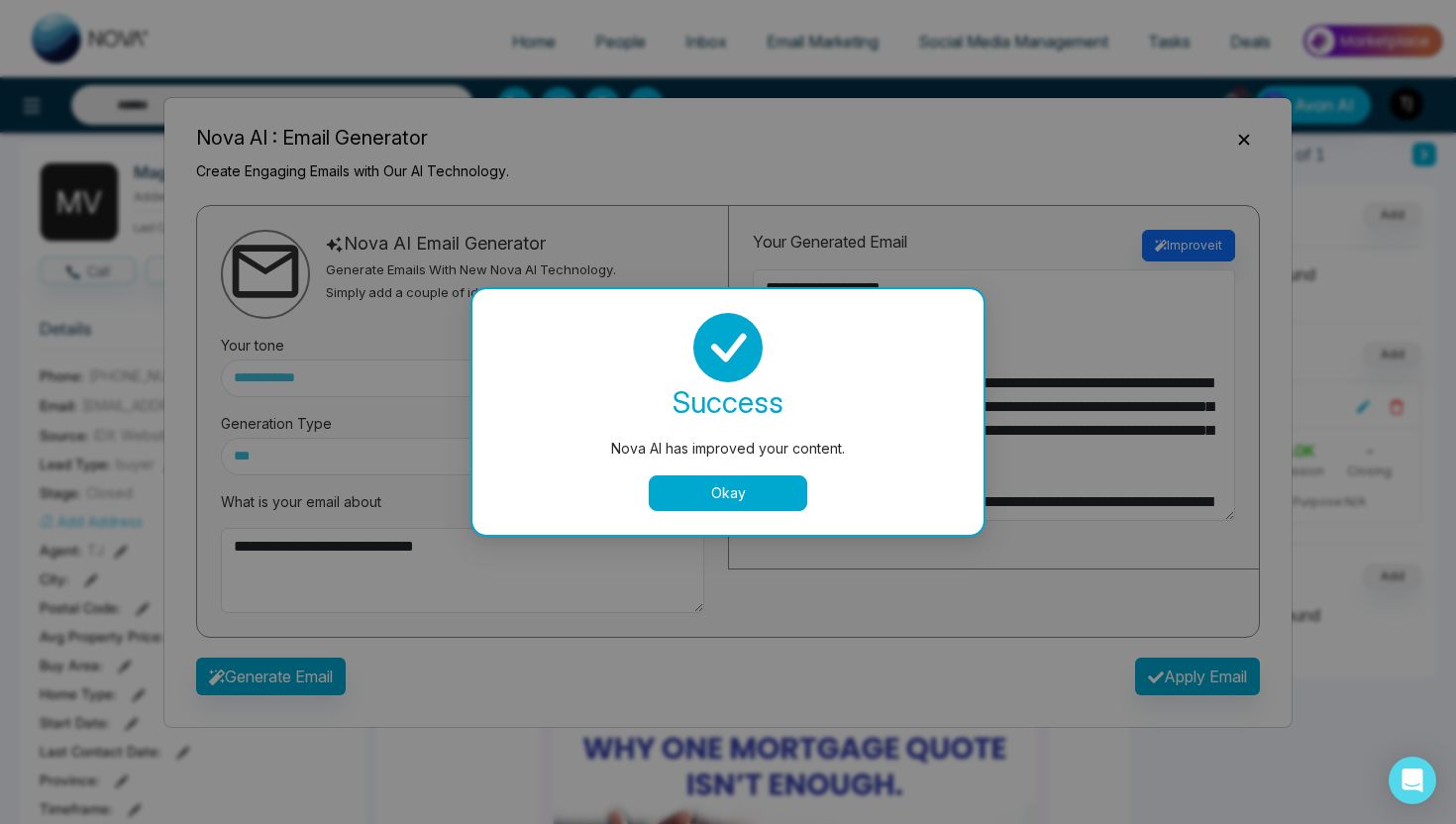 click on "Okay" at bounding box center [728, 493] 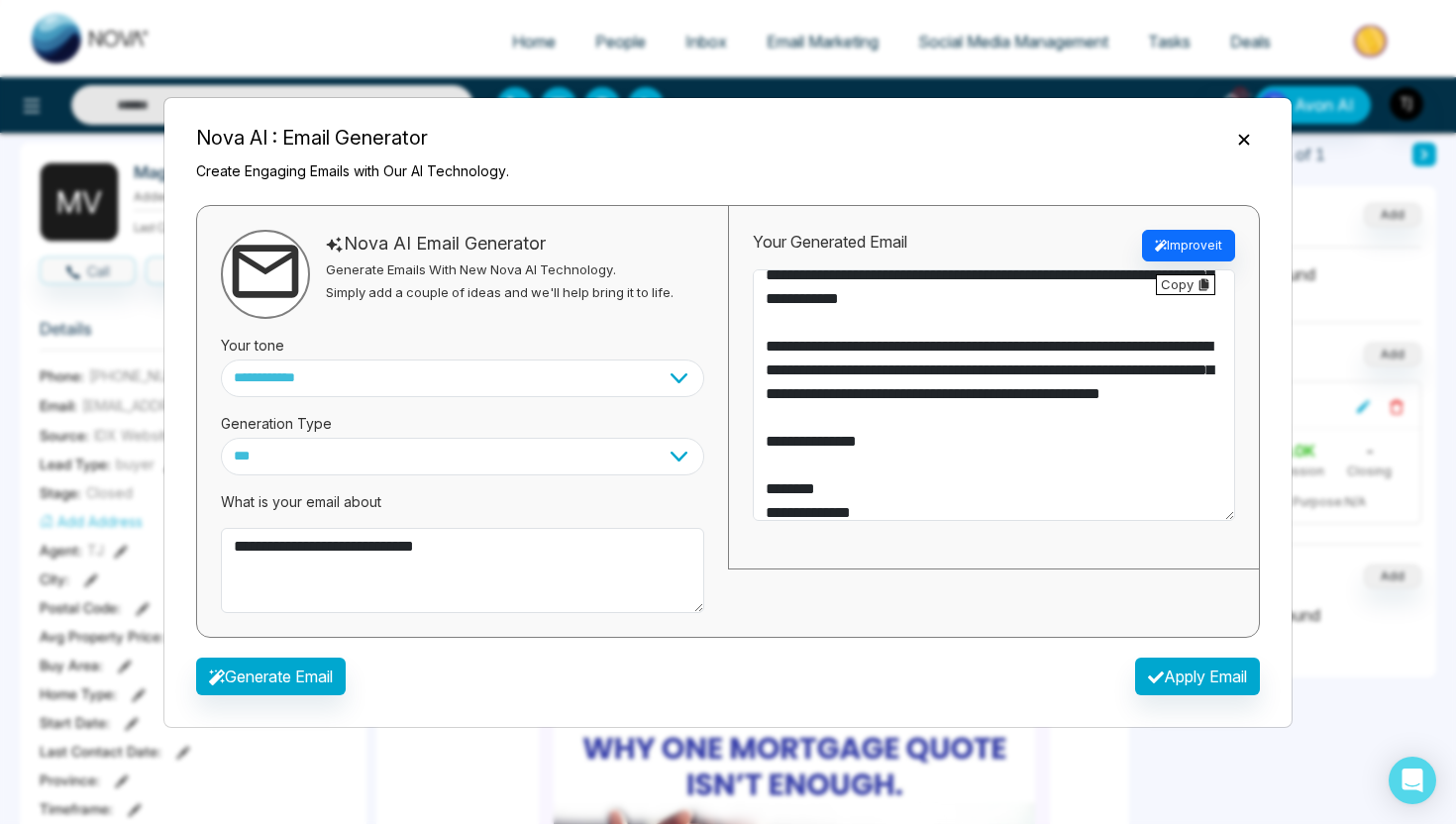 scroll, scrollTop: 291, scrollLeft: 0, axis: vertical 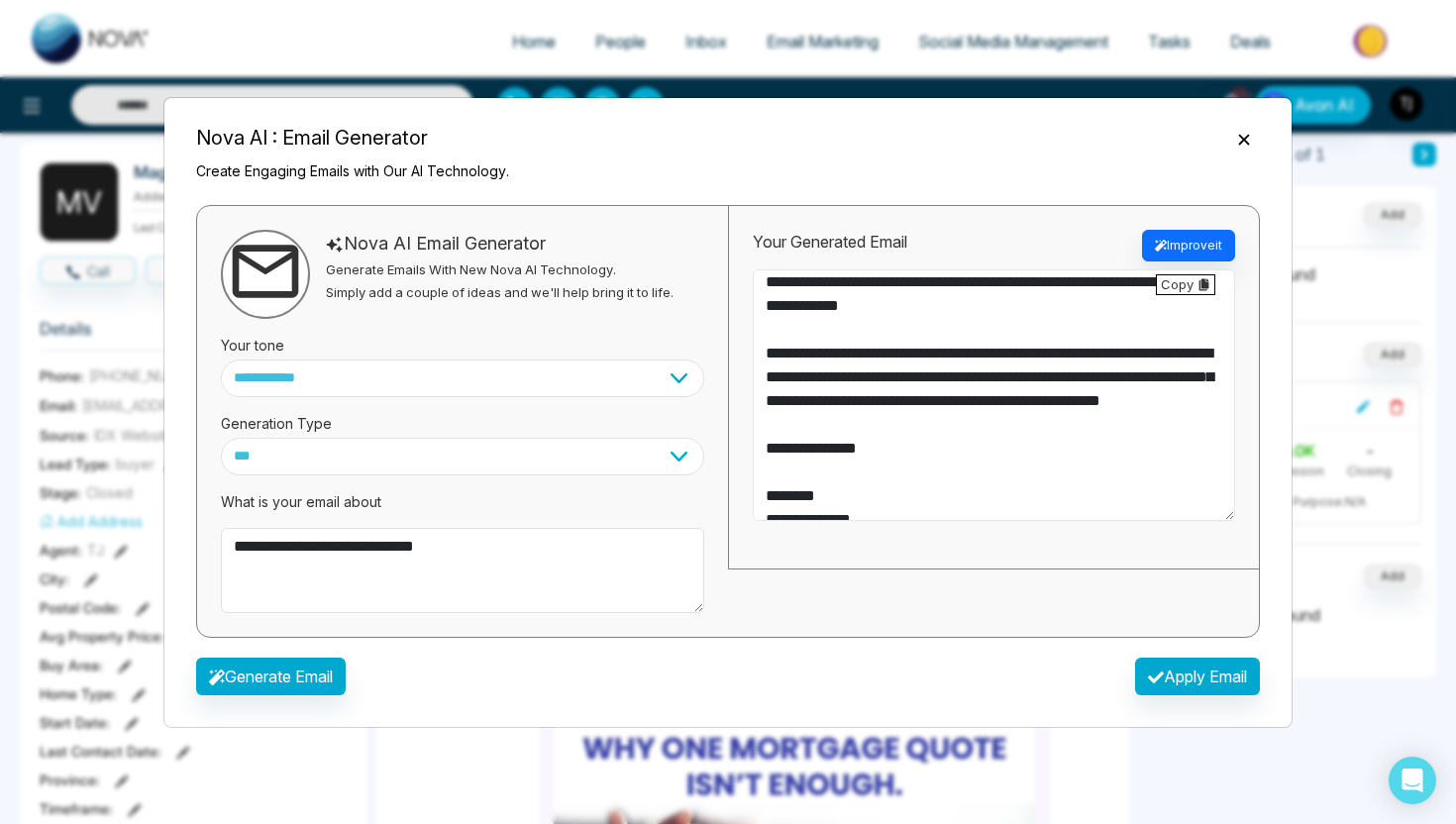 drag, startPoint x: 962, startPoint y: 469, endPoint x: 823, endPoint y: 394, distance: 157.94303 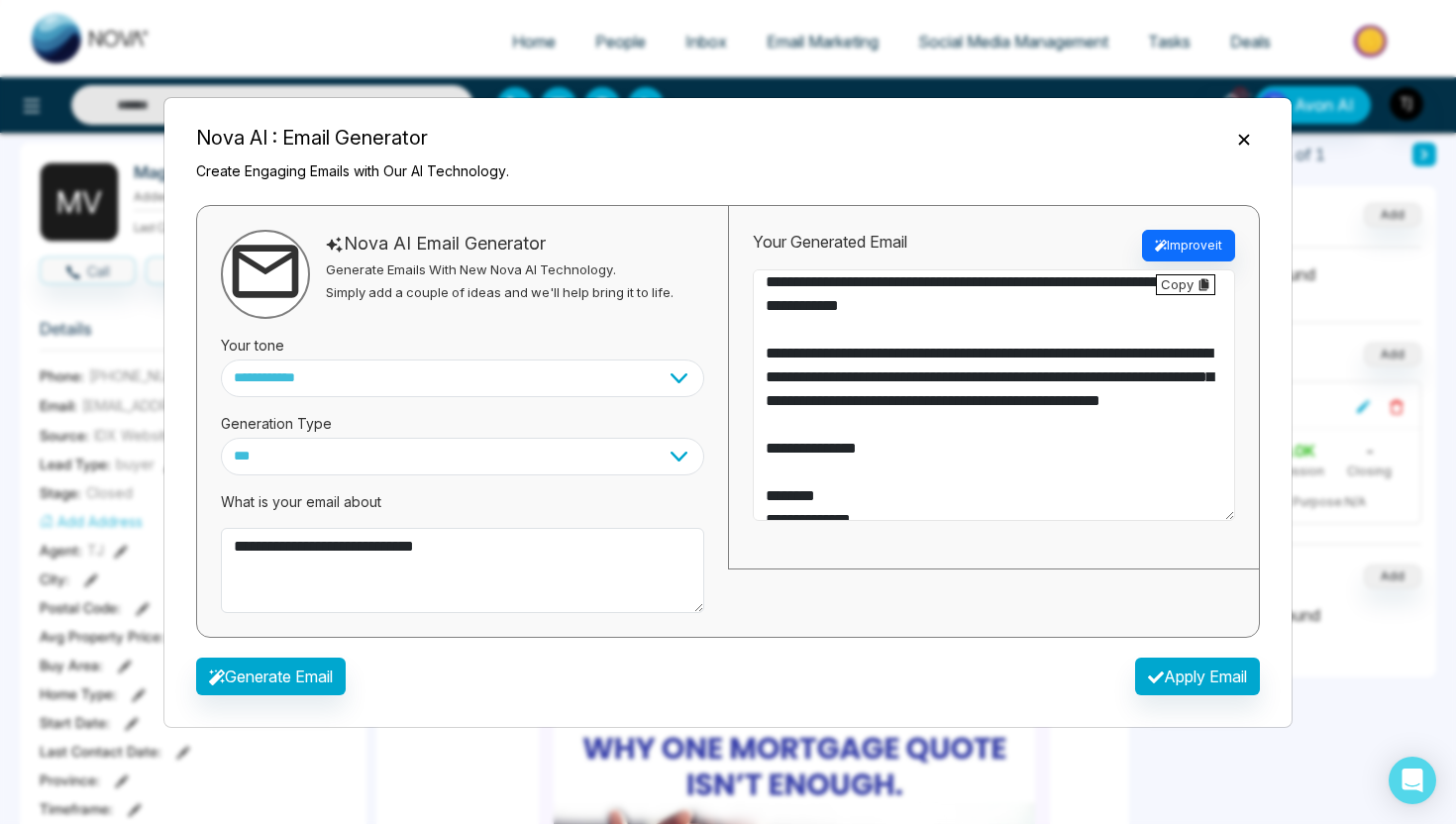 click on "**********" at bounding box center (993, 395) 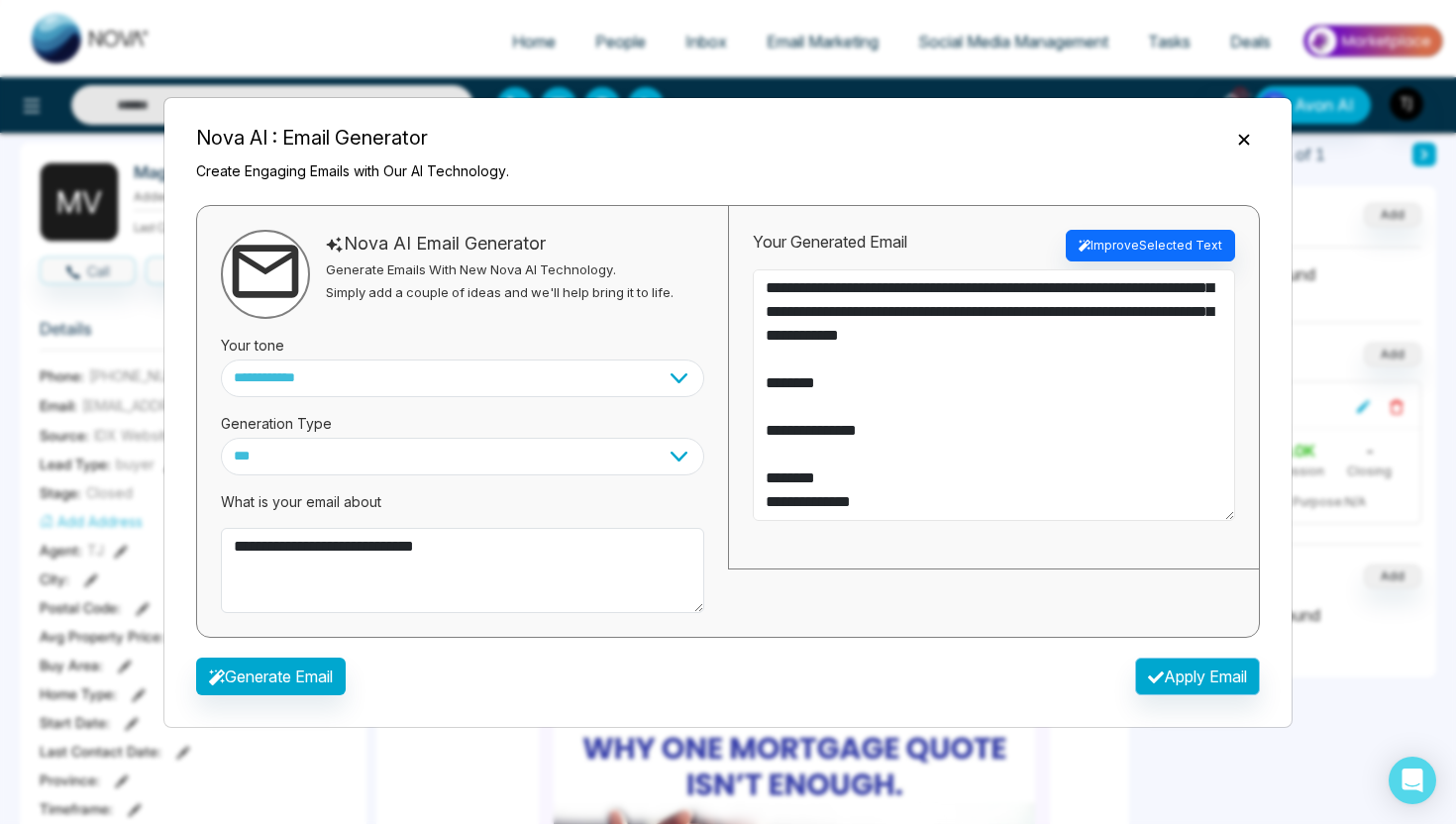 type on "**********" 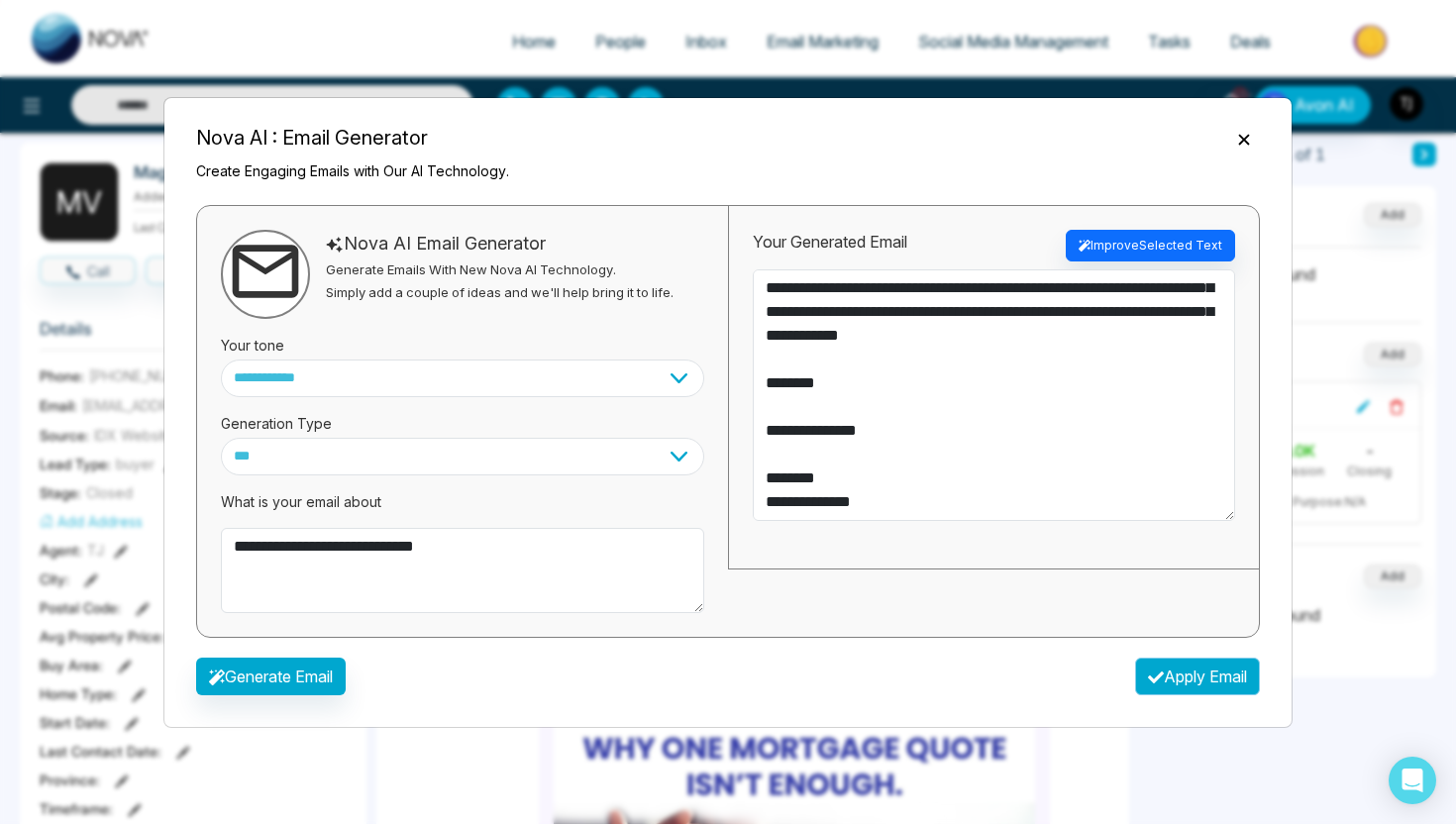 click on "Apply Email" at bounding box center [1197, 676] 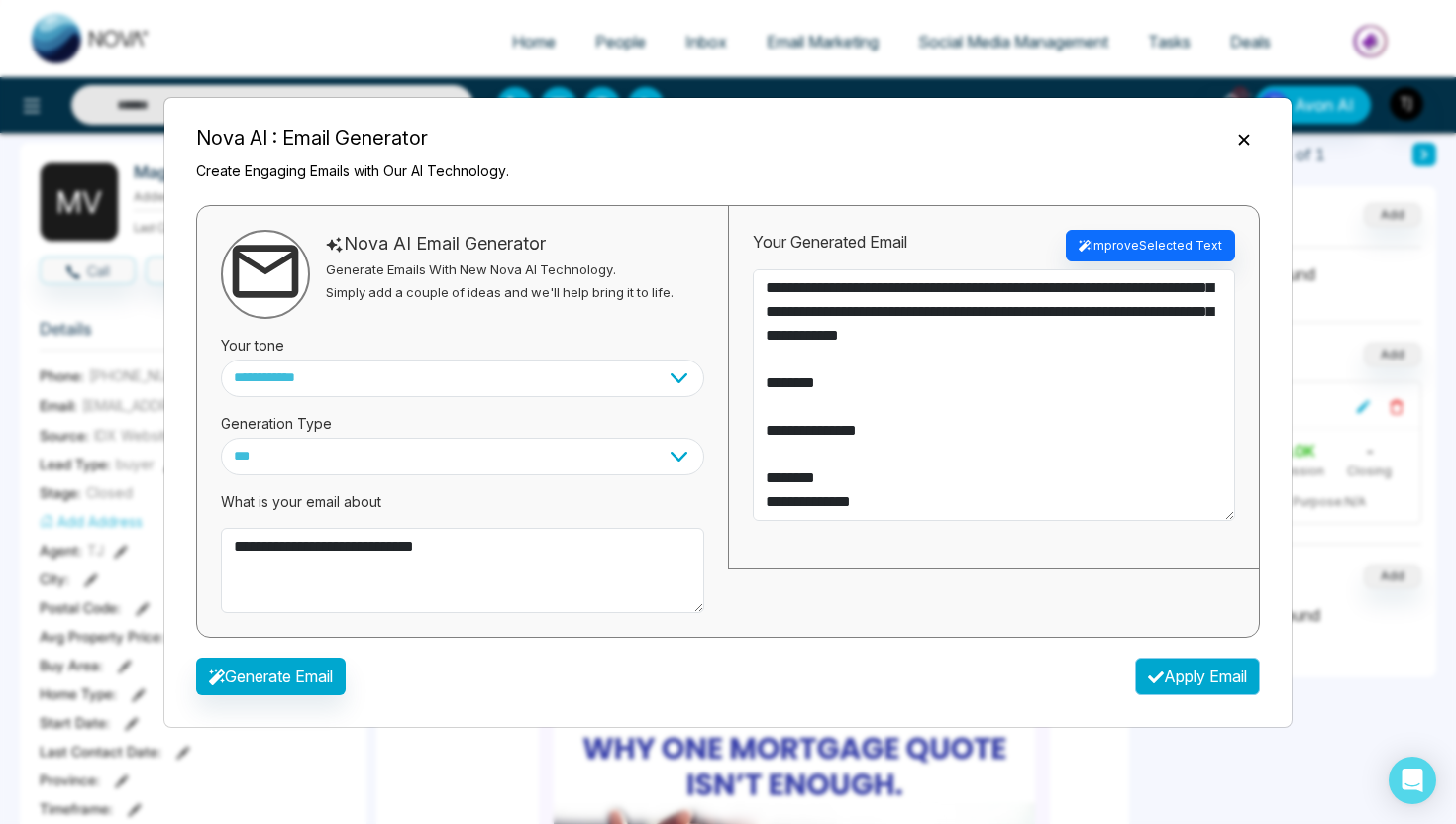 type on "**********" 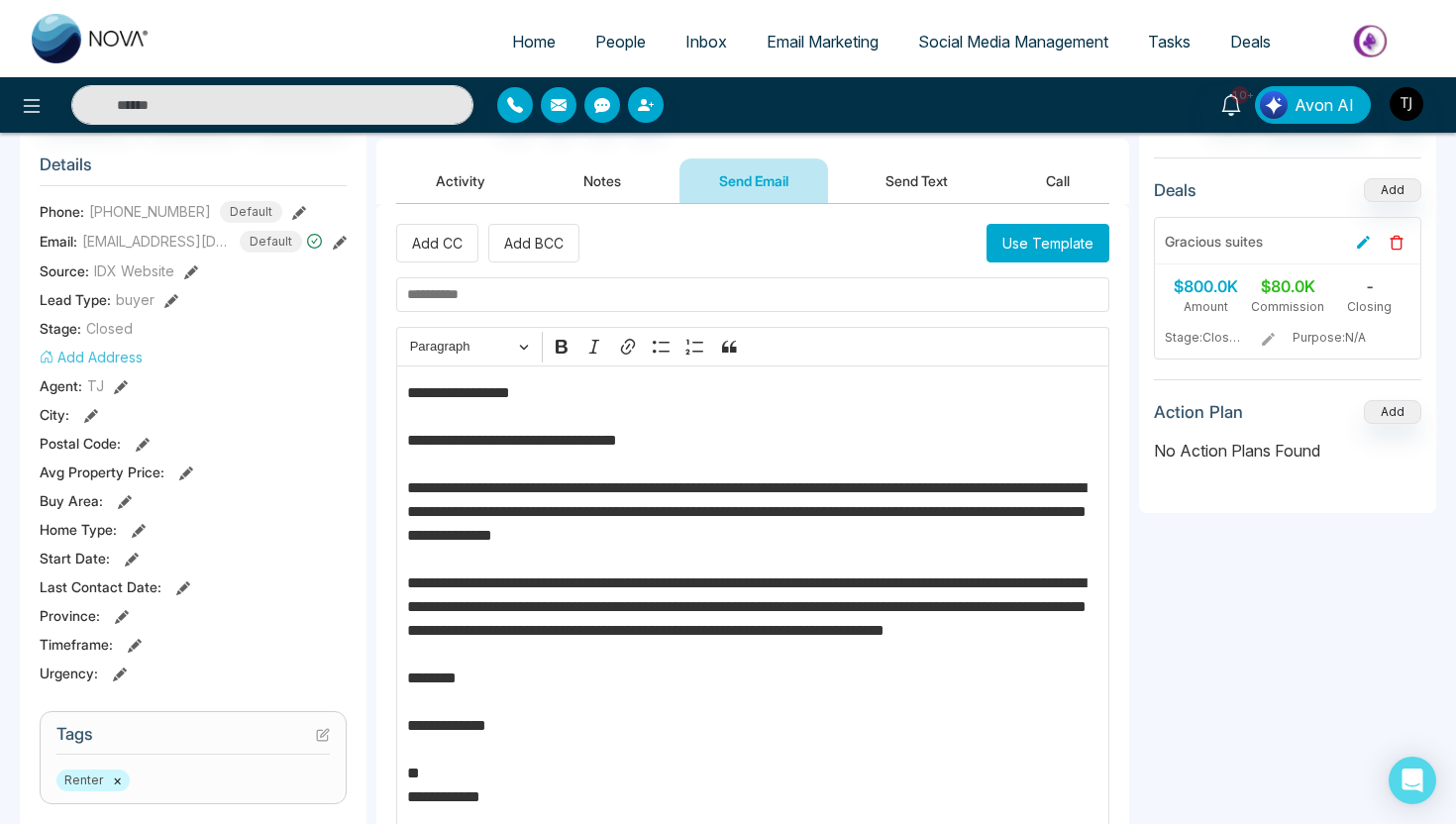 scroll, scrollTop: 245, scrollLeft: 0, axis: vertical 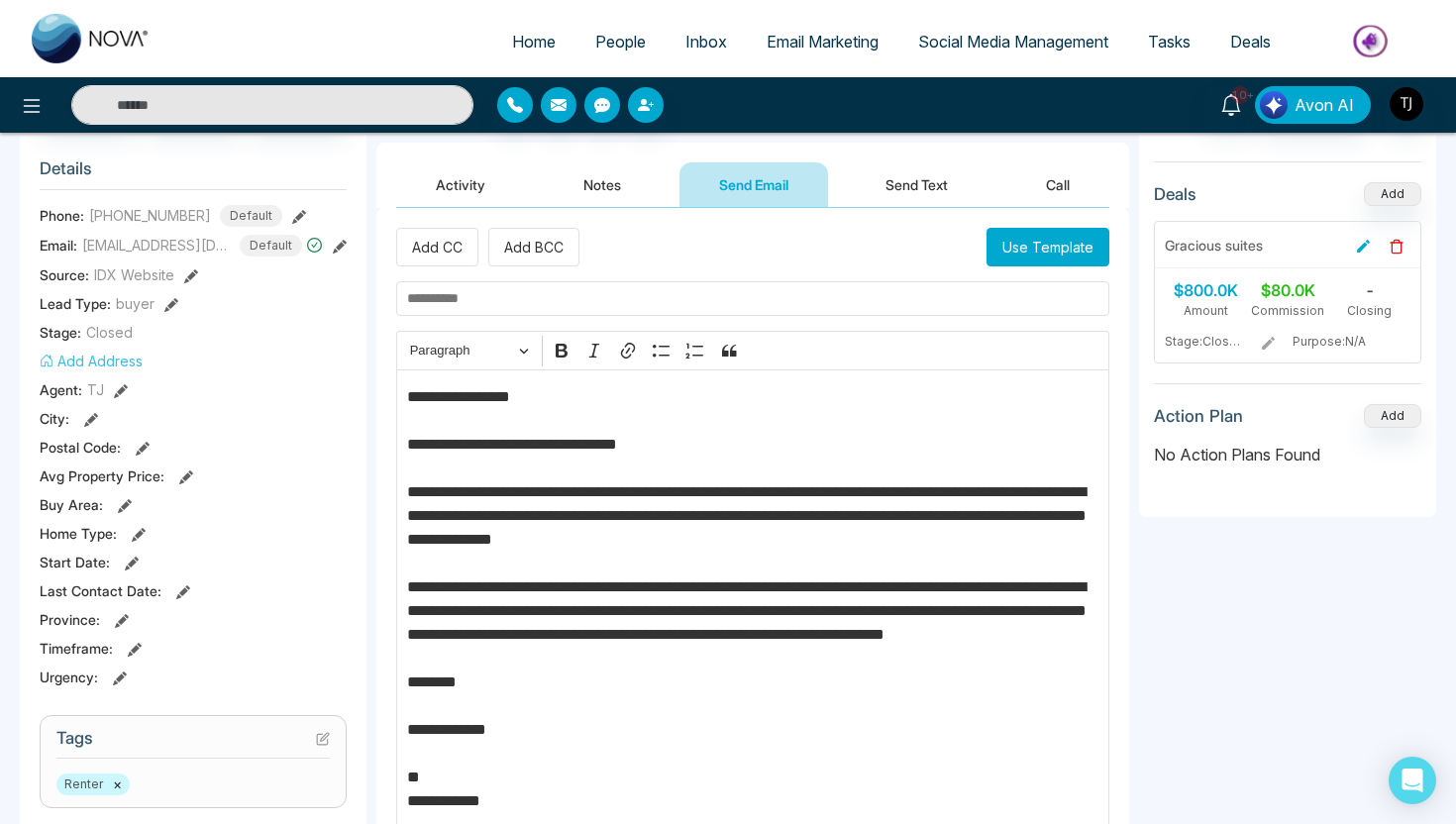 click on "Send Text" at bounding box center [916, 184] 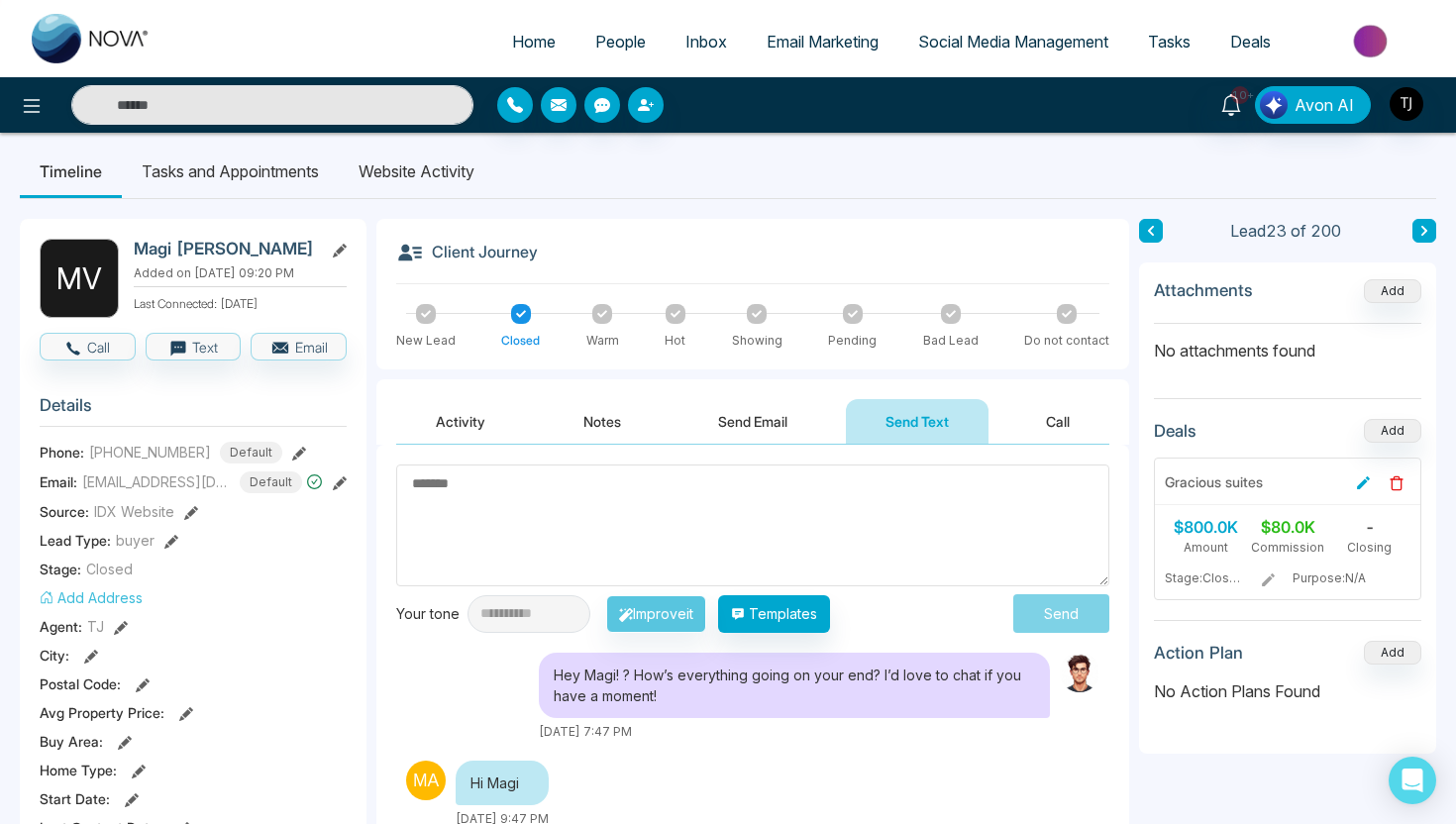 scroll, scrollTop: 0, scrollLeft: 0, axis: both 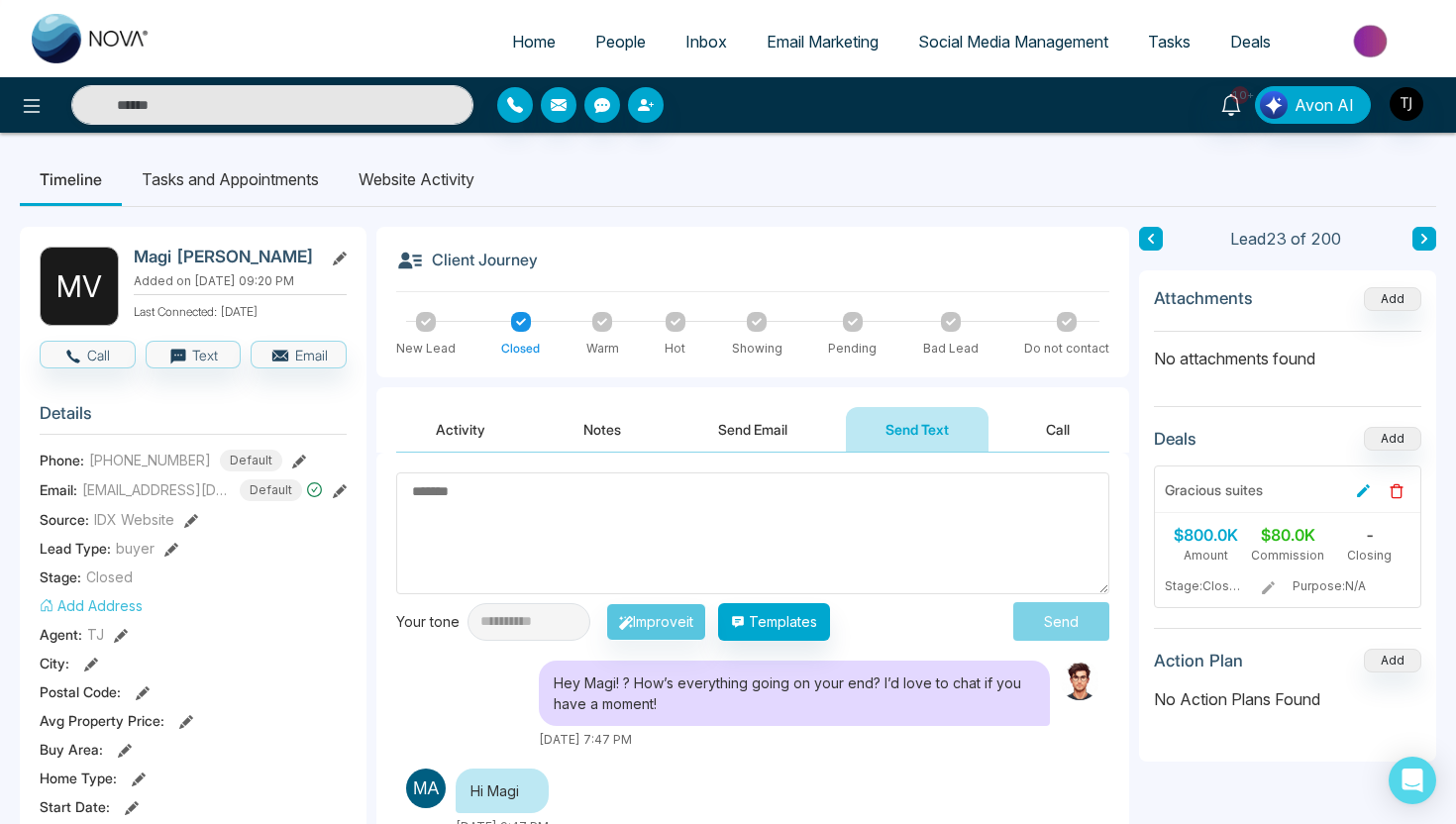click on "Send Email" at bounding box center (753, 429) 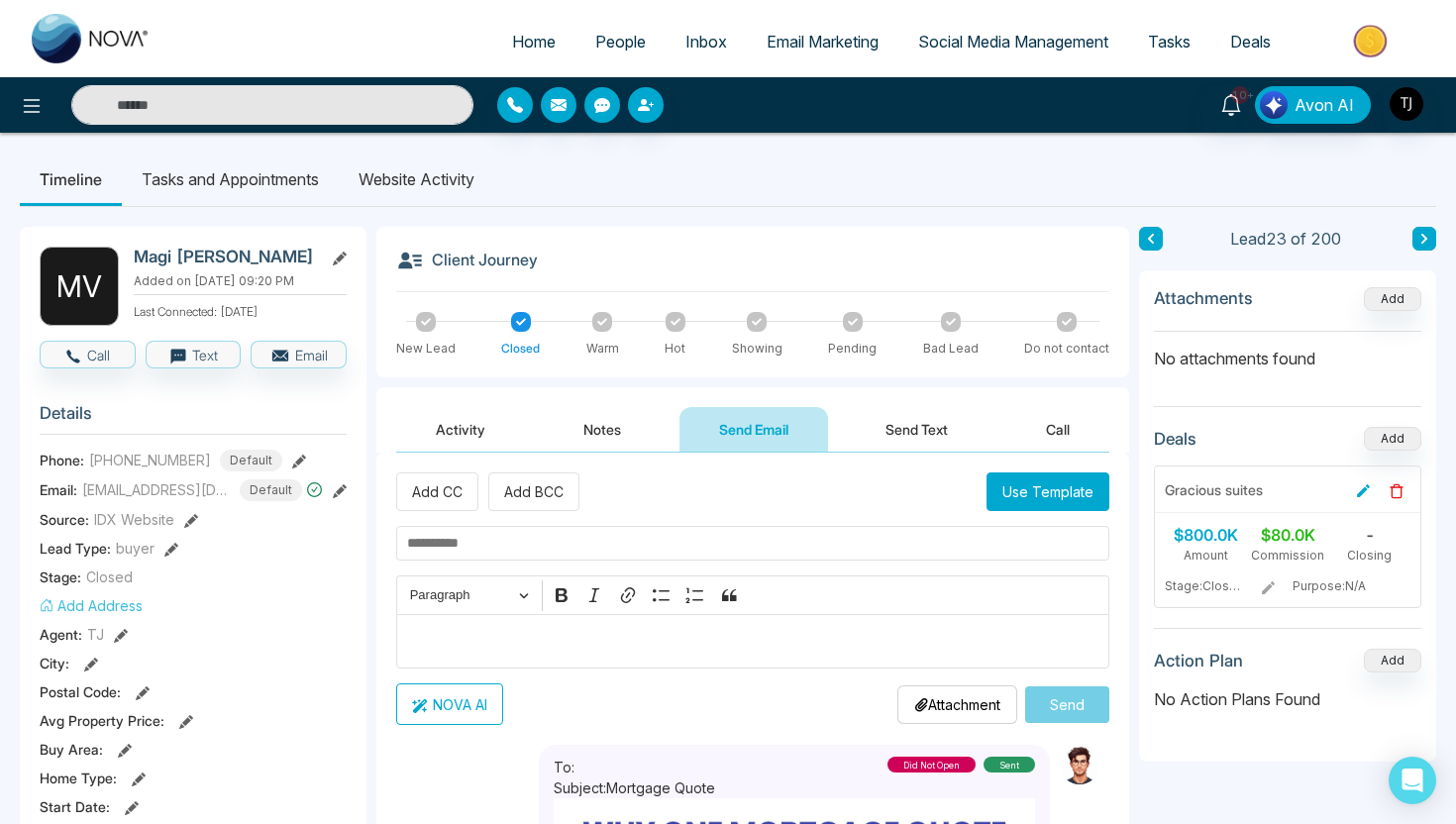 click on "People" at bounding box center [620, 42] 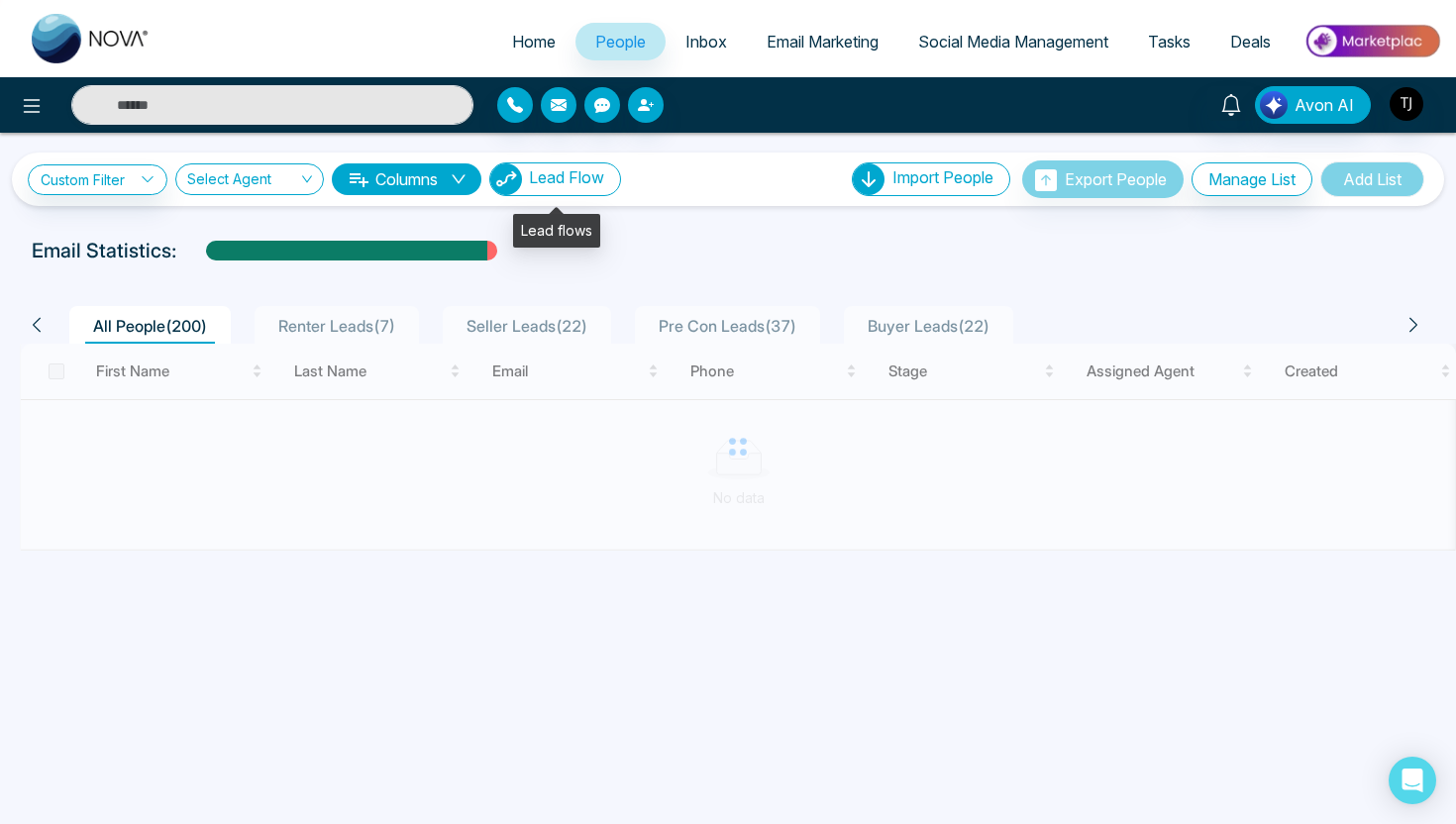 click on "Lead Flow" at bounding box center [567, 177] 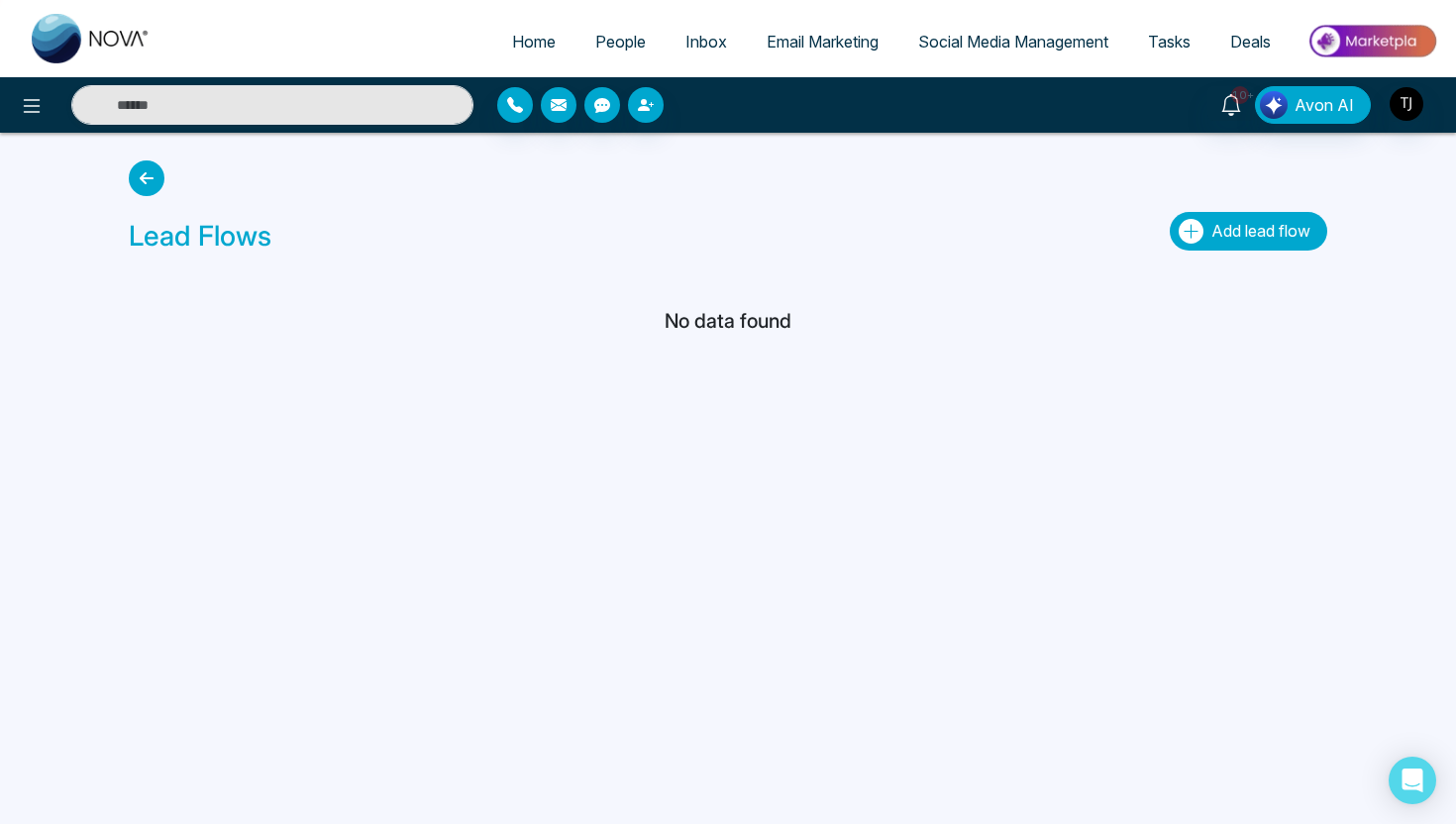 click on "Add lead flow" at bounding box center [1261, 231] 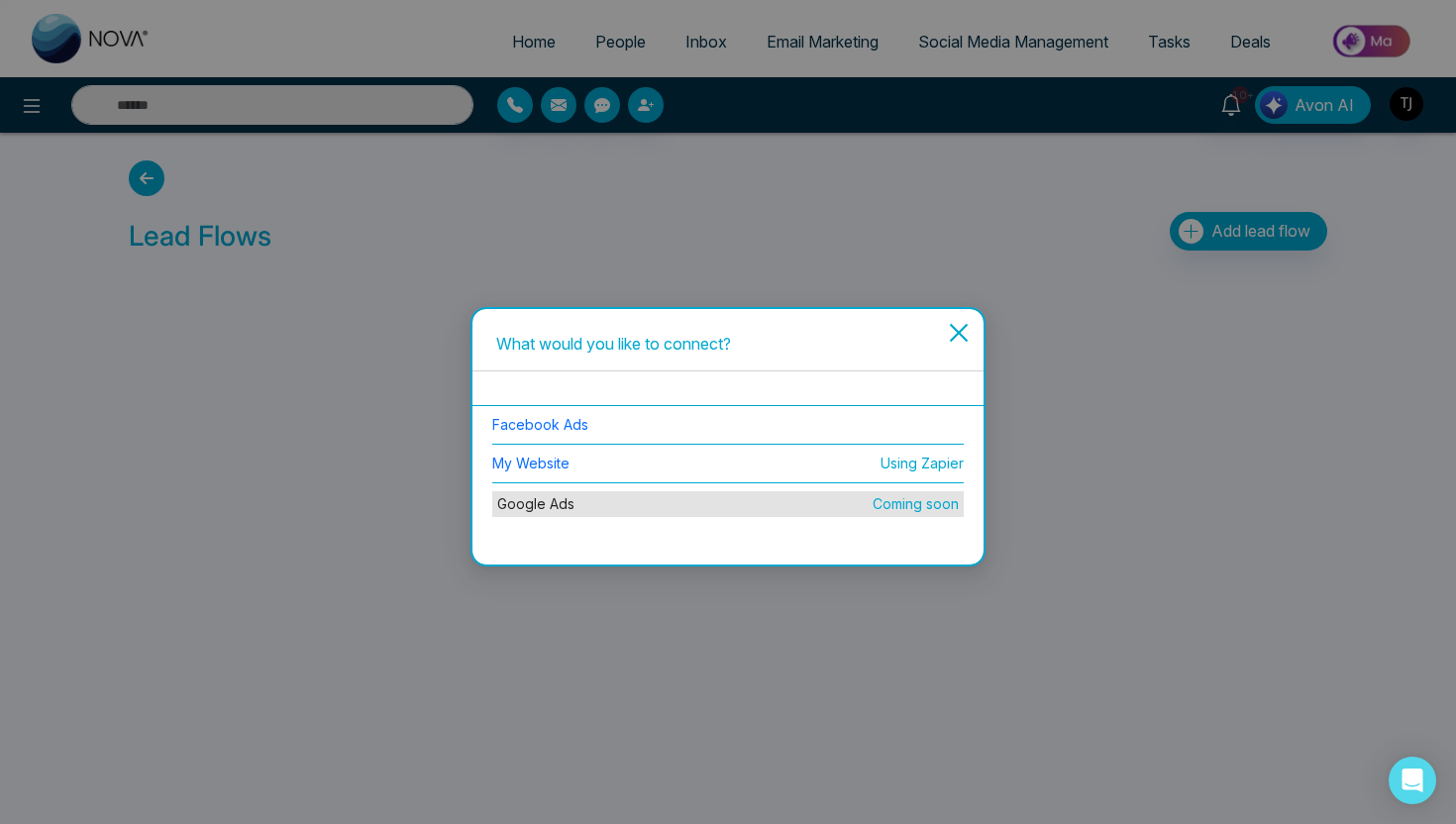 click 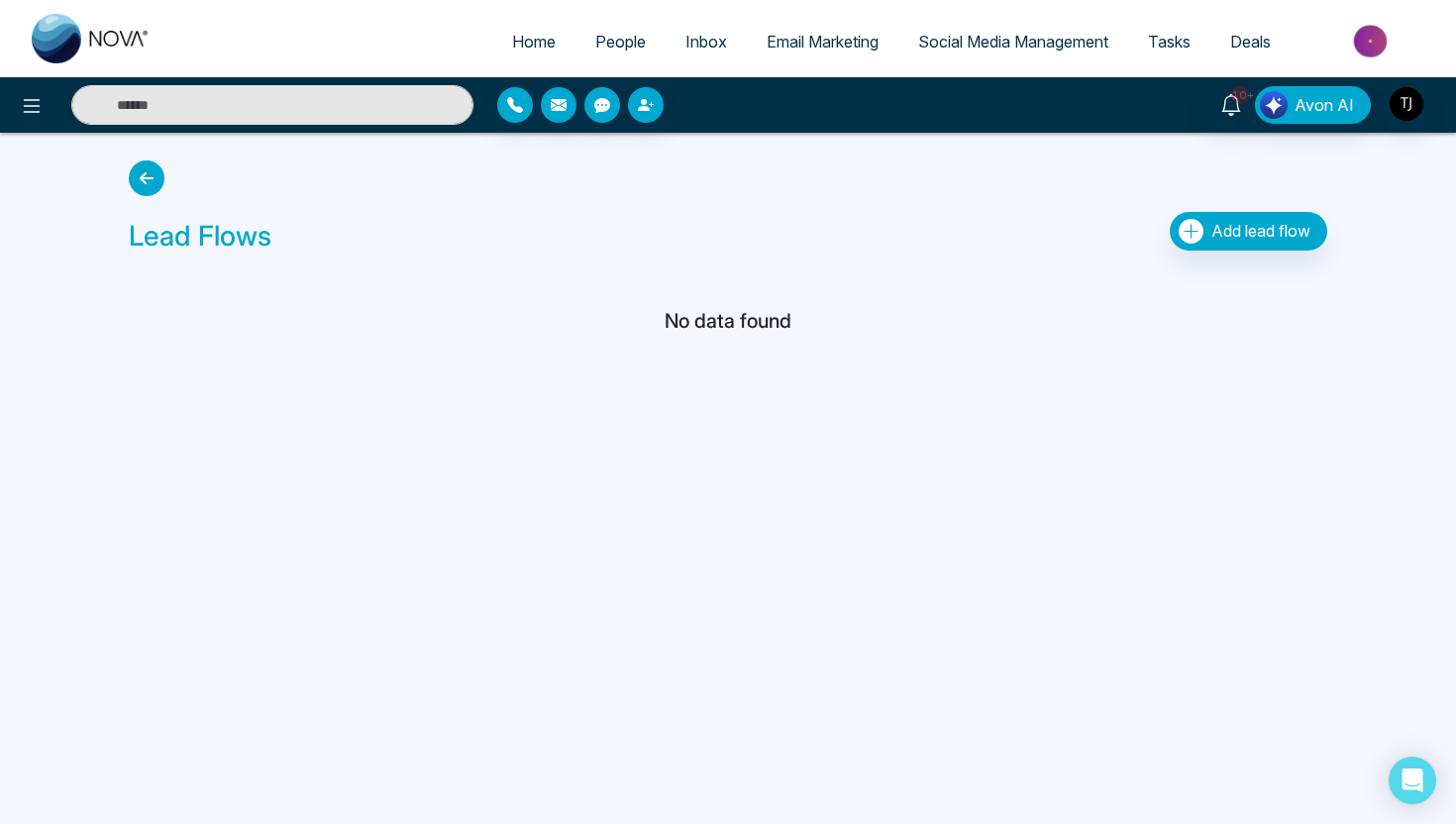 click on "People" at bounding box center [620, 42] 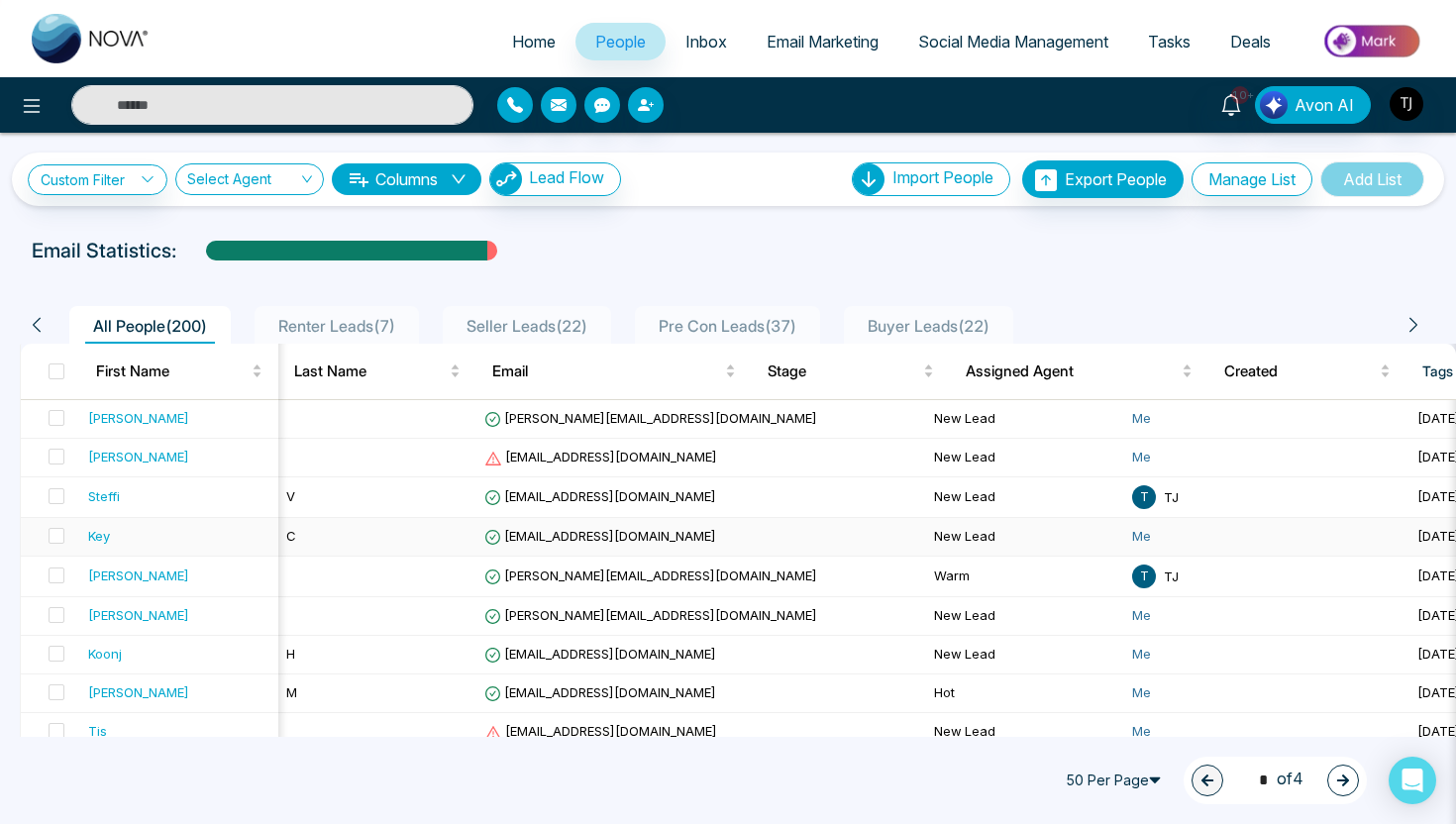scroll, scrollTop: 0, scrollLeft: 329, axis: horizontal 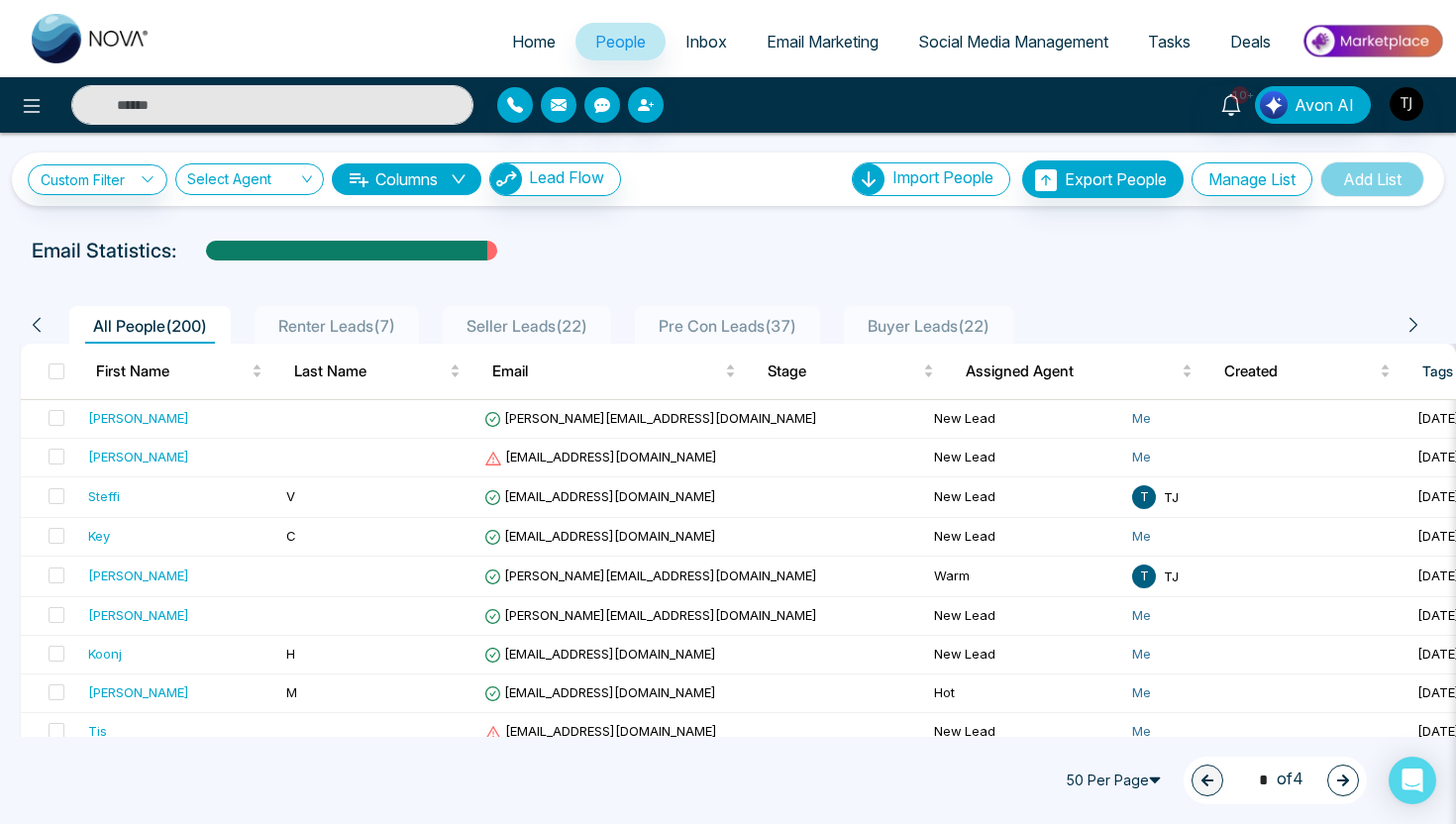 click on "Email Marketing" at bounding box center [822, 42] 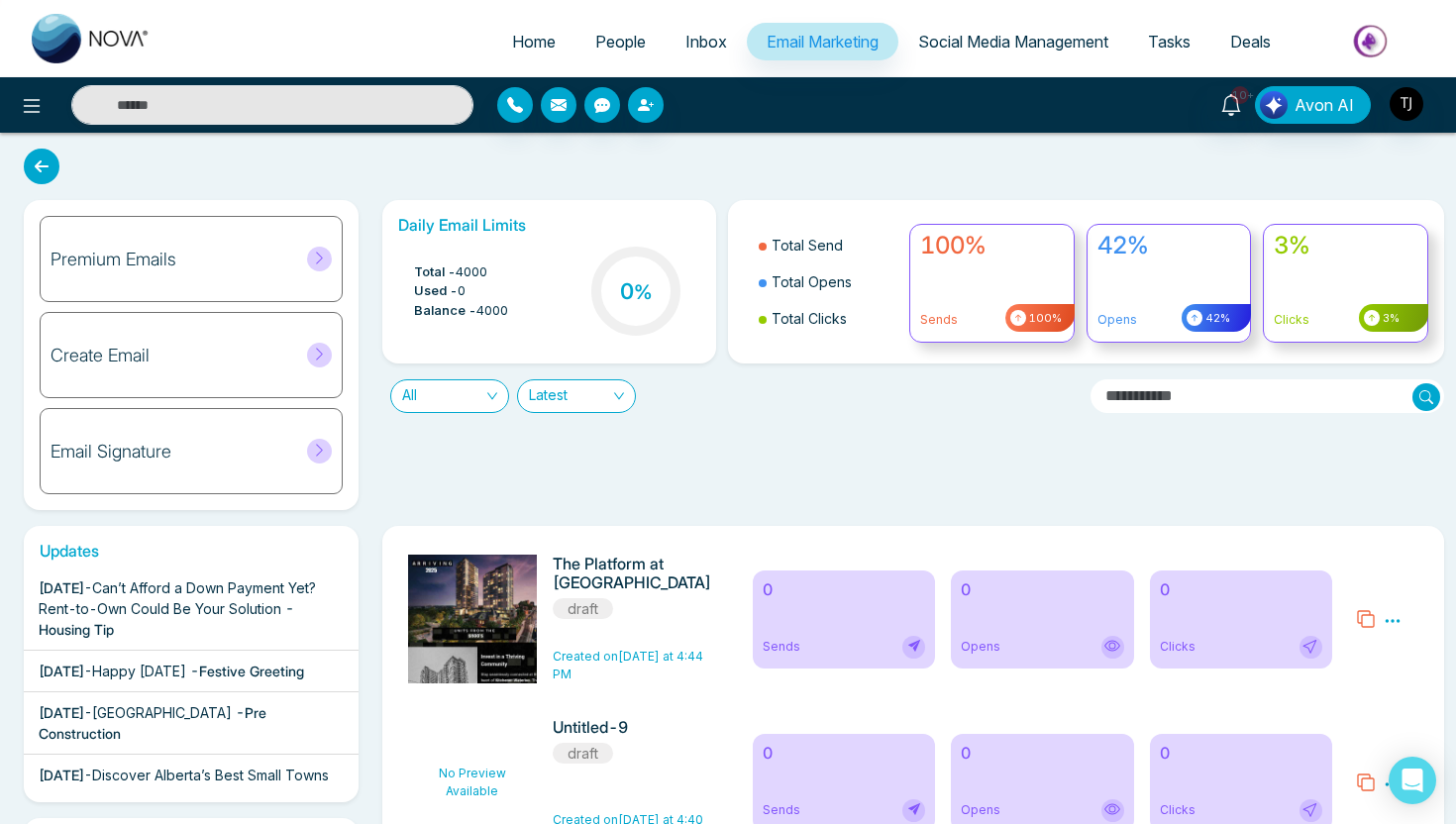 scroll, scrollTop: 274, scrollLeft: 0, axis: vertical 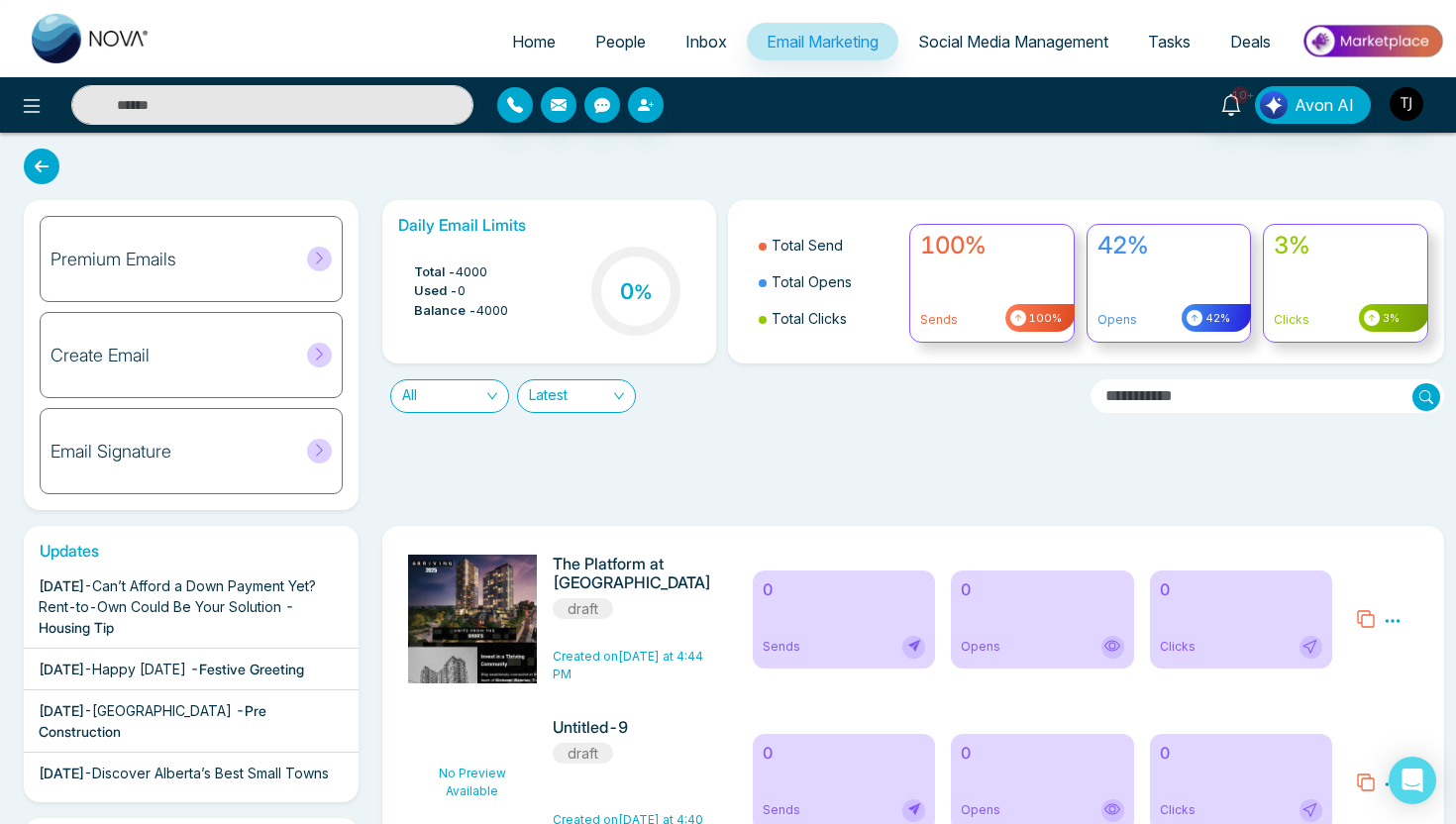 click on "Premium Emails" at bounding box center (191, 258) 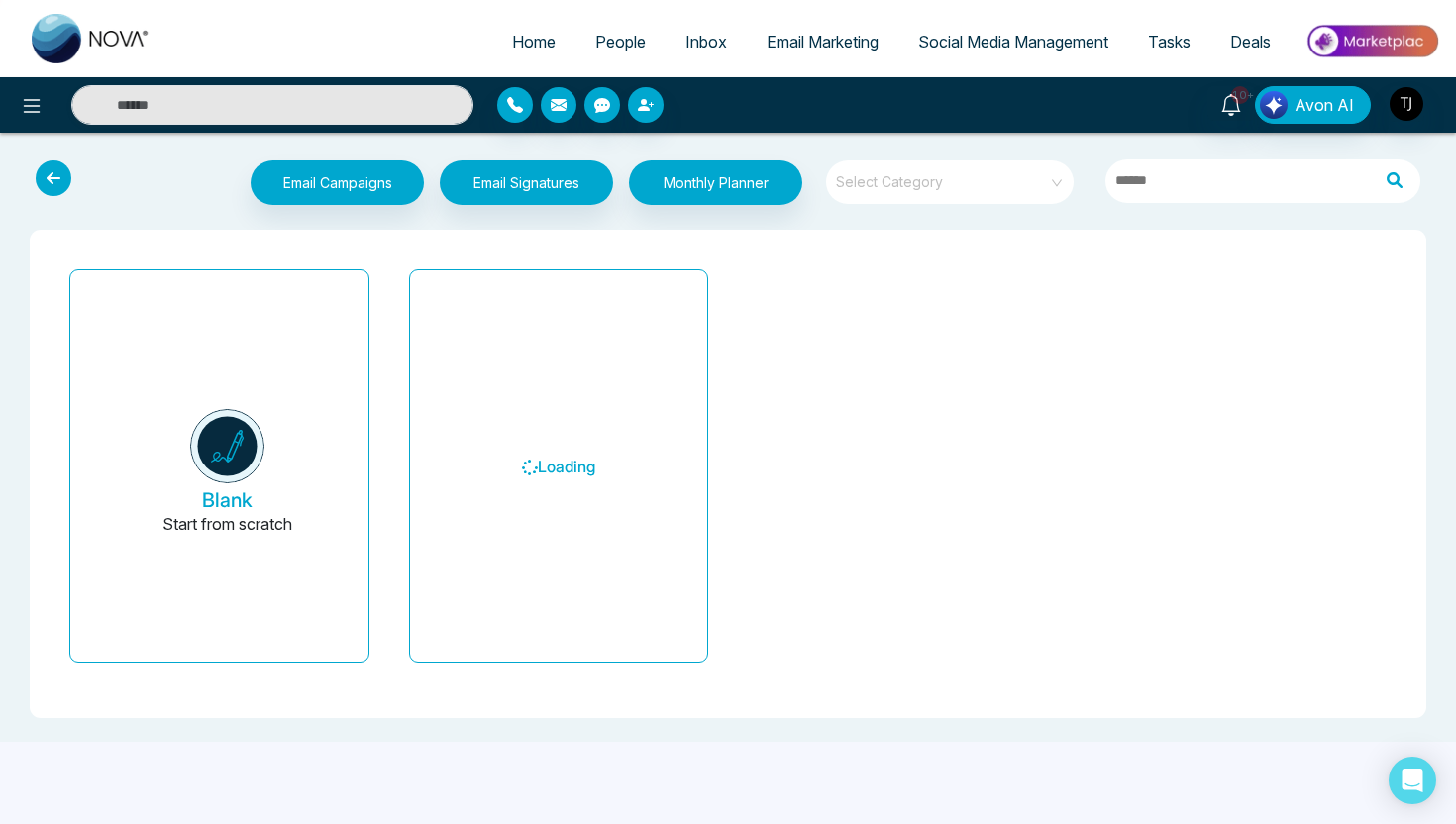 click at bounding box center (943, 175) 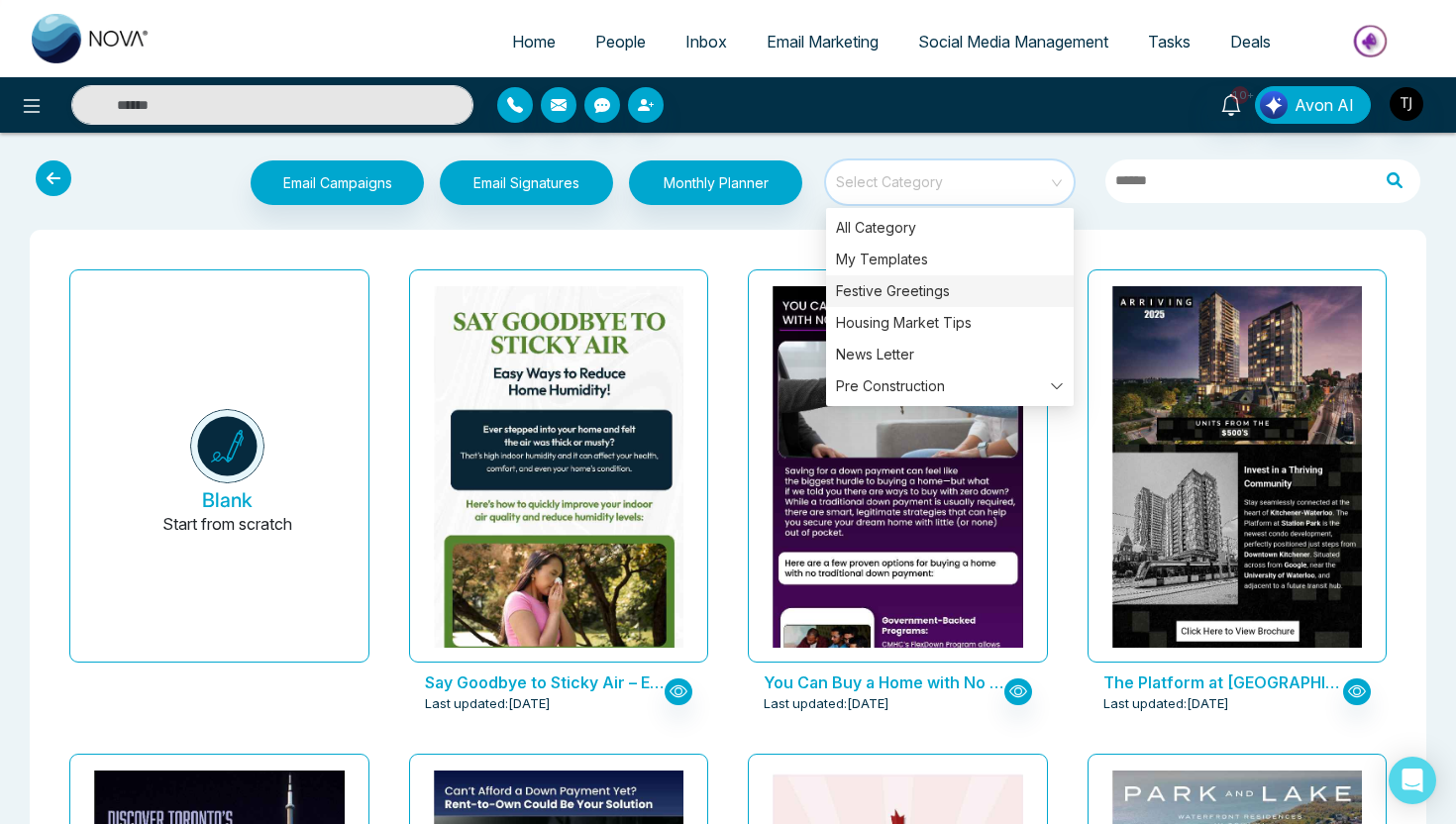 click on "Festive Greetings" at bounding box center [950, 291] 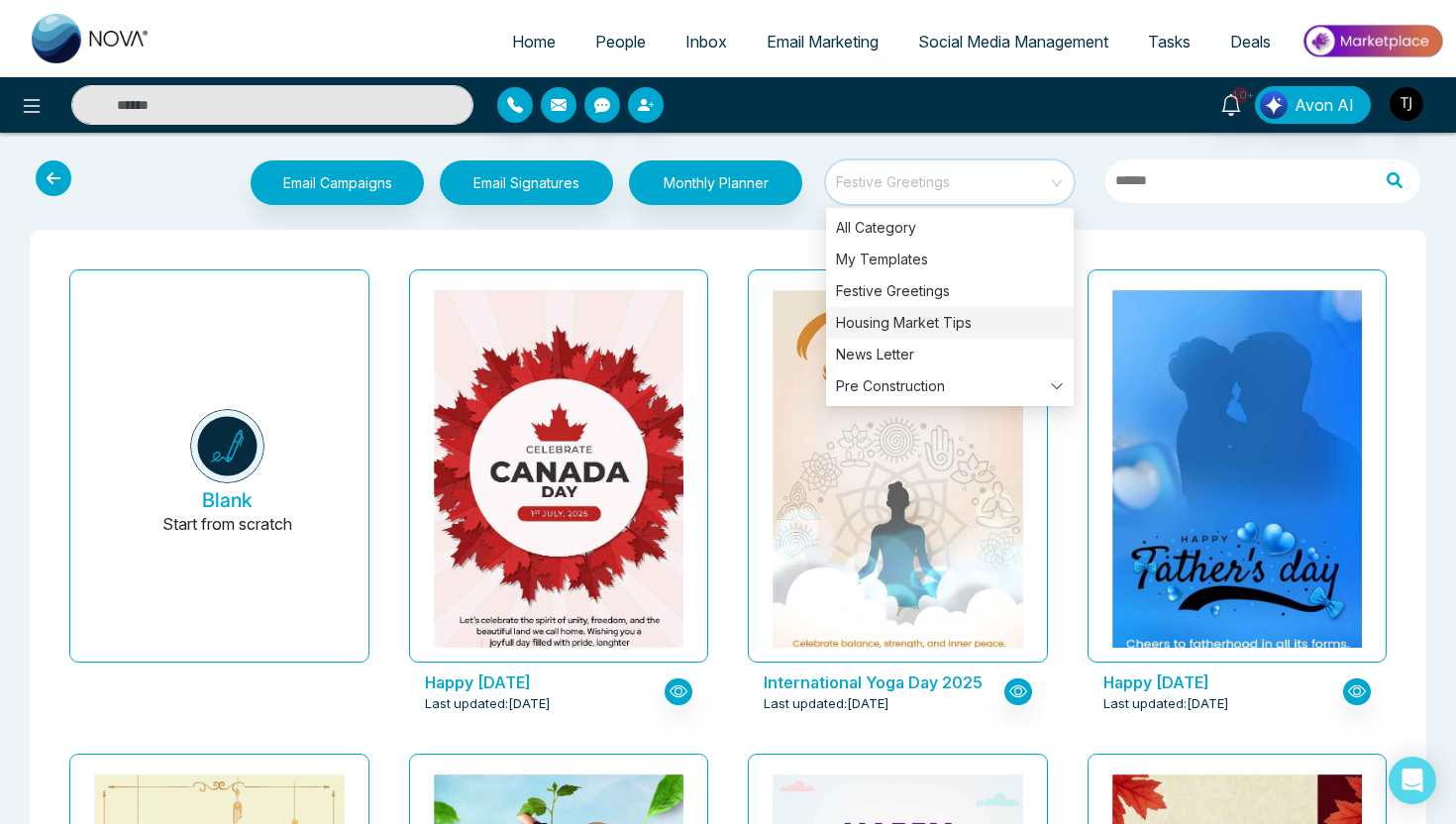 click on "Housing Market Tips" at bounding box center [950, 323] 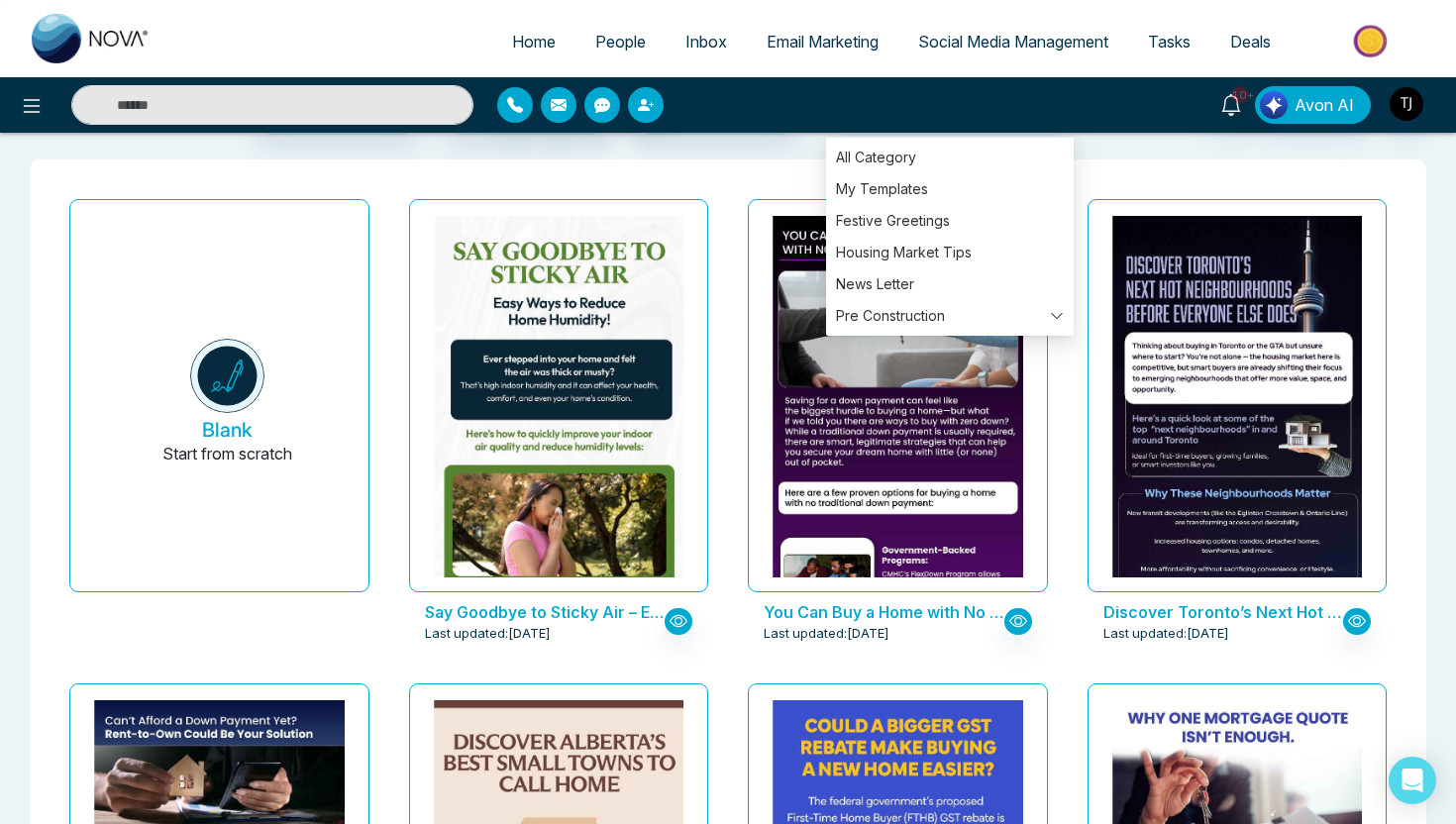scroll, scrollTop: 0, scrollLeft: 0, axis: both 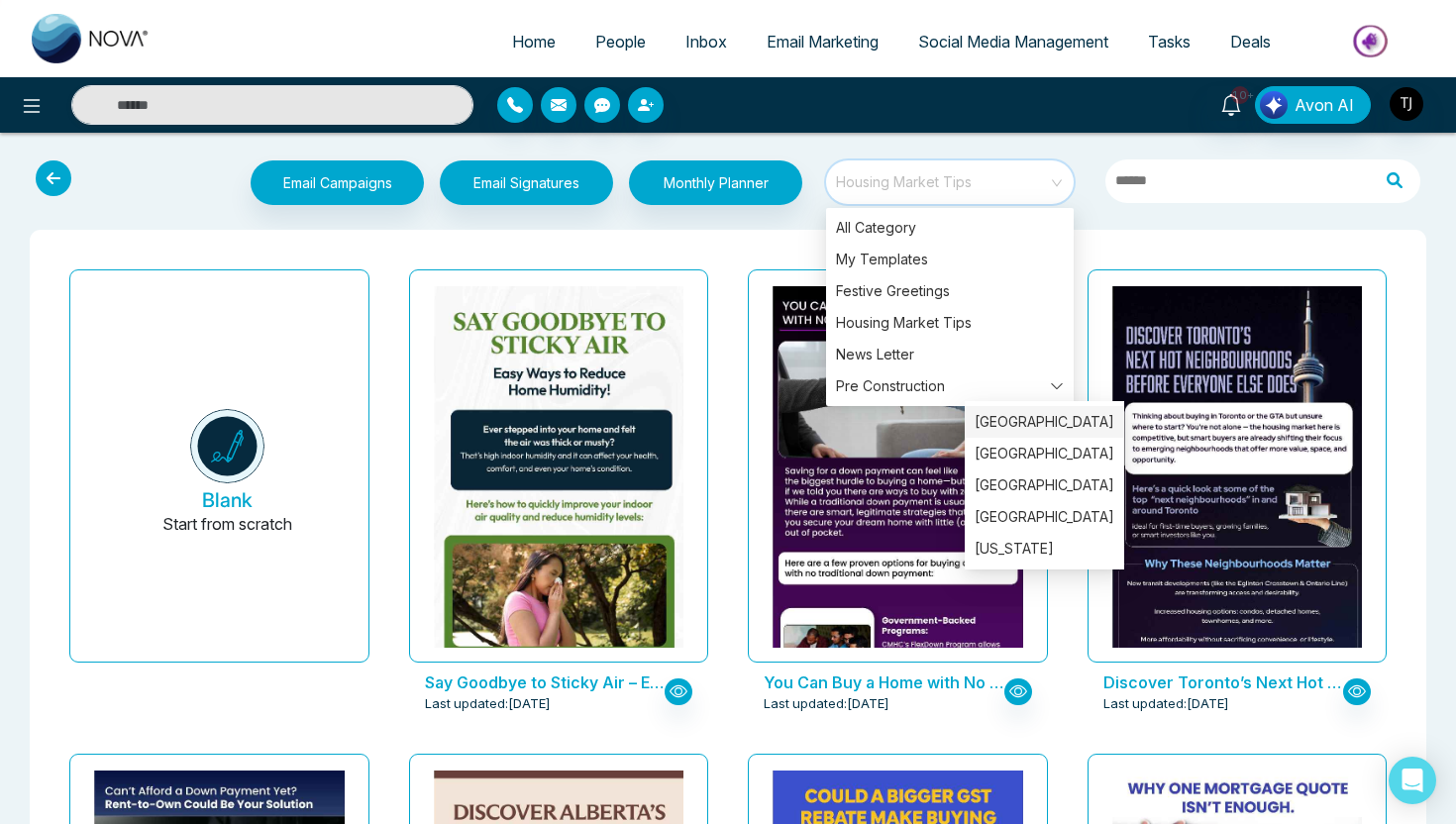 click on "[GEOGRAPHIC_DATA]" at bounding box center (1044, 422) 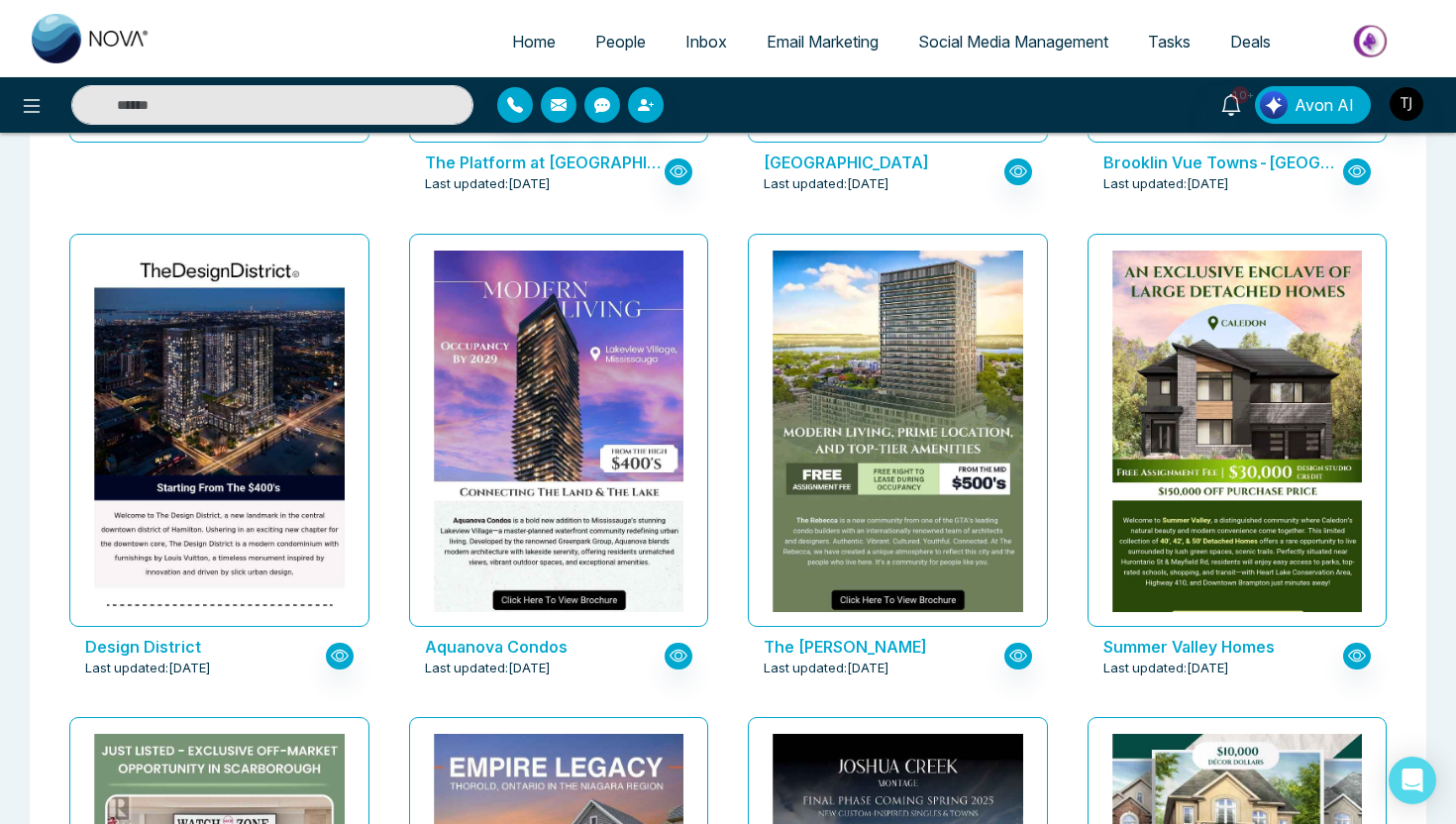 scroll, scrollTop: 518, scrollLeft: 0, axis: vertical 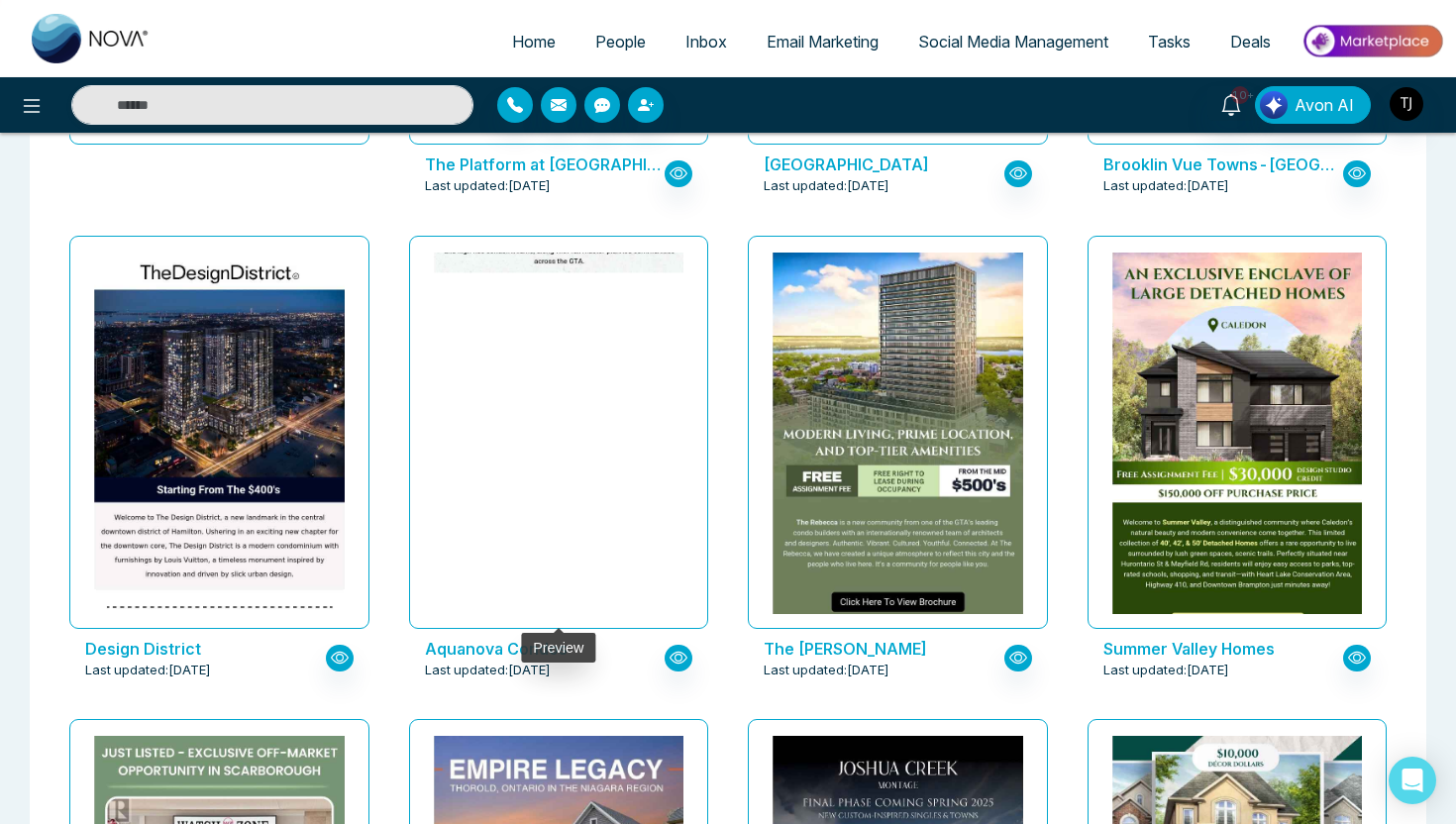 click at bounding box center (558, -878) 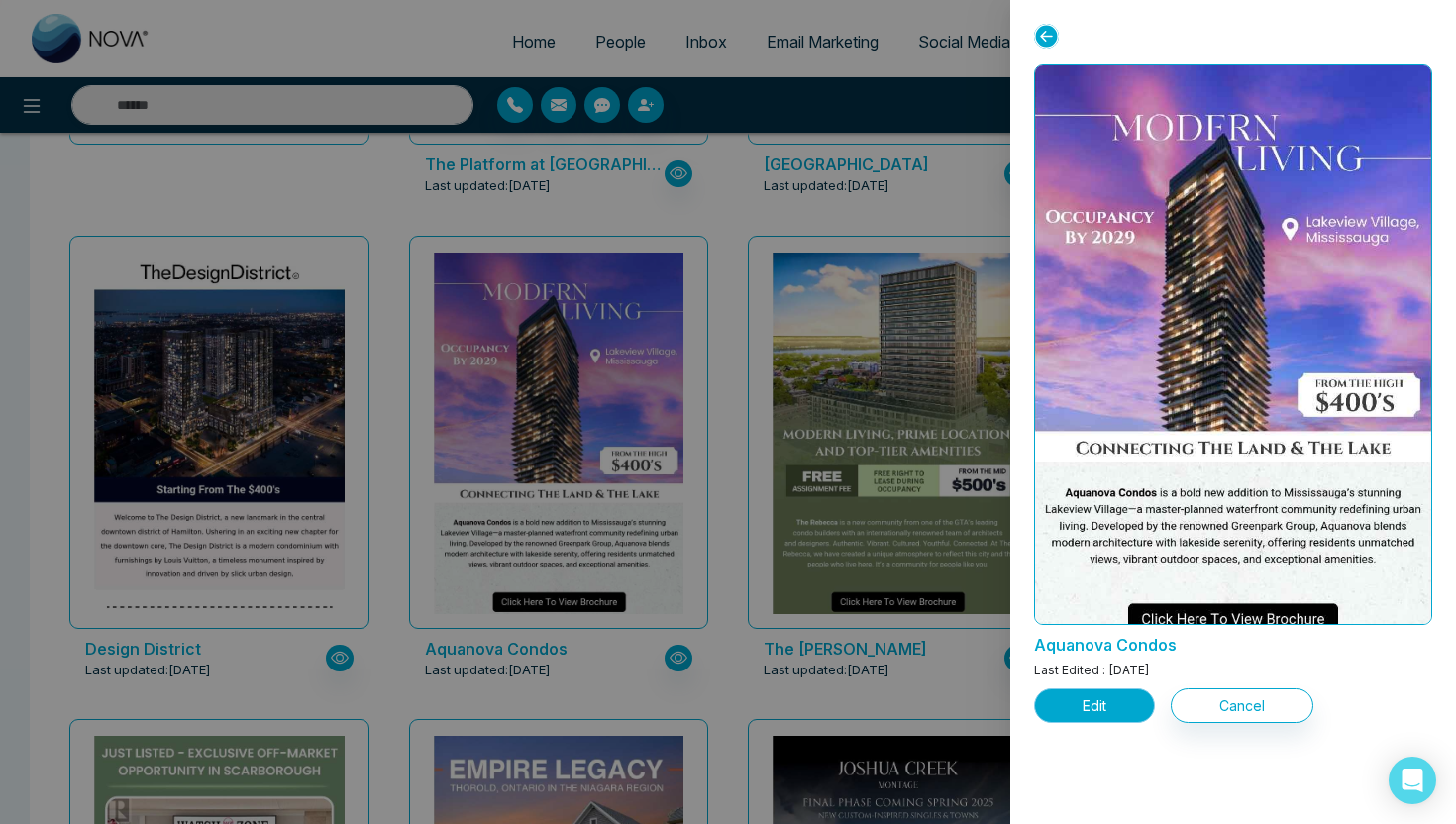 click on "Edit" at bounding box center [1094, 705] 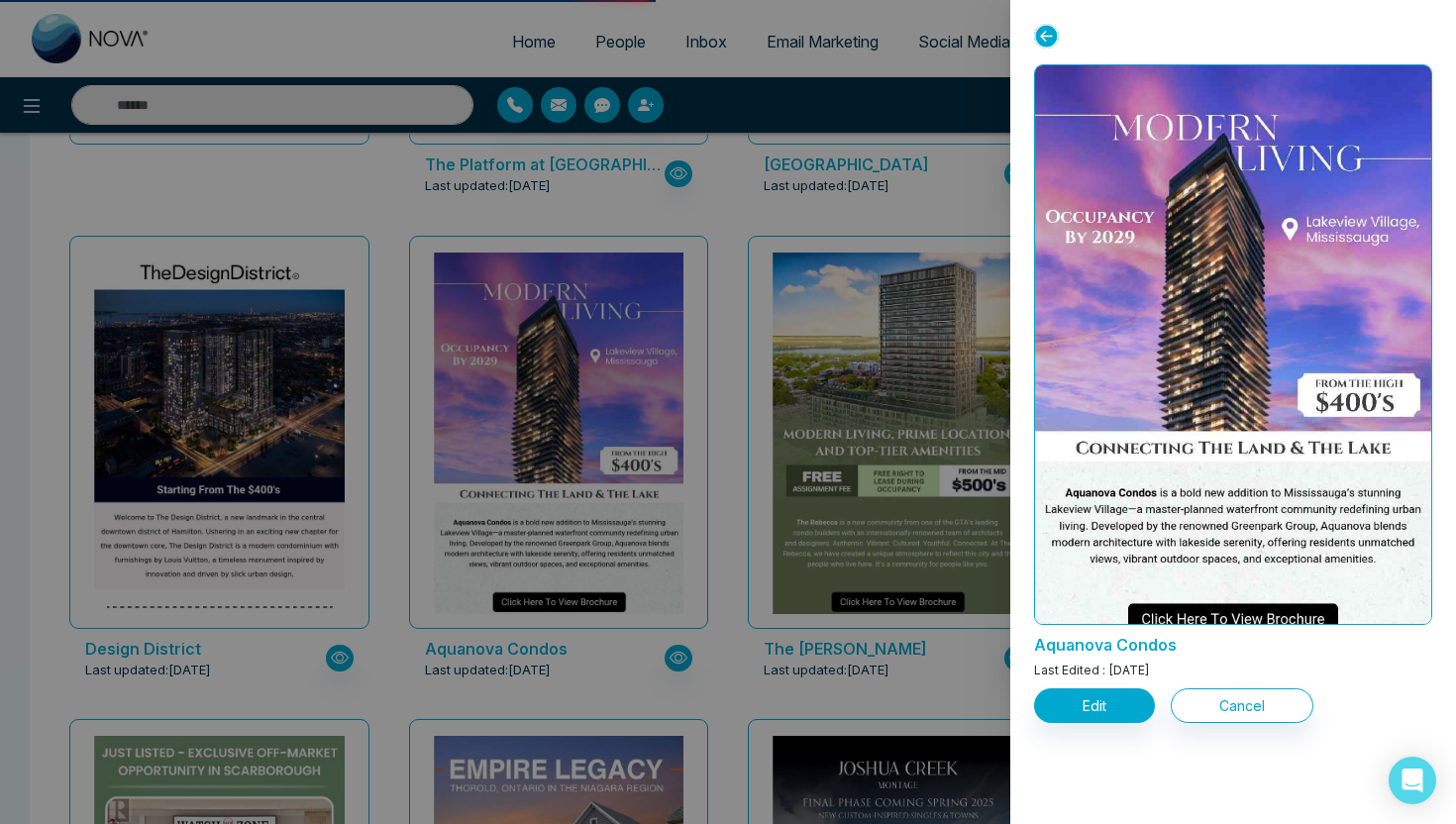 scroll, scrollTop: 0, scrollLeft: 0, axis: both 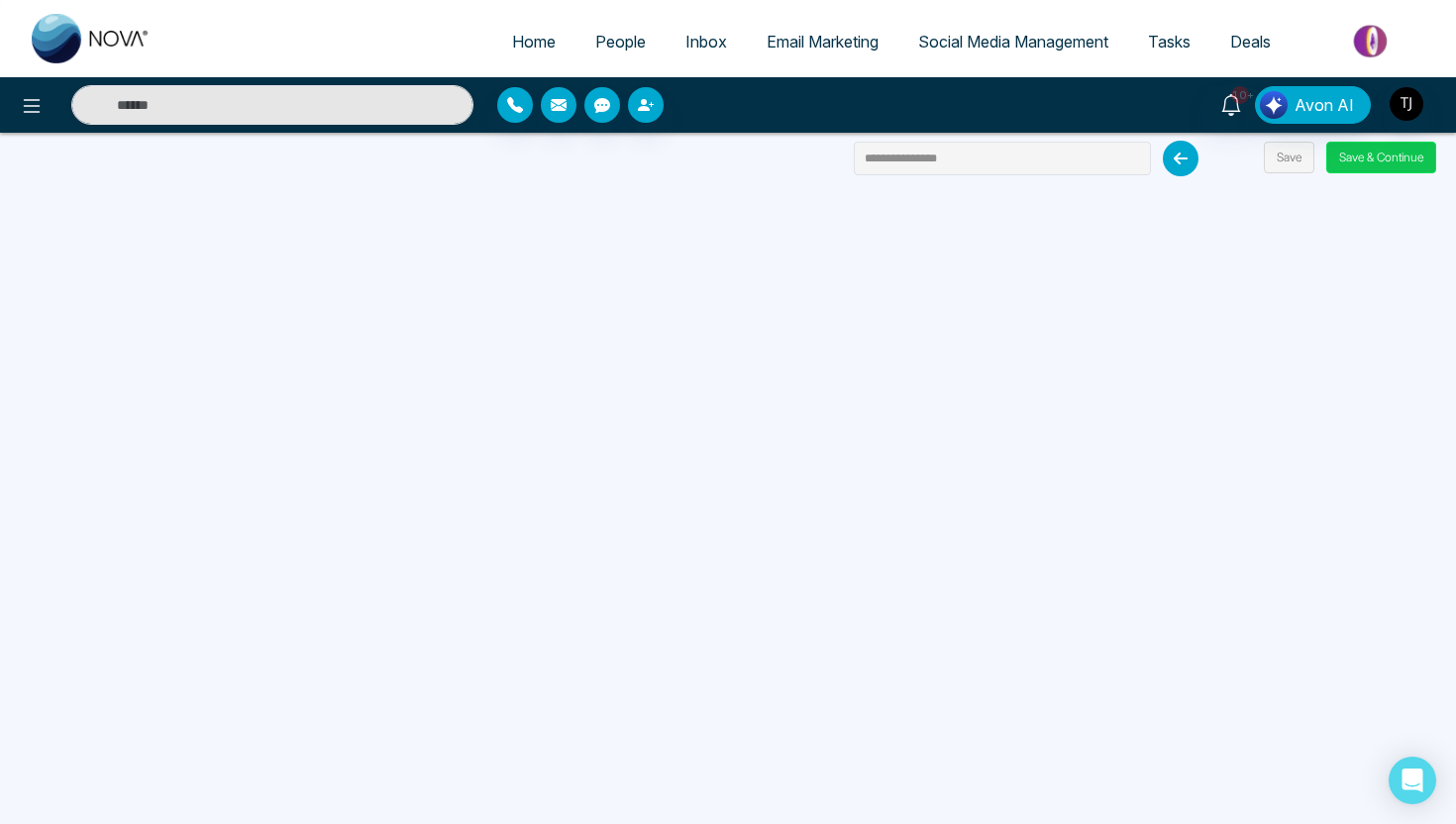 click on "Save & Continue" at bounding box center [1381, 157] 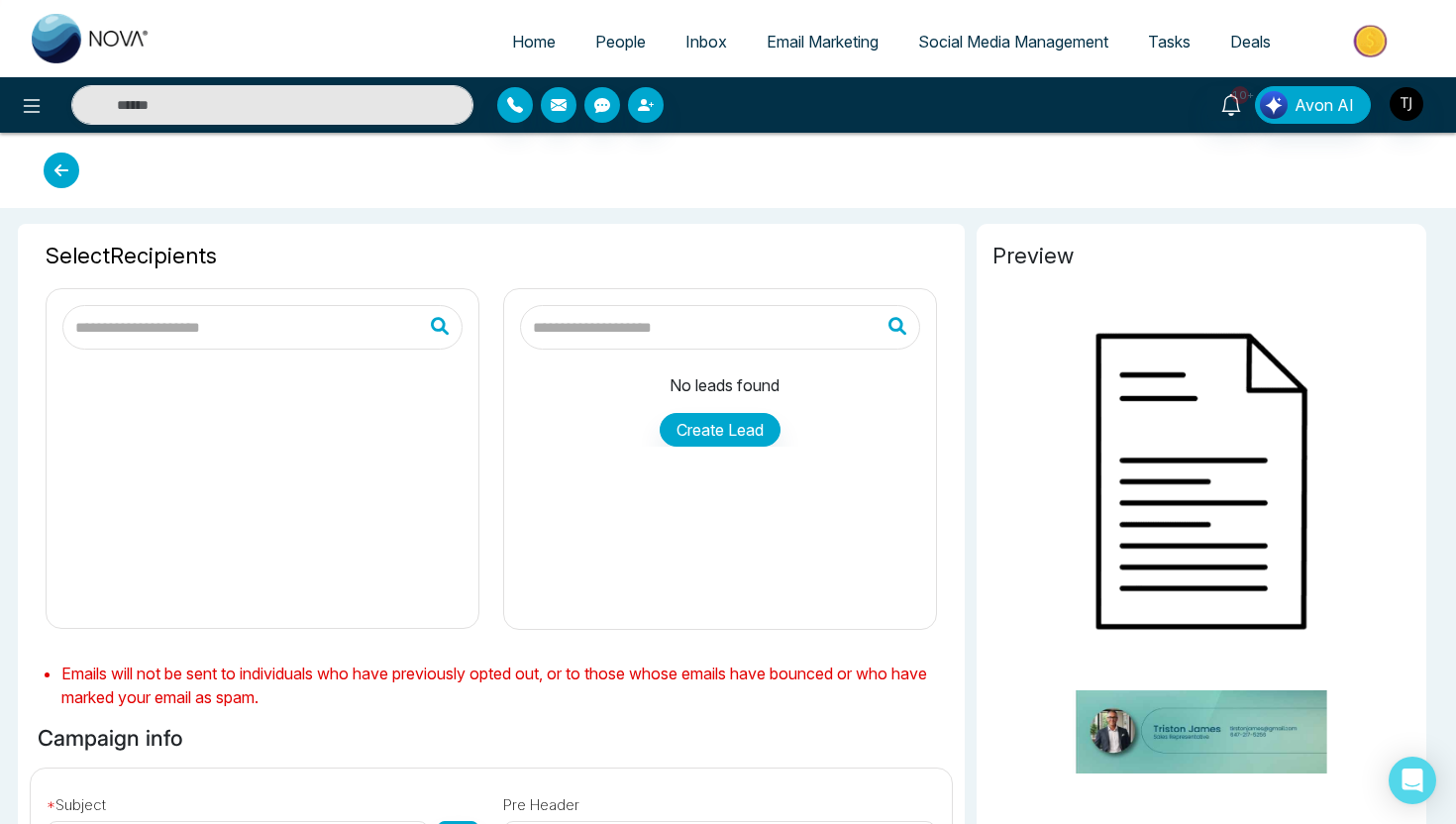 type on "**********" 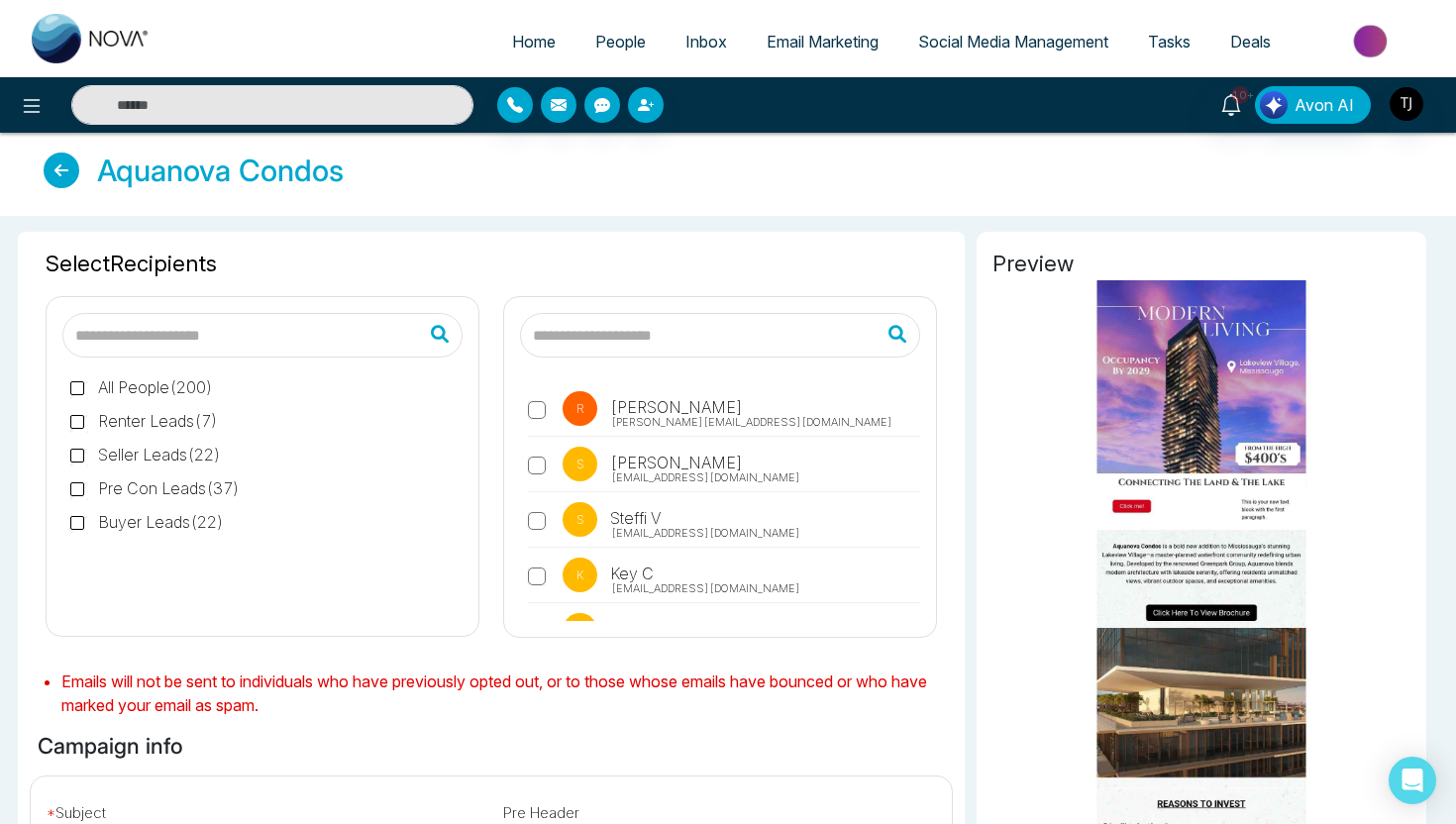click on "Buyer Leads  ( 22 )" at bounding box center [147, 522] 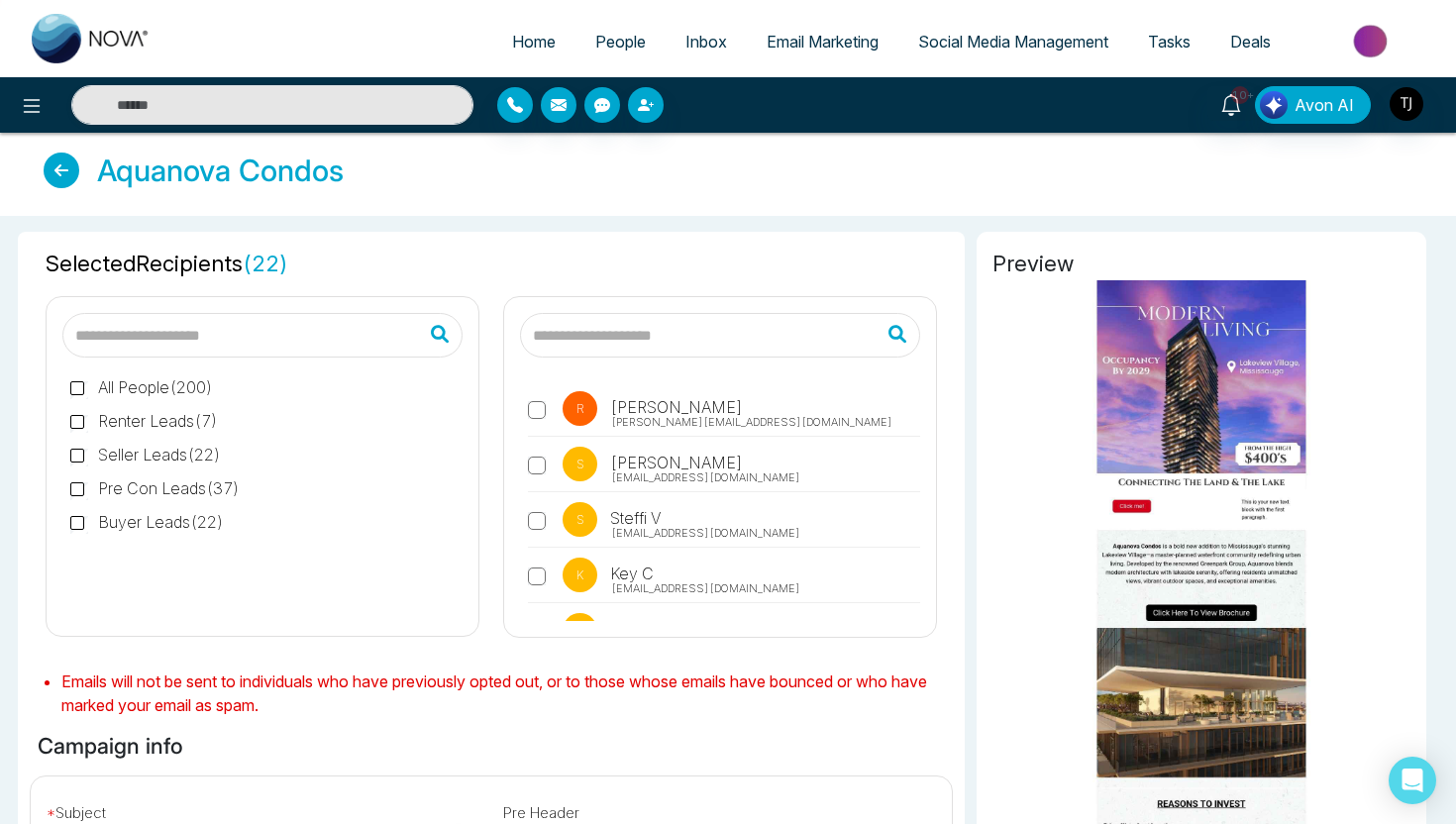 click on "Pre Con Leads  ( 37 )" at bounding box center [155, 488] 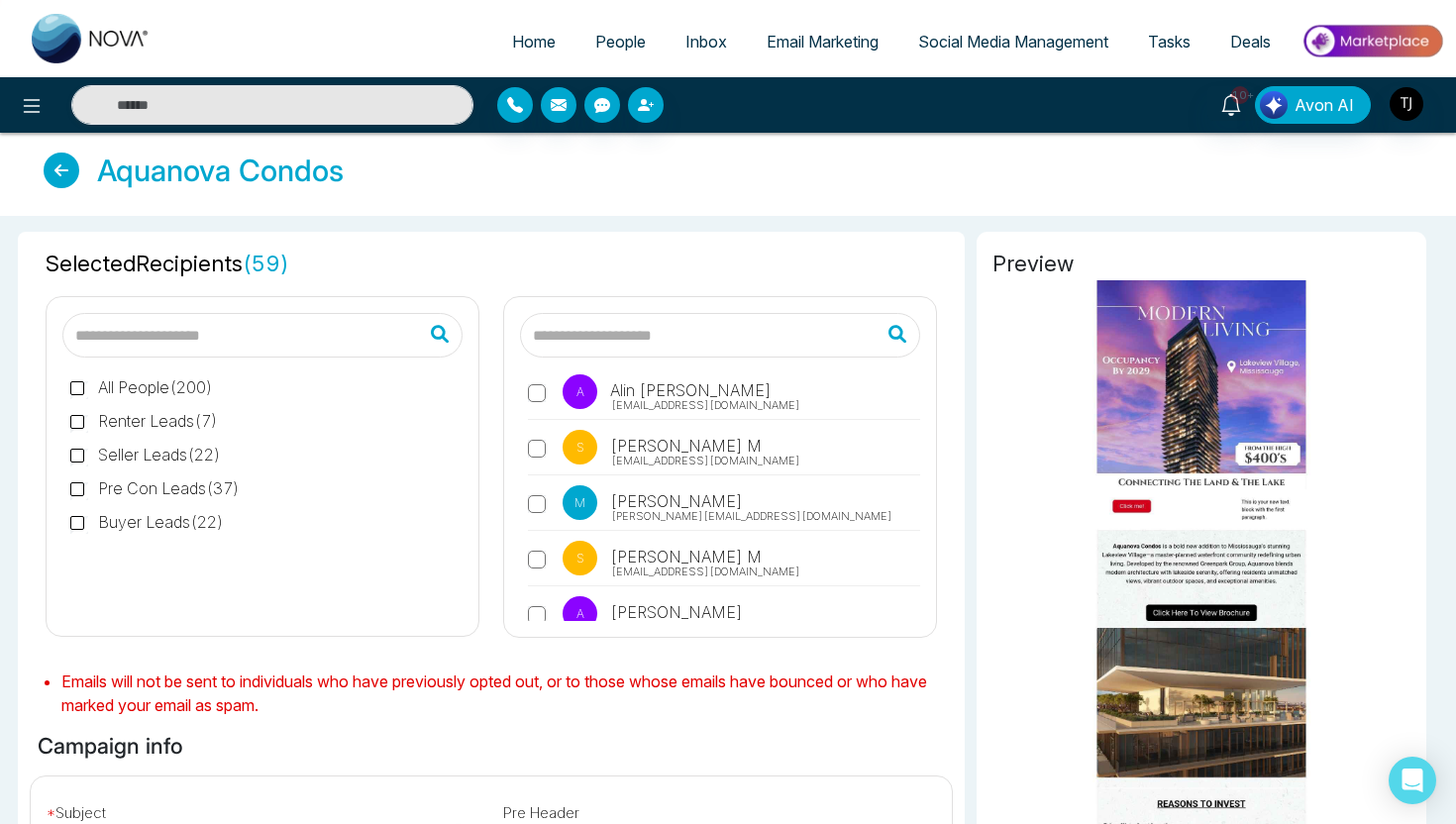 scroll, scrollTop: 591, scrollLeft: 0, axis: vertical 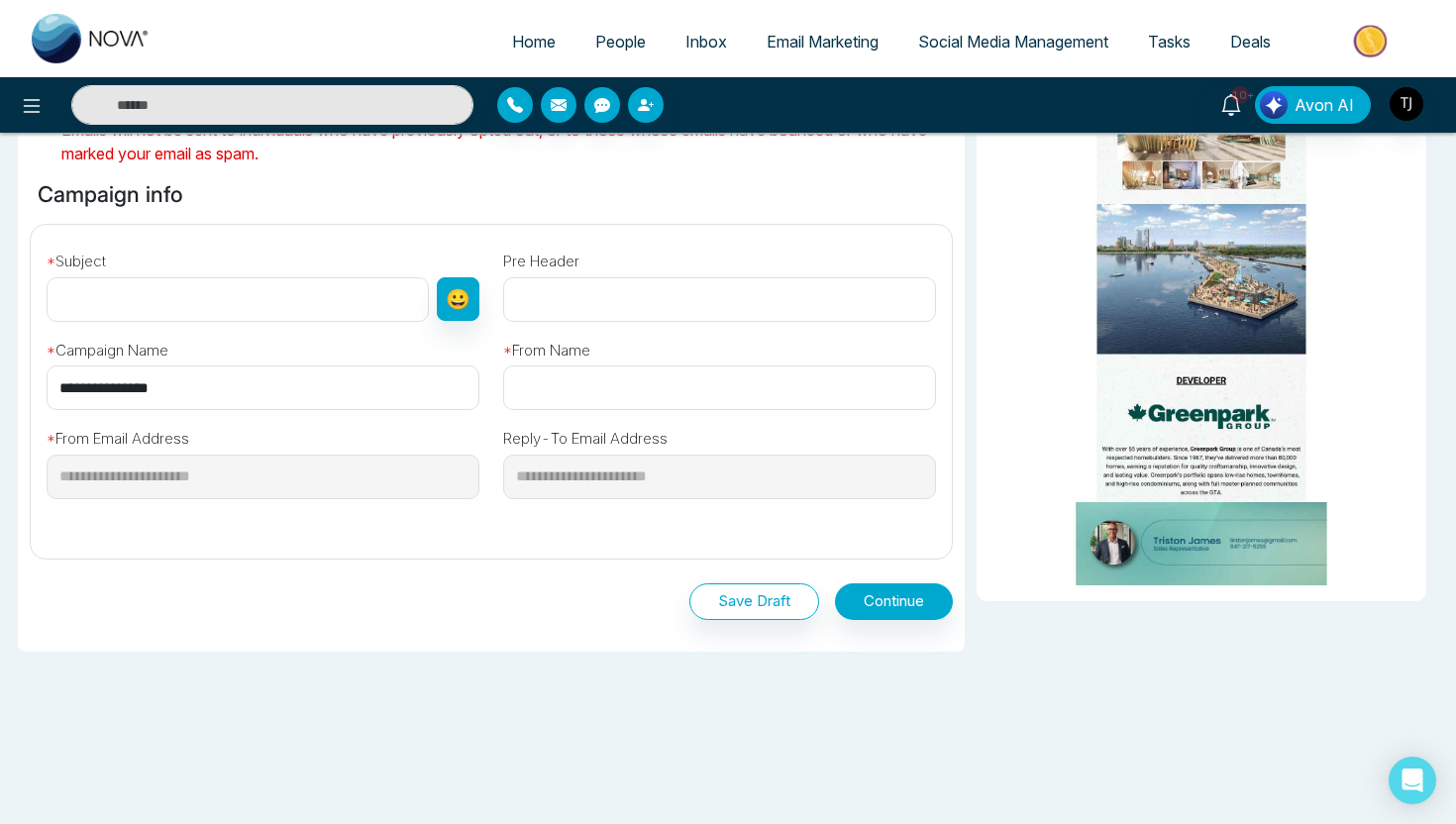 click at bounding box center [238, 299] 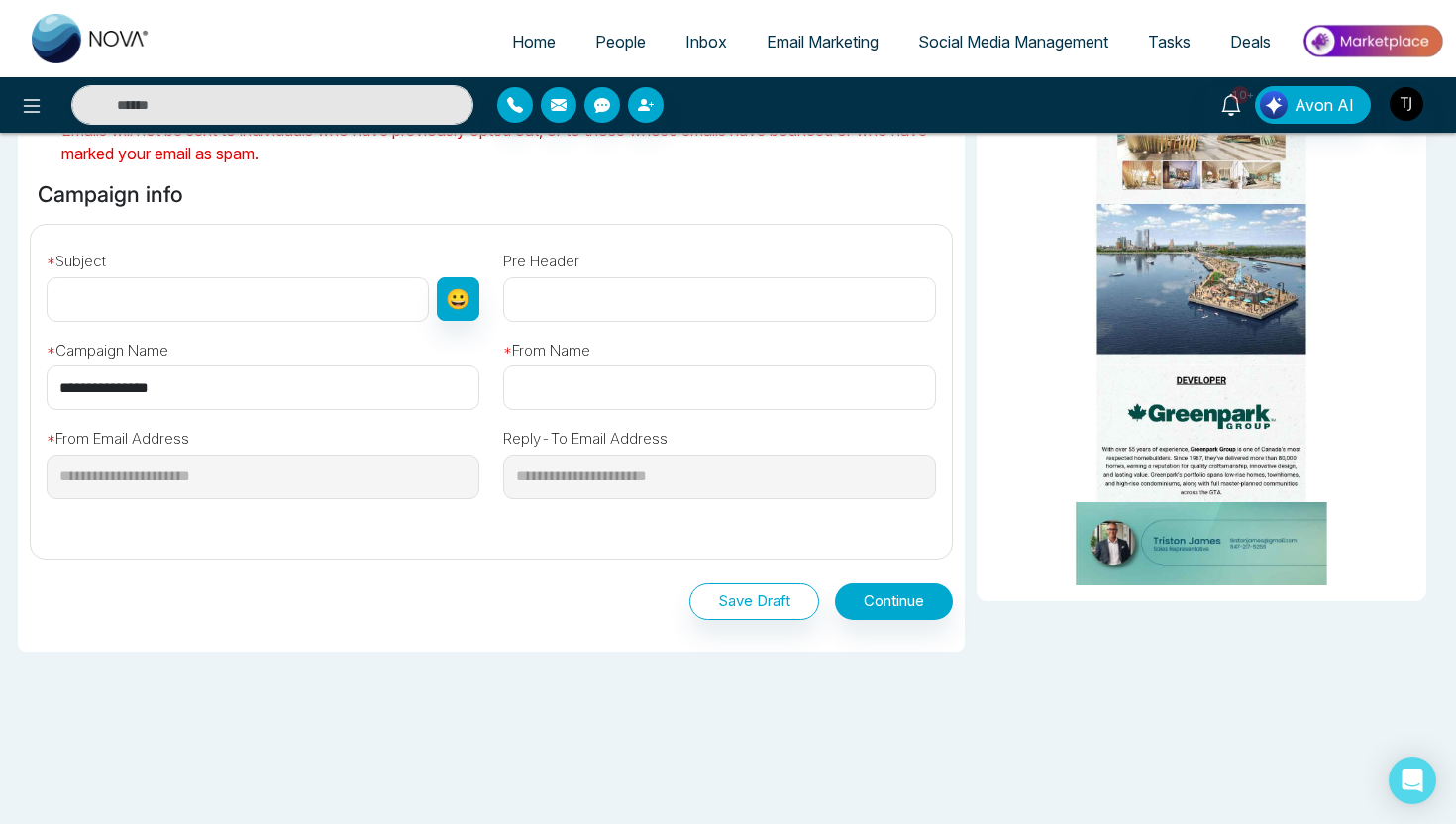 type on "*******" 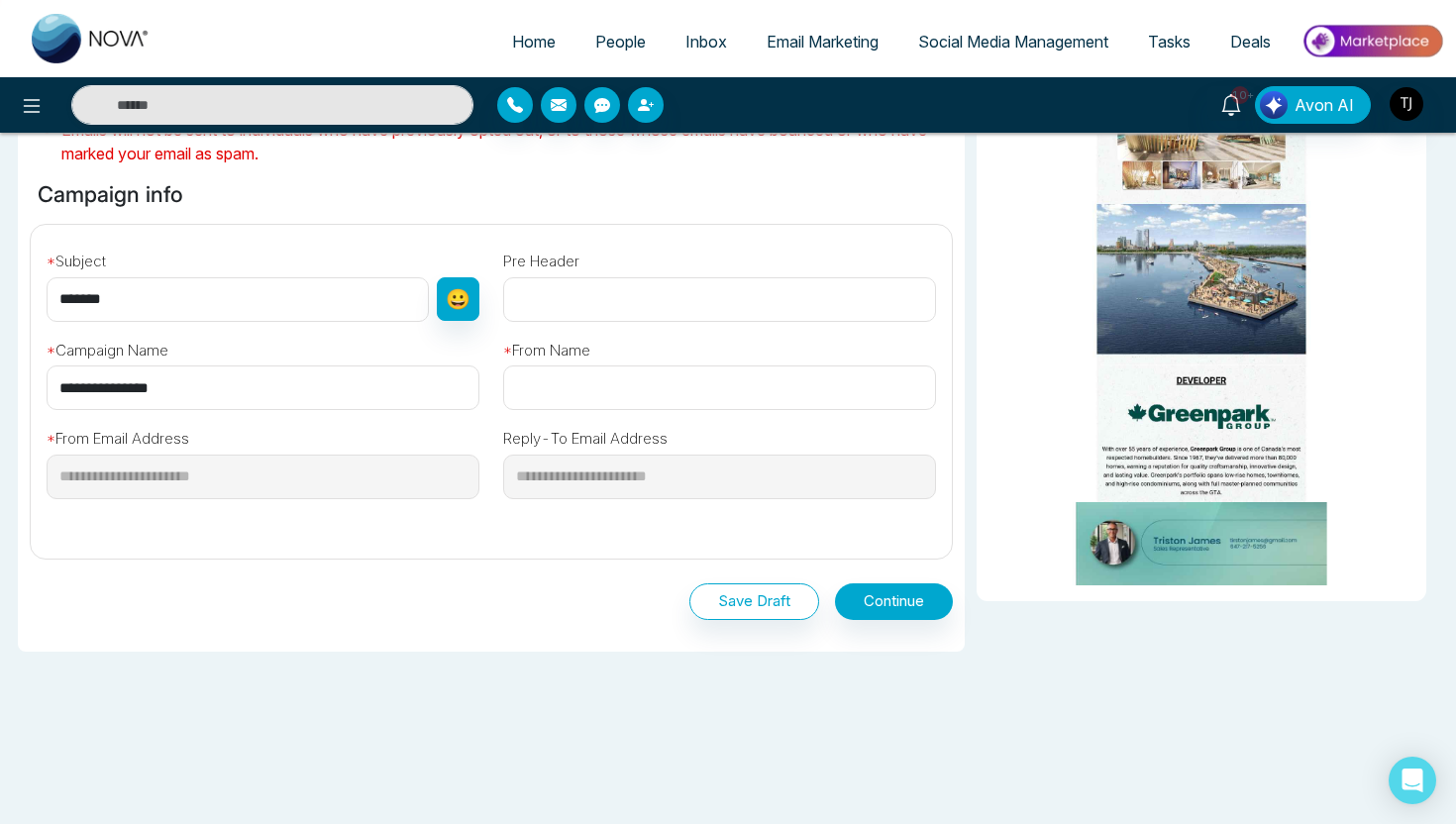 click at bounding box center [719, 387] 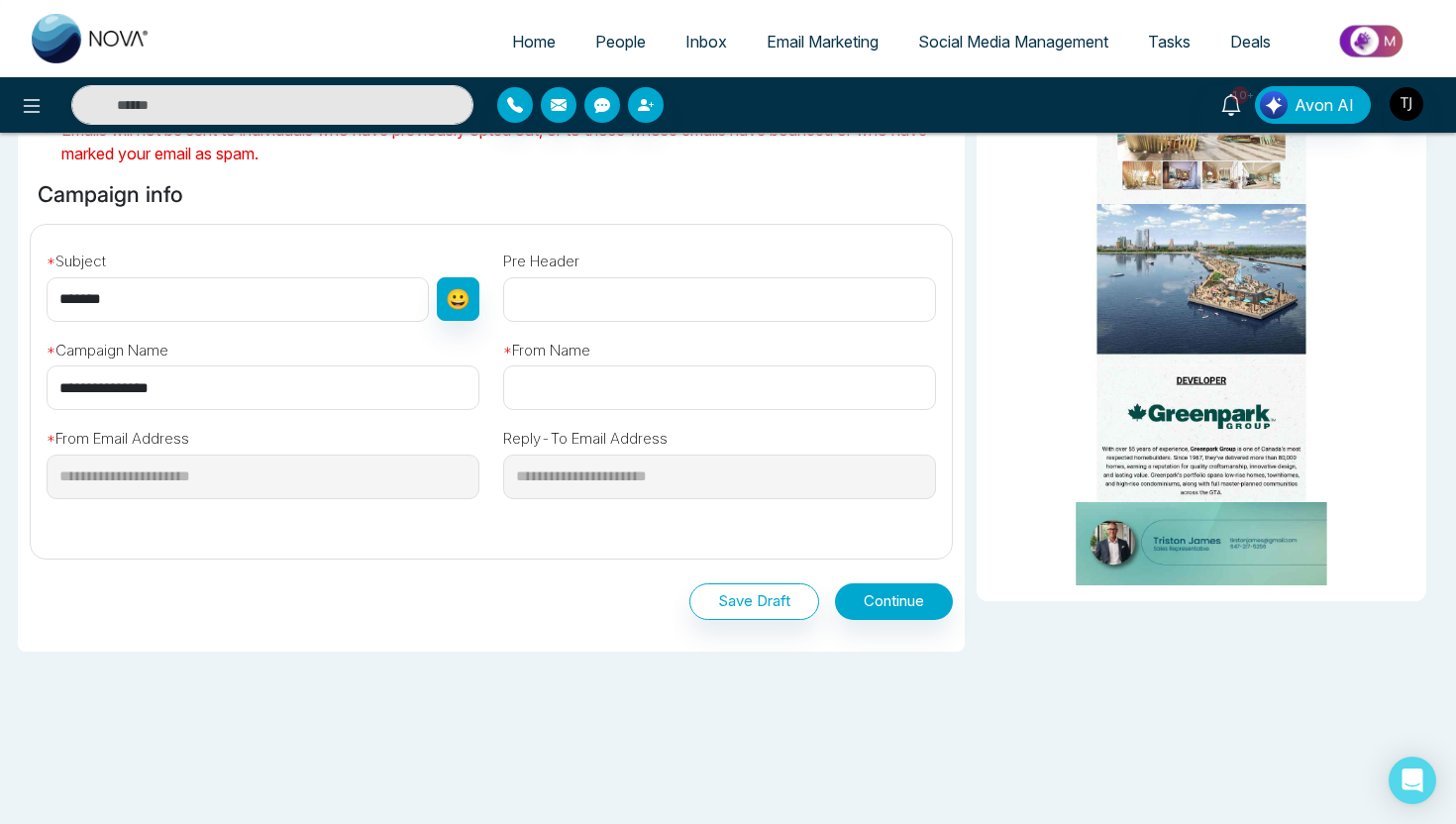 type on "*******" 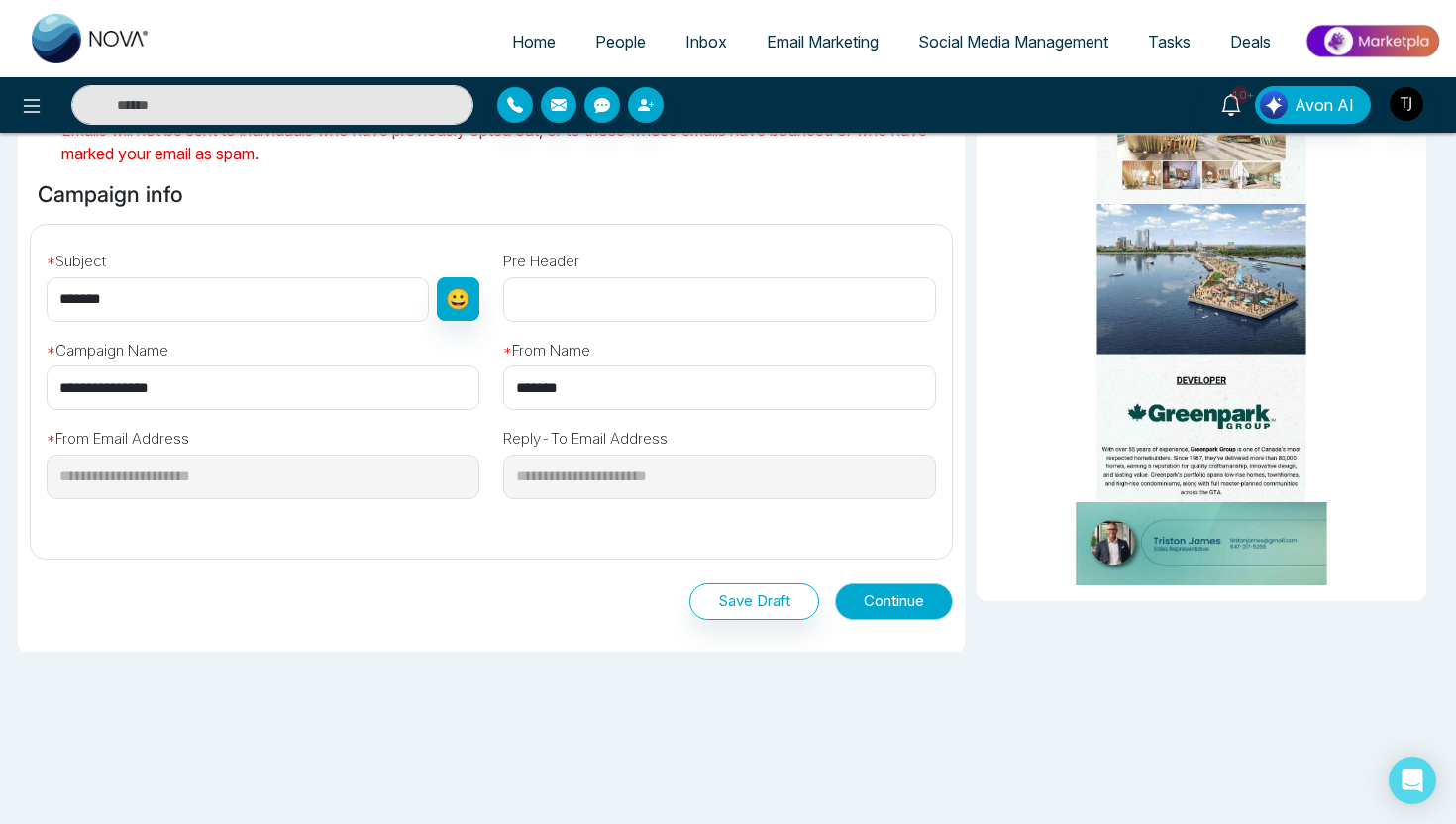 click on "Continue" at bounding box center (893, 601) 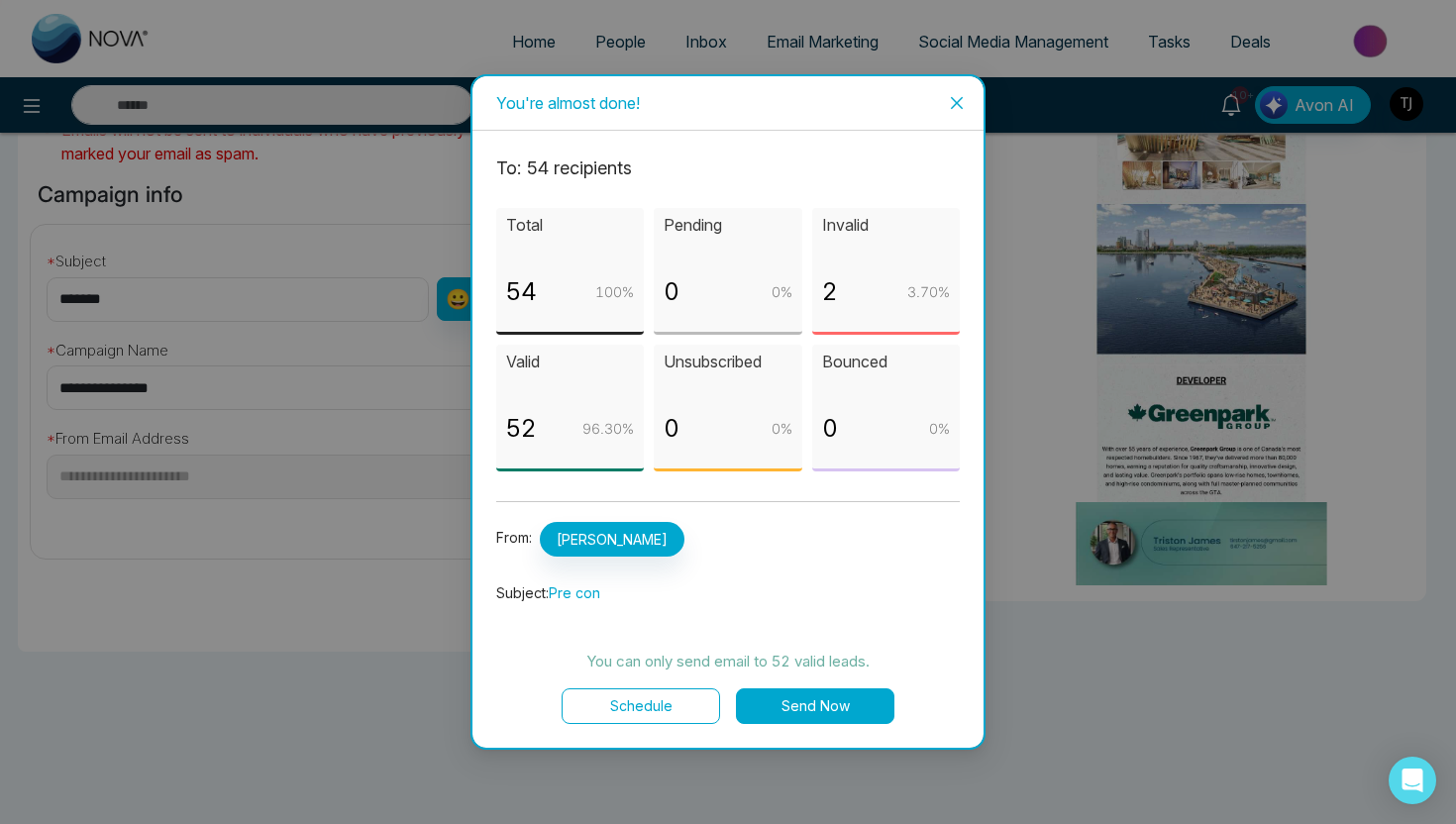 click 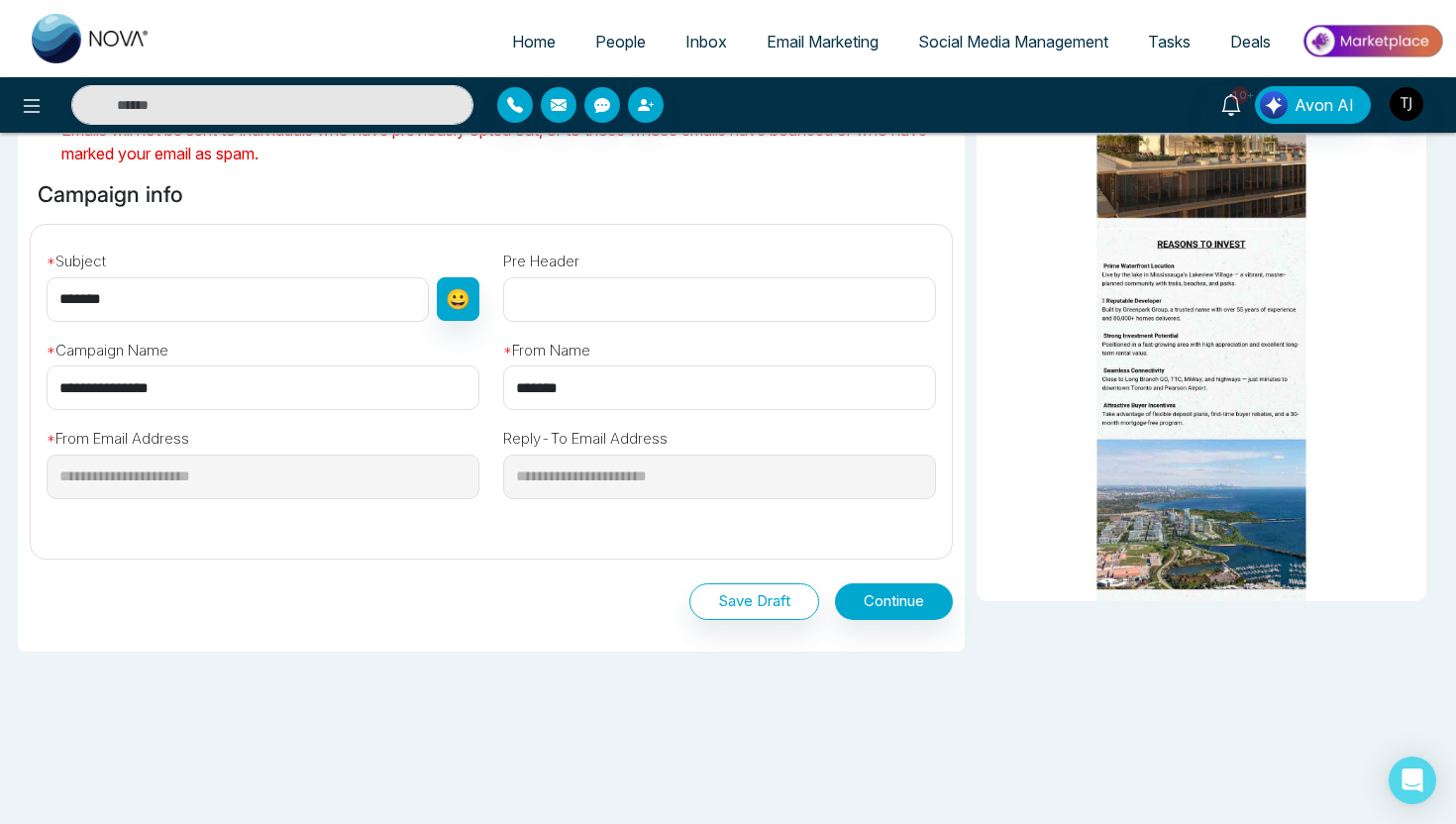 scroll, scrollTop: 0, scrollLeft: 0, axis: both 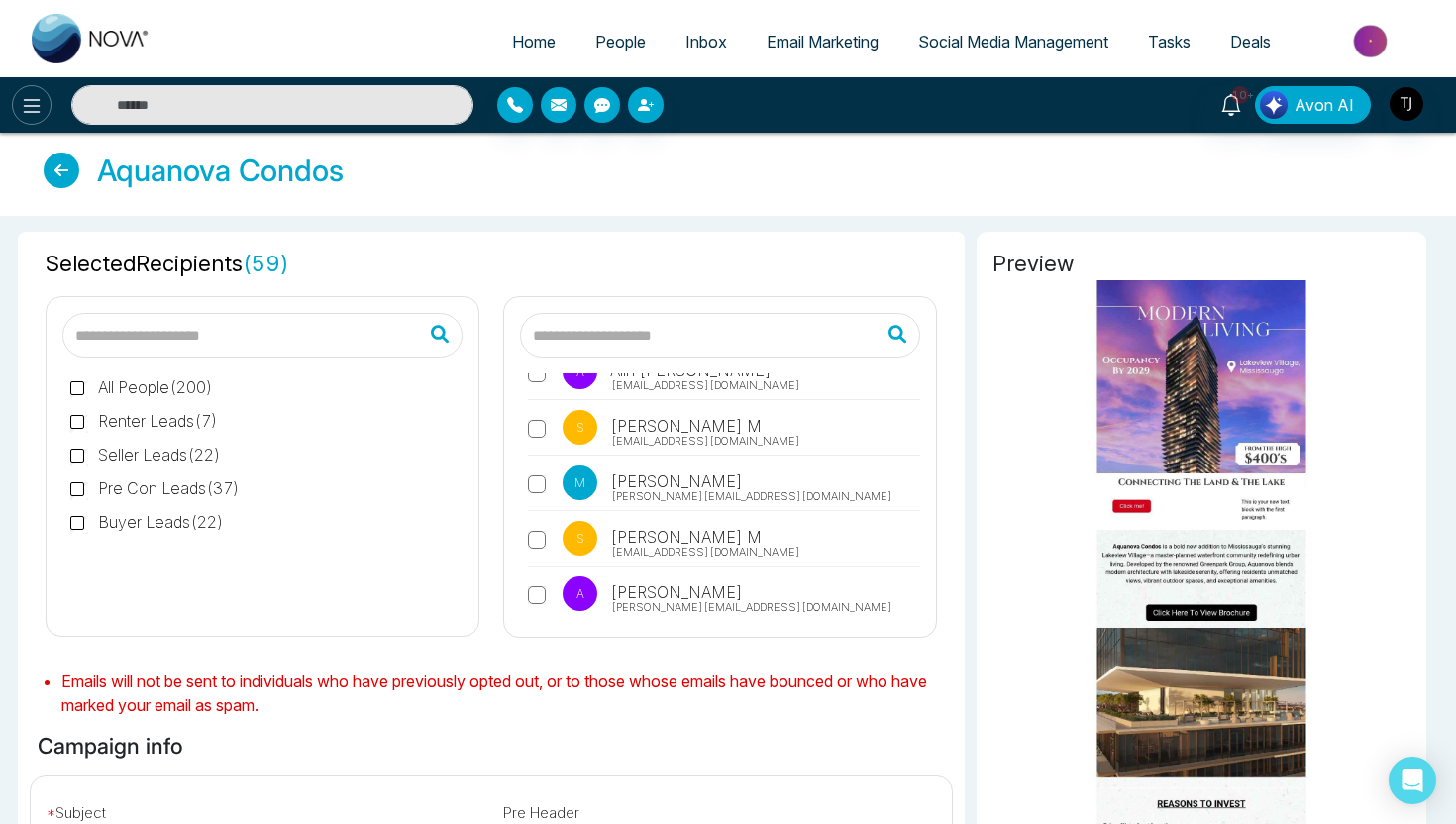 click 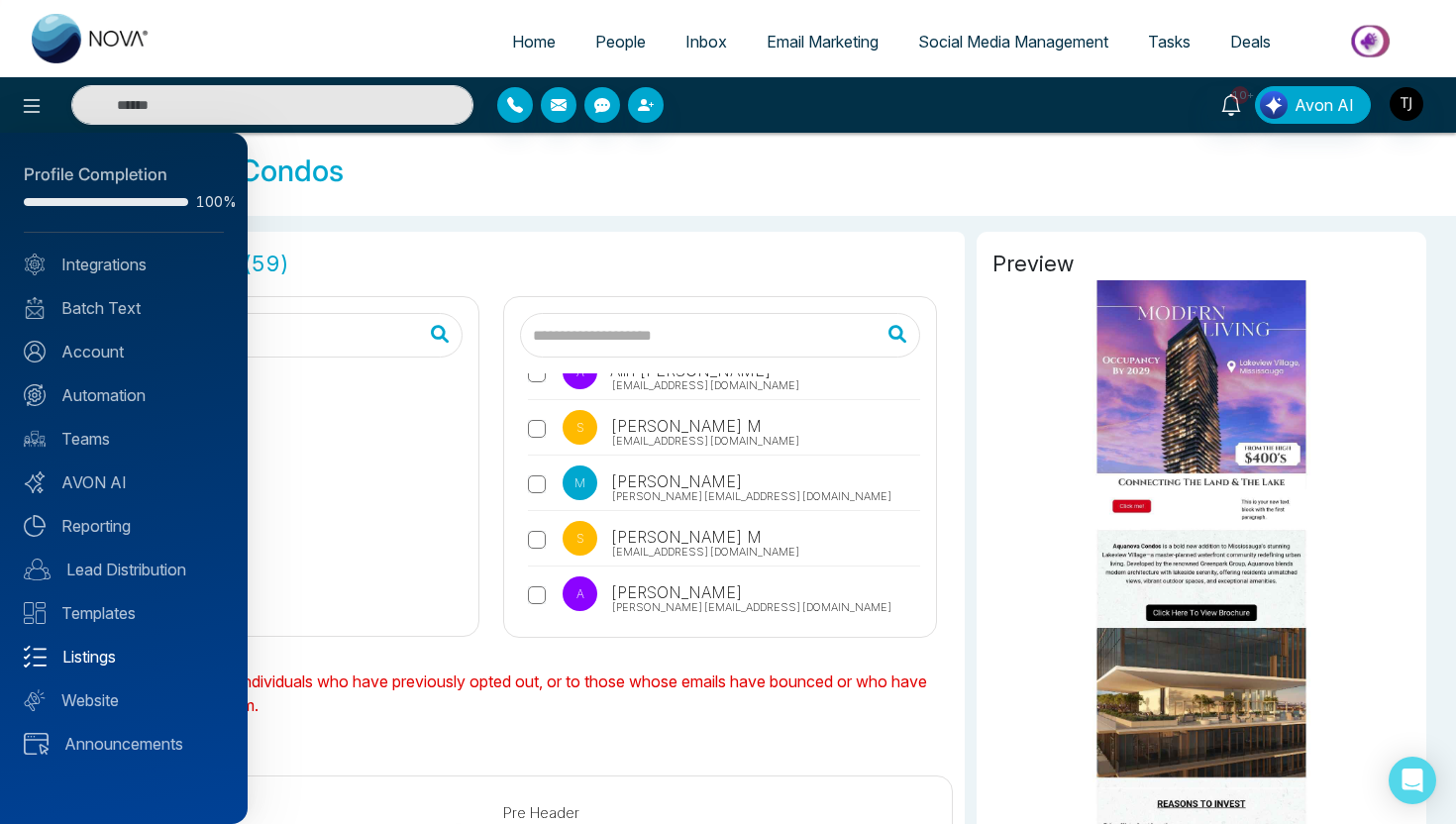 click on "Listings" at bounding box center (124, 657) 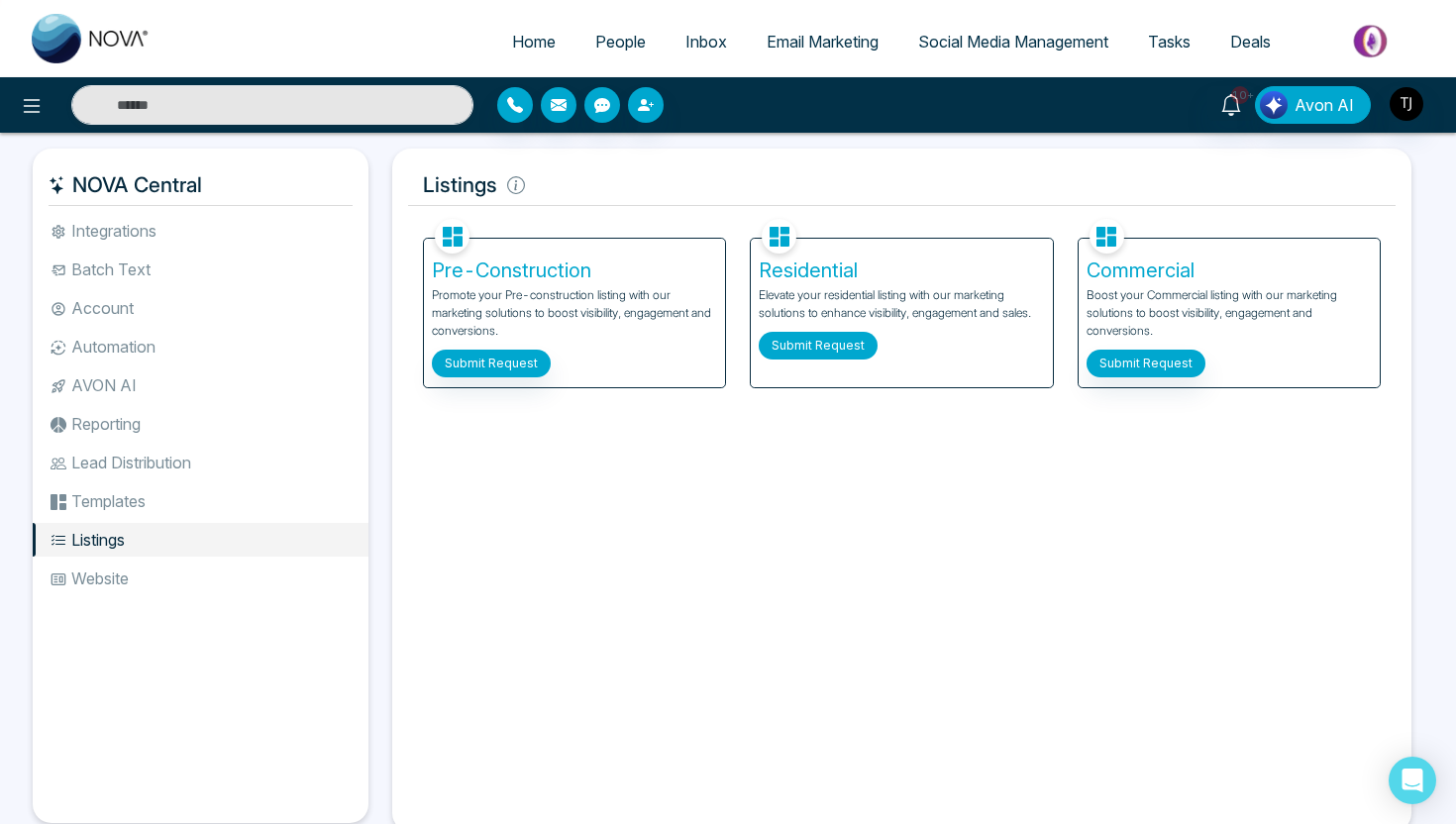 click on "Submit Request" at bounding box center (818, 346) 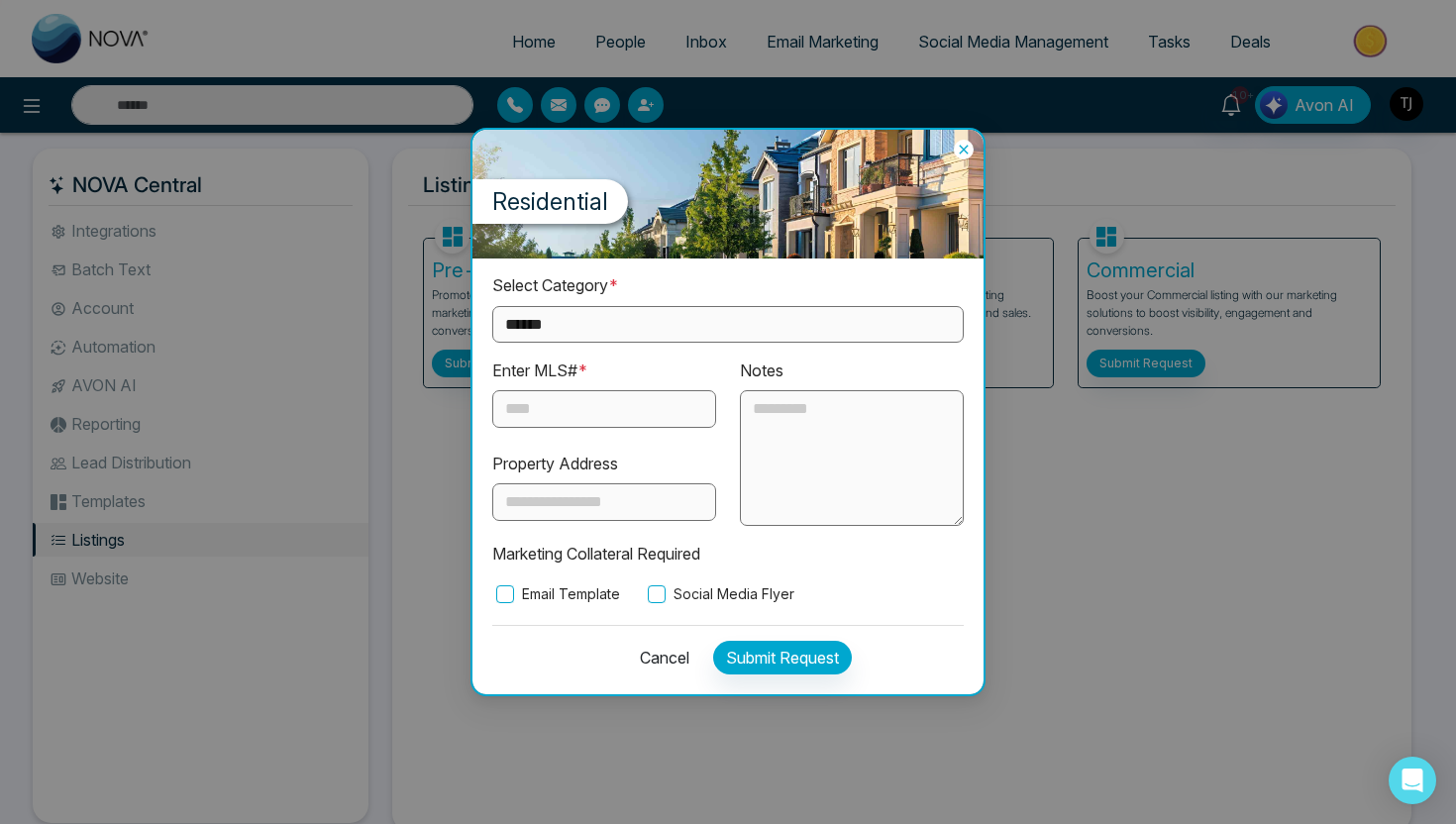 click on "**********" at bounding box center (728, 324) 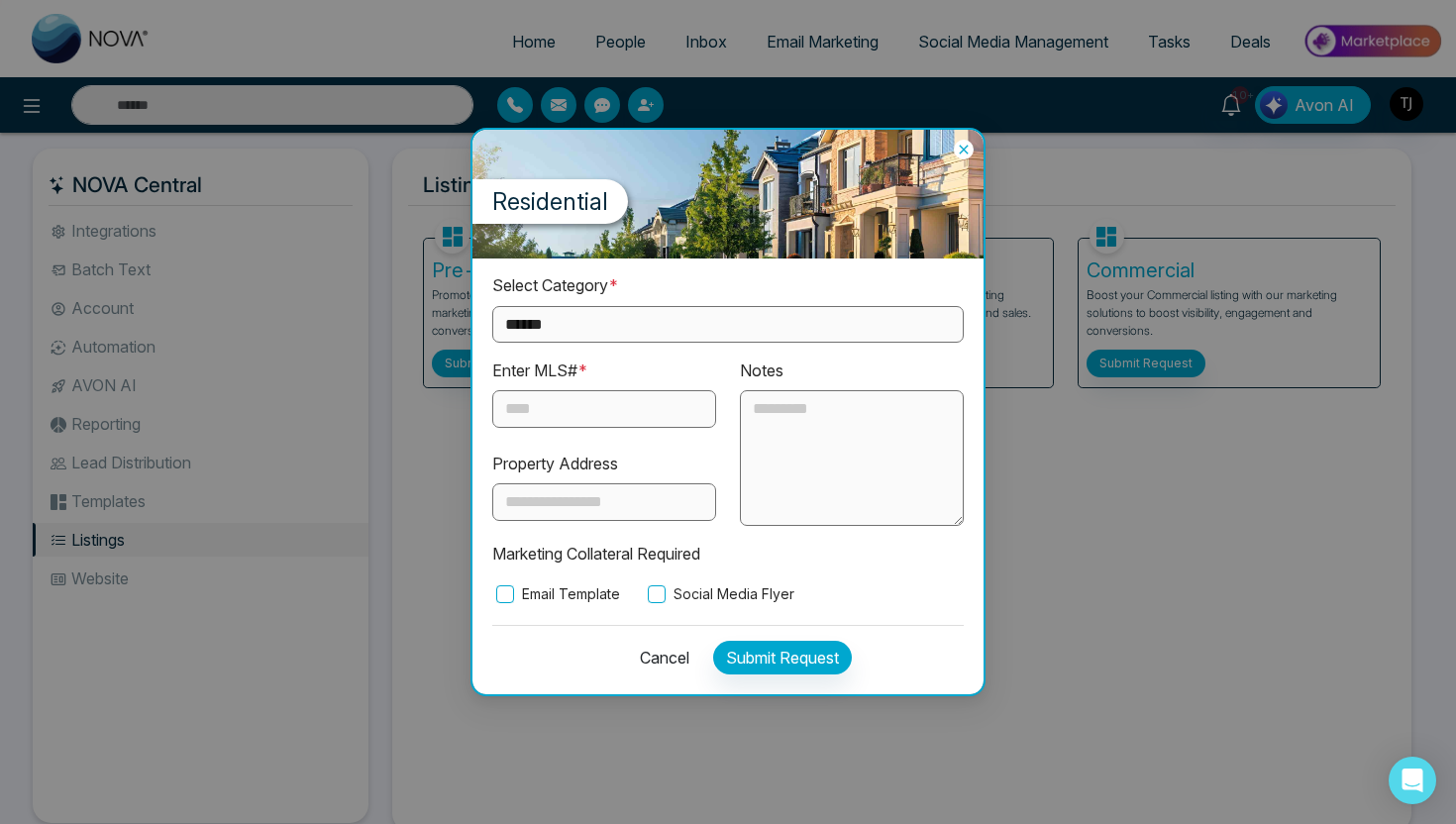 select on "*********" 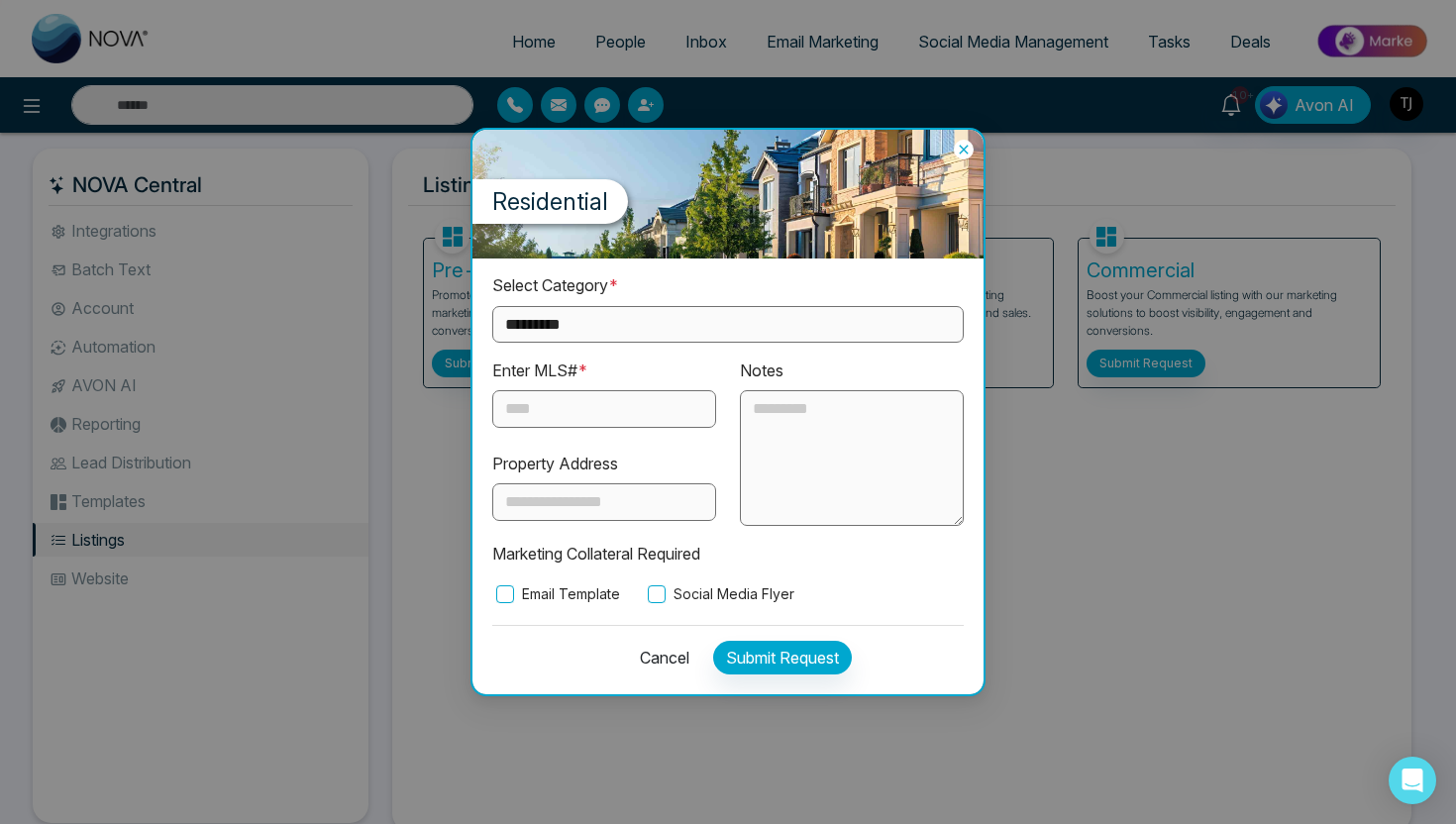click at bounding box center [604, 409] 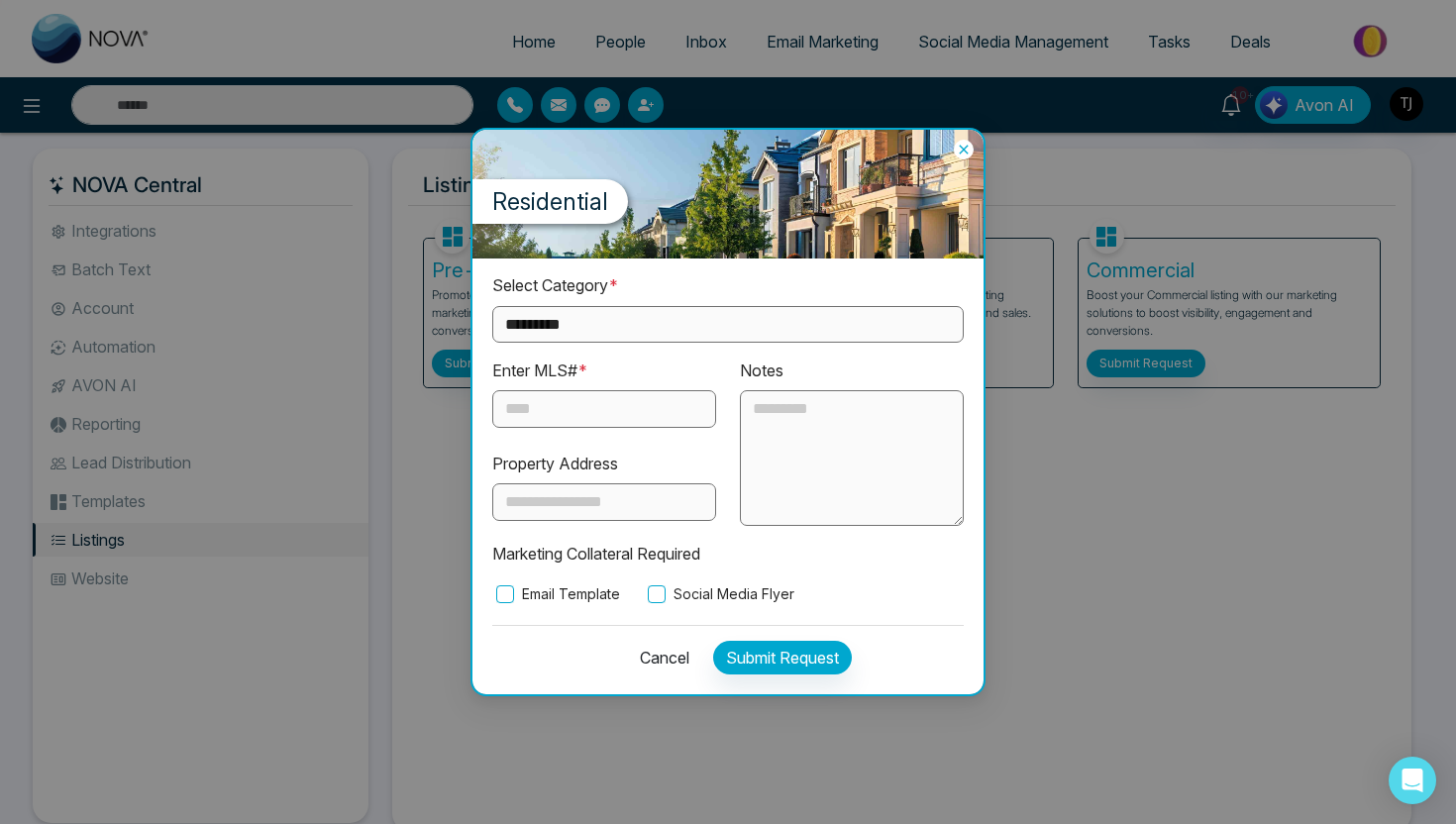 click at bounding box center [852, 459] 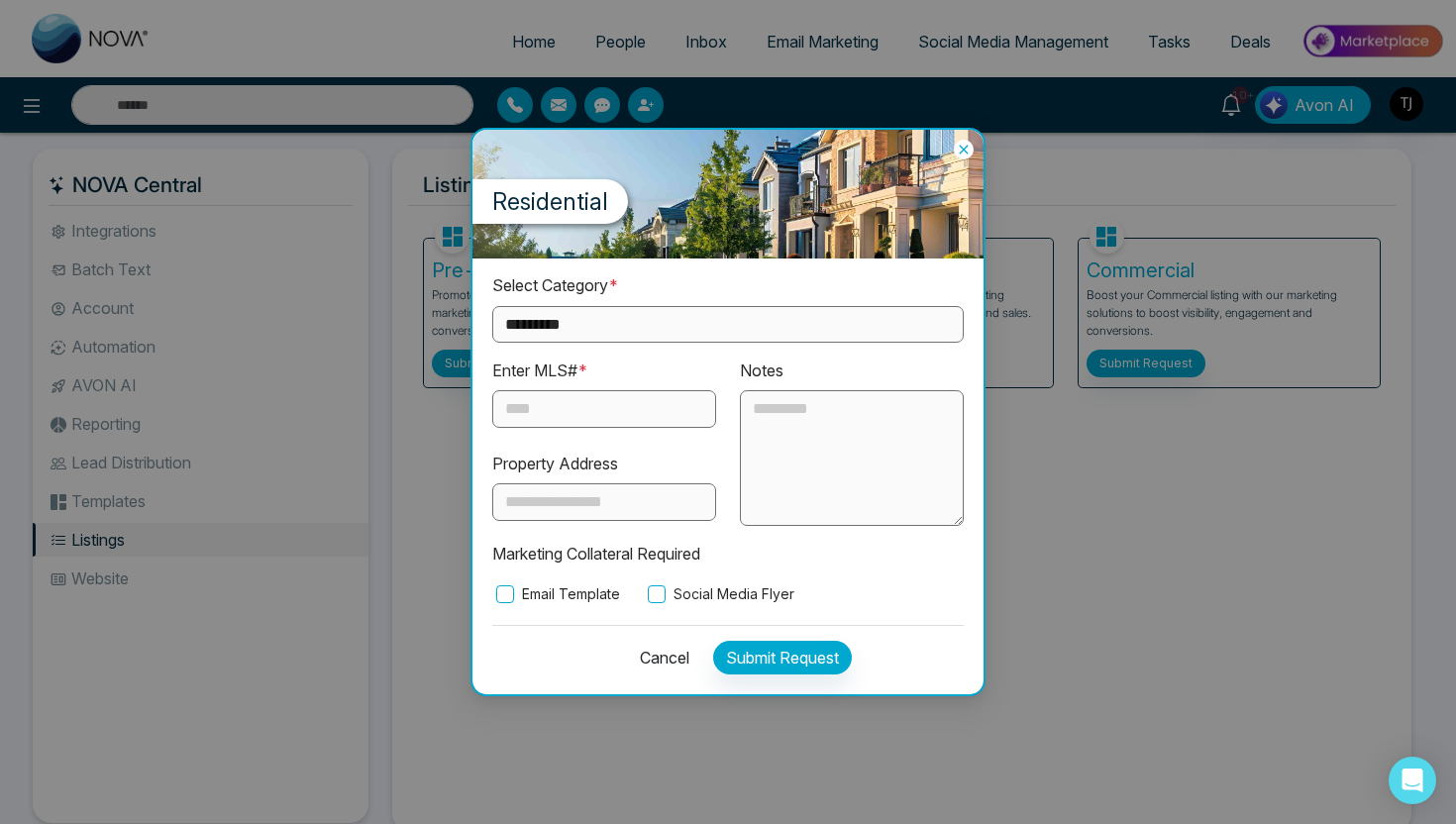 click on "Email Template" at bounding box center (556, 594) 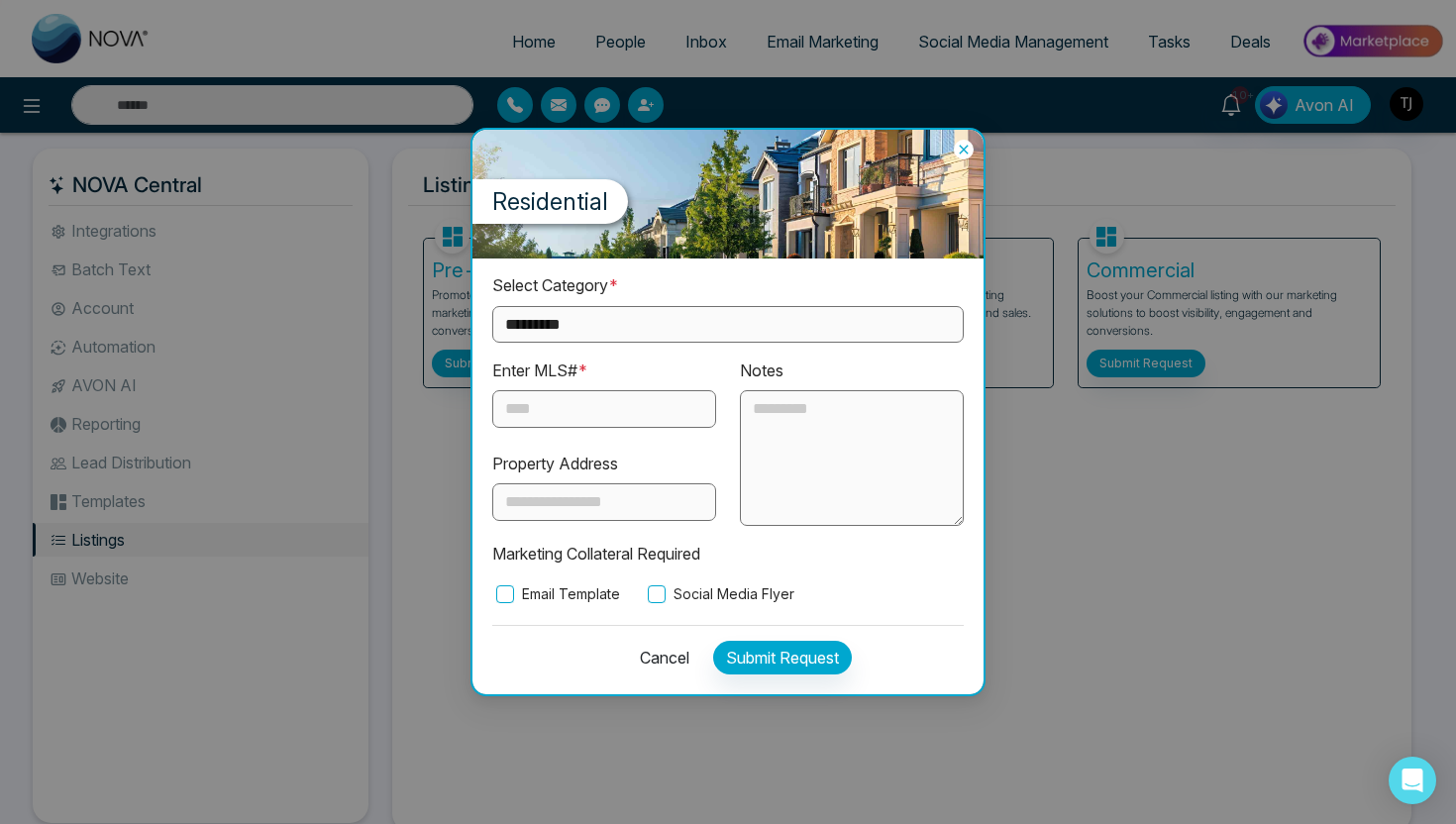 click on "Social Media Flyer" at bounding box center (719, 594) 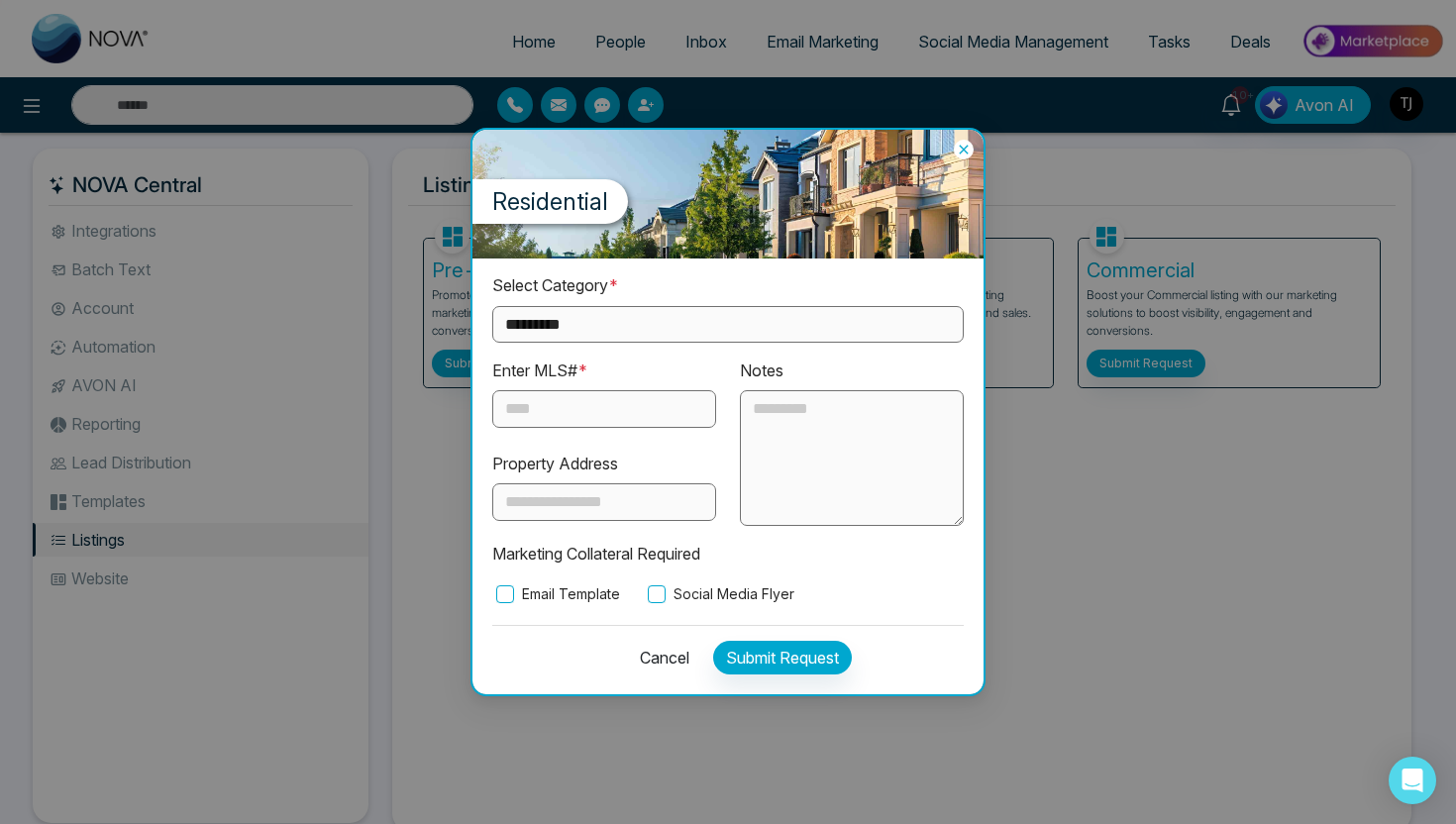 click 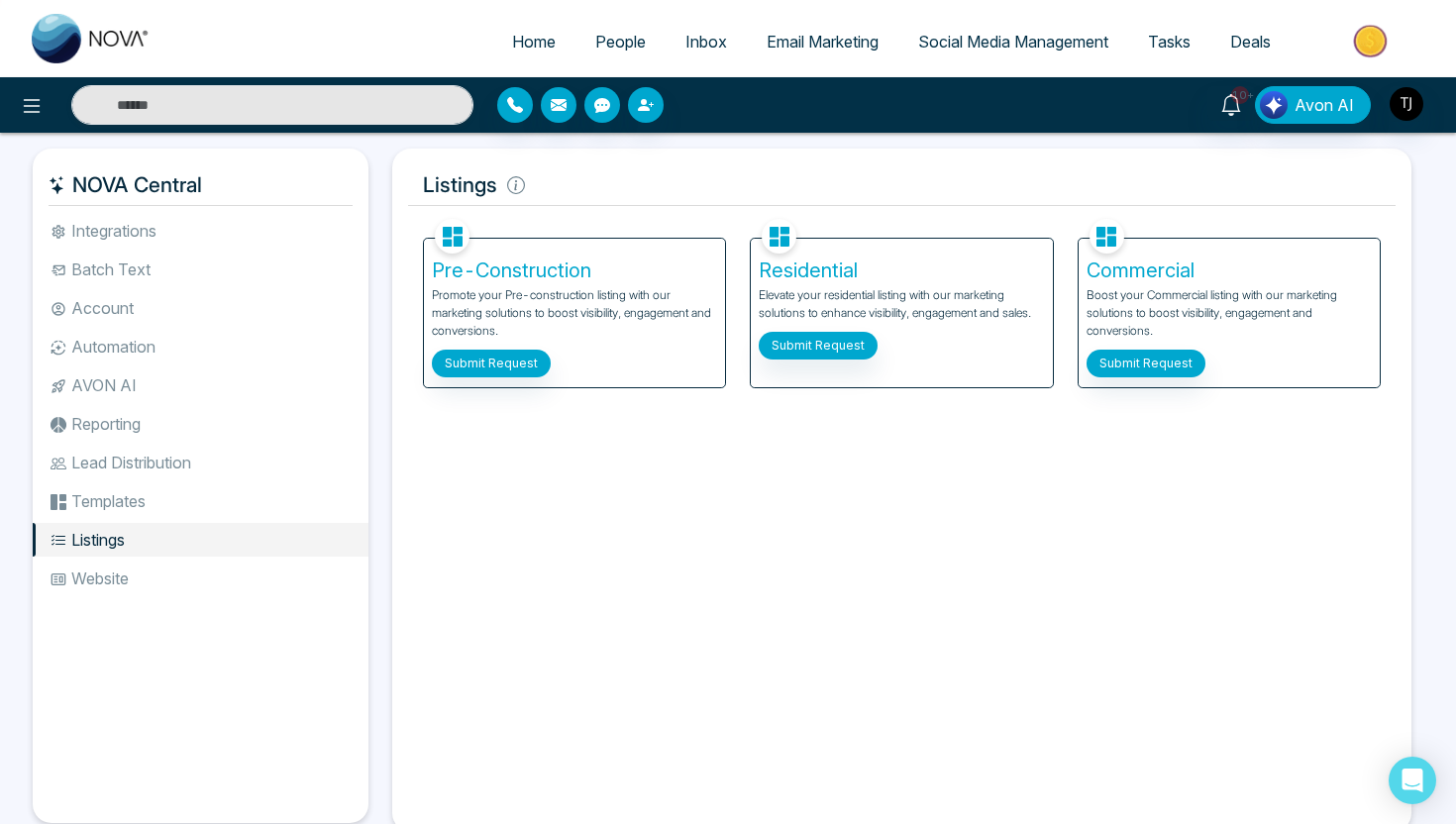 click on "Email Marketing" at bounding box center [822, 42] 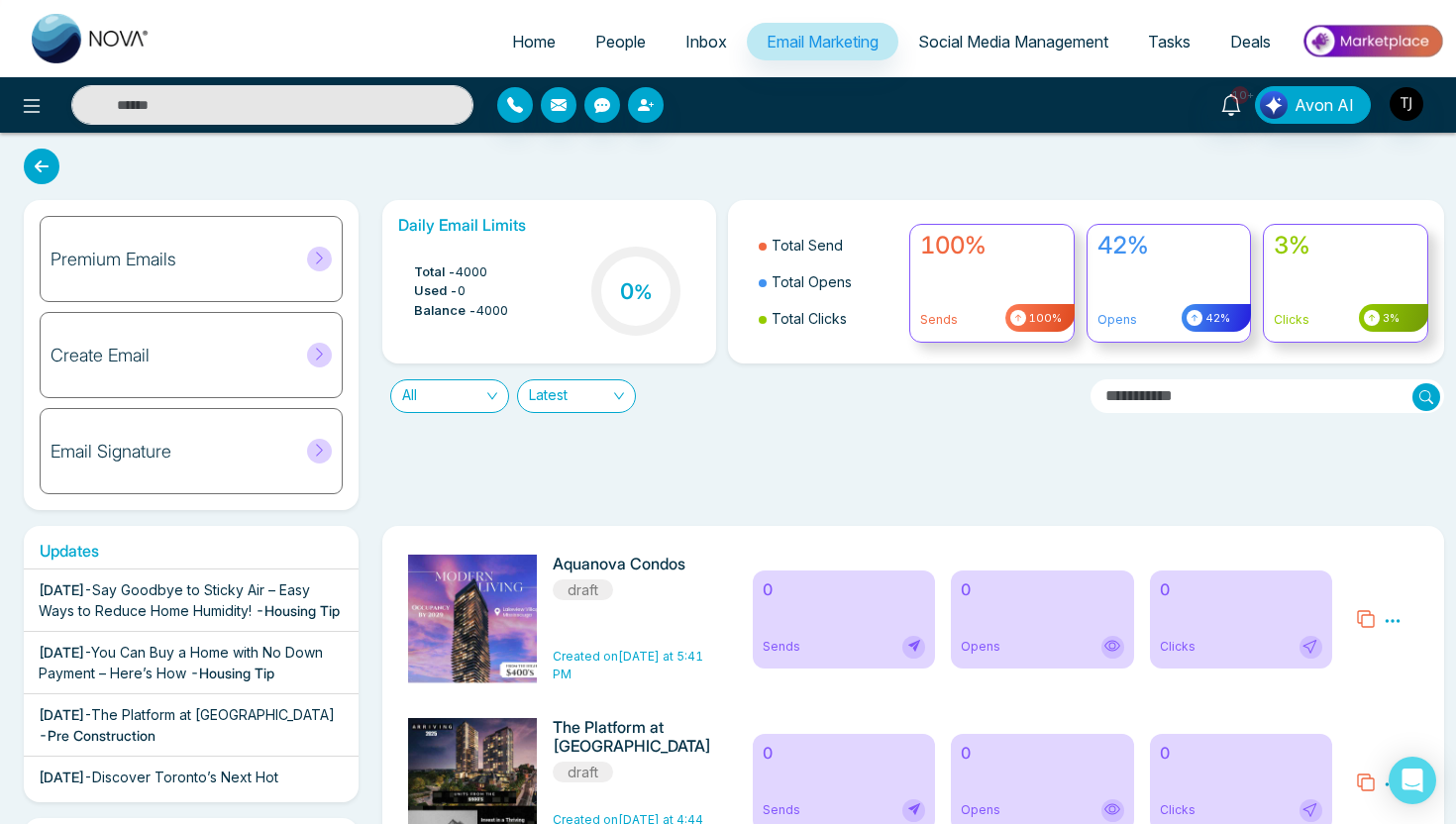 click on "Premium Emails" at bounding box center (191, 258) 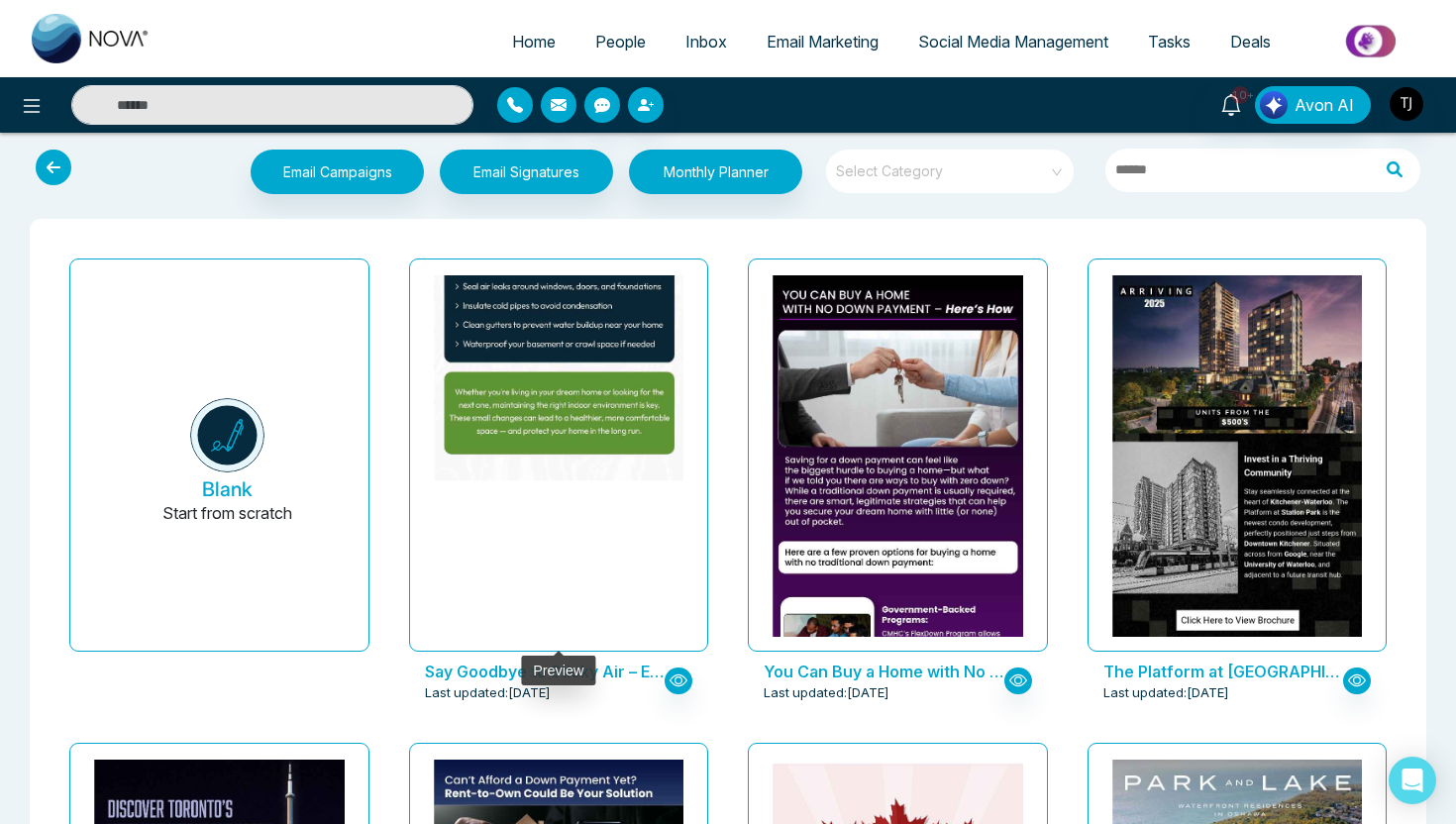 scroll, scrollTop: 0, scrollLeft: 0, axis: both 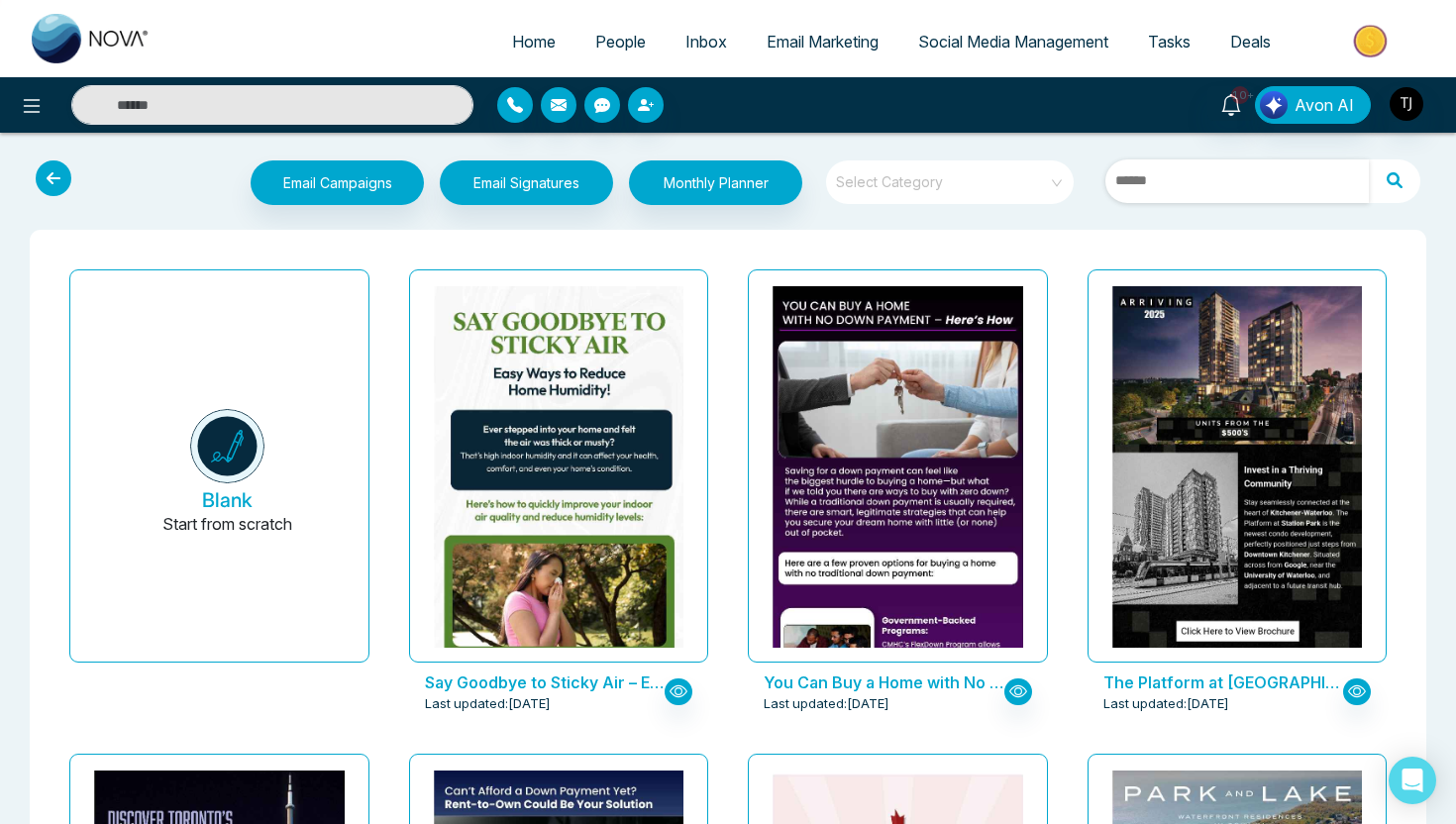 click at bounding box center (1237, 181) 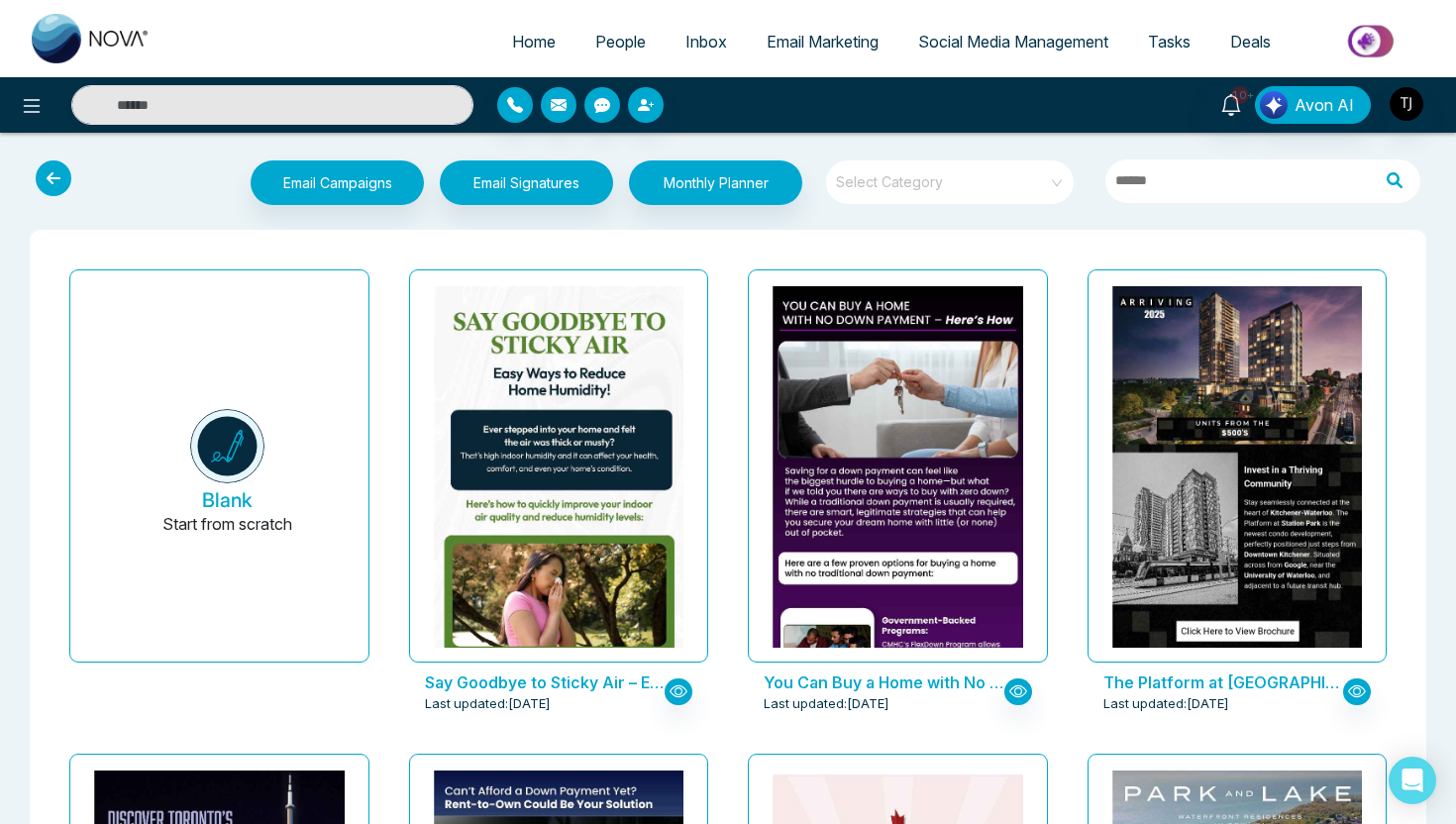 click on "Blank Start from scratch Say Goodbye to Sticky Air – Easy Ways to Reduce Home Humidity! Last updated:  [DATE] You Can Buy a Home with No Down Payment – Here’s How Last updated:  [DATE] The Platform at [GEOGRAPHIC_DATA] Condos Last updated:  [DATE] Discover Toronto’s Next Hot Neighbourhoods Before Everyone Else Does Last updated:  [DATE] Can’t Afford a Down Payment Yet? Rent-to-Own Could Be Your Solution Last updated:  [DATE] Happy [DATE] Last updated:  [DATE] Park & Lake Last updated:  [DATE] Discover Alberta’s Best Small Towns to Call Home Last updated:  [DATE] Could a Bigger GST Rebate Make Buying a New Home Easier? Last updated:  [DATE] Design District Last updated:  [DATE] Why One Mortgage Quote Isn’t Enough Last updated:  [DATE] Canada’s Commercial Real Estate Outlook: Insights You Need Now Last updated:  [DATE] International Yoga Day 2025 Last updated:  [DATE] GTA Newsletter: June-2025 Last updated:  SilverLeaf" at bounding box center [728, 6550] 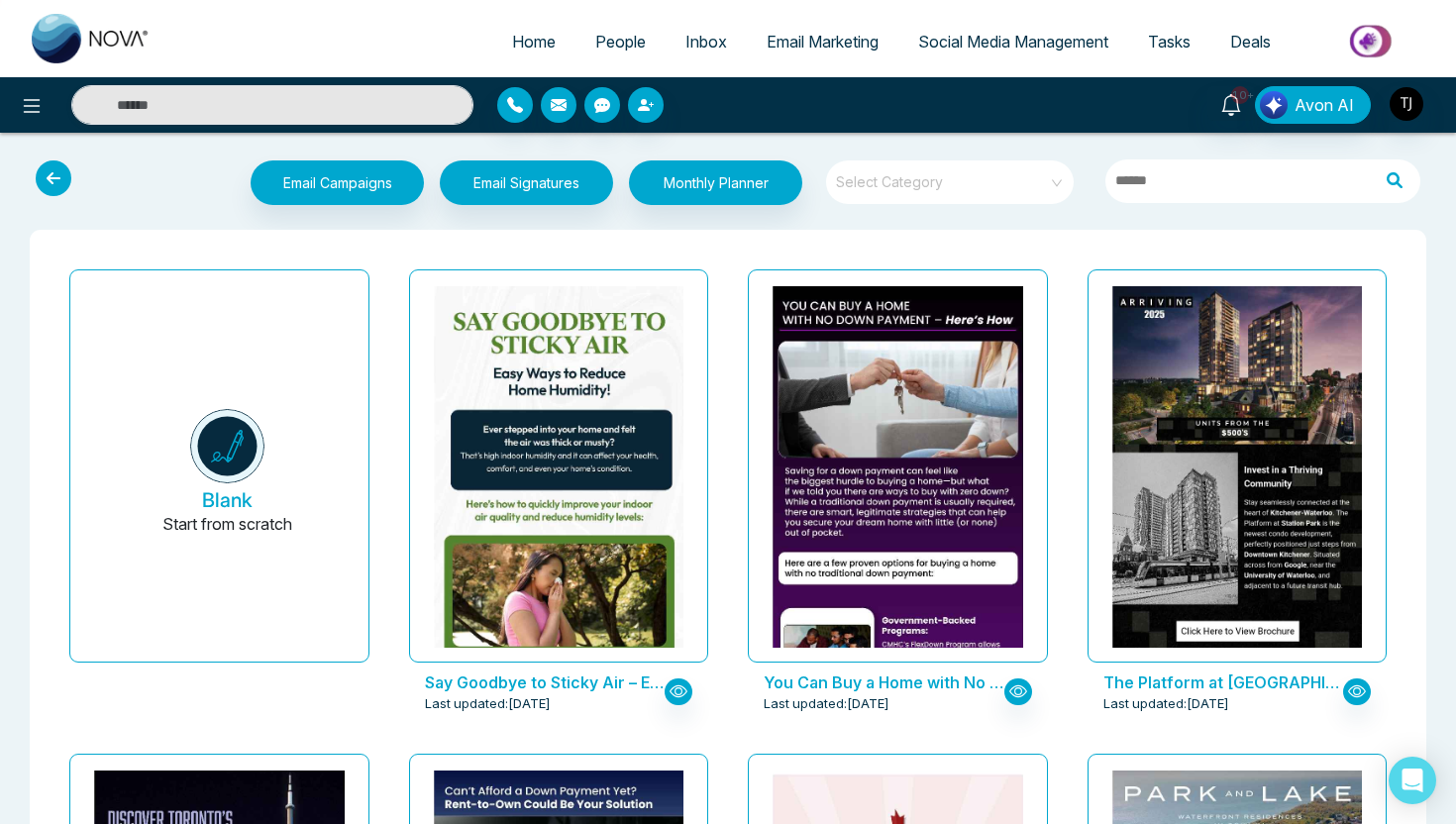click on "Social Media Management" at bounding box center [1013, 42] 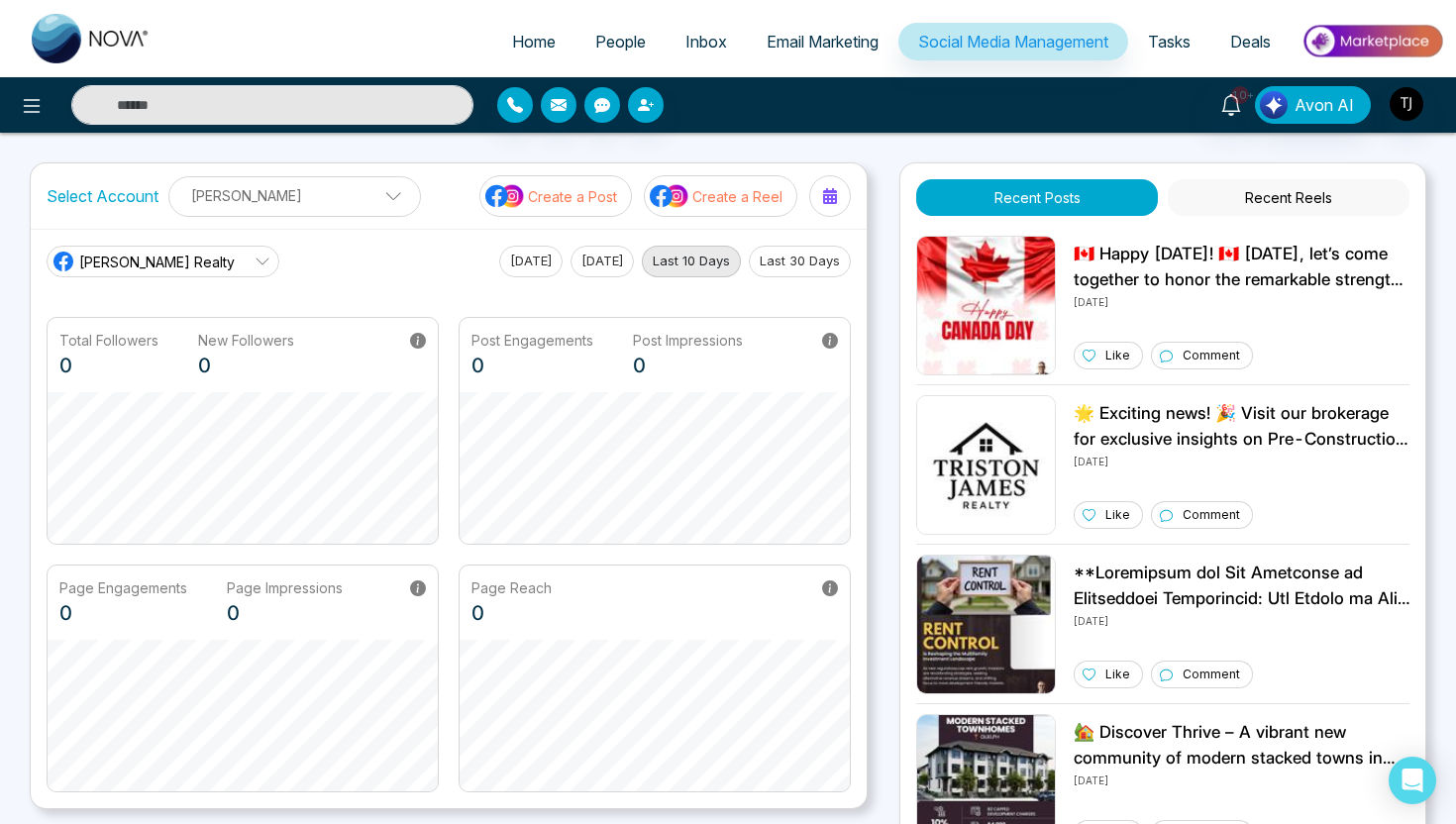 click on "Last 30 Days" at bounding box center (799, 261) 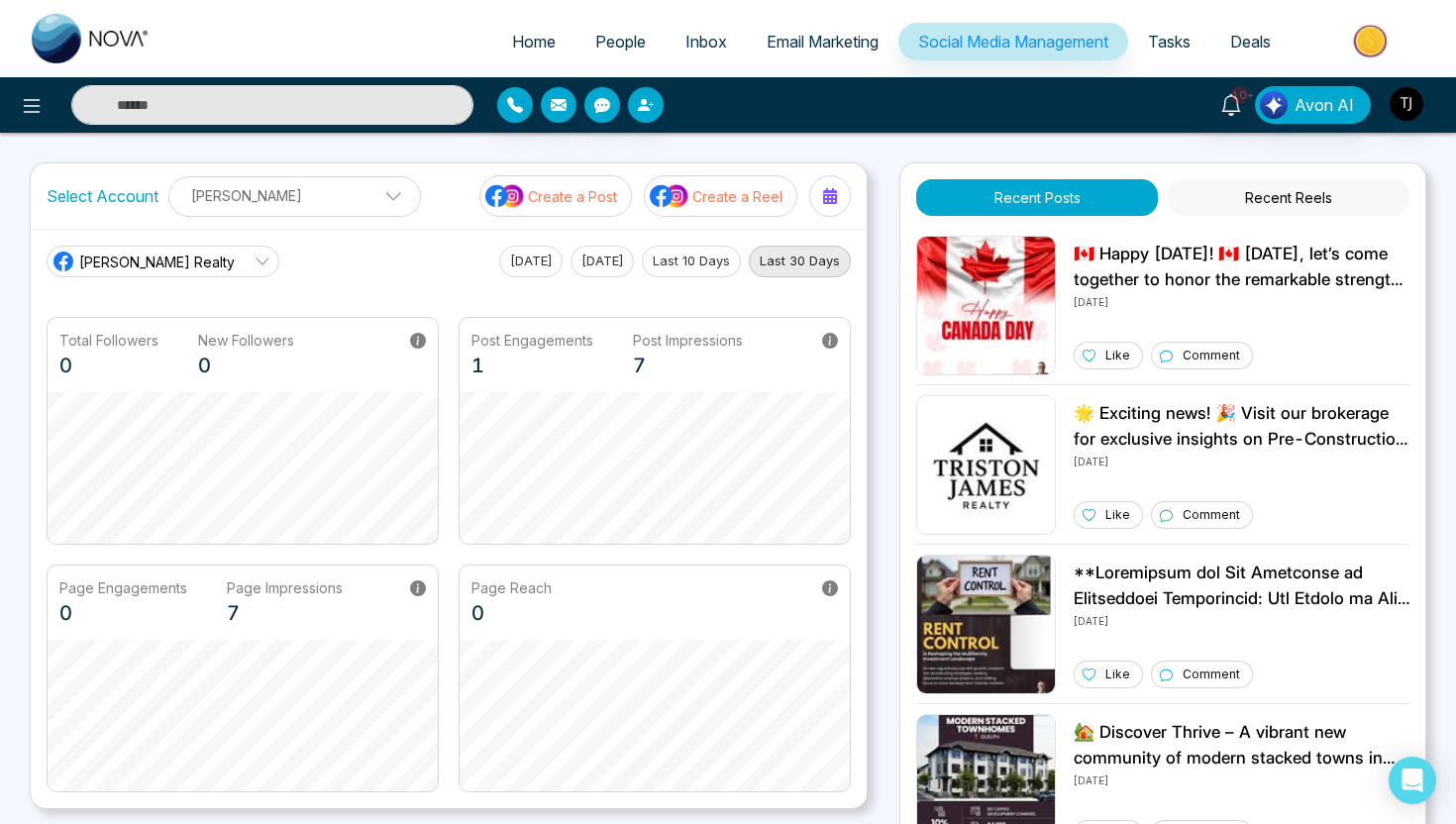 click on "Create a Post" at bounding box center (556, 196) 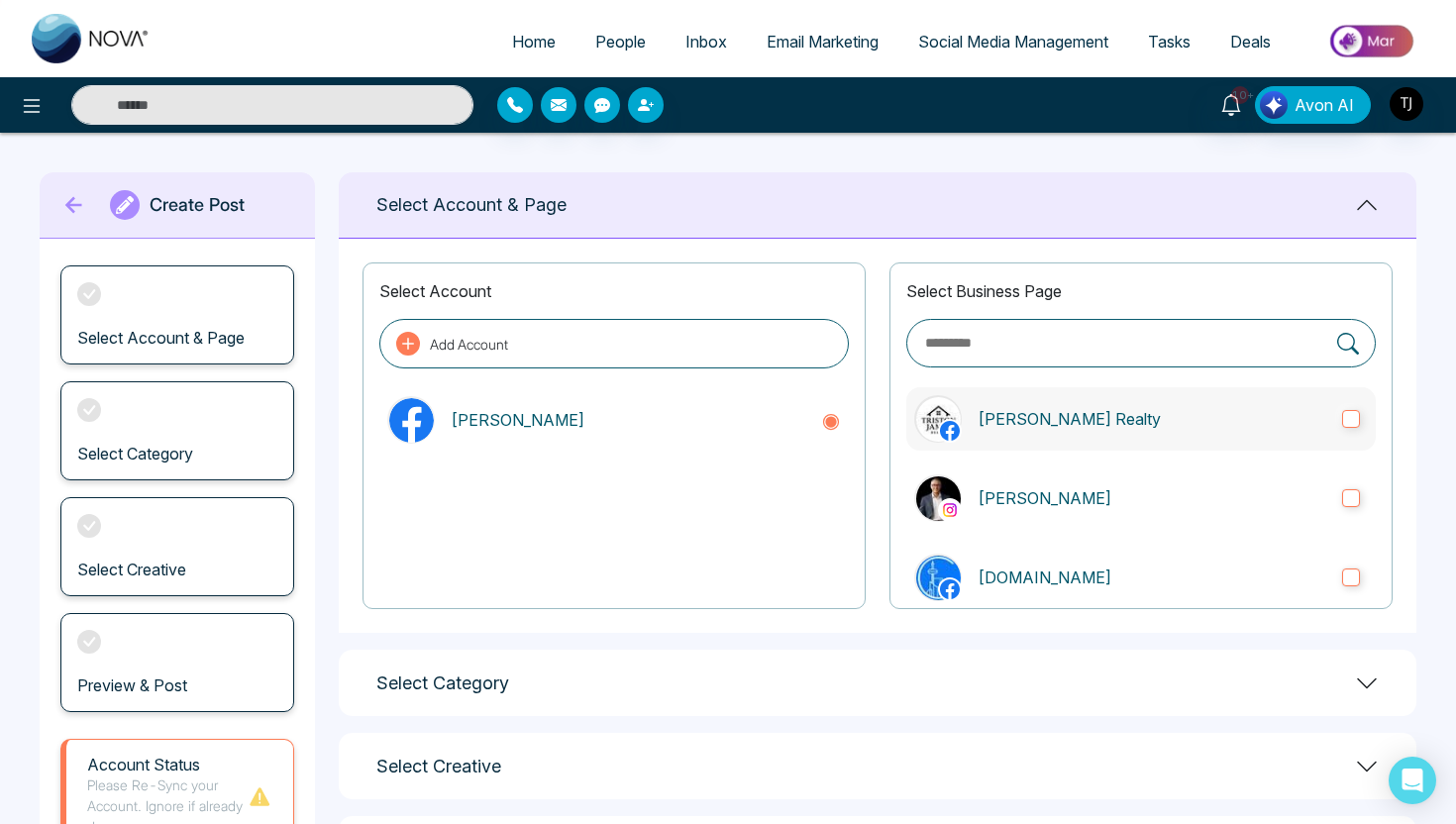 click on "[PERSON_NAME] Realty" at bounding box center (1141, 419) 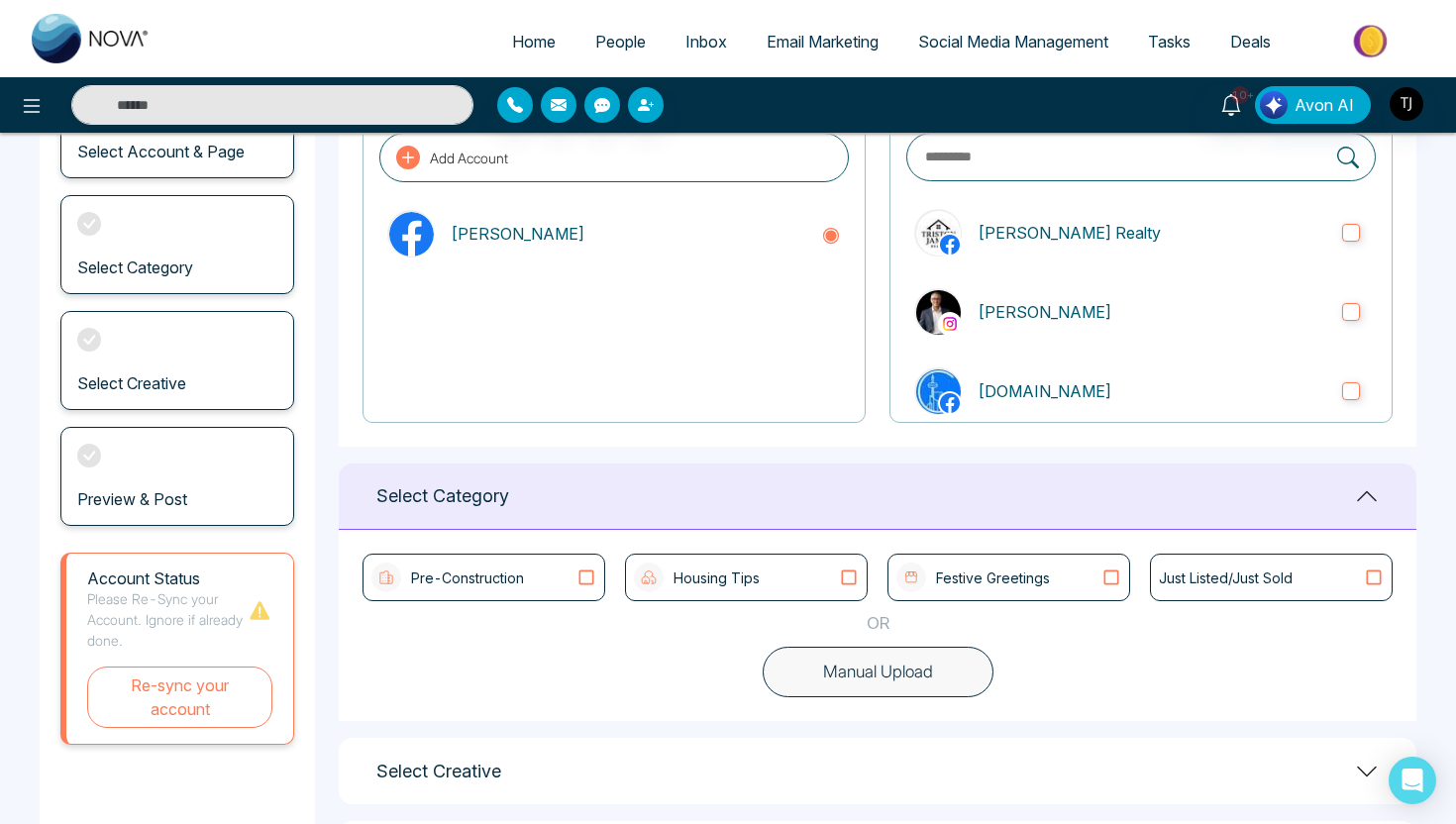scroll, scrollTop: 287, scrollLeft: 0, axis: vertical 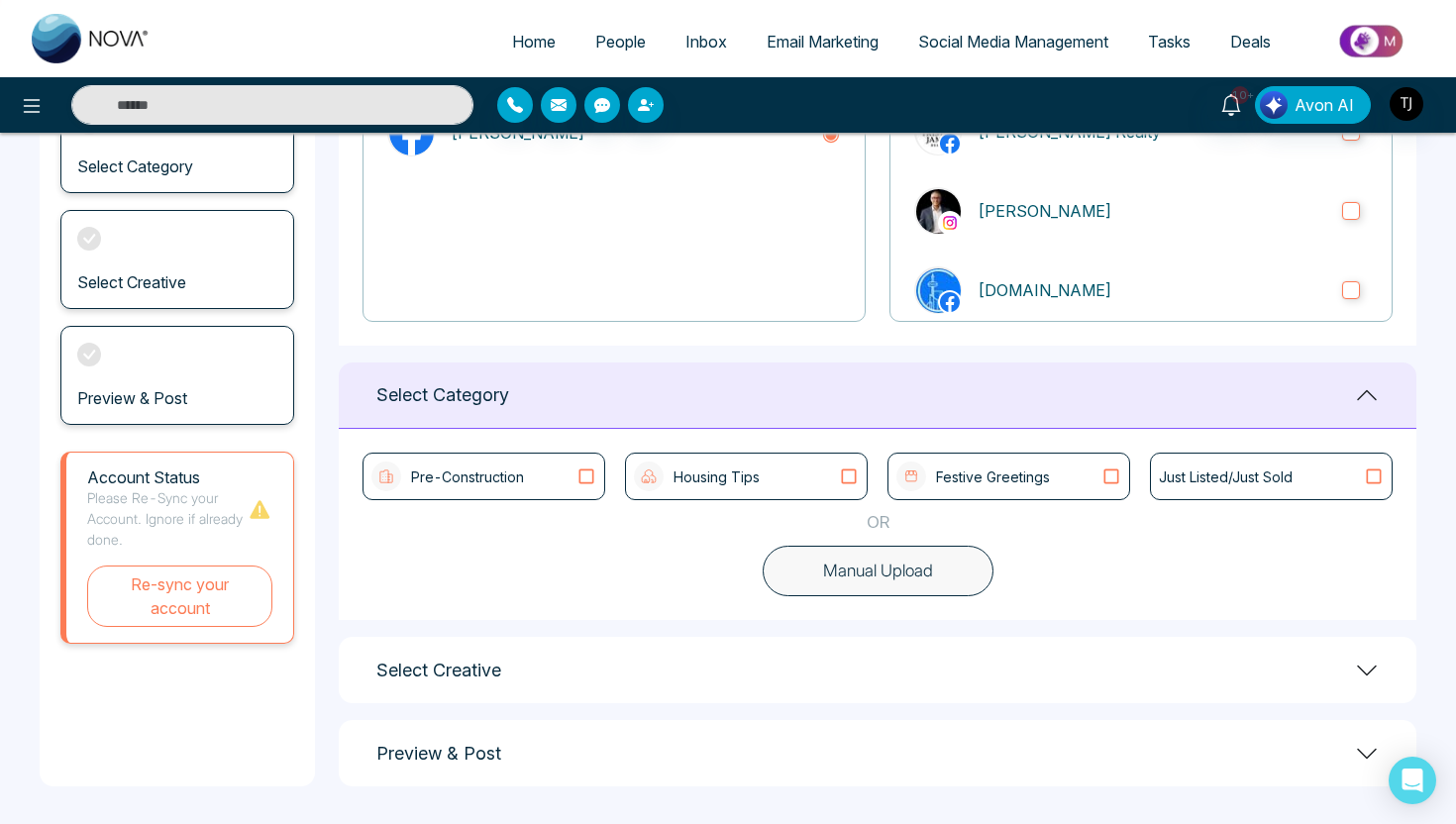 click on "Pre-Construction" at bounding box center [483, 476] 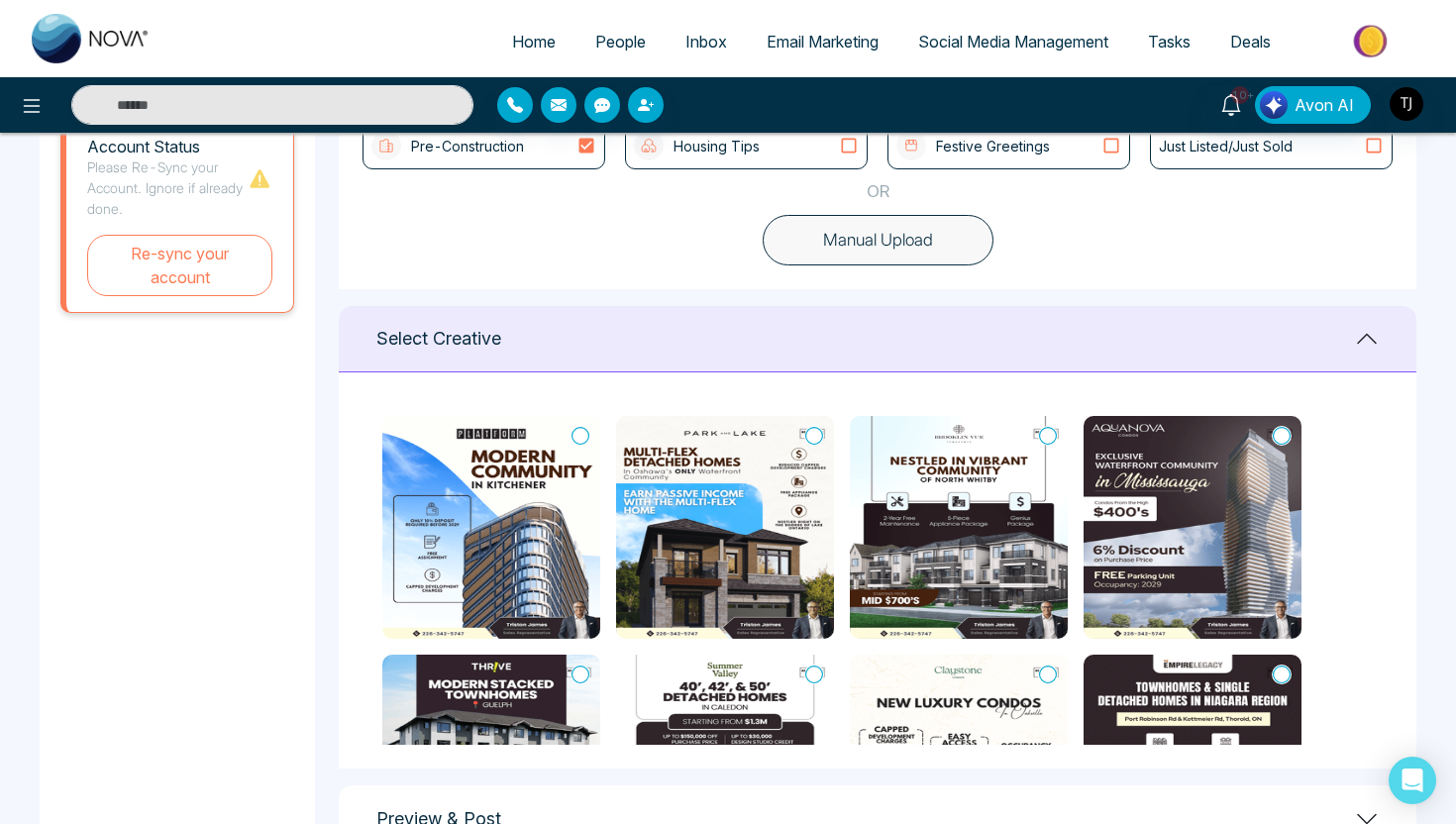 scroll, scrollTop: 683, scrollLeft: 0, axis: vertical 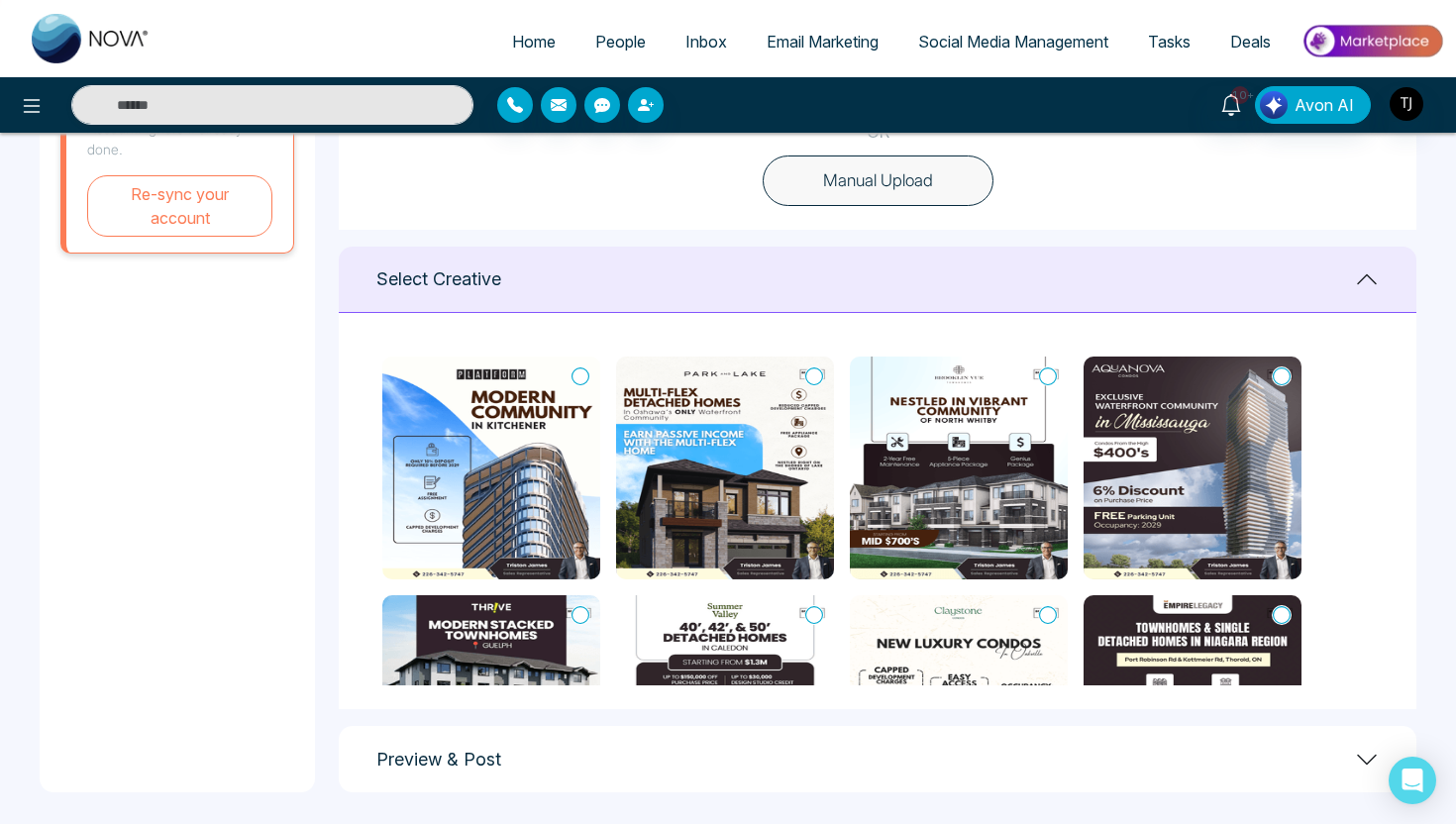 click 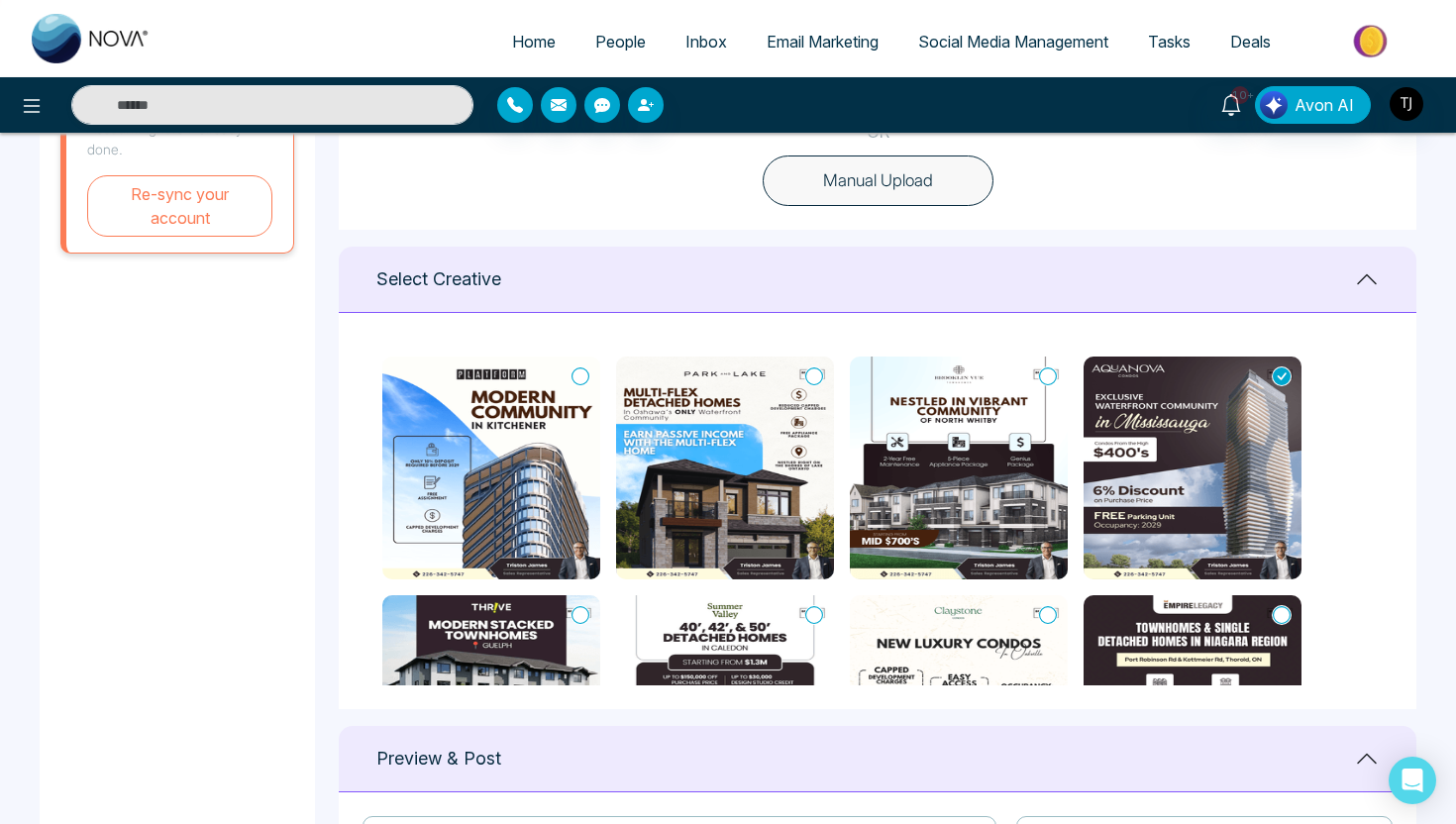 type on "**********" 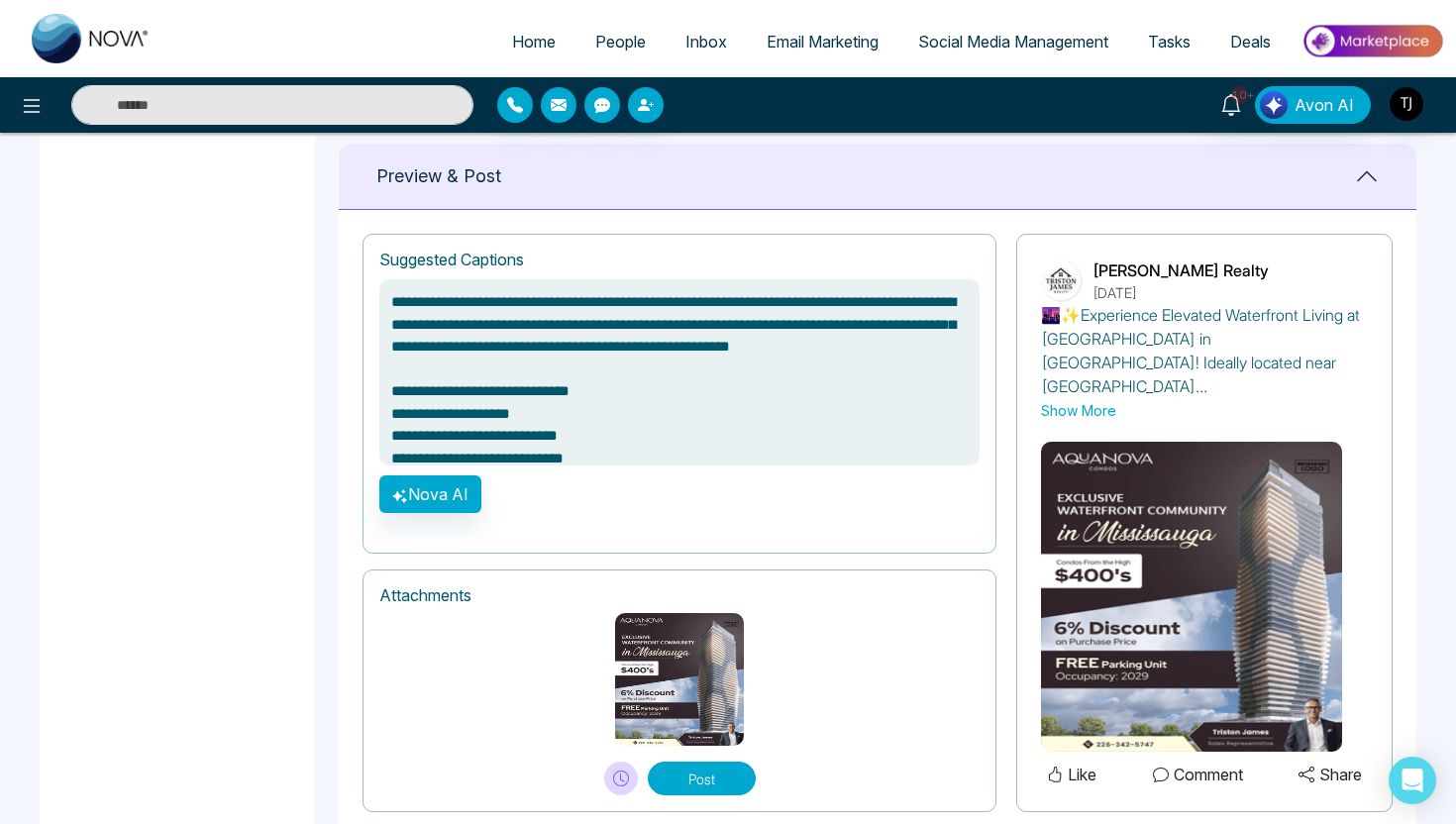 scroll, scrollTop: 1264, scrollLeft: 0, axis: vertical 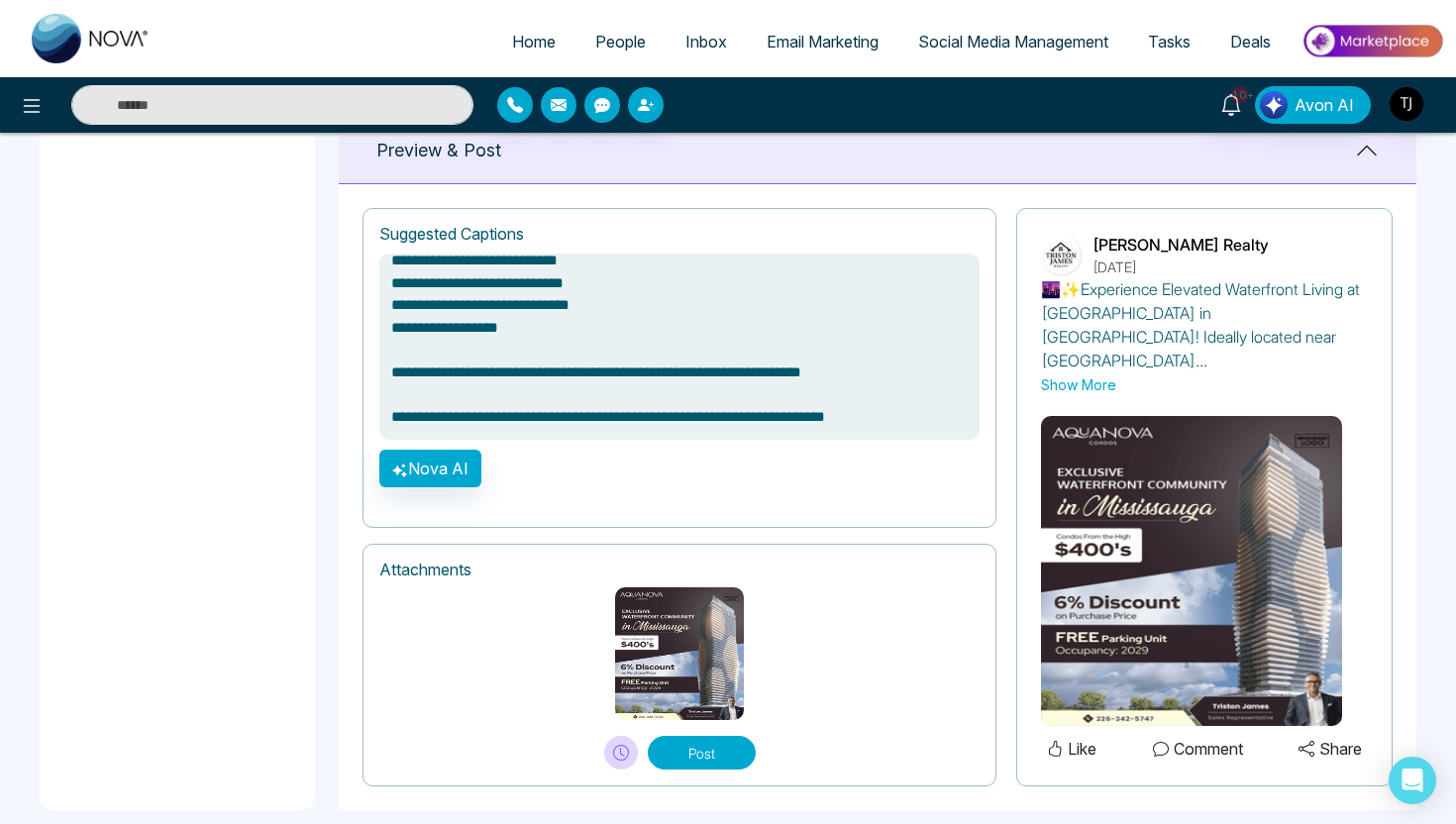 drag, startPoint x: 930, startPoint y: 413, endPoint x: 448, endPoint y: 413, distance: 482 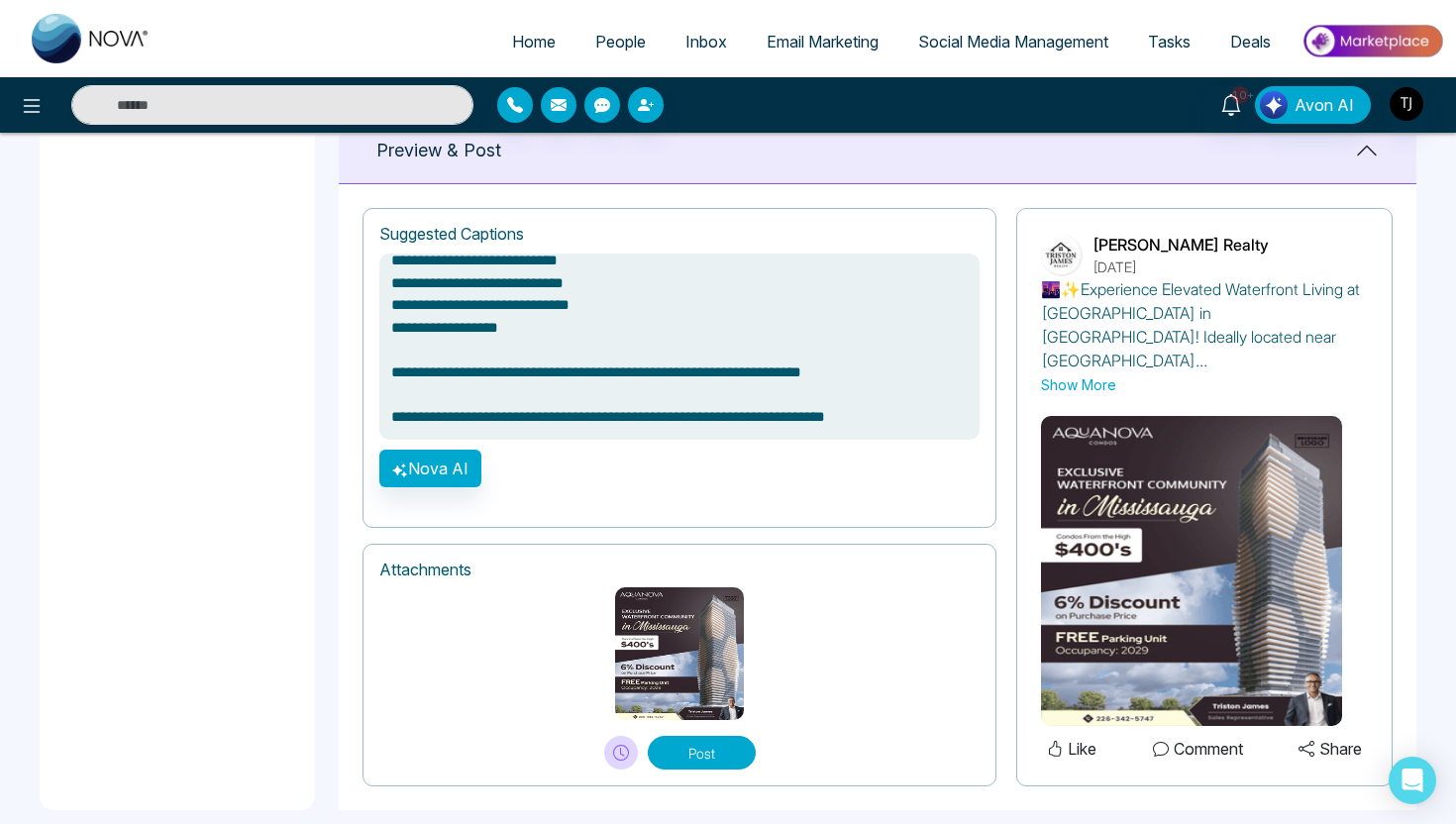 click on "**********" at bounding box center (679, 347) 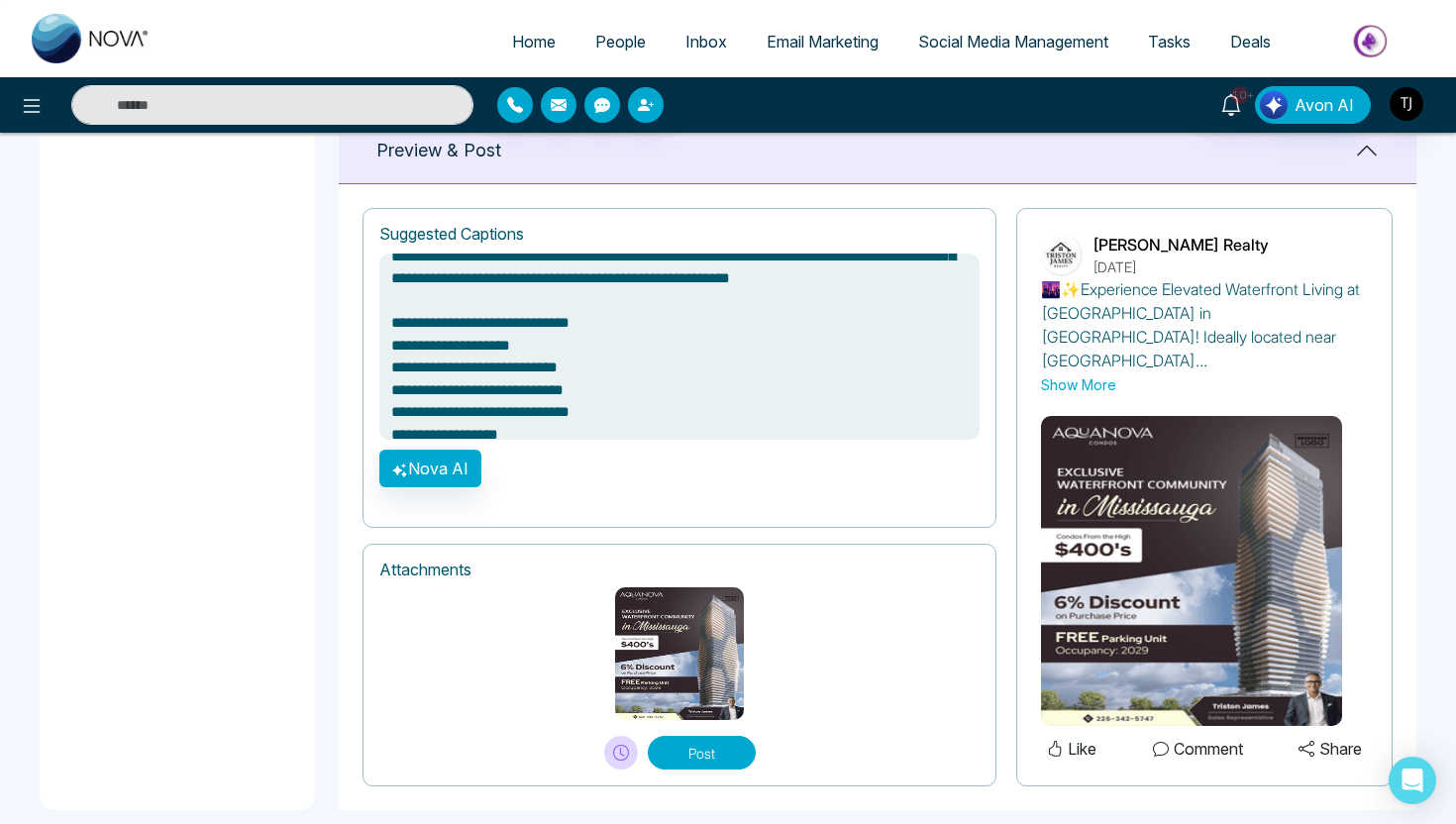 scroll, scrollTop: 0, scrollLeft: 0, axis: both 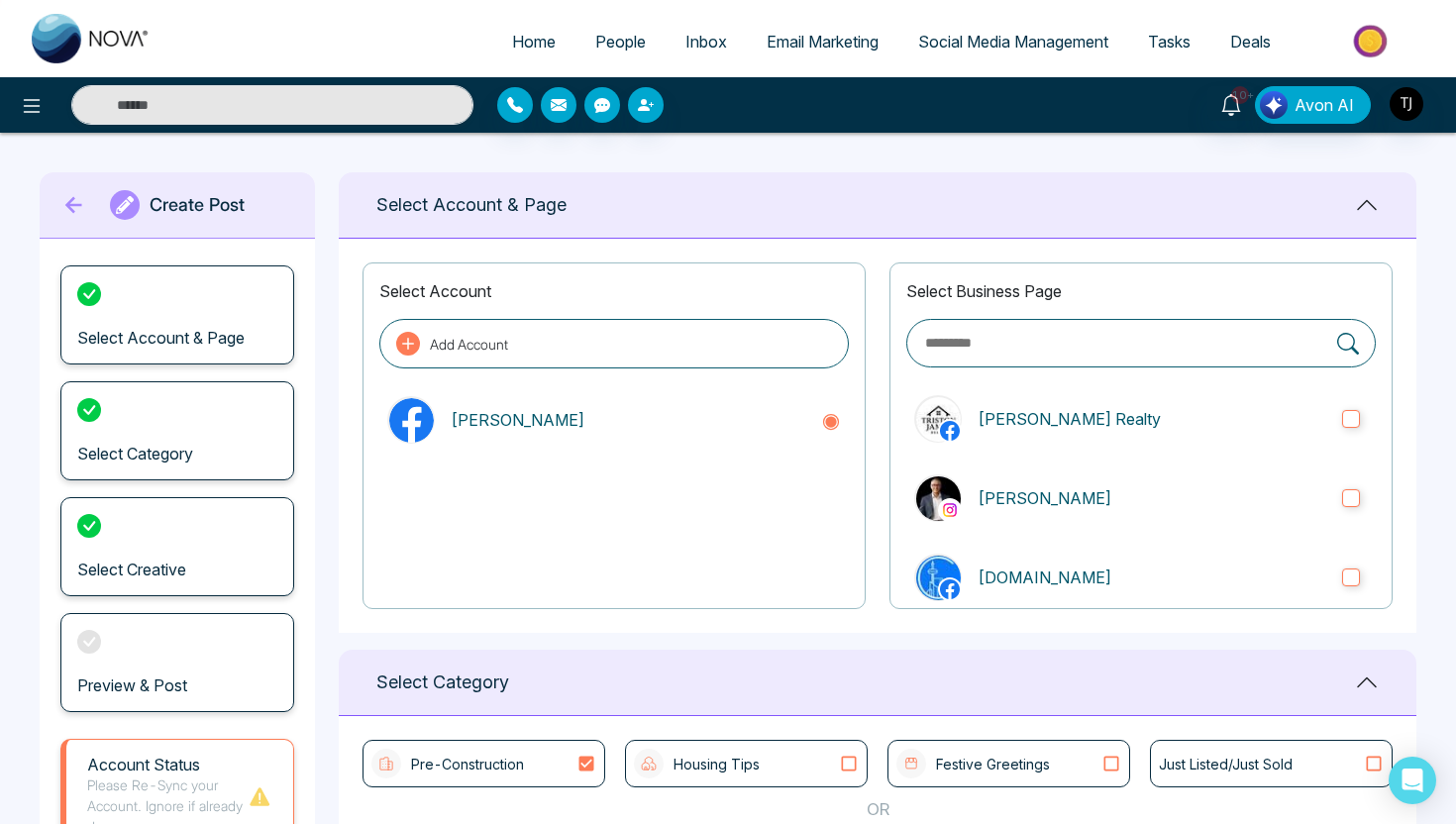 click 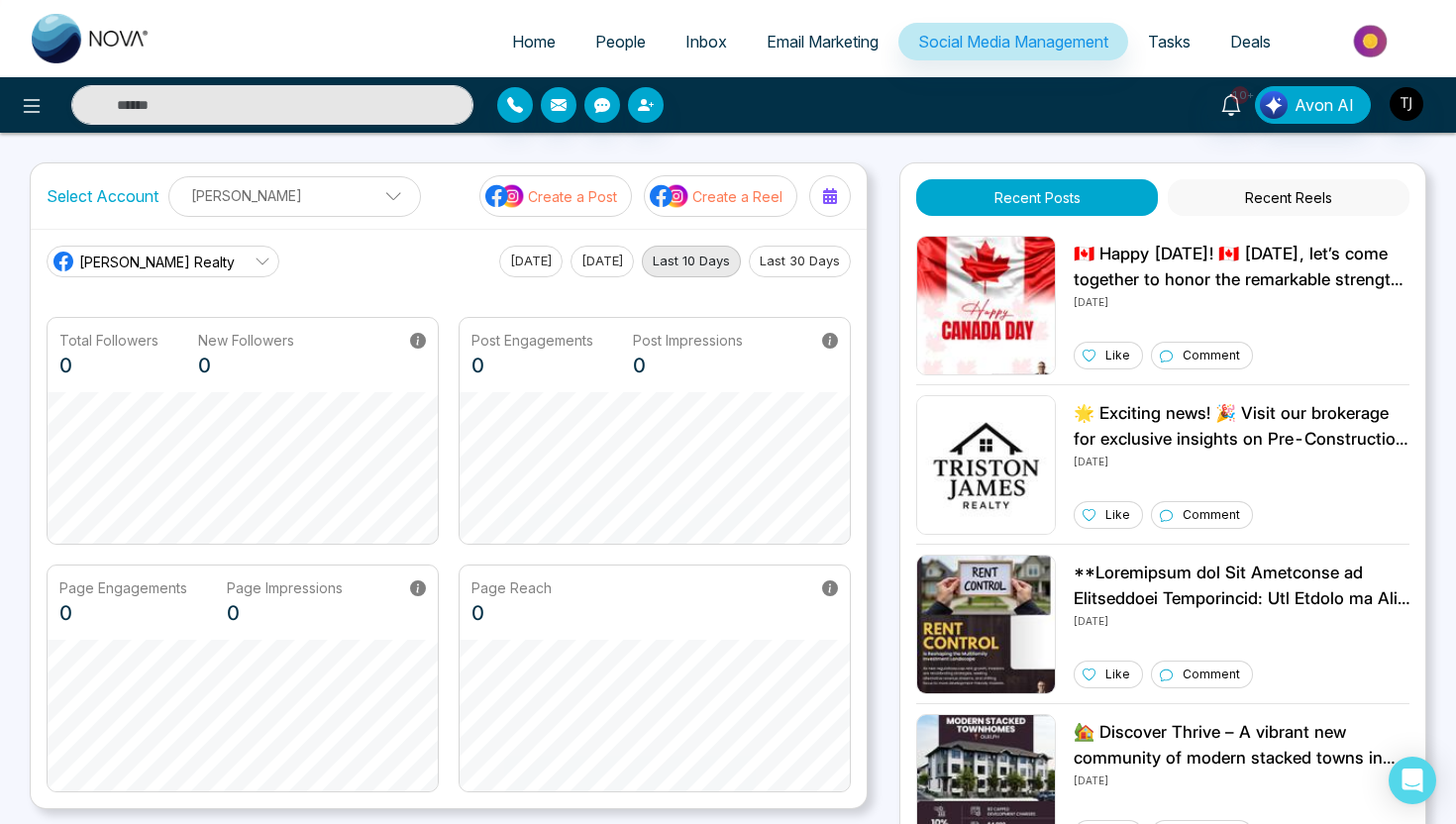 click on "Create a Reel" at bounding box center [737, 196] 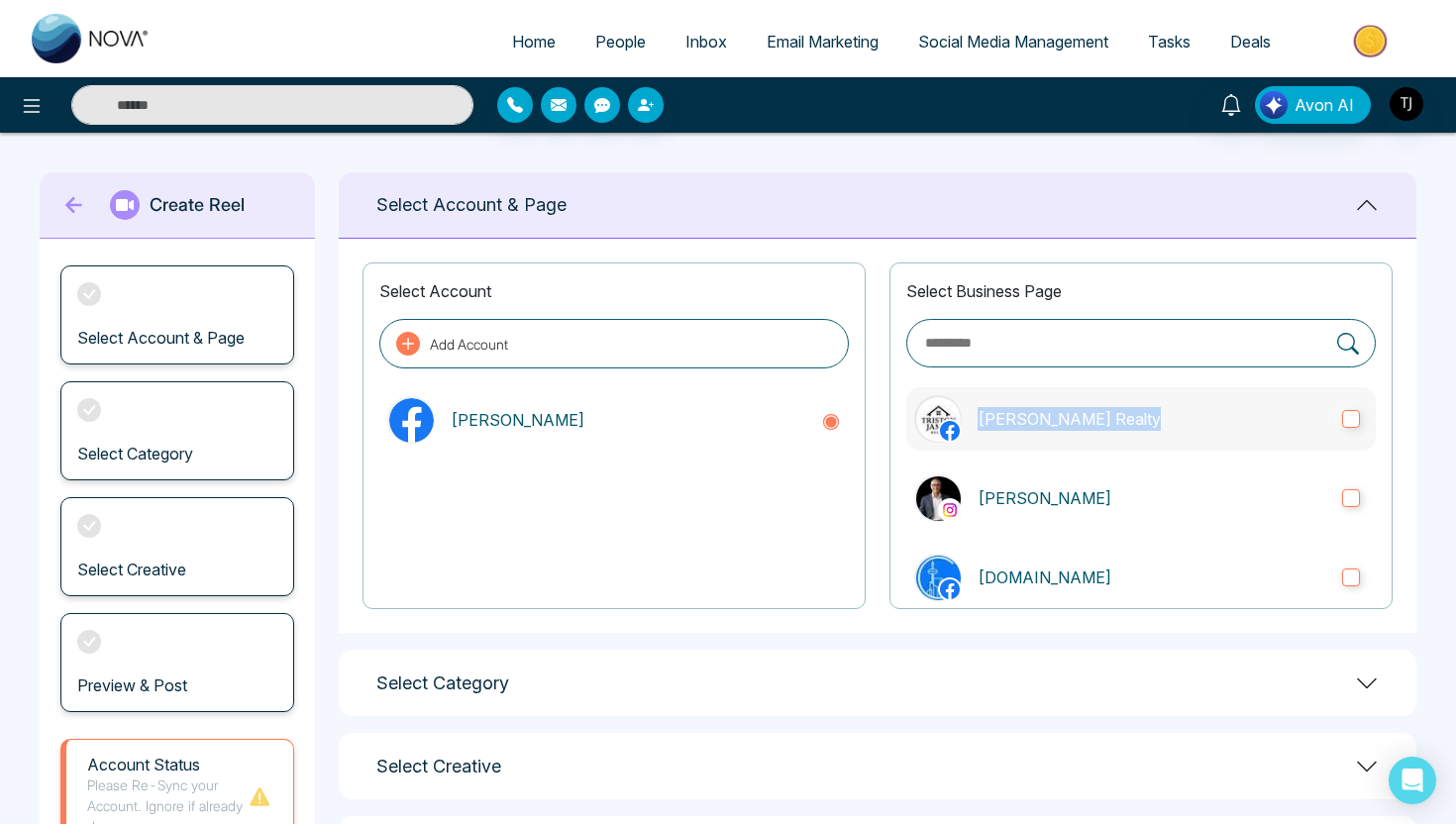 click on "[PERSON_NAME] Realty" at bounding box center (1152, 419) 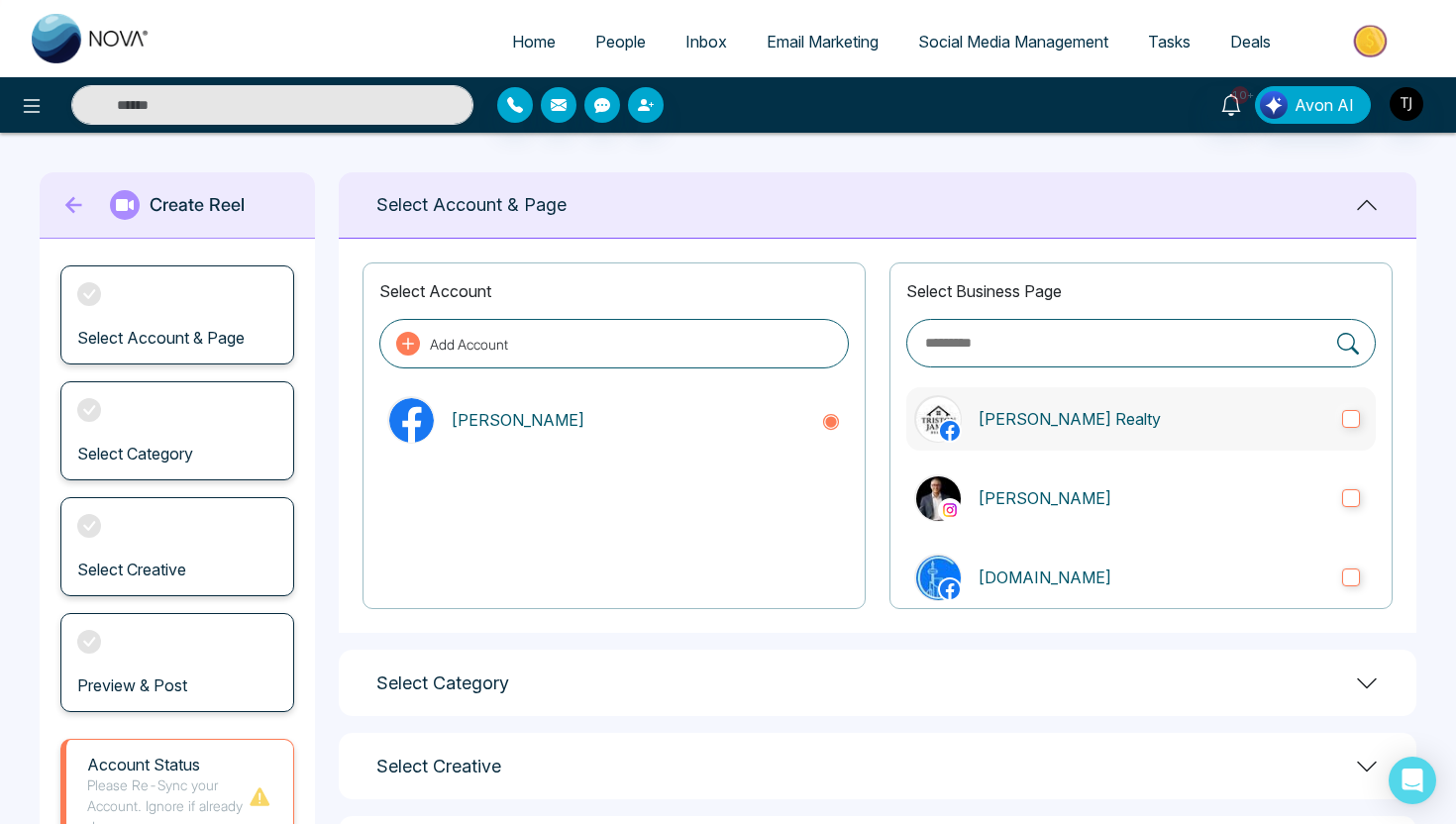 click on "[PERSON_NAME] Realty" at bounding box center [1141, 419] 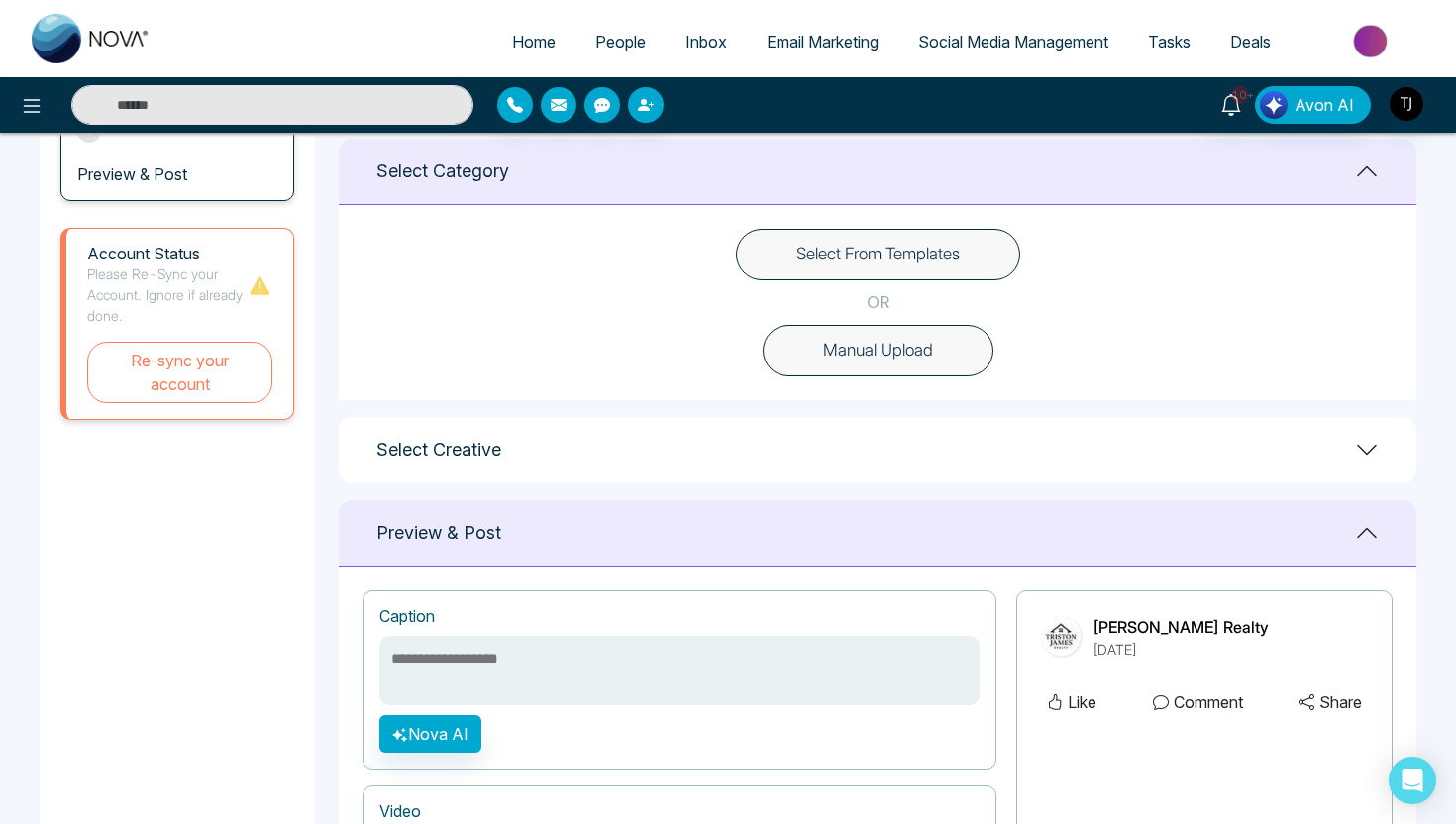 scroll, scrollTop: 520, scrollLeft: 0, axis: vertical 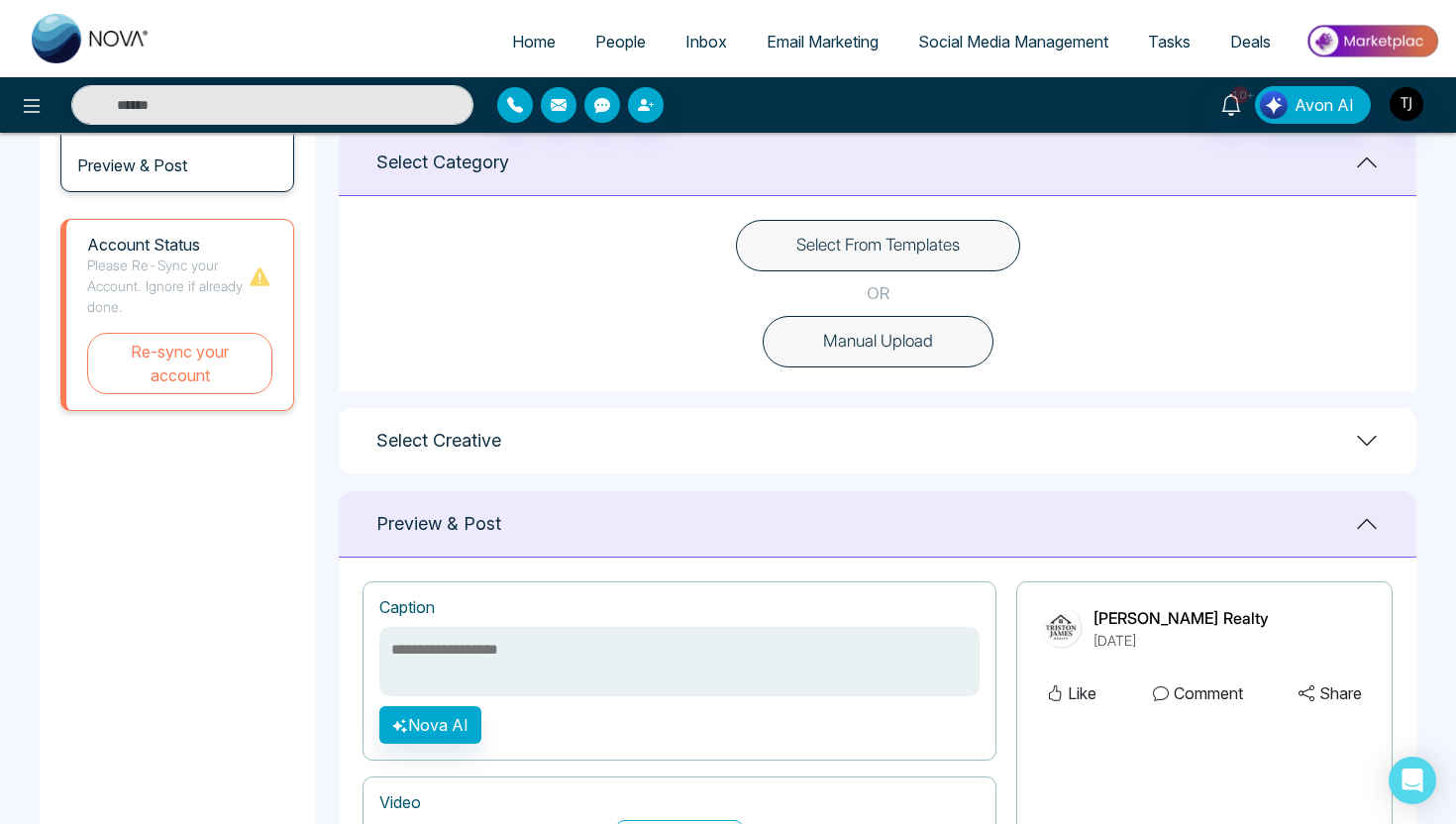 click on "Select From Templates" at bounding box center [878, 246] 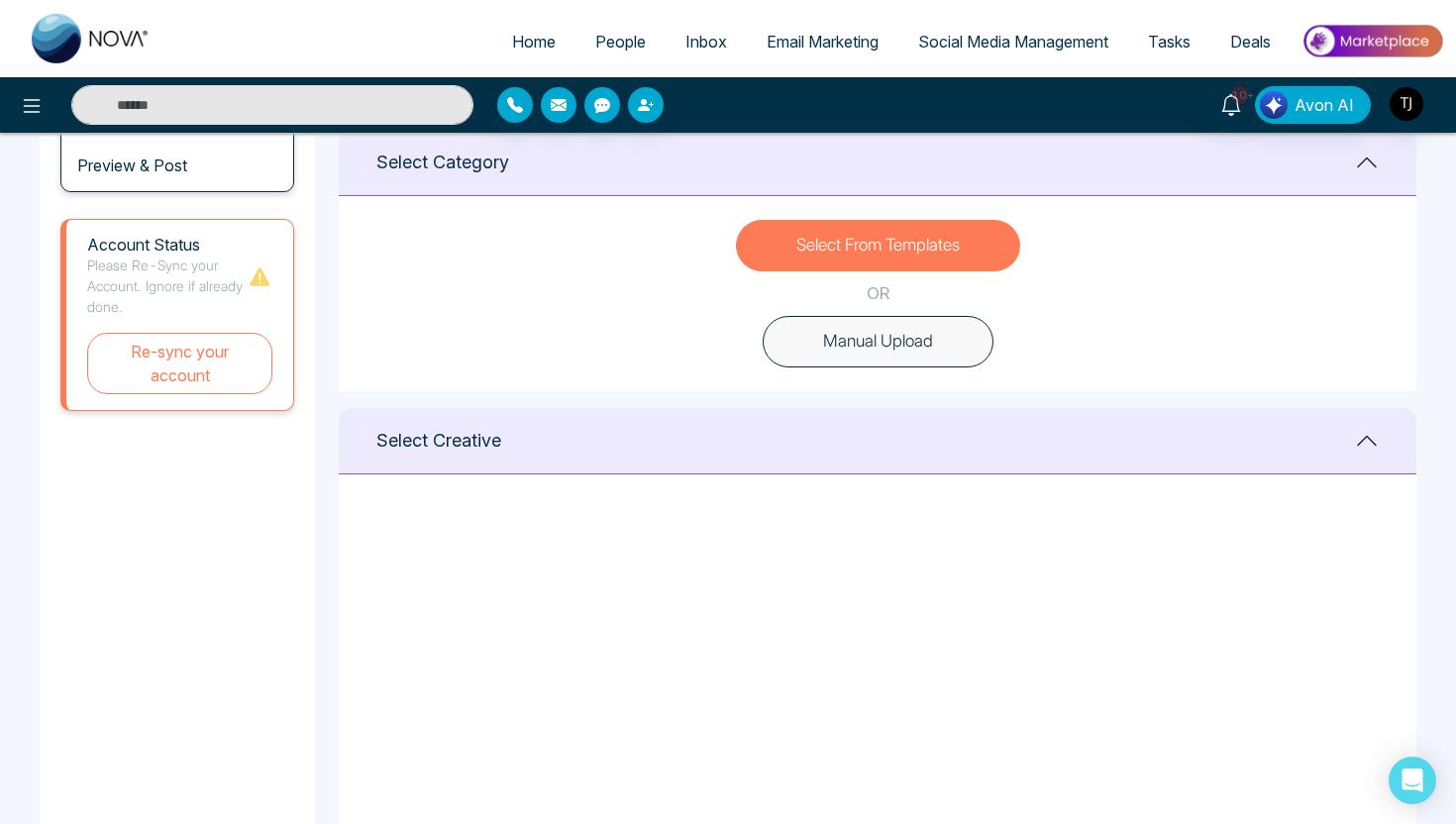scroll, scrollTop: 78, scrollLeft: 0, axis: vertical 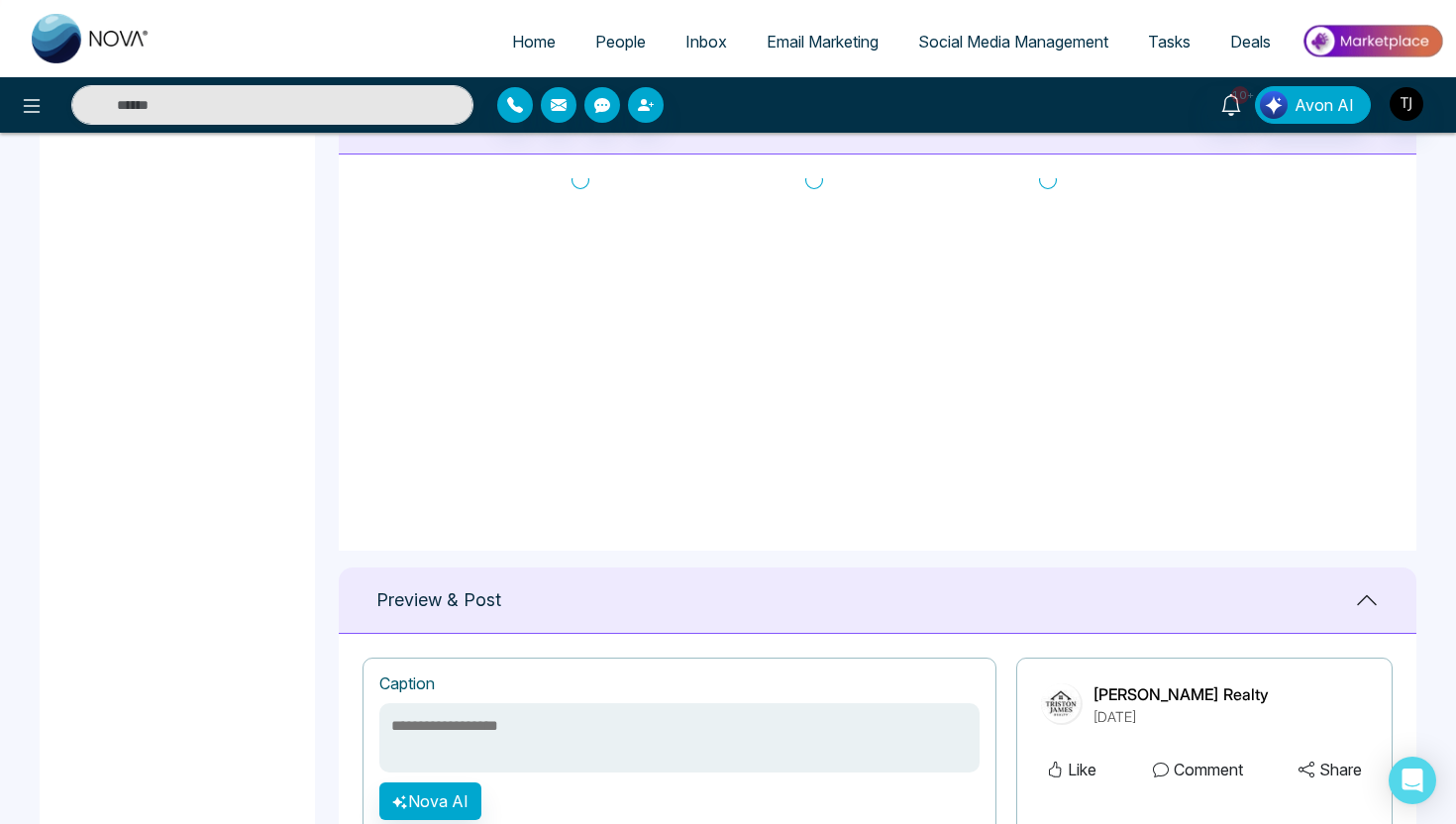 click at bounding box center [1372, 41] 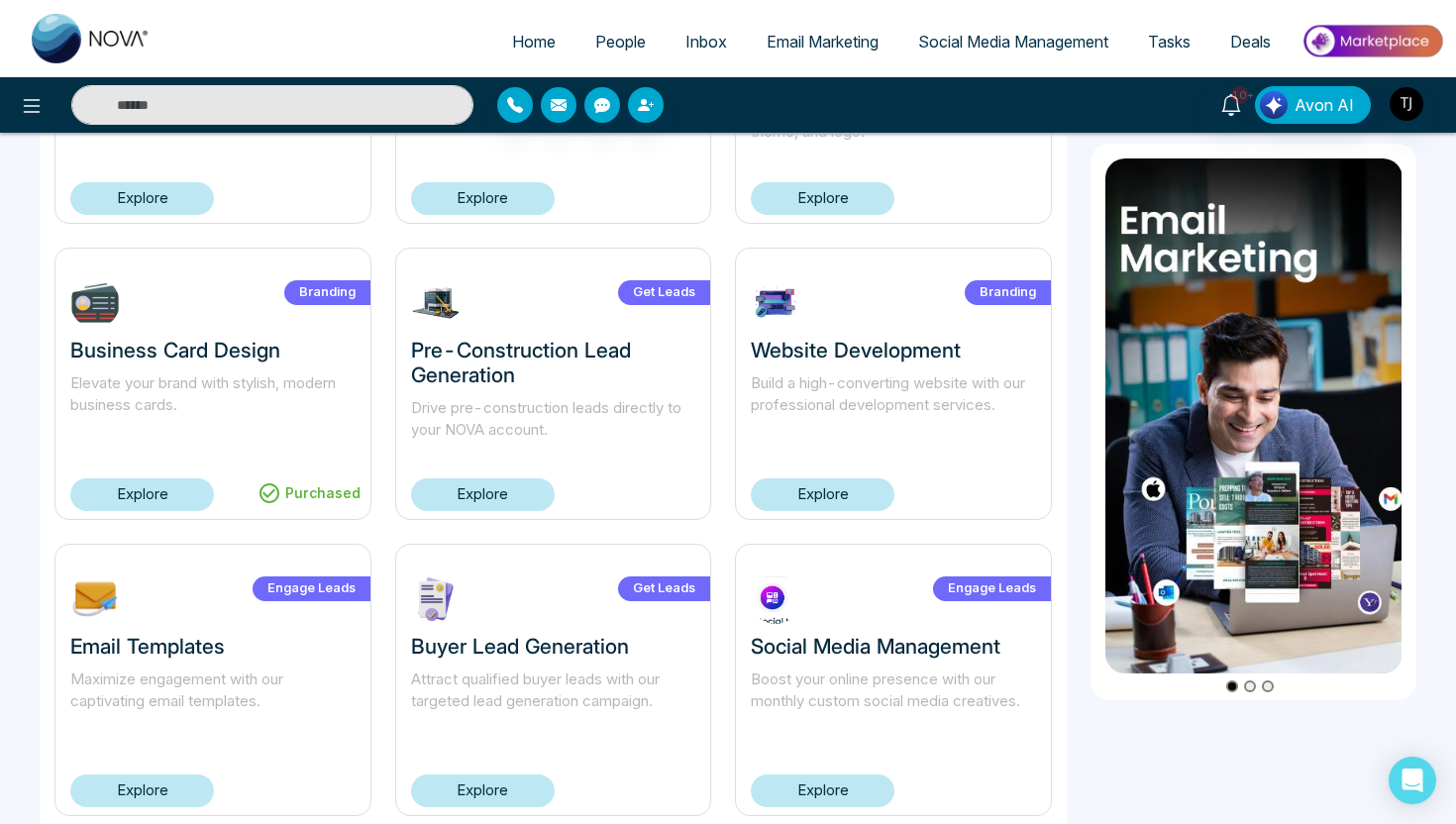 scroll, scrollTop: 1254, scrollLeft: 0, axis: vertical 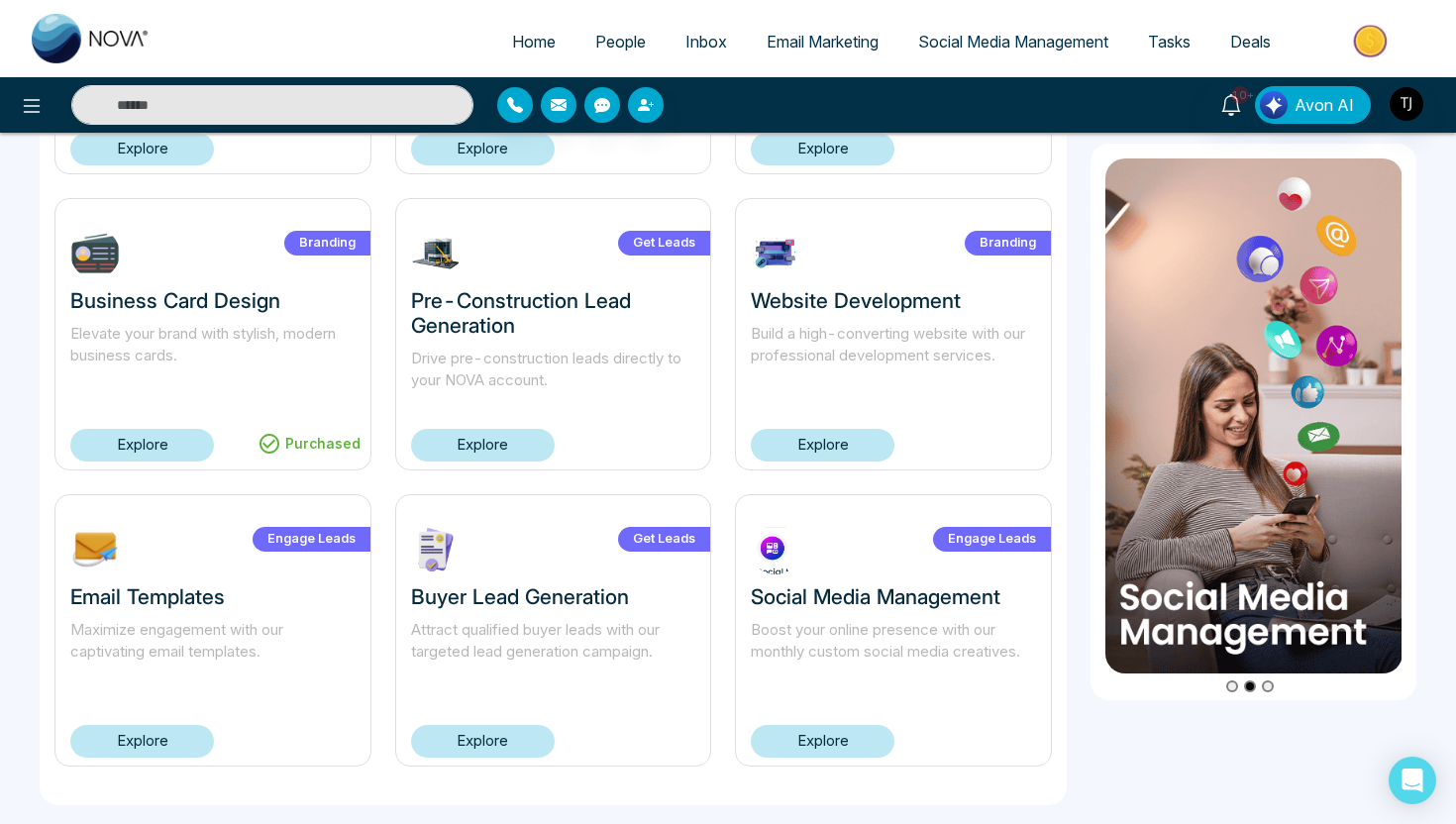 click on "Explore" at bounding box center (822, 741) 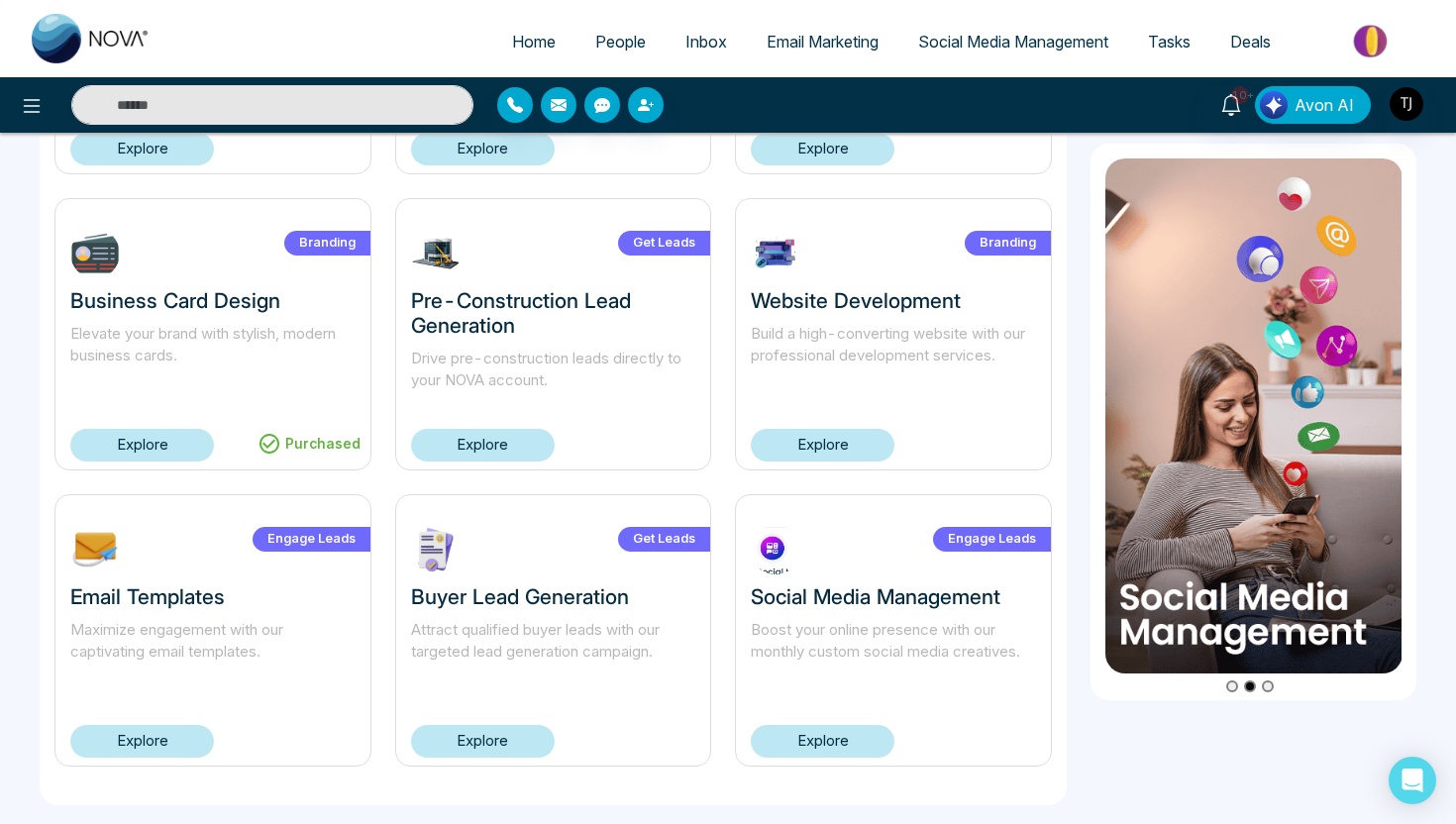 scroll, scrollTop: 0, scrollLeft: 0, axis: both 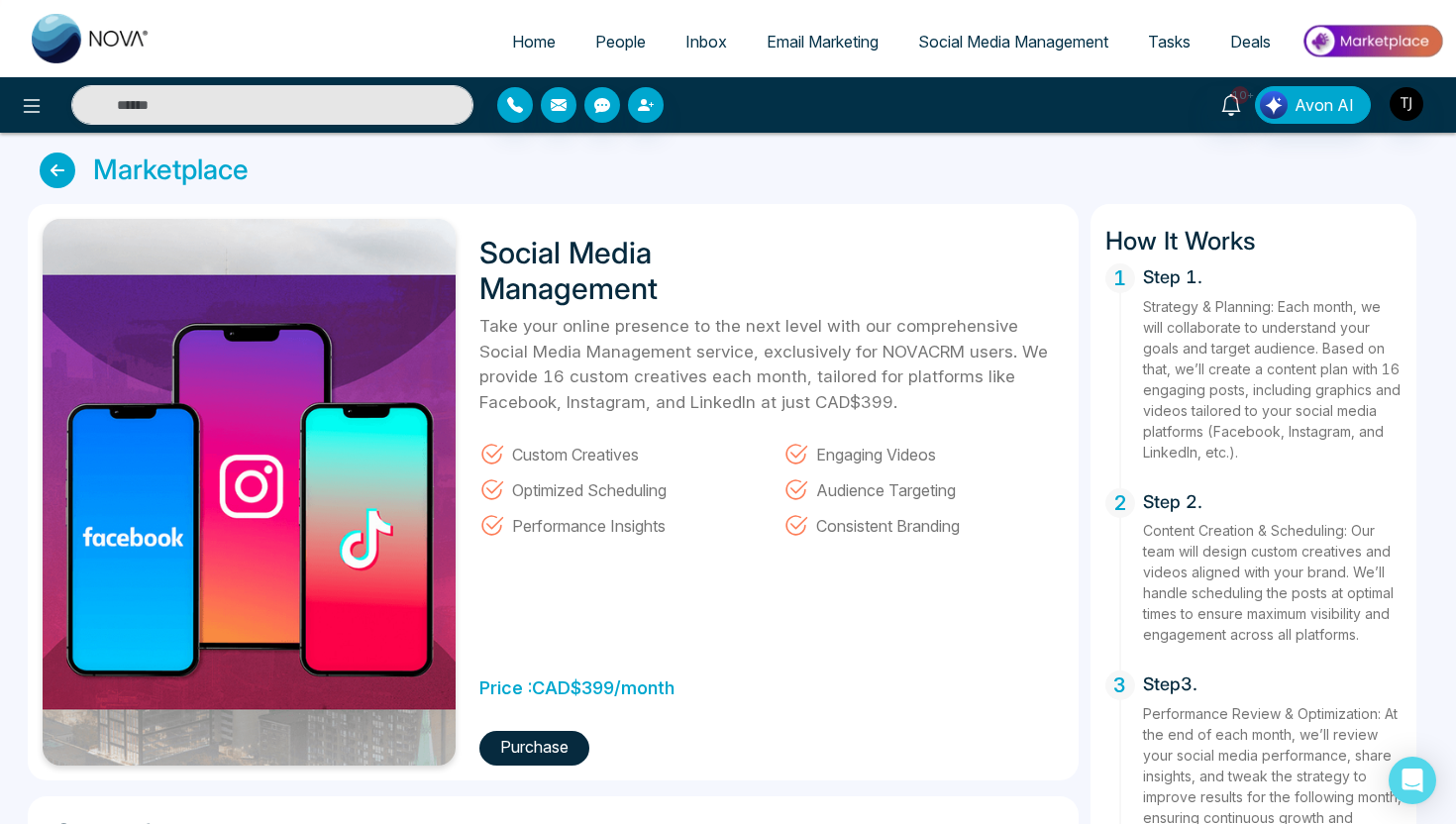 drag, startPoint x: 586, startPoint y: 689, endPoint x: 686, endPoint y: 689, distance: 100 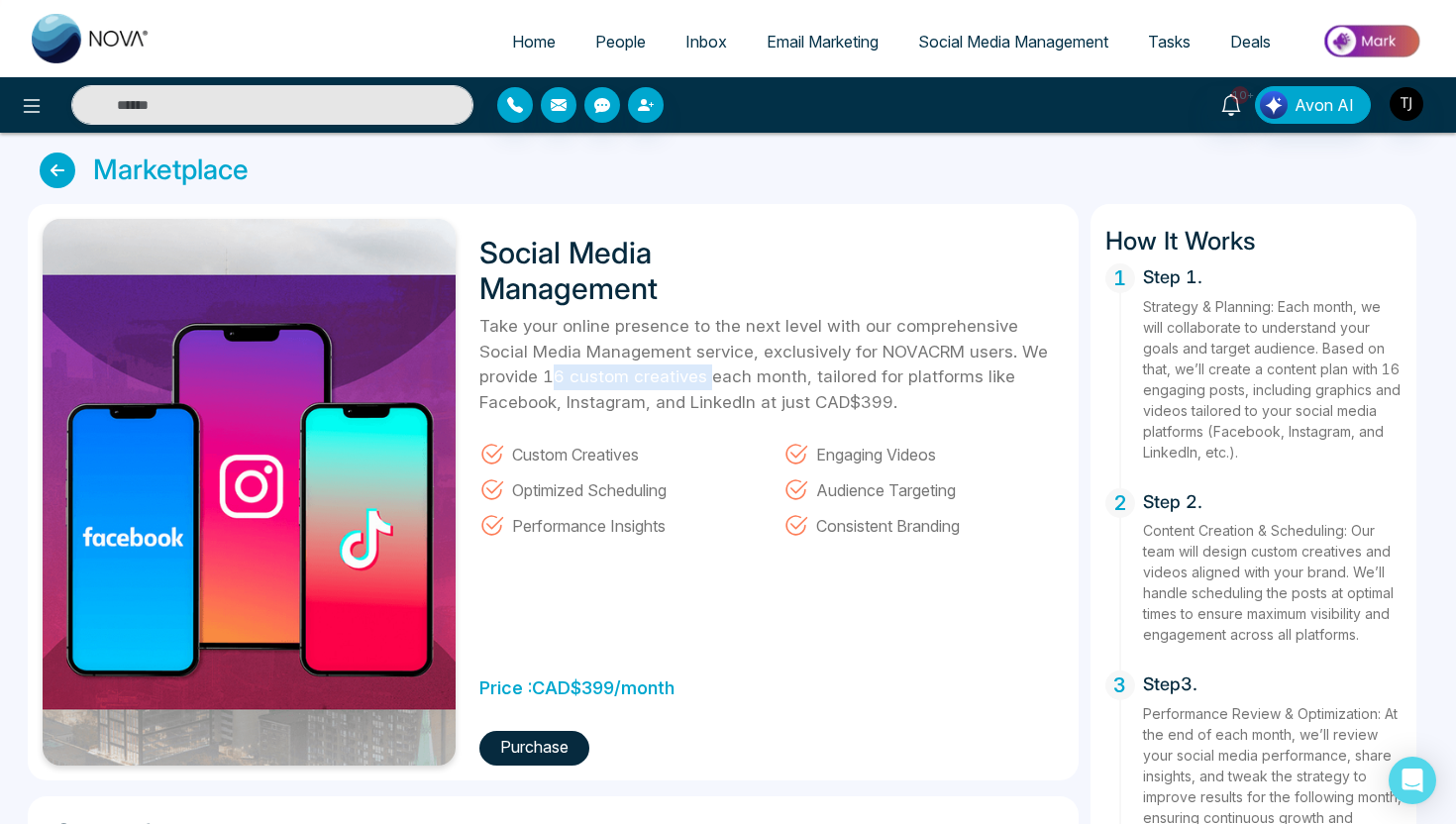 drag, startPoint x: 485, startPoint y: 376, endPoint x: 643, endPoint y: 376, distance: 158 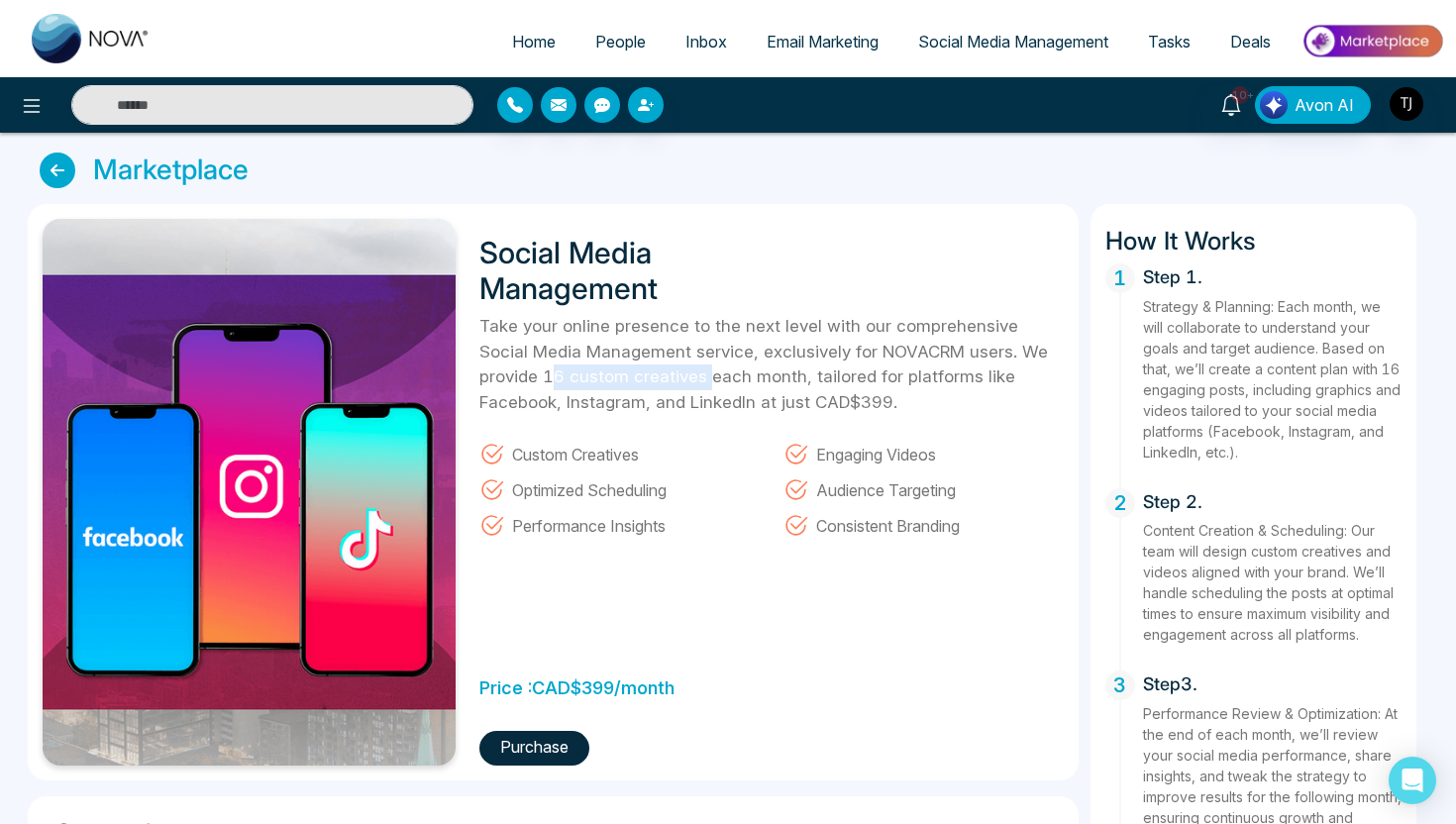 click on "Take your online presence to the next level with our comprehensive Social Media Management service, exclusively for NOVACRM users. We provide 16 custom creatives each month, tailored for platforms like Facebook, Instagram, and LinkedIn at just CAD$399." at bounding box center [771, 364] 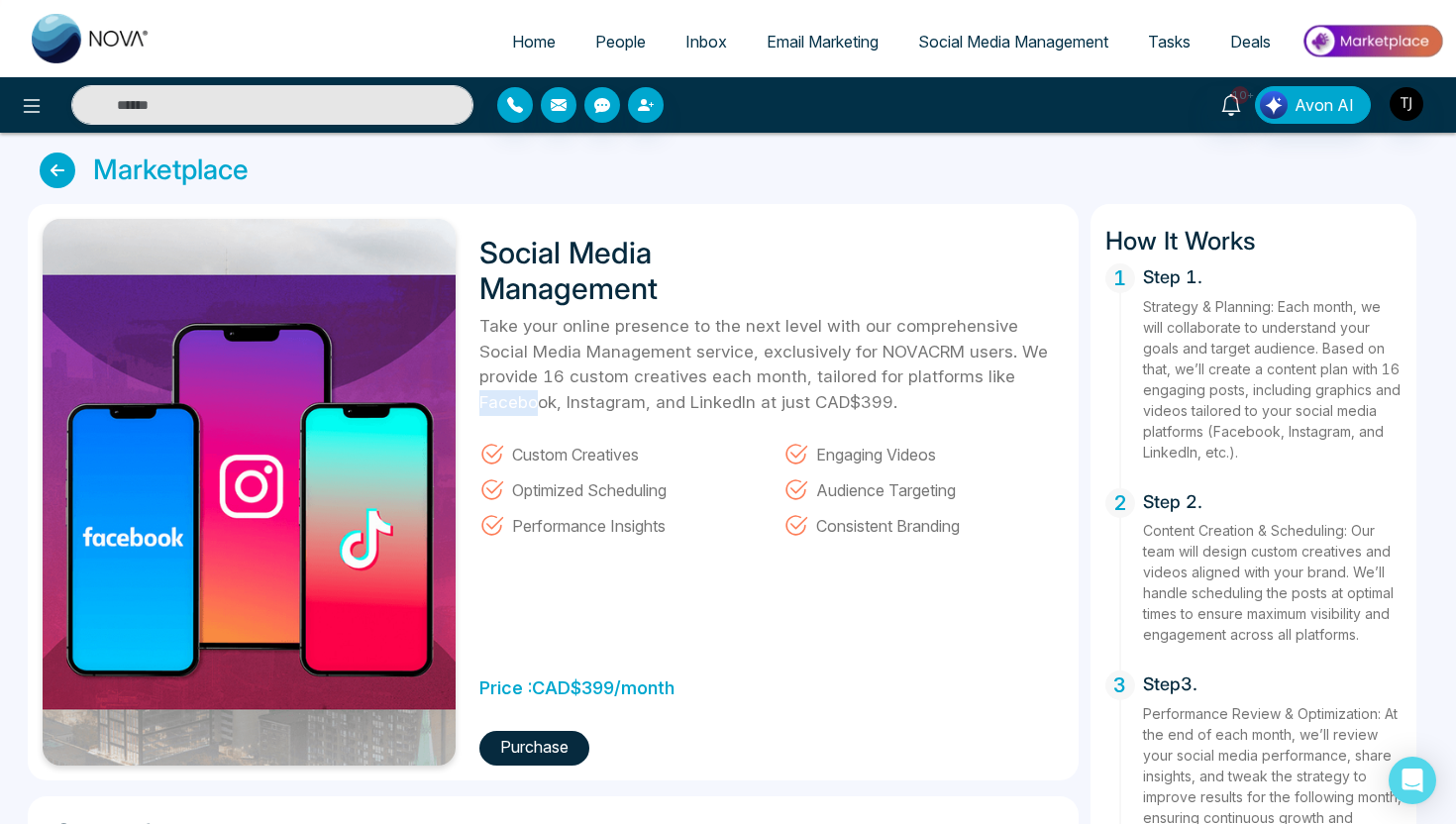 drag, startPoint x: 939, startPoint y: 379, endPoint x: 1006, endPoint y: 379, distance: 67 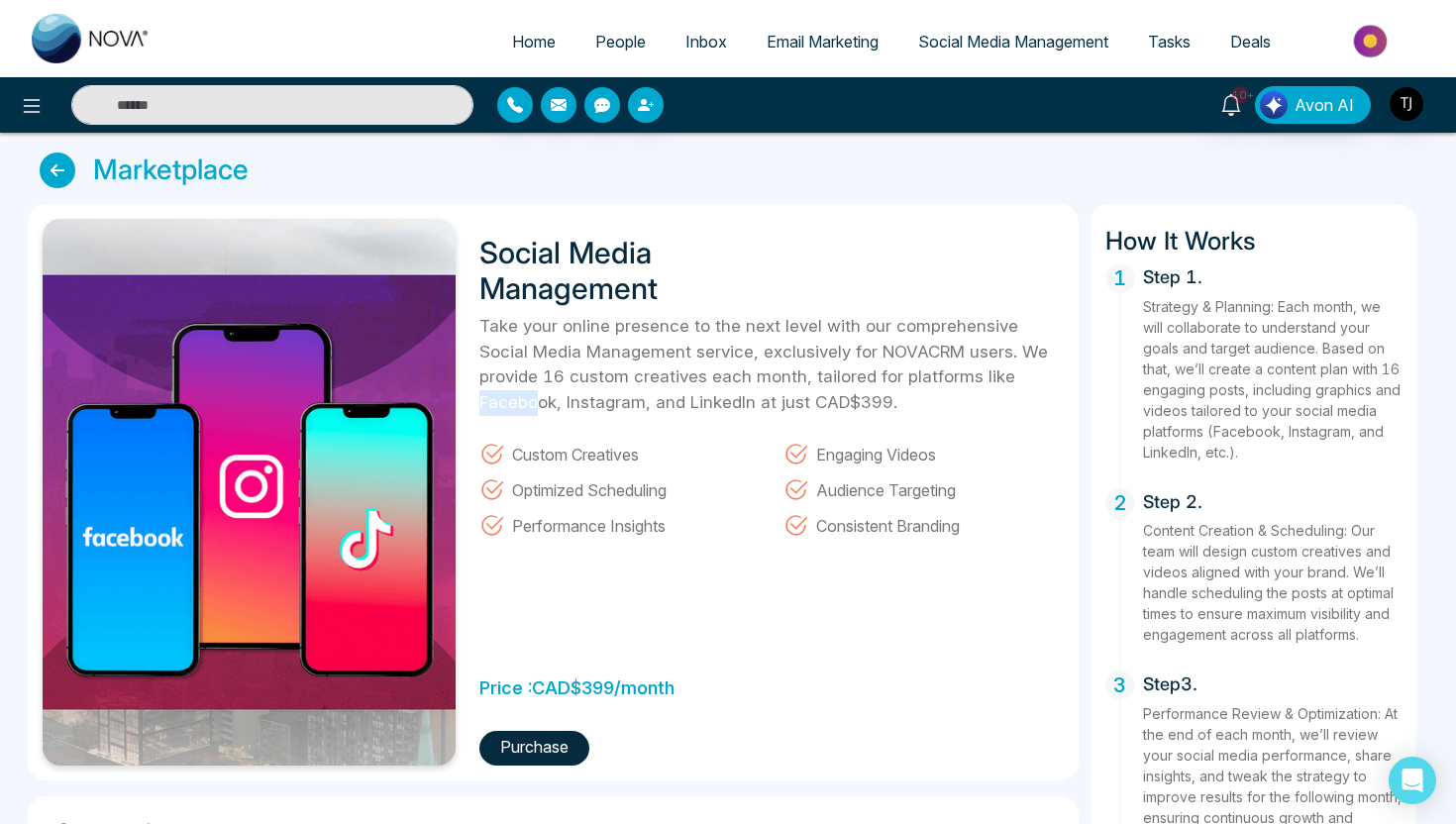 click on "Take your online presence to the next level with our comprehensive Social Media Management service, exclusively for NOVACRM users. We provide 16 custom creatives each month, tailored for platforms like Facebook, Instagram, and LinkedIn at just CAD$399." at bounding box center [771, 364] 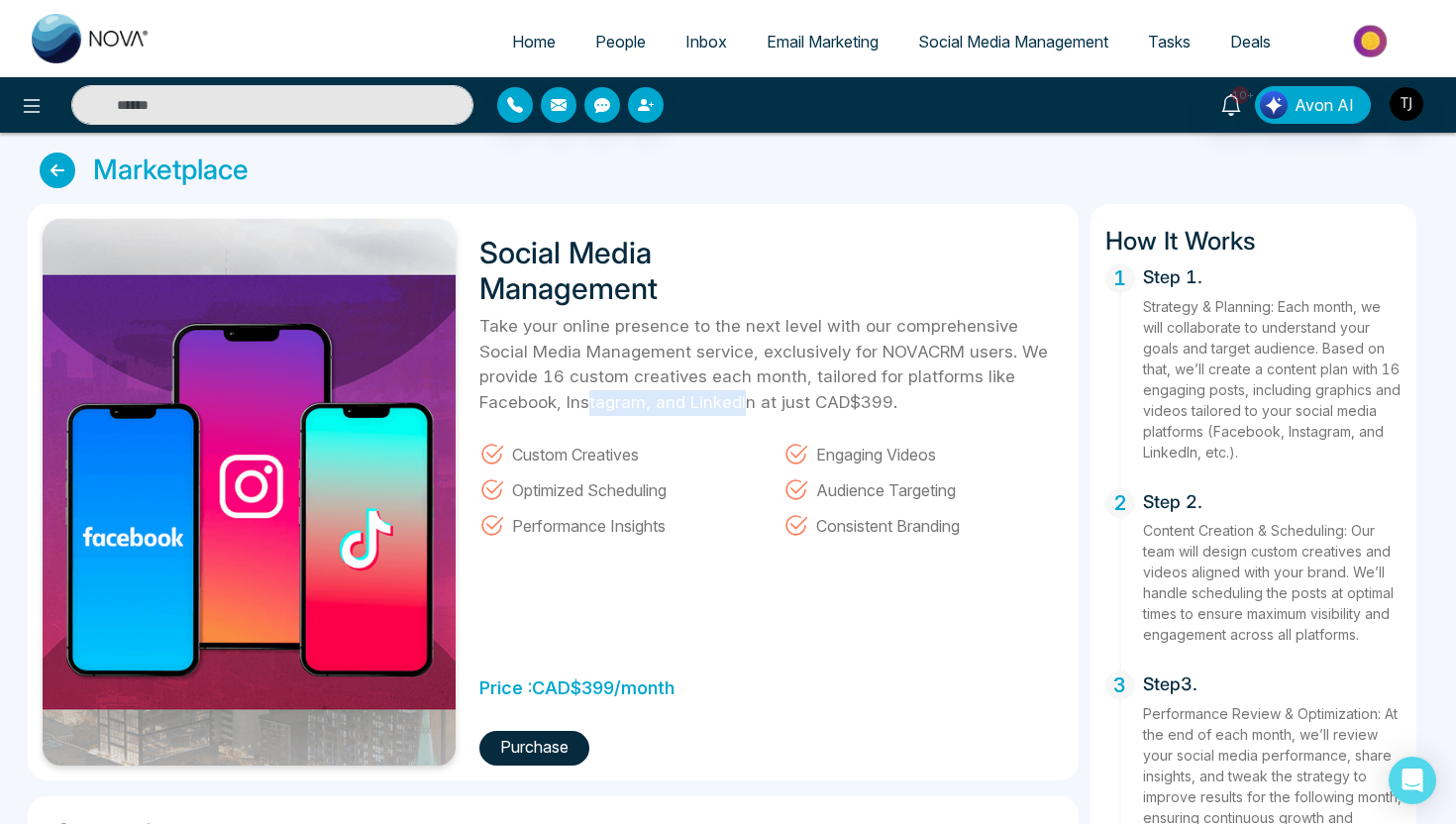 drag, startPoint x: 504, startPoint y: 401, endPoint x: 657, endPoint y: 401, distance: 153 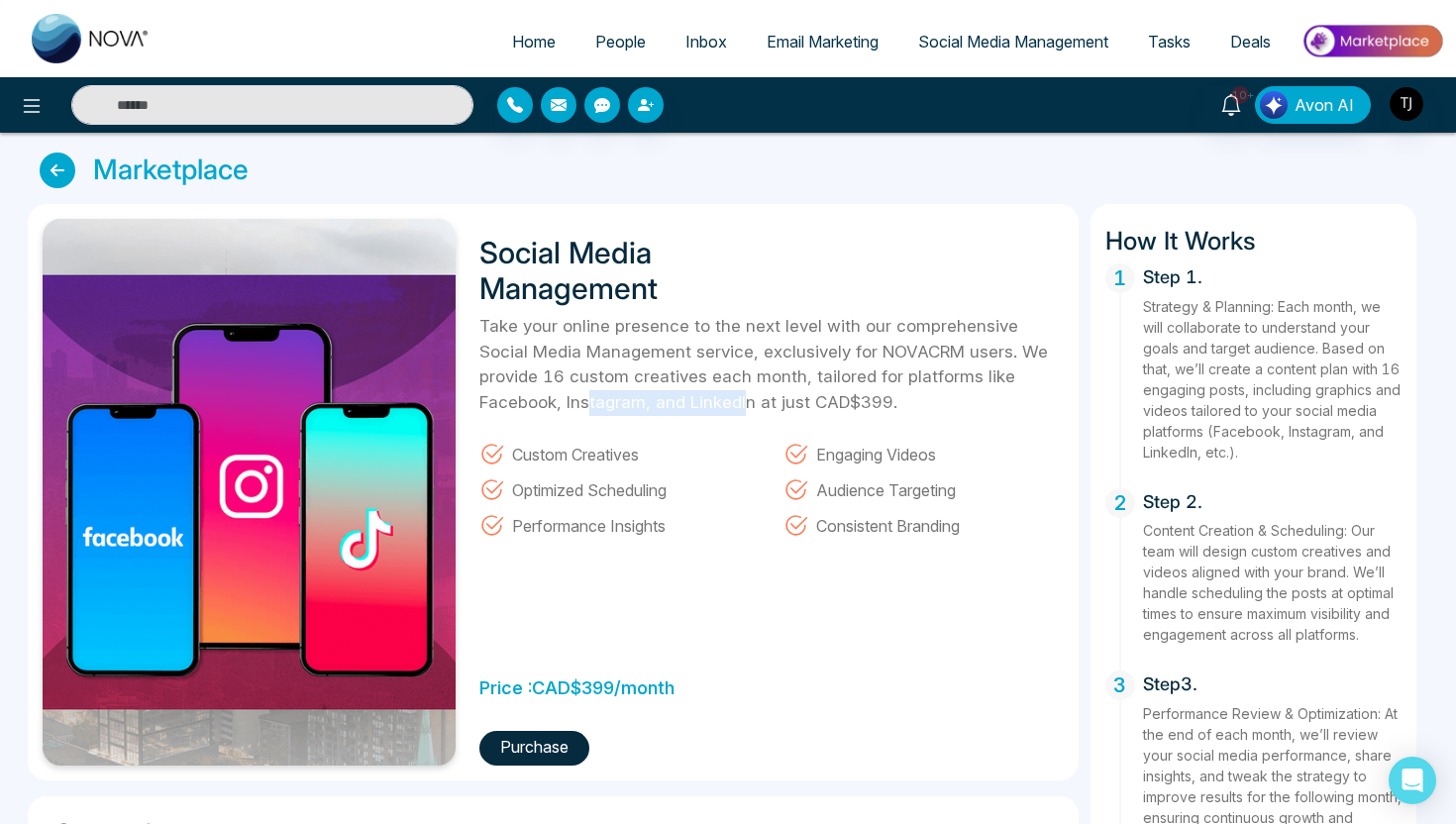 click on "Take your online presence to the next level with our comprehensive Social Media Management service, exclusively for NOVACRM users. We provide 16 custom creatives each month, tailored for platforms like Facebook, Instagram, and LinkedIn at just CAD$399." at bounding box center (771, 364) 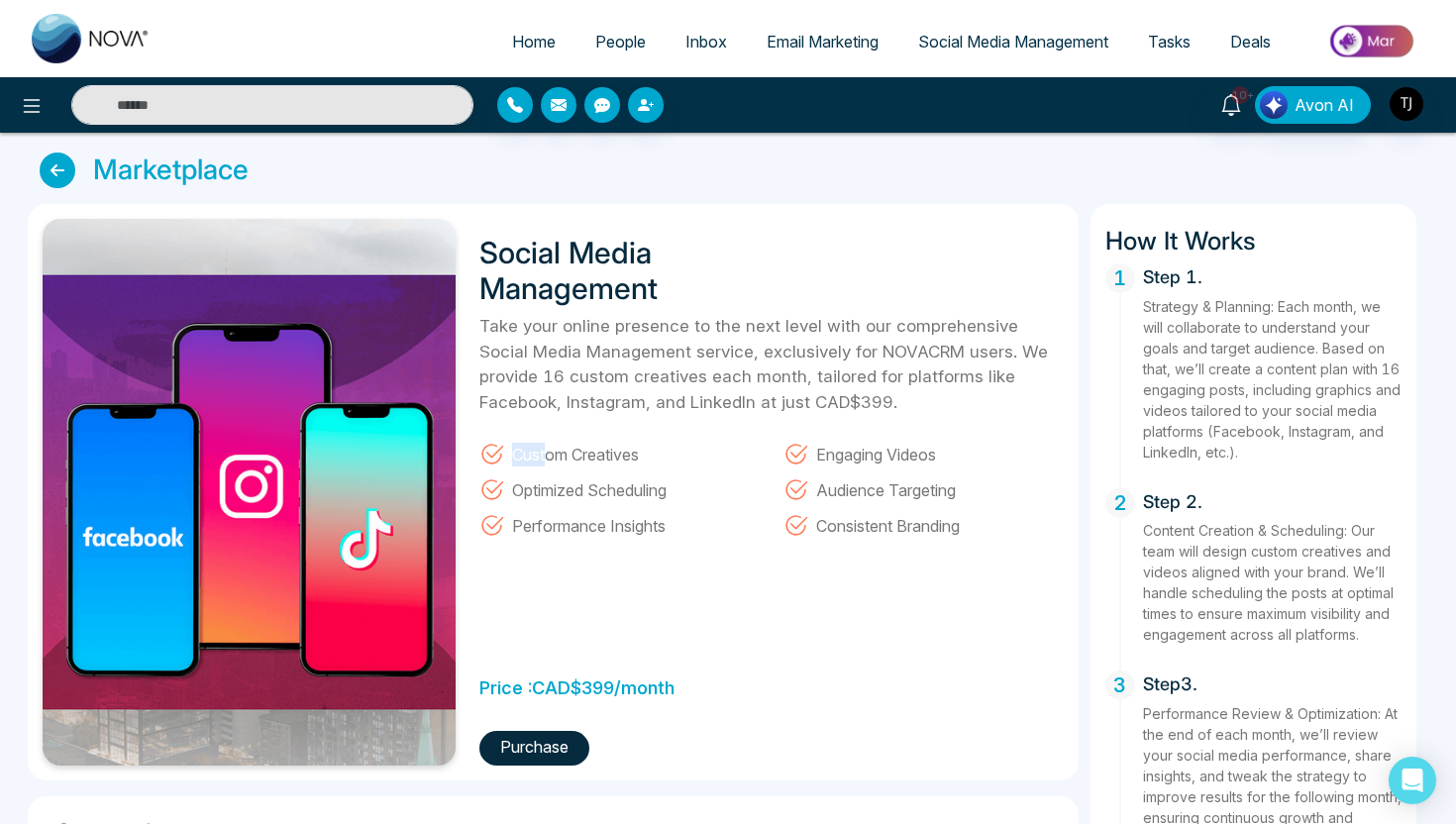 drag, startPoint x: 515, startPoint y: 462, endPoint x: 537, endPoint y: 464, distance: 22.090722 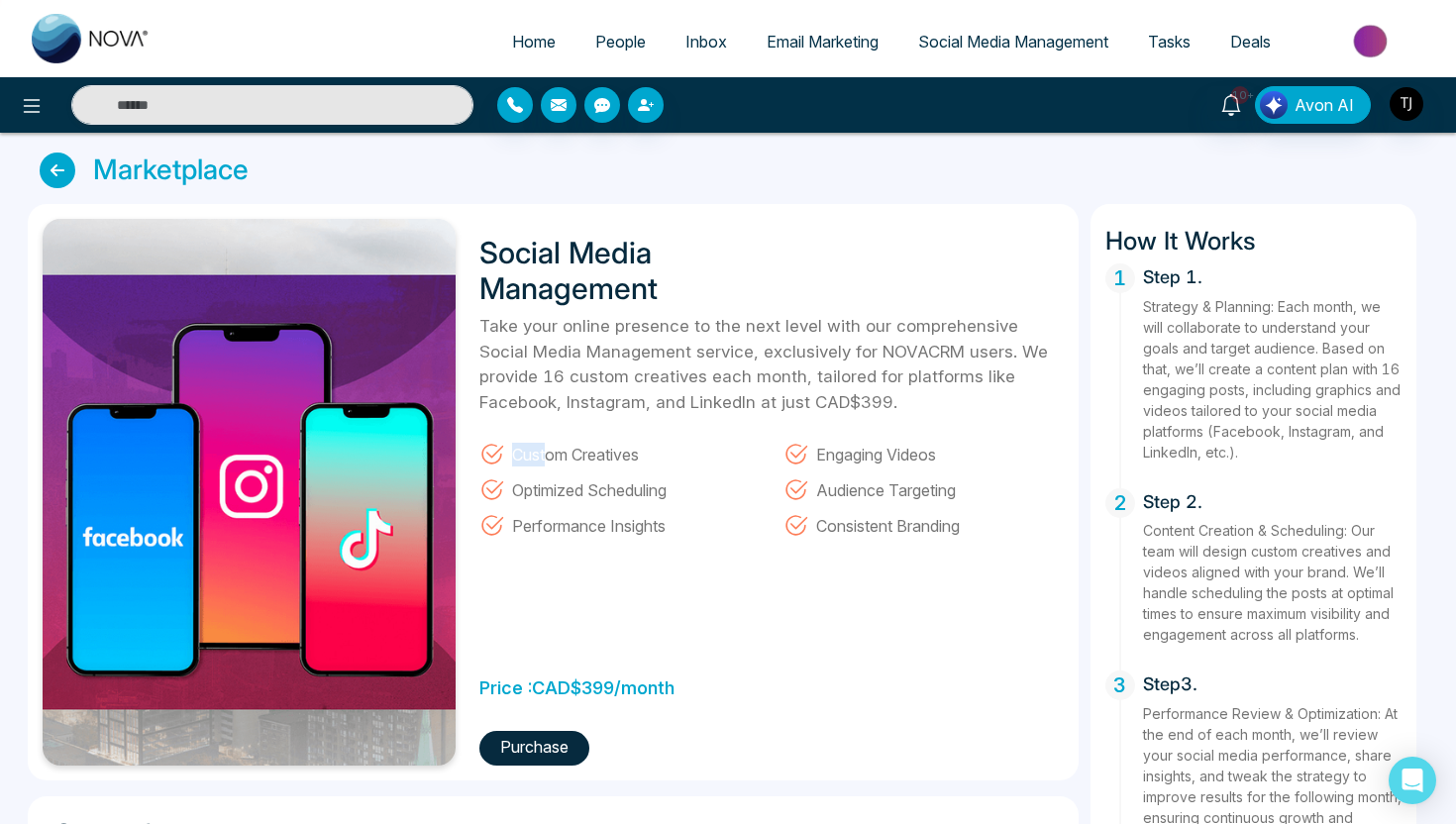 click on "Custom Creatives" at bounding box center (575, 454) 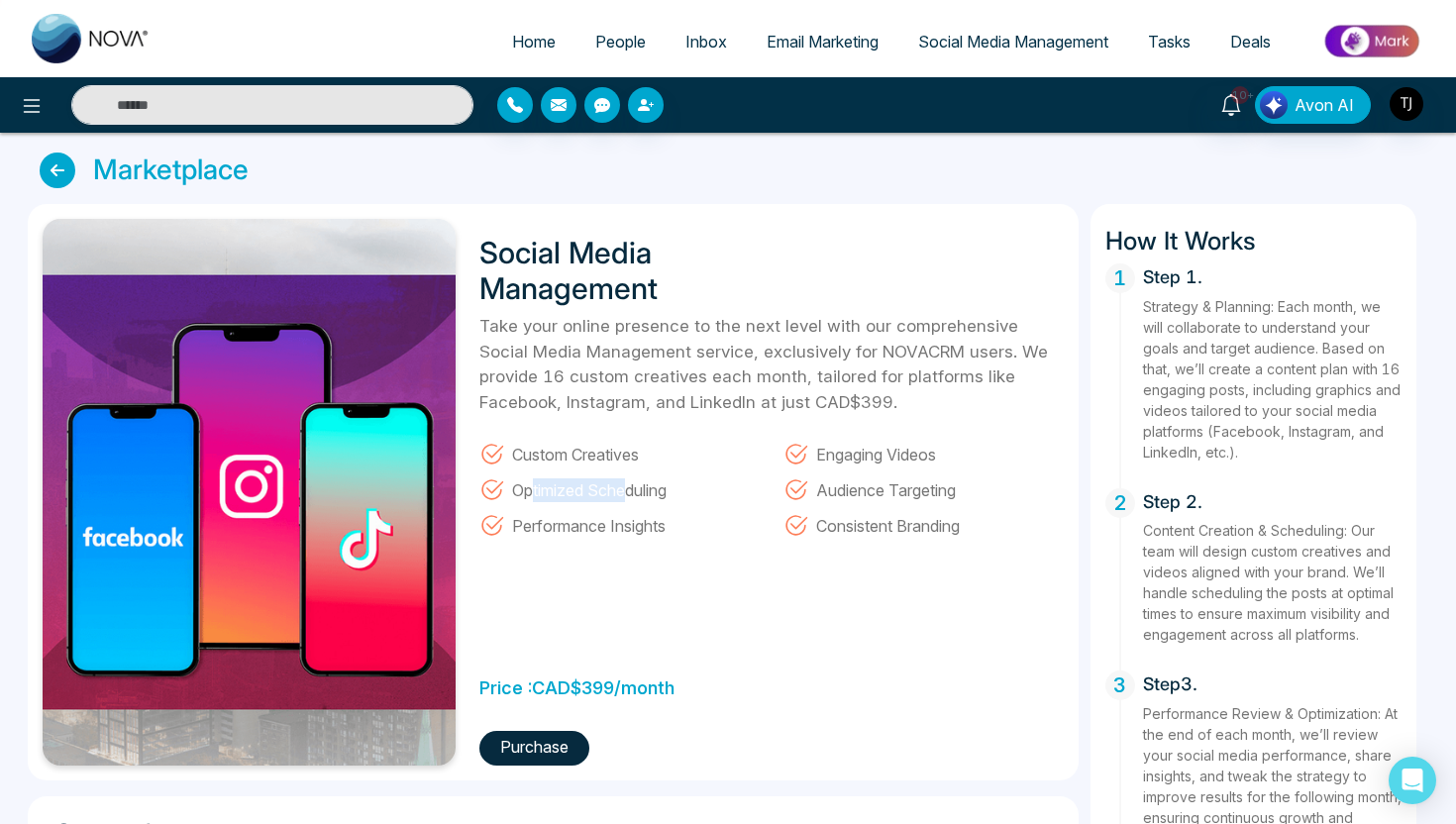 drag, startPoint x: 535, startPoint y: 486, endPoint x: 634, endPoint y: 486, distance: 99 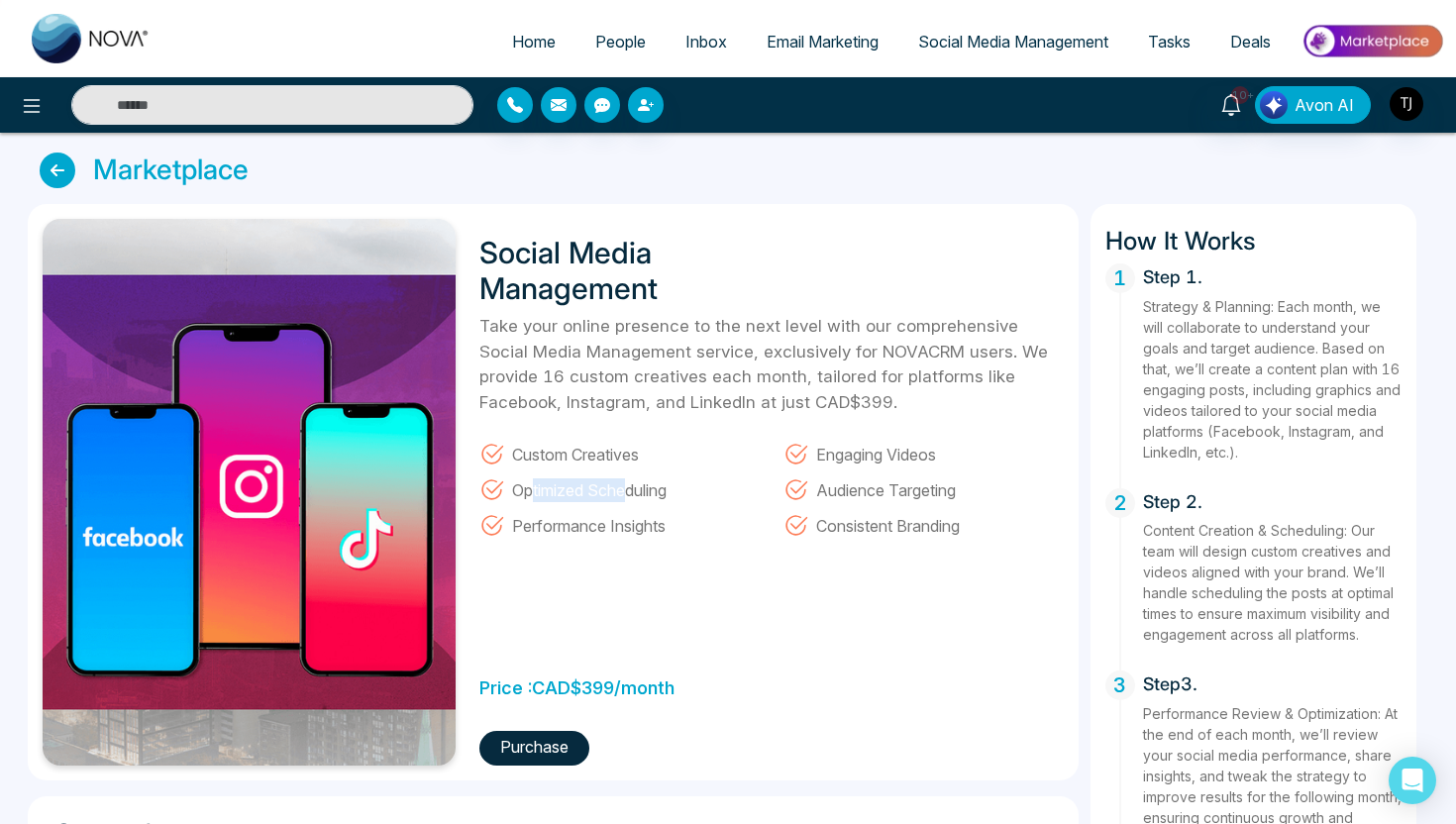 click on "Optimized Scheduling" at bounding box center (589, 489) 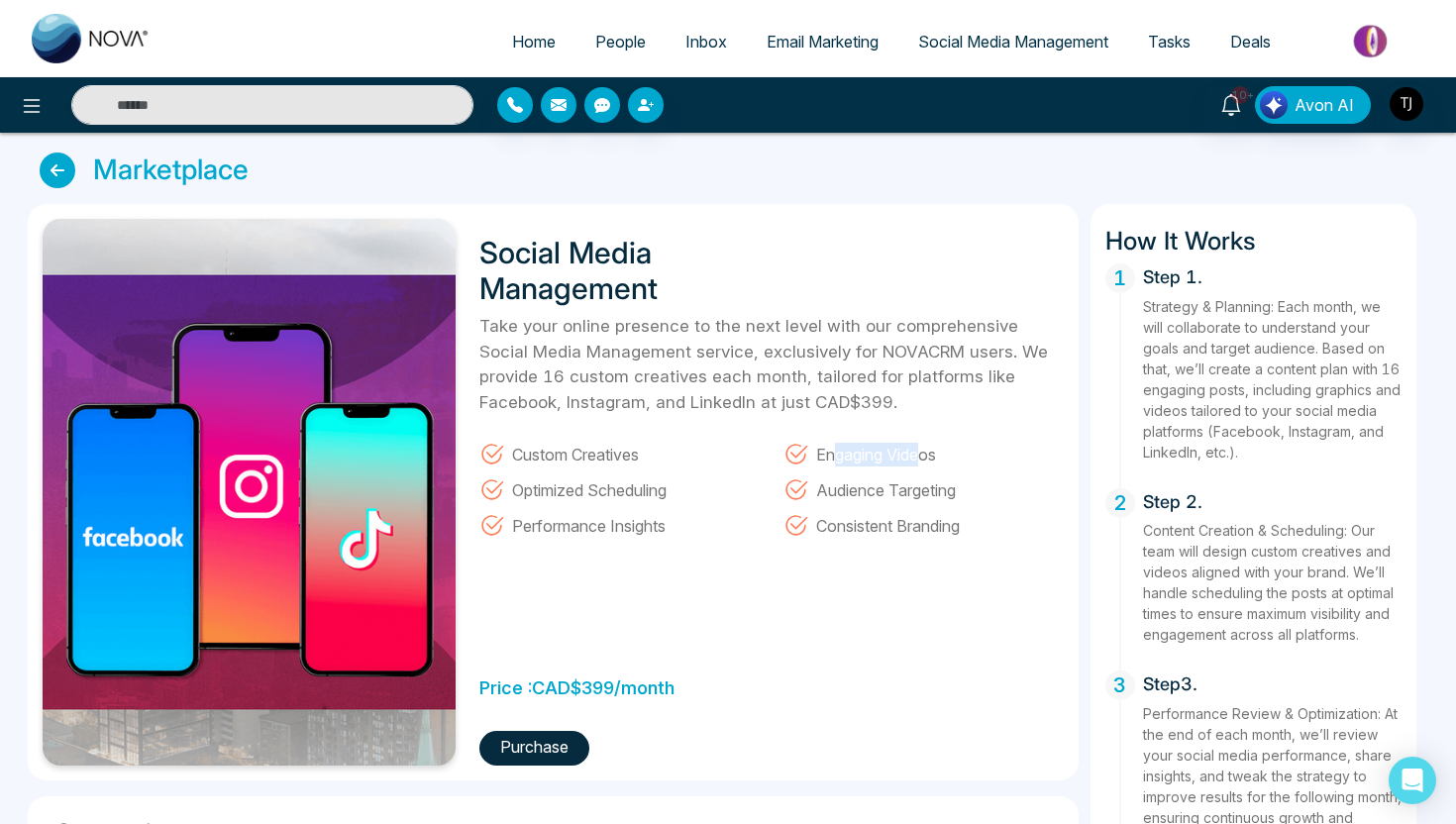 drag, startPoint x: 834, startPoint y: 457, endPoint x: 922, endPoint y: 458, distance: 88.005682 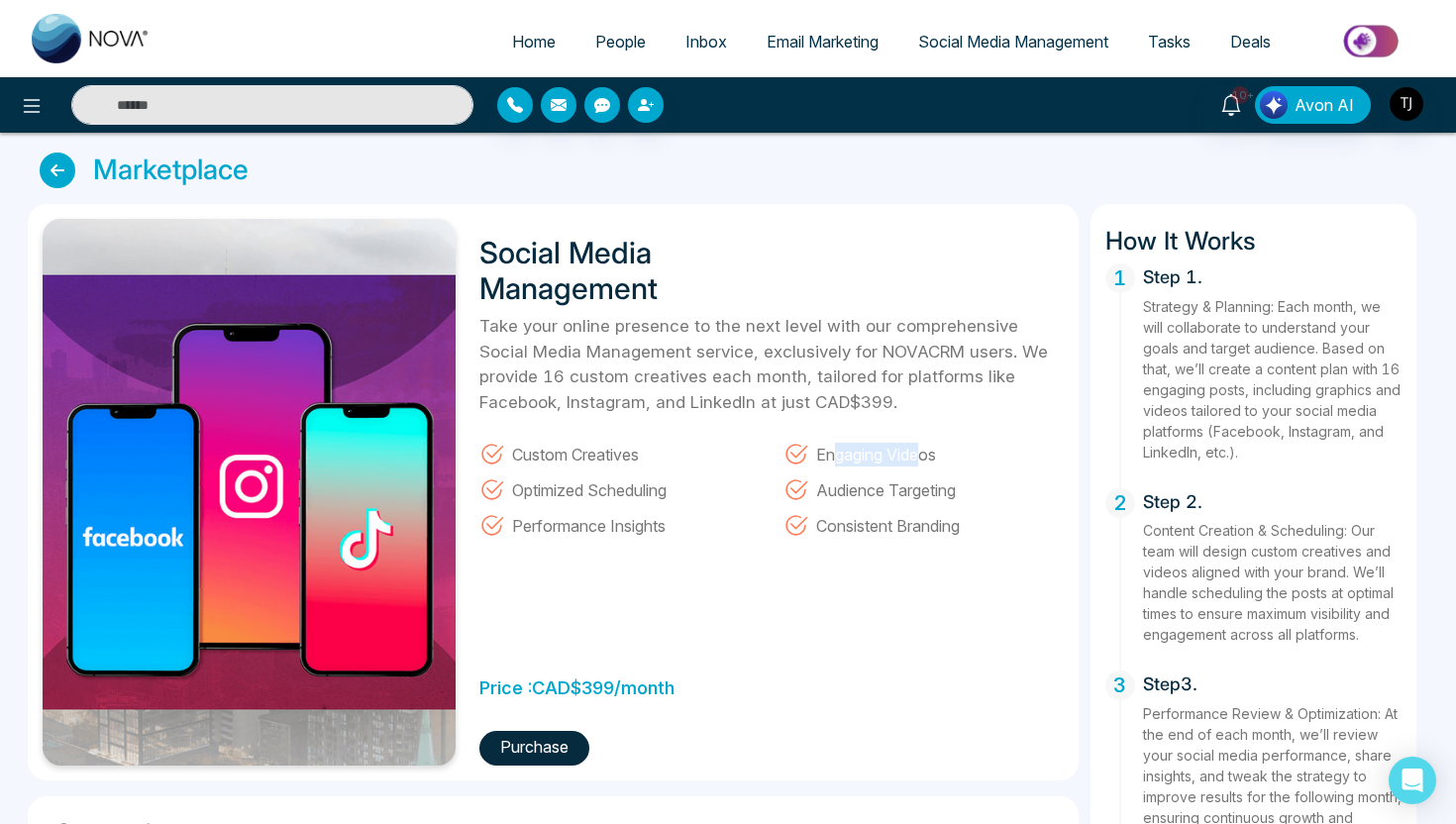 click on "Engaging Videos" at bounding box center (876, 454) 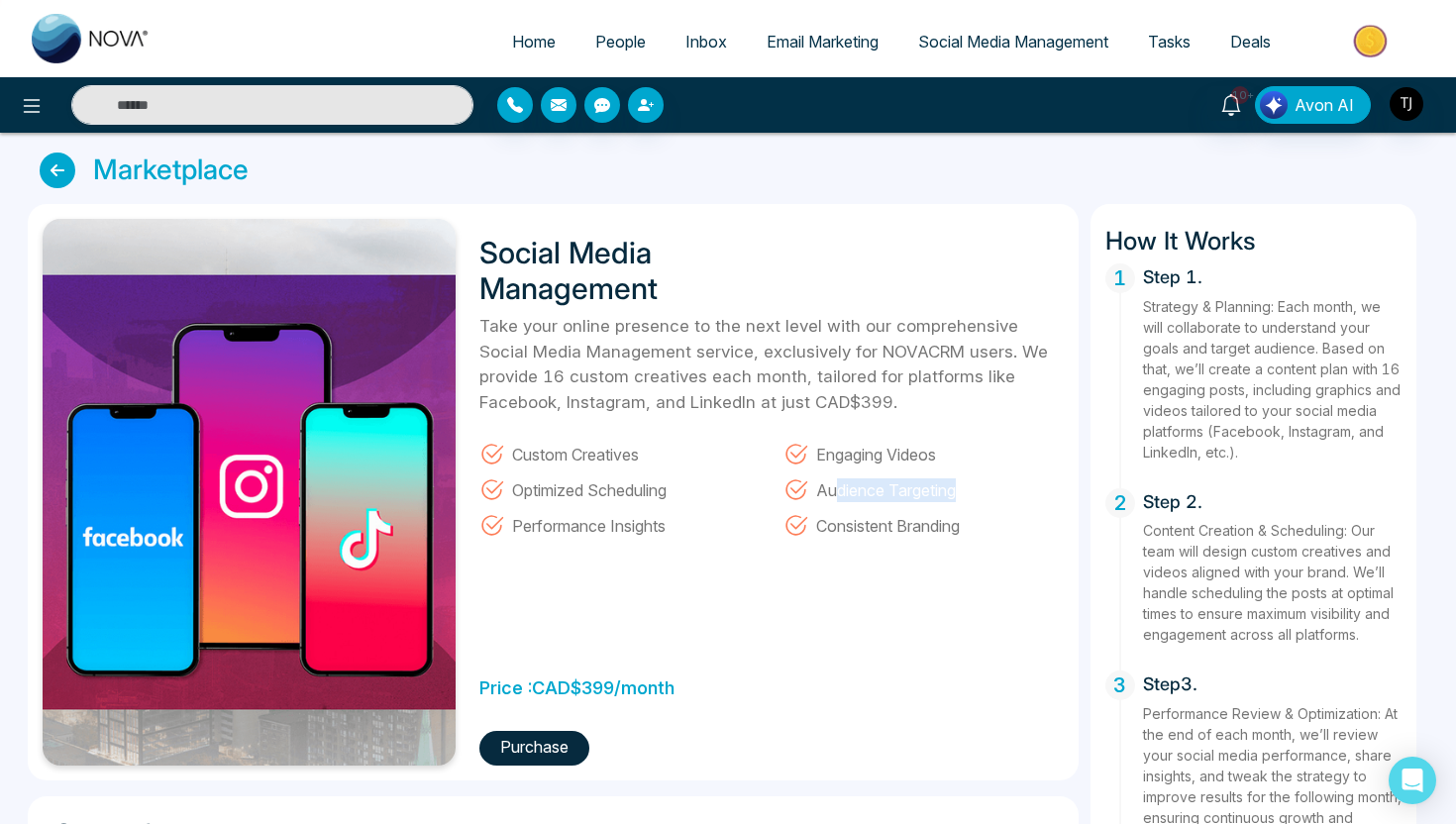drag, startPoint x: 841, startPoint y: 495, endPoint x: 958, endPoint y: 497, distance: 117.017093 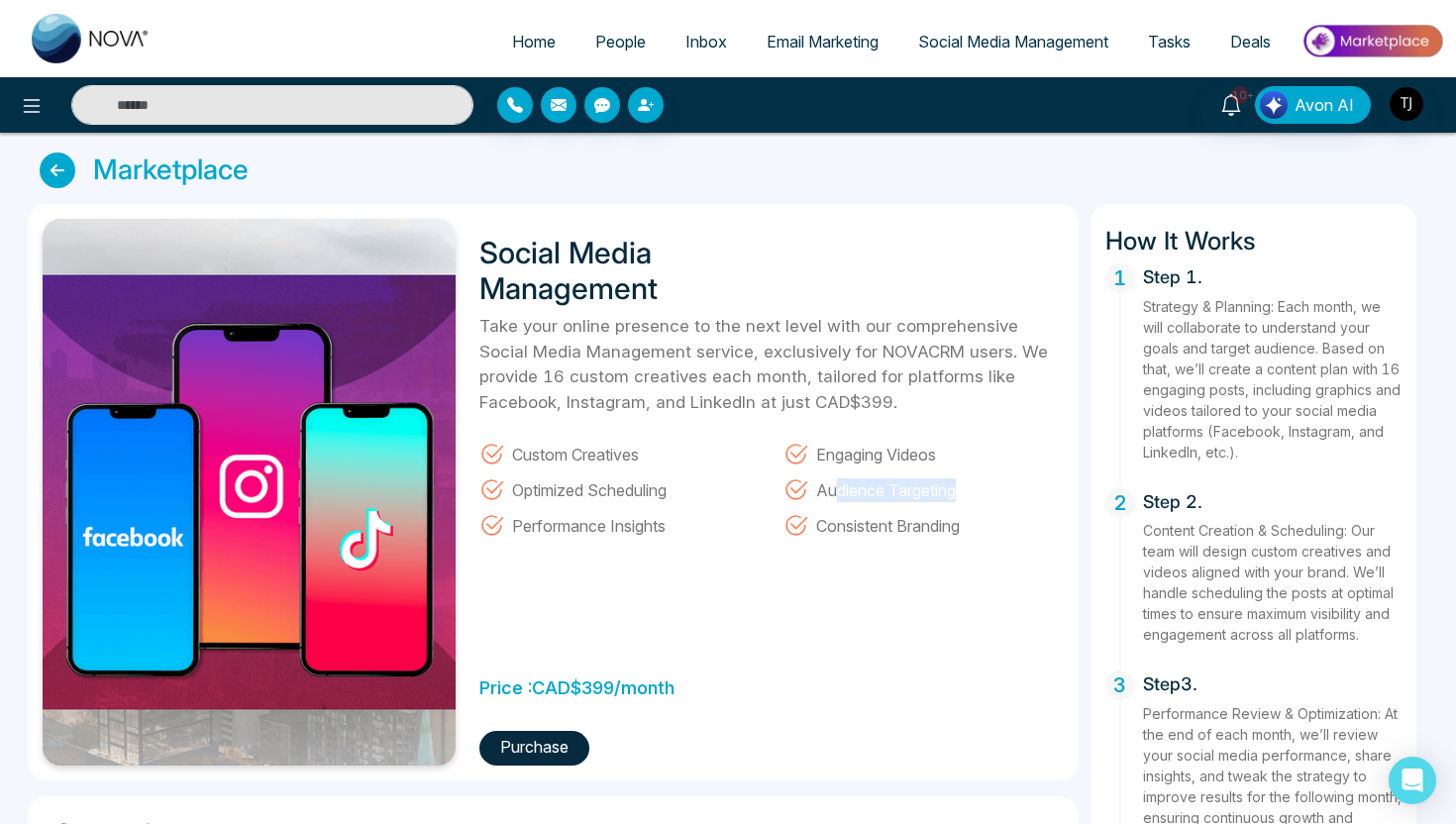 click on "Audience Targeting" at bounding box center (885, 489) 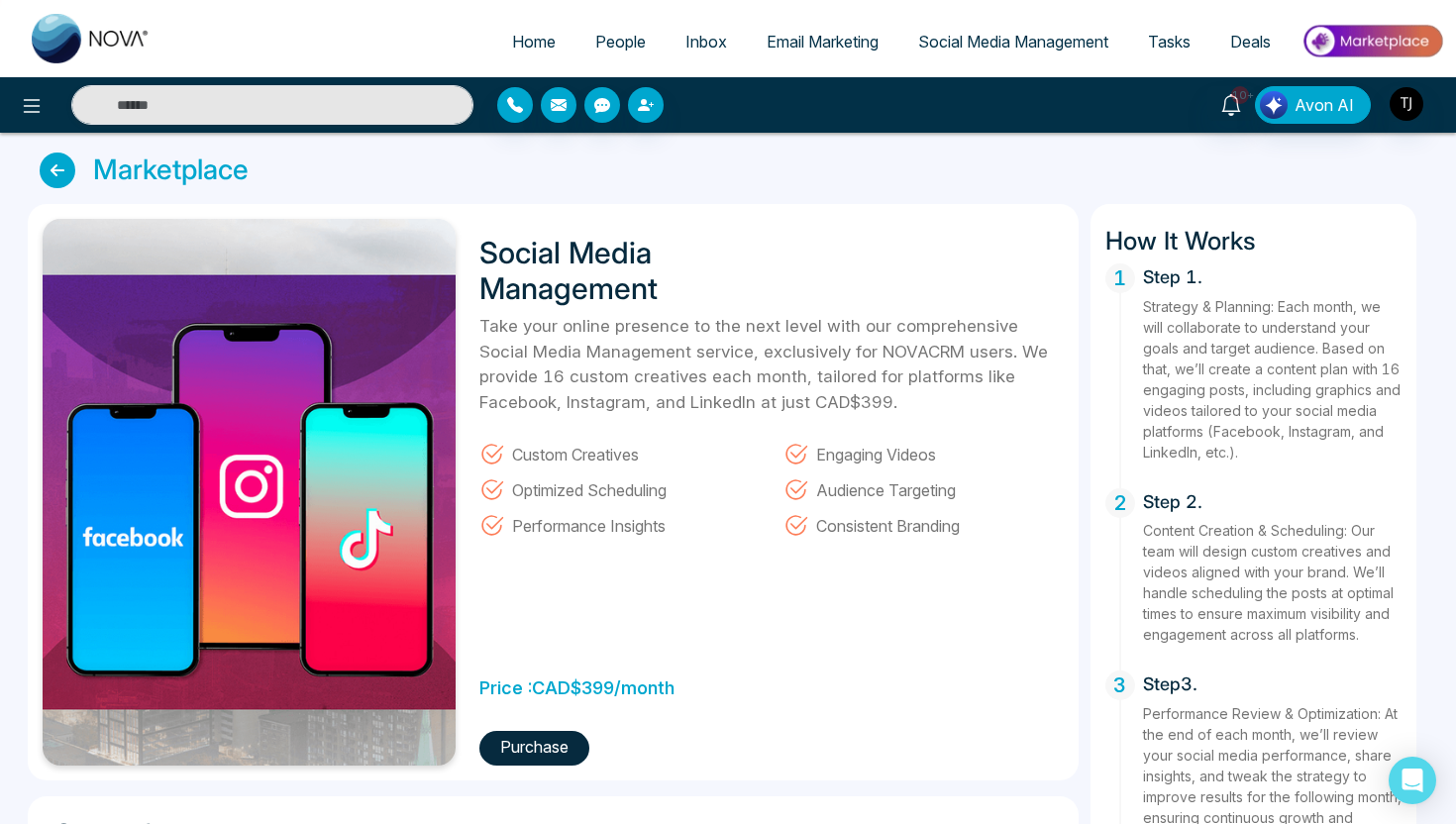 click on "Consistent Branding" at bounding box center [887, 525] 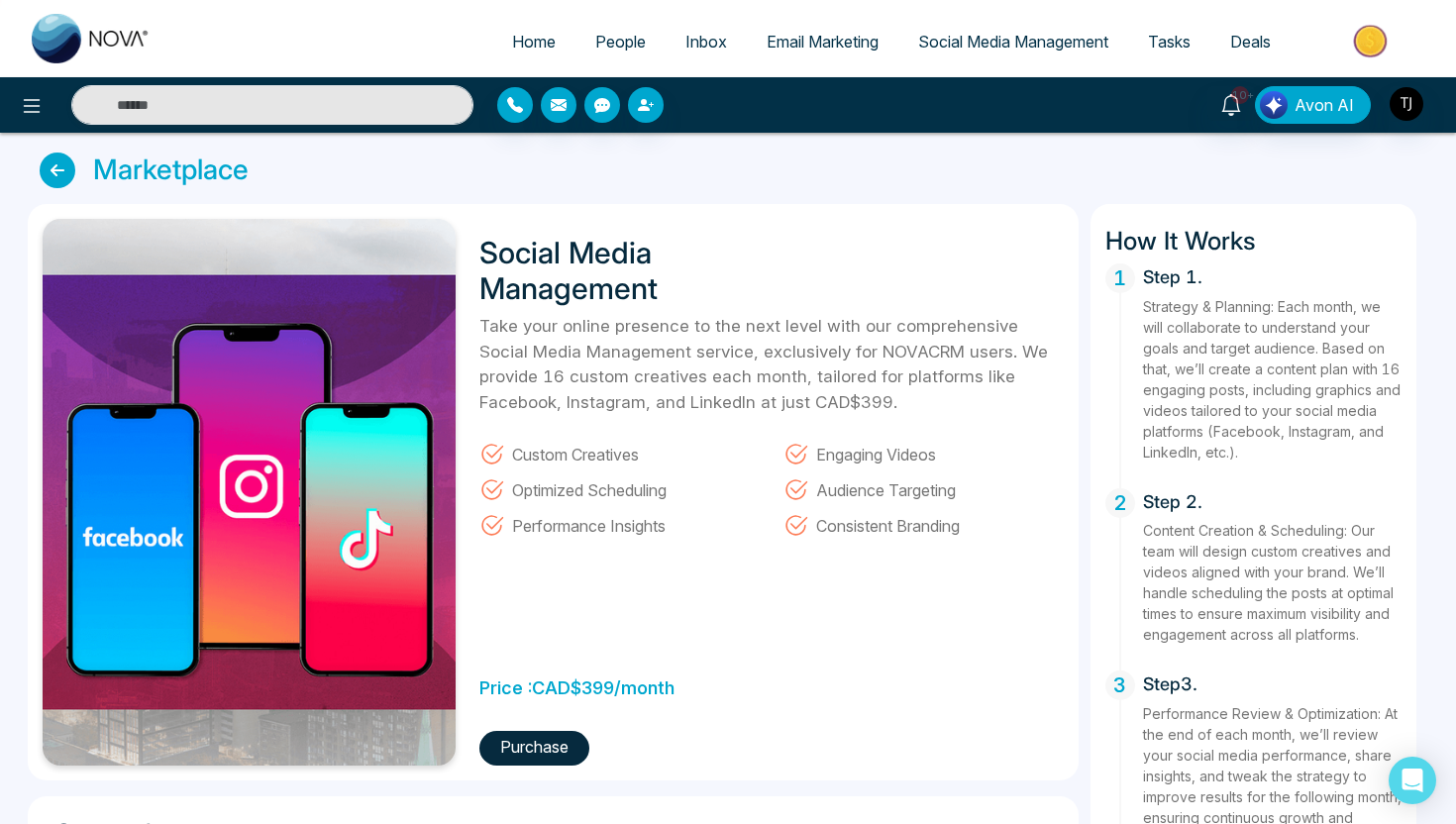 click on "Email Marketing" at bounding box center [822, 42] 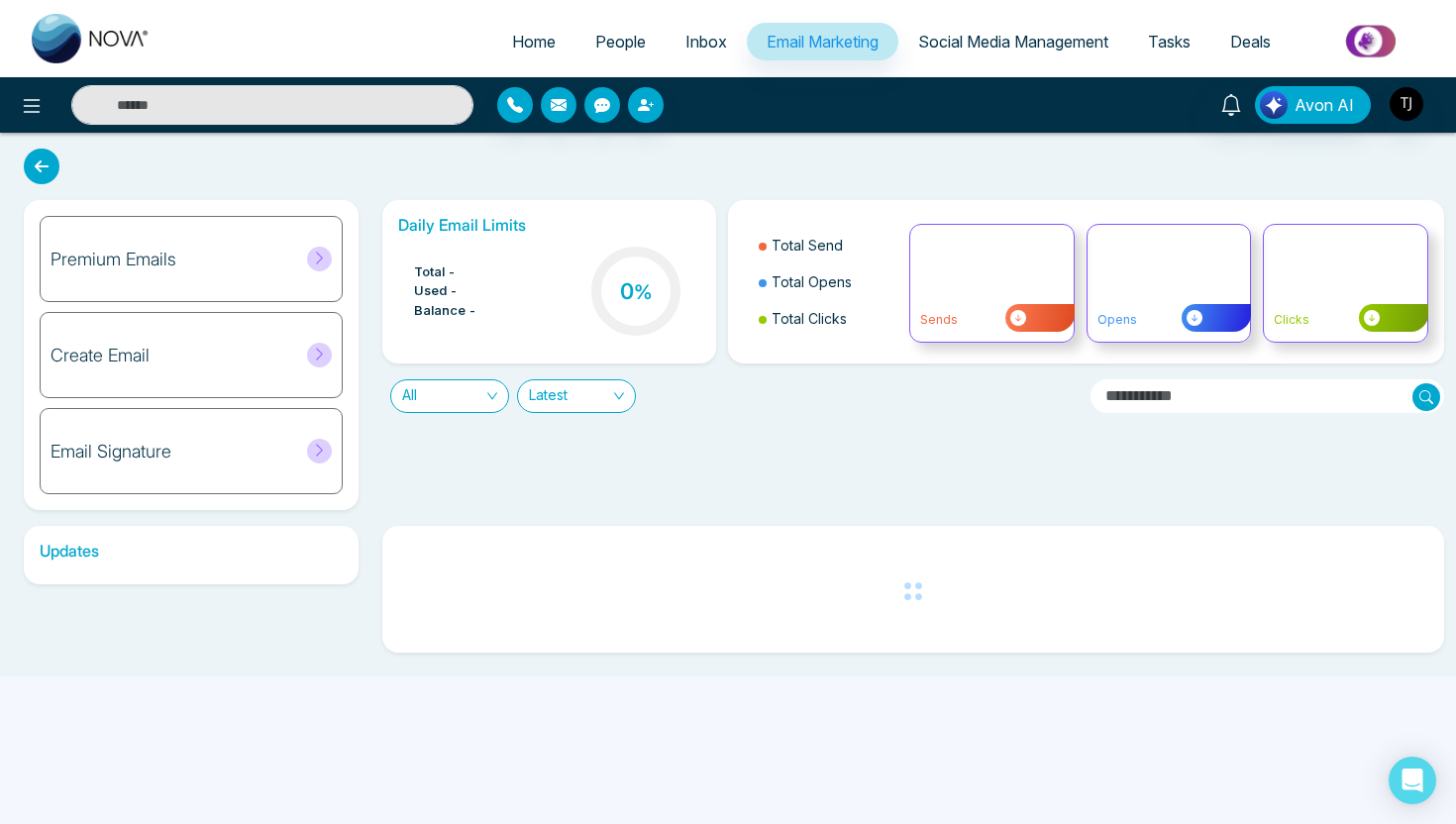 click on "Social Media Management" at bounding box center [1013, 42] 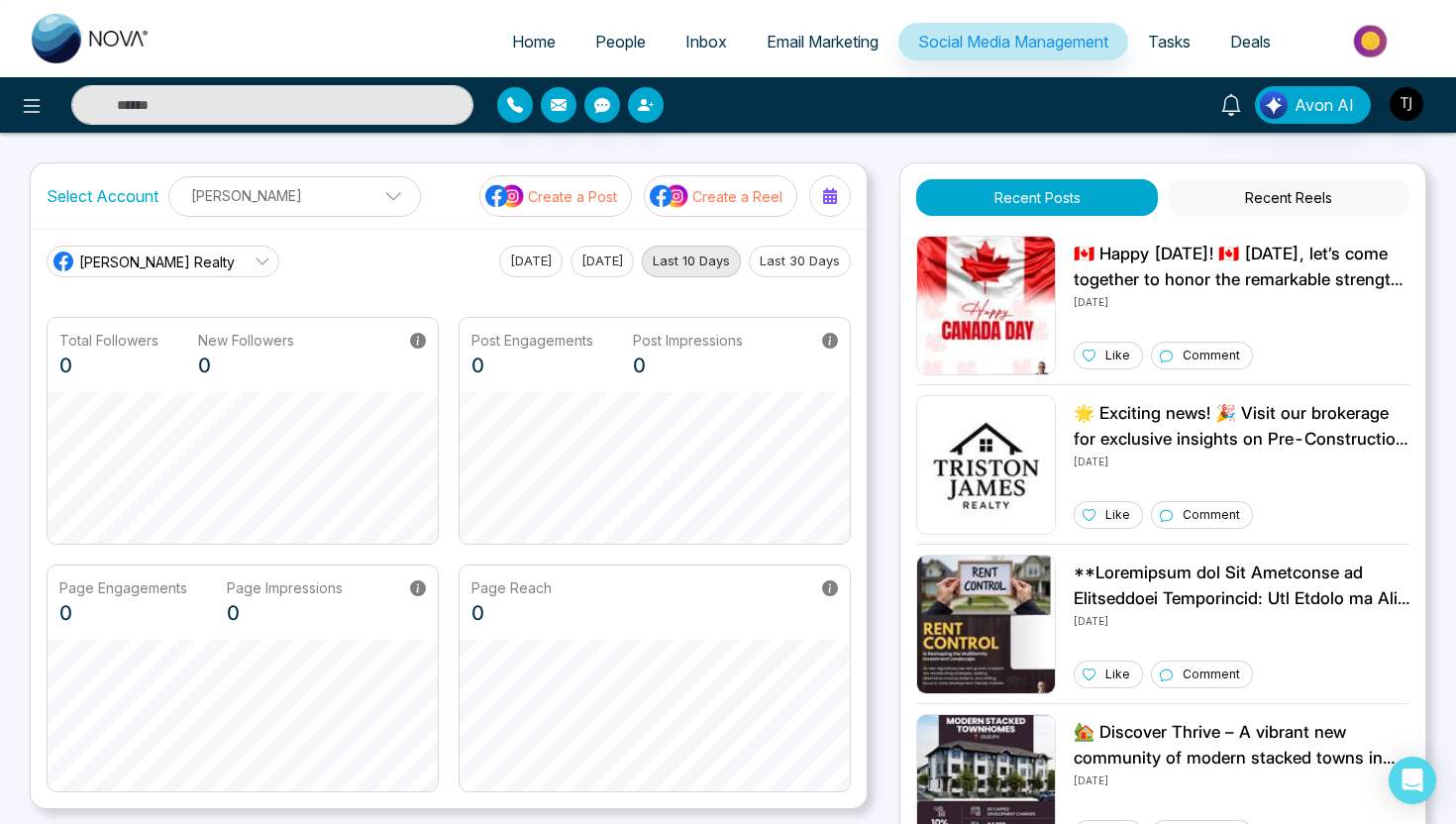 click on "Create a Reel" at bounding box center [720, 196] 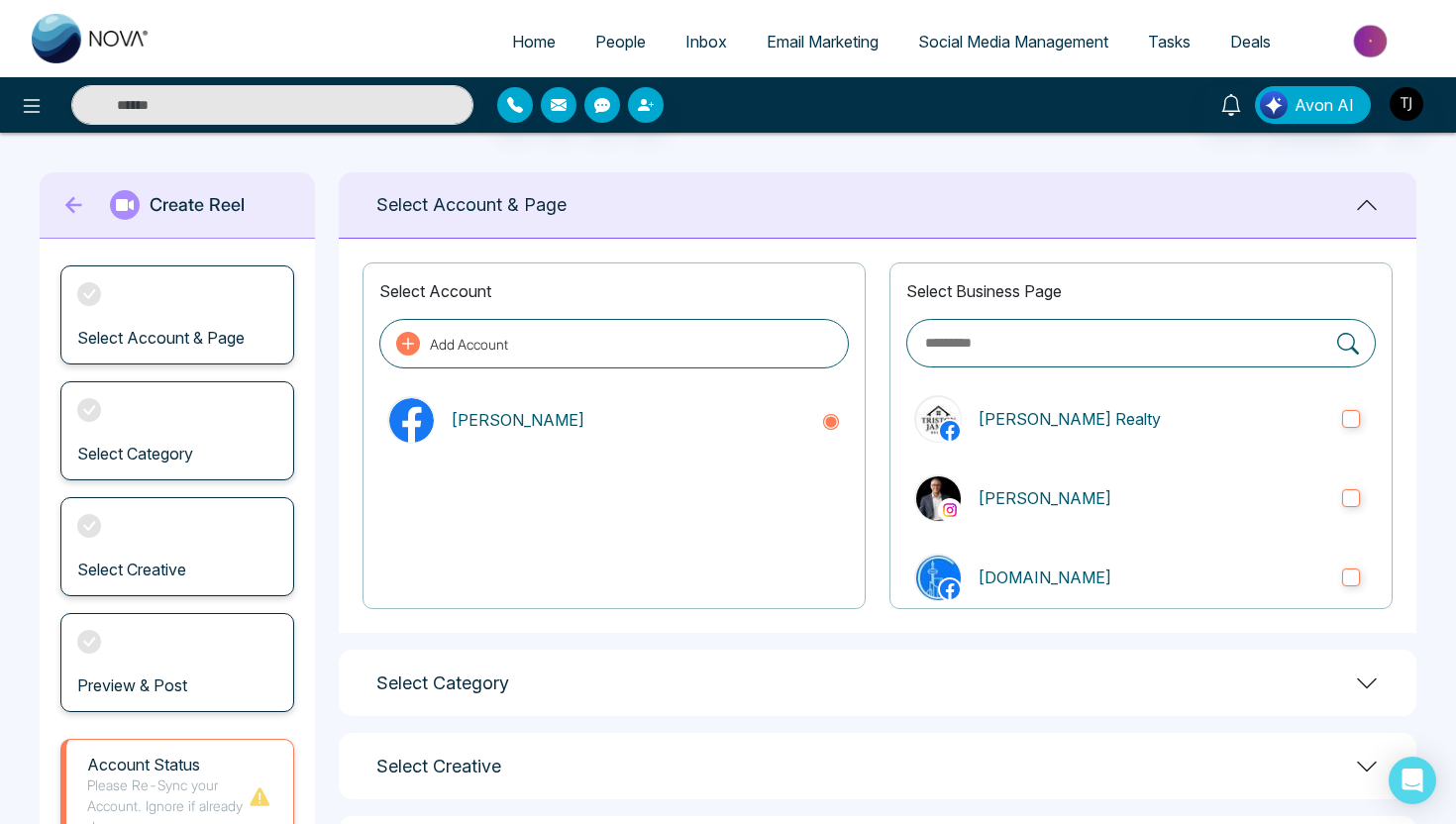 scroll, scrollTop: 175, scrollLeft: 0, axis: vertical 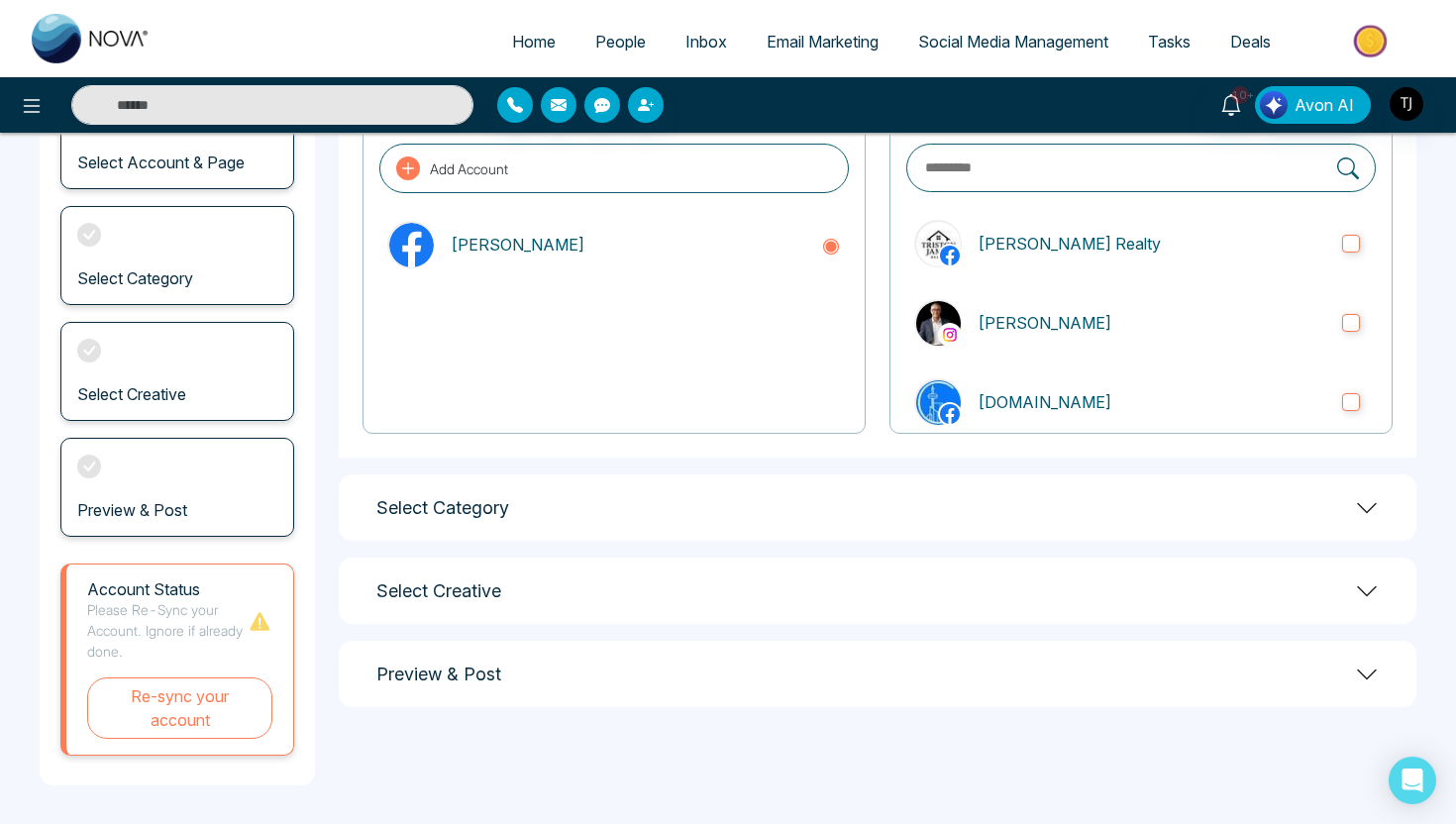 click on "Select Category" at bounding box center [878, 507] 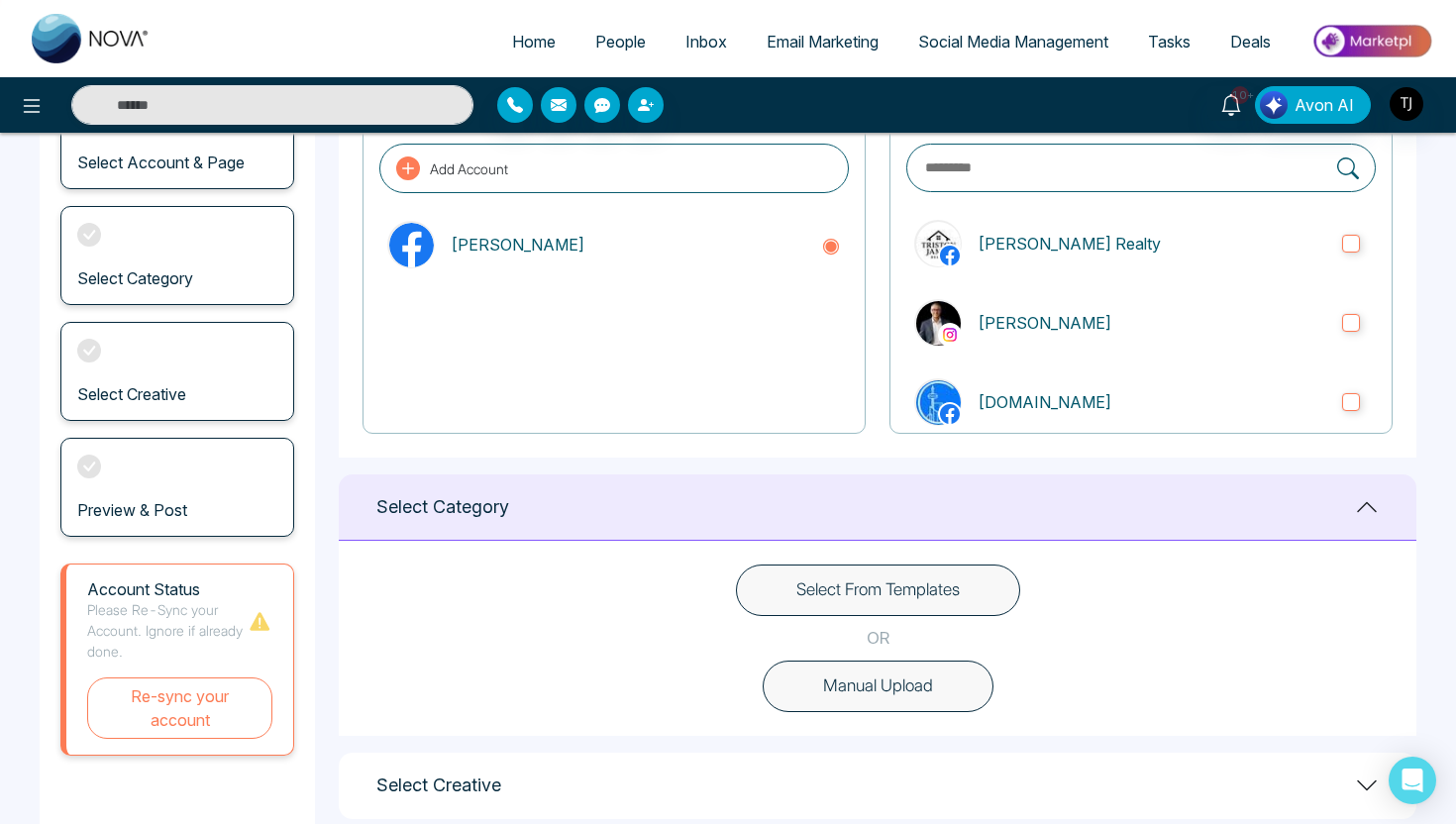 click on "Select From Templates" at bounding box center [878, 590] 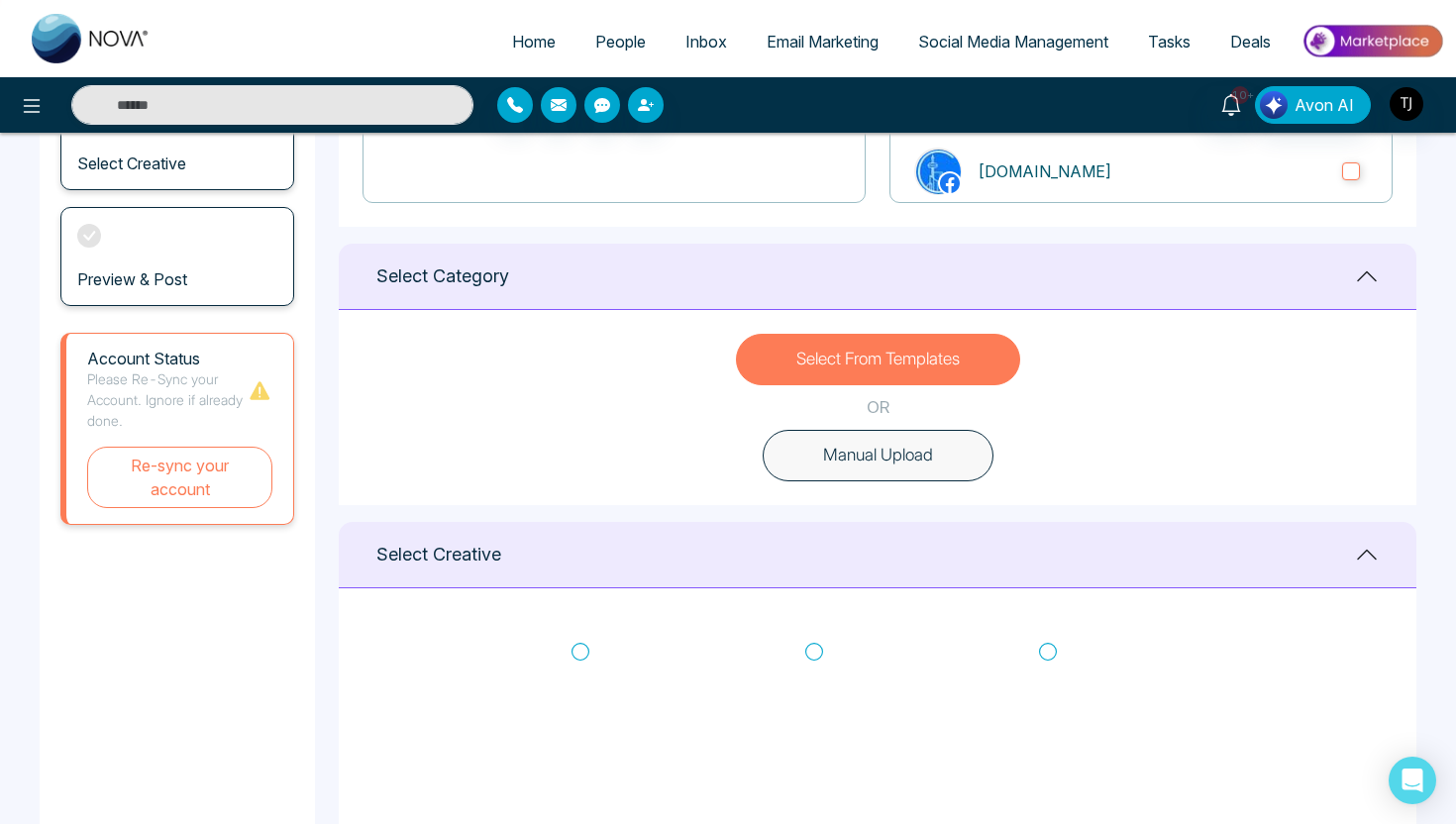 scroll, scrollTop: 438, scrollLeft: 0, axis: vertical 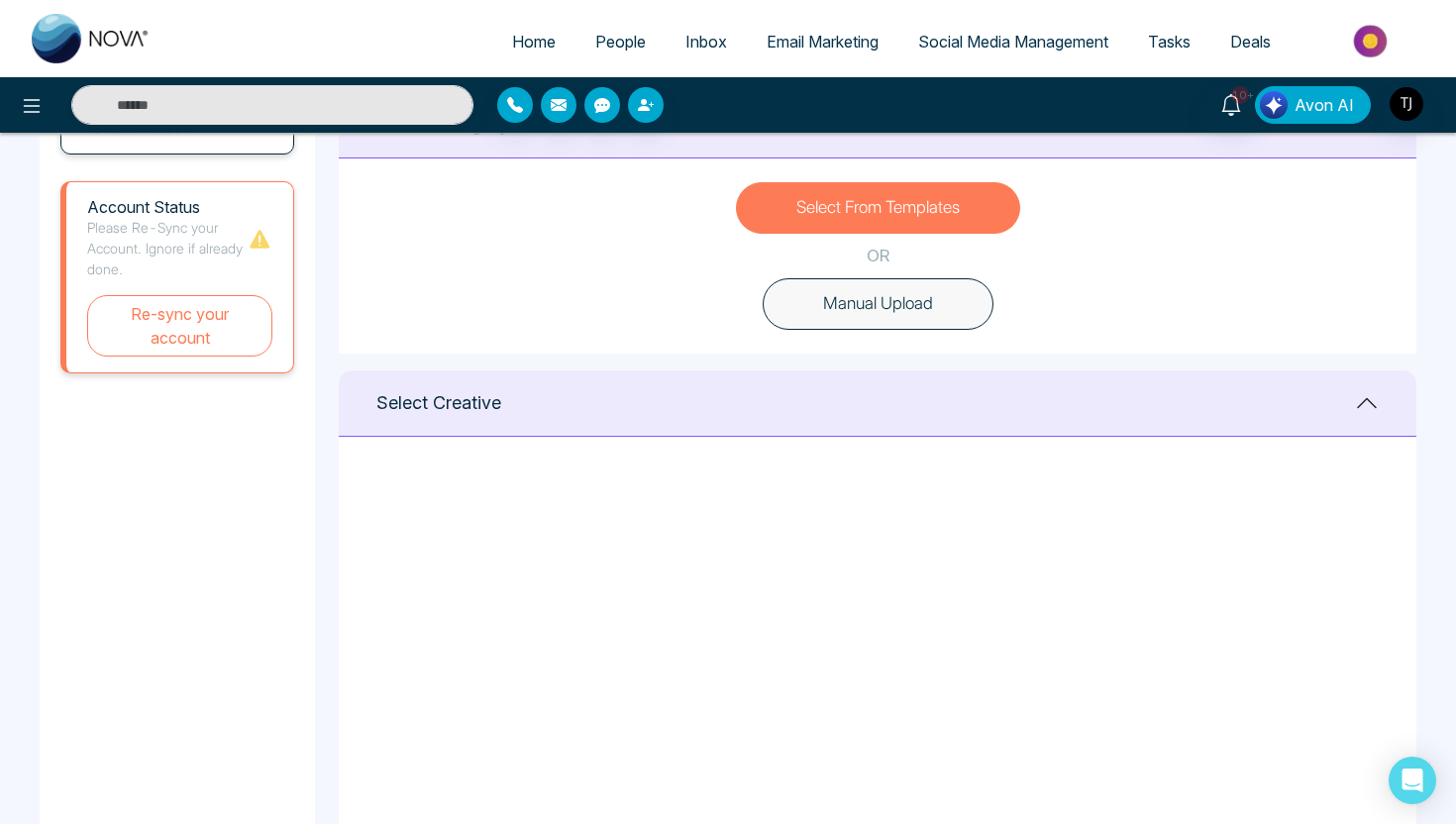 click on "Avon AI" at bounding box center [1324, 105] 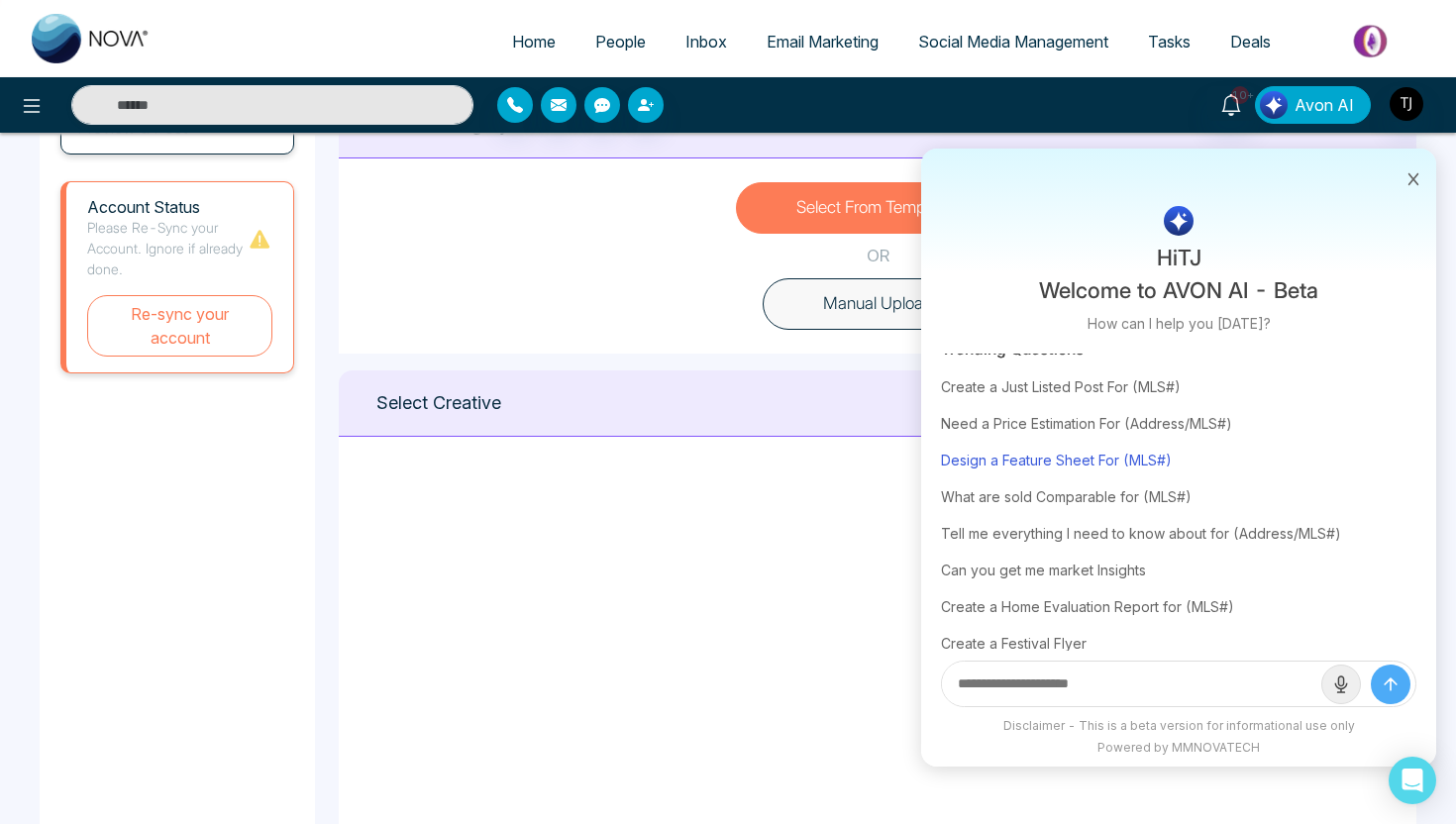 scroll, scrollTop: 11, scrollLeft: 0, axis: vertical 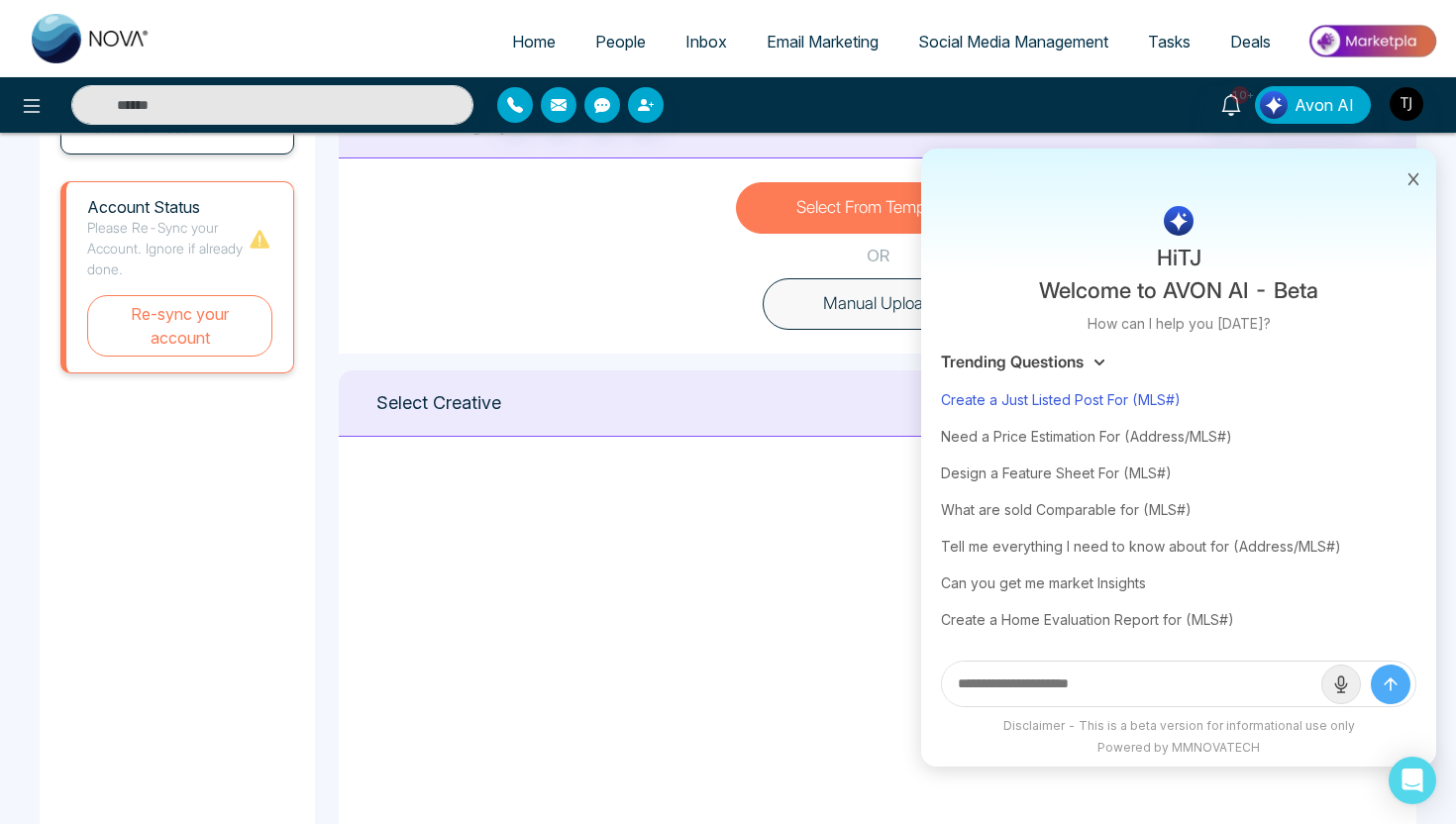 click on "Create a Just Listed Post For (MLS#)" at bounding box center [1179, 399] 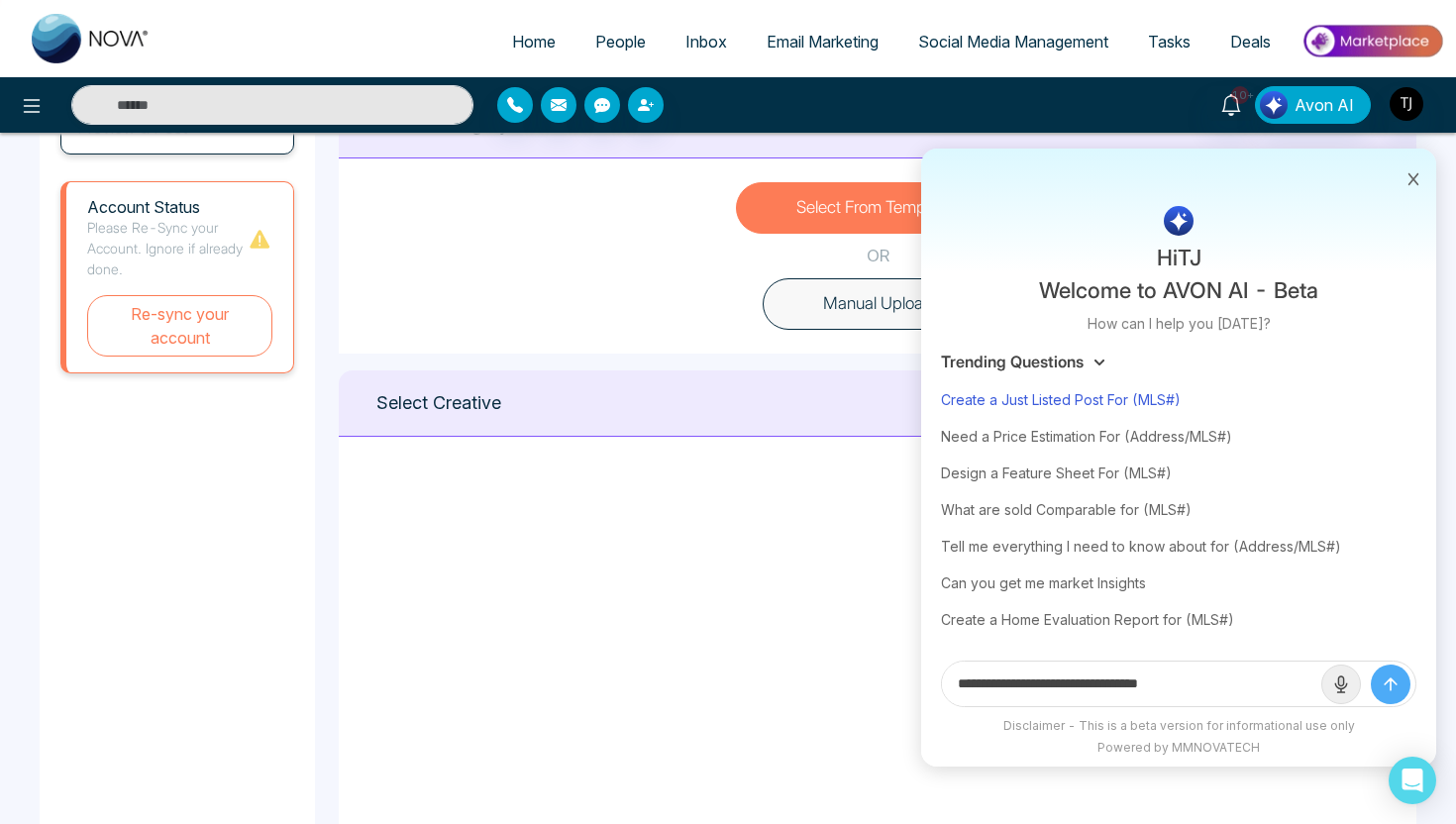 scroll, scrollTop: 0, scrollLeft: 0, axis: both 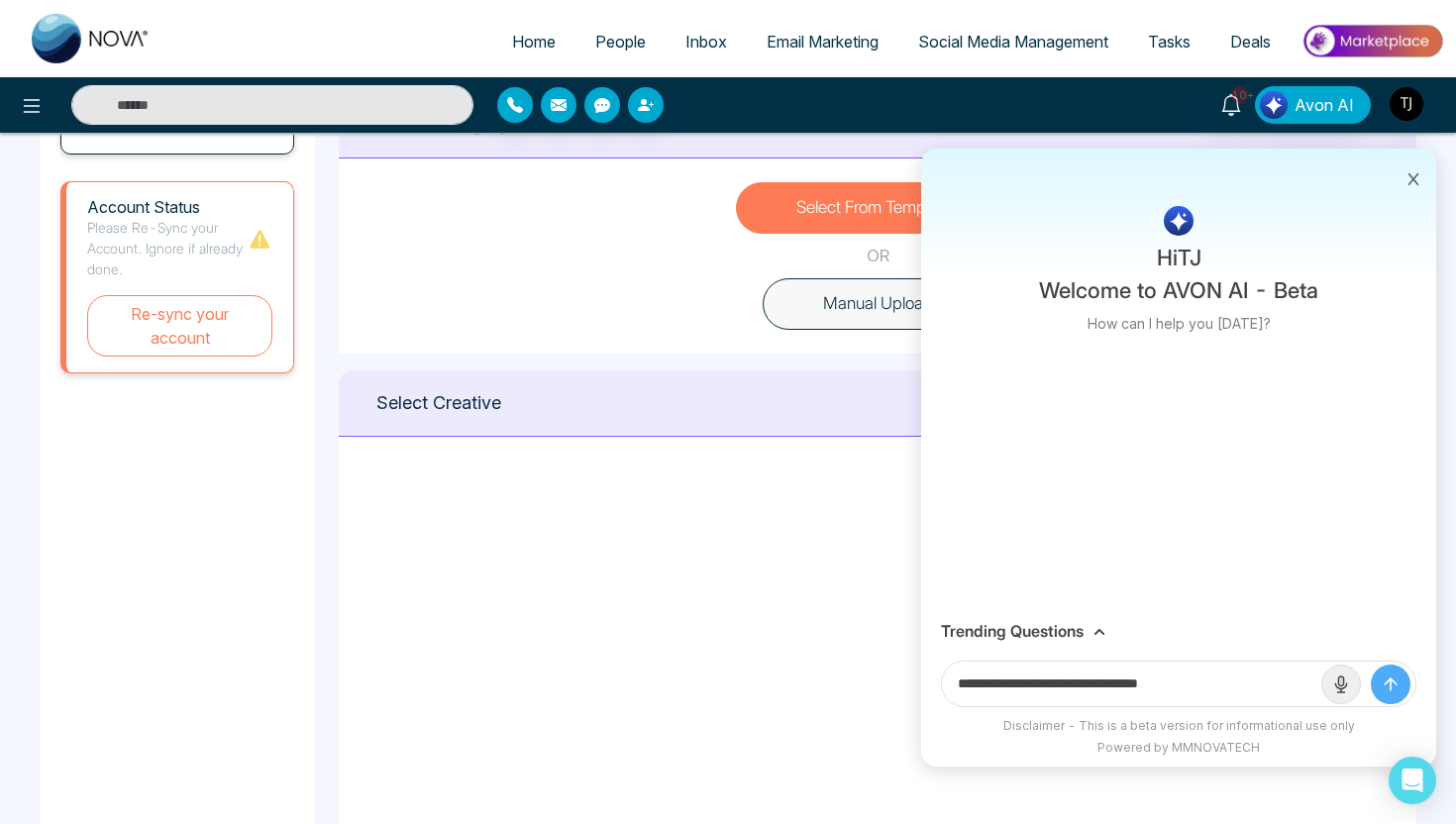 drag, startPoint x: 1148, startPoint y: 684, endPoint x: 1422, endPoint y: 691, distance: 274.0894 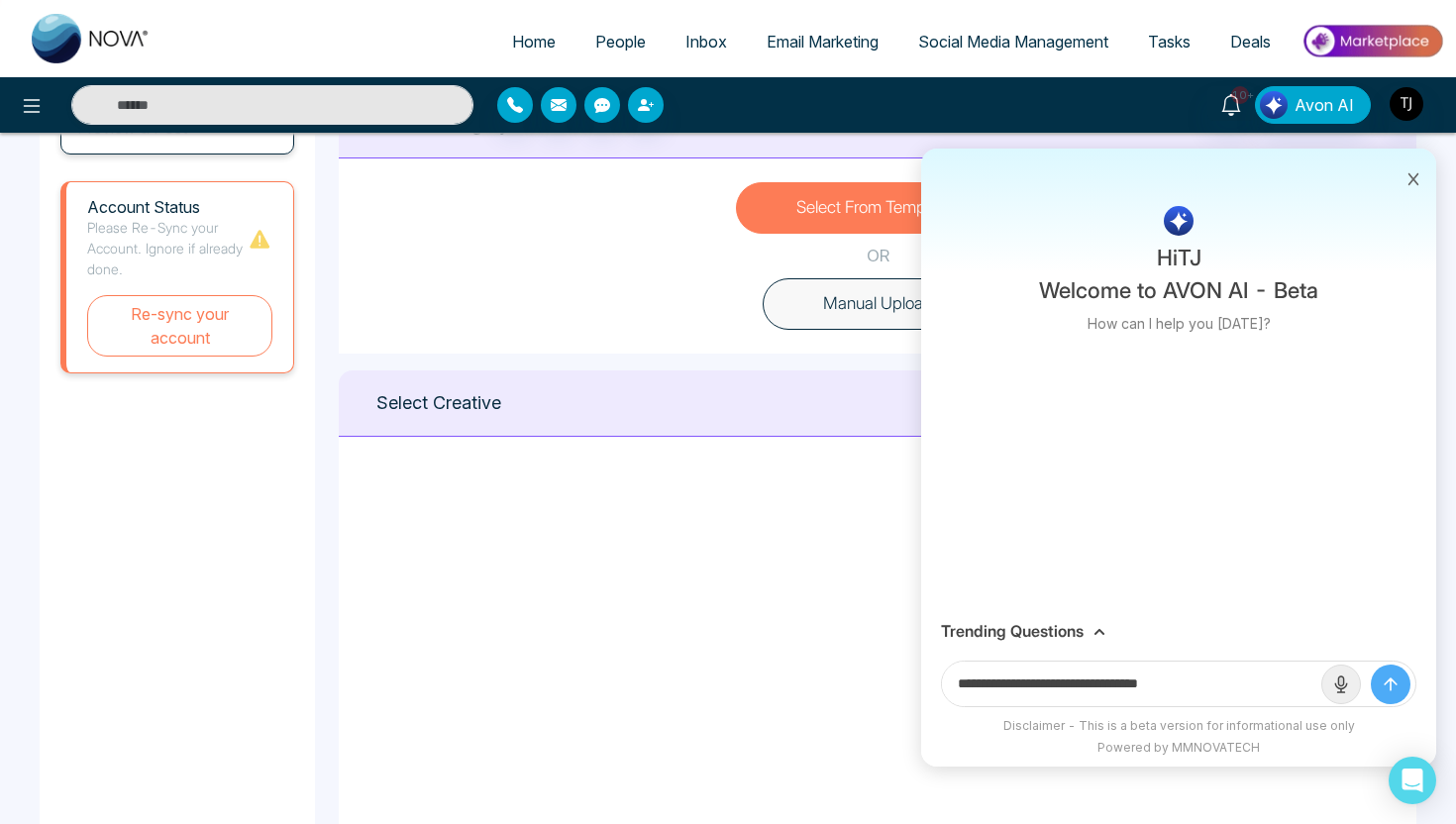 click on "**********" at bounding box center [1179, 683] 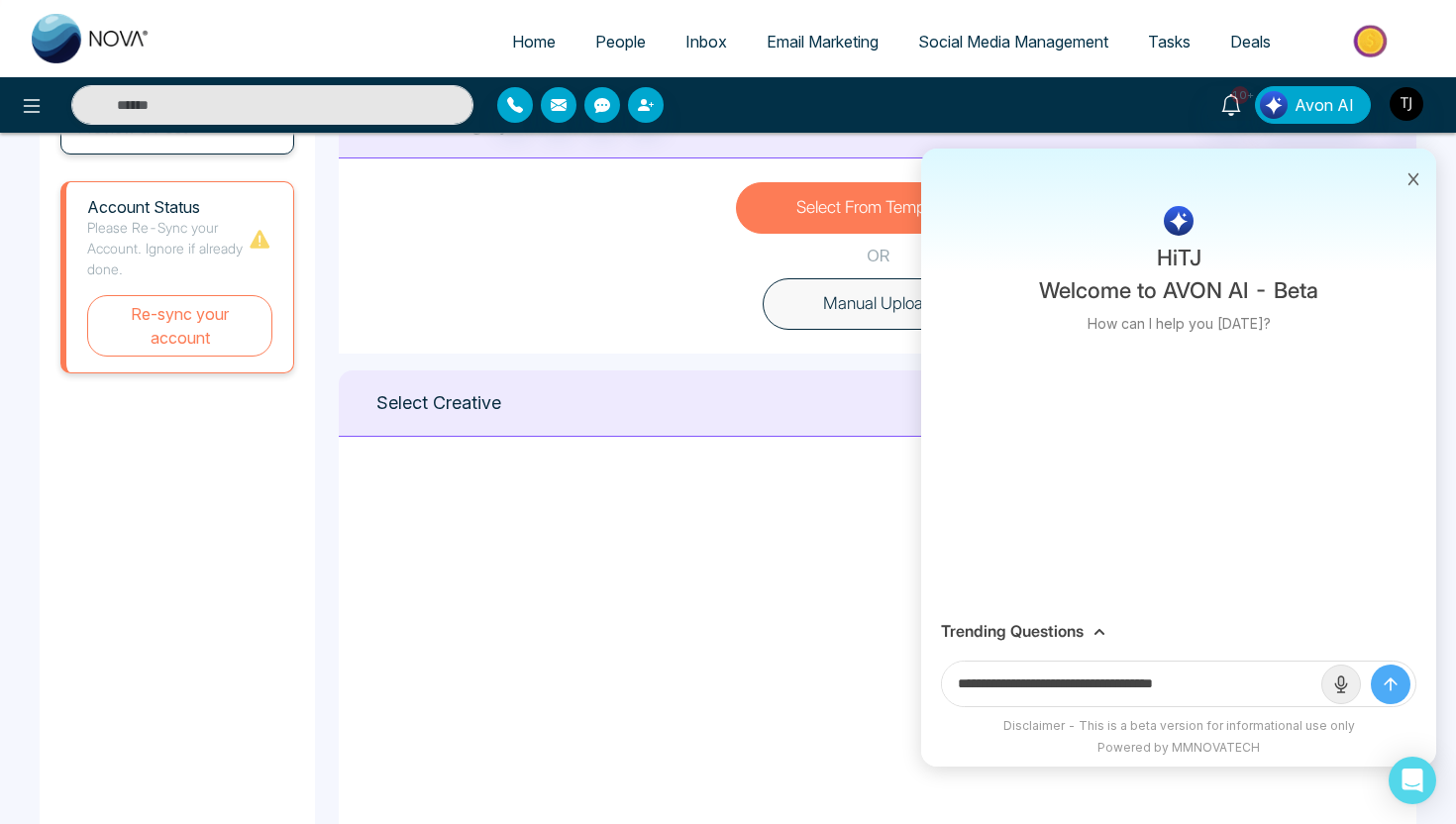 type on "**********" 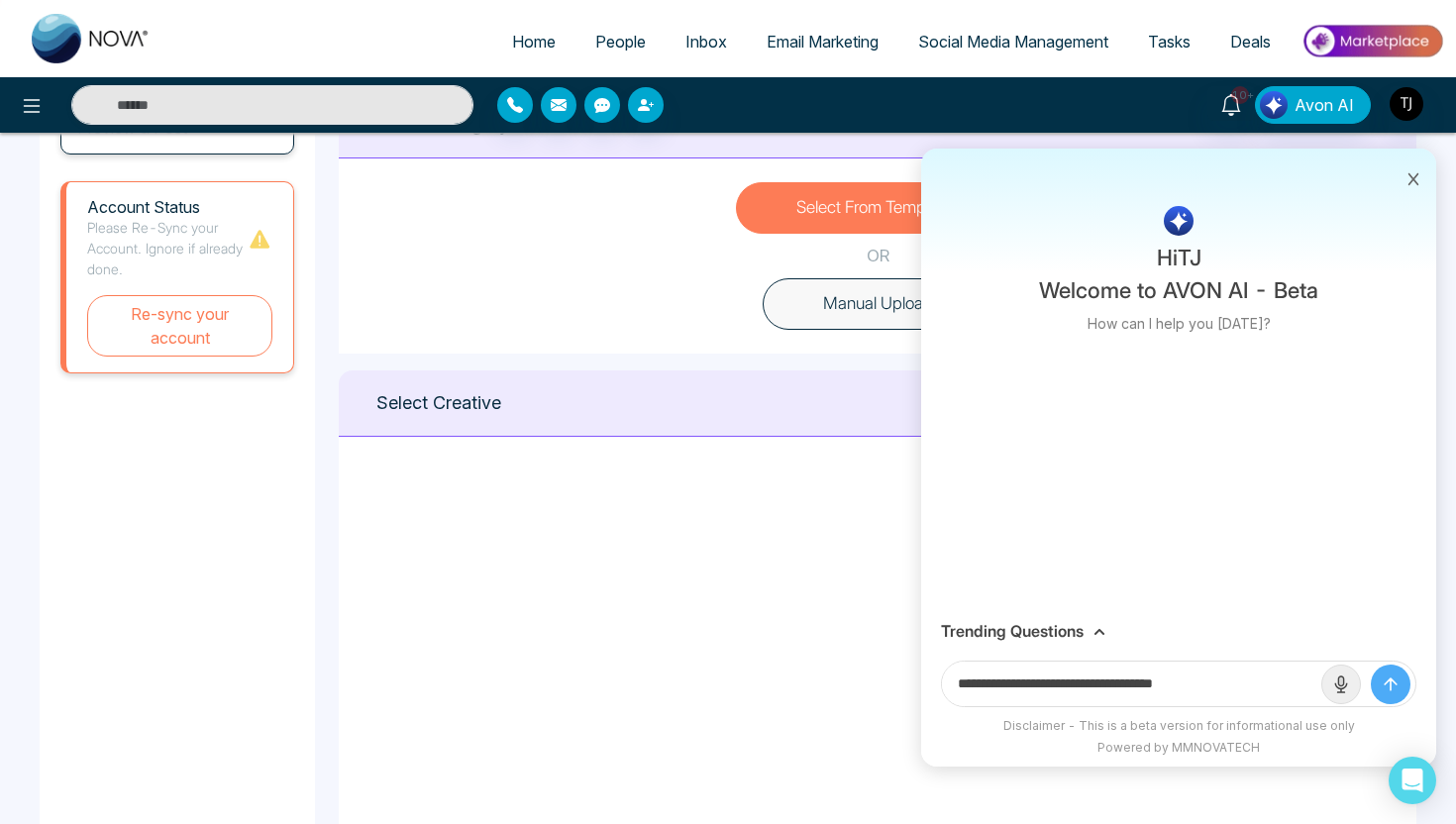 click at bounding box center (1391, 684) 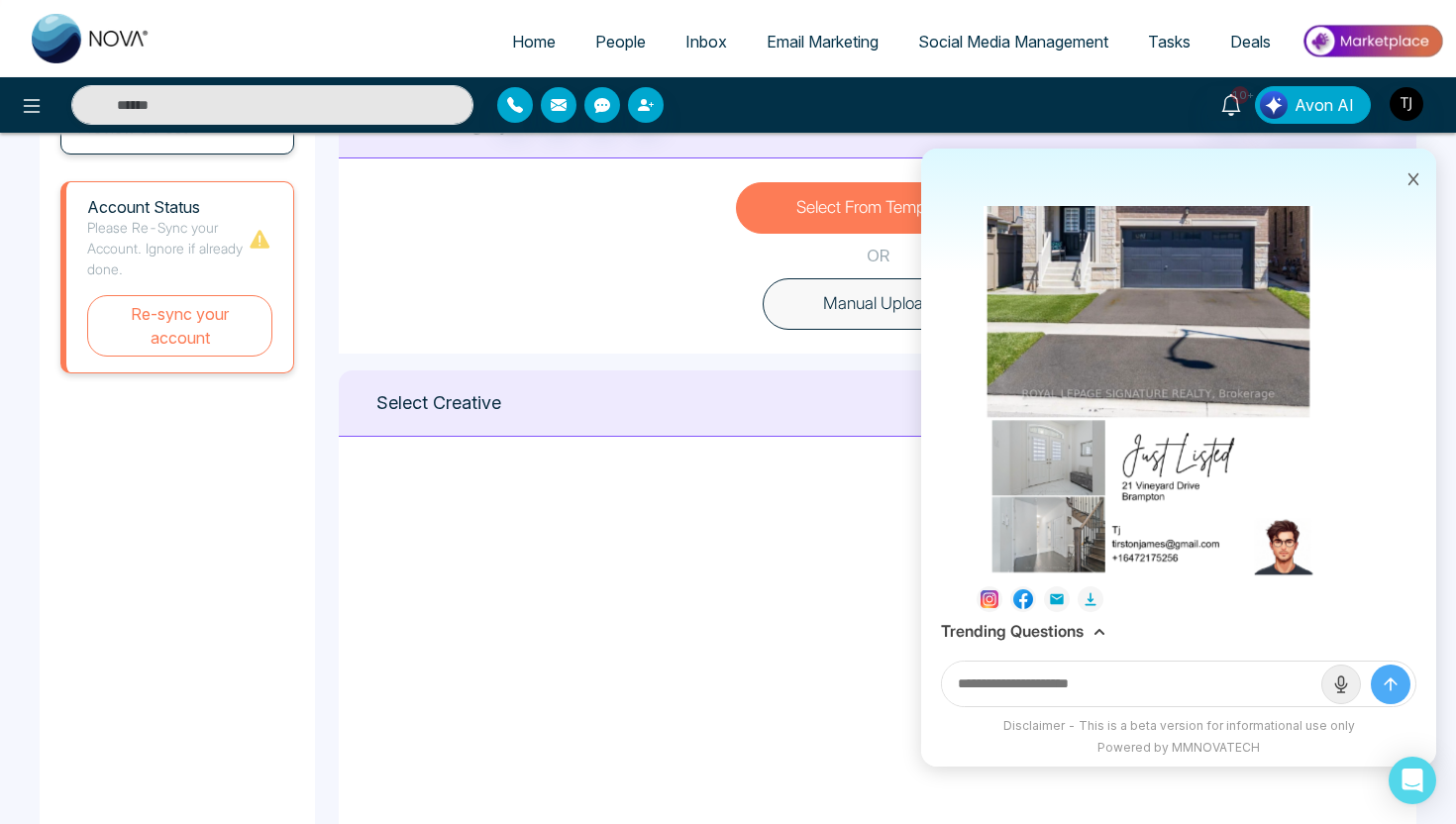 scroll, scrollTop: 436, scrollLeft: 0, axis: vertical 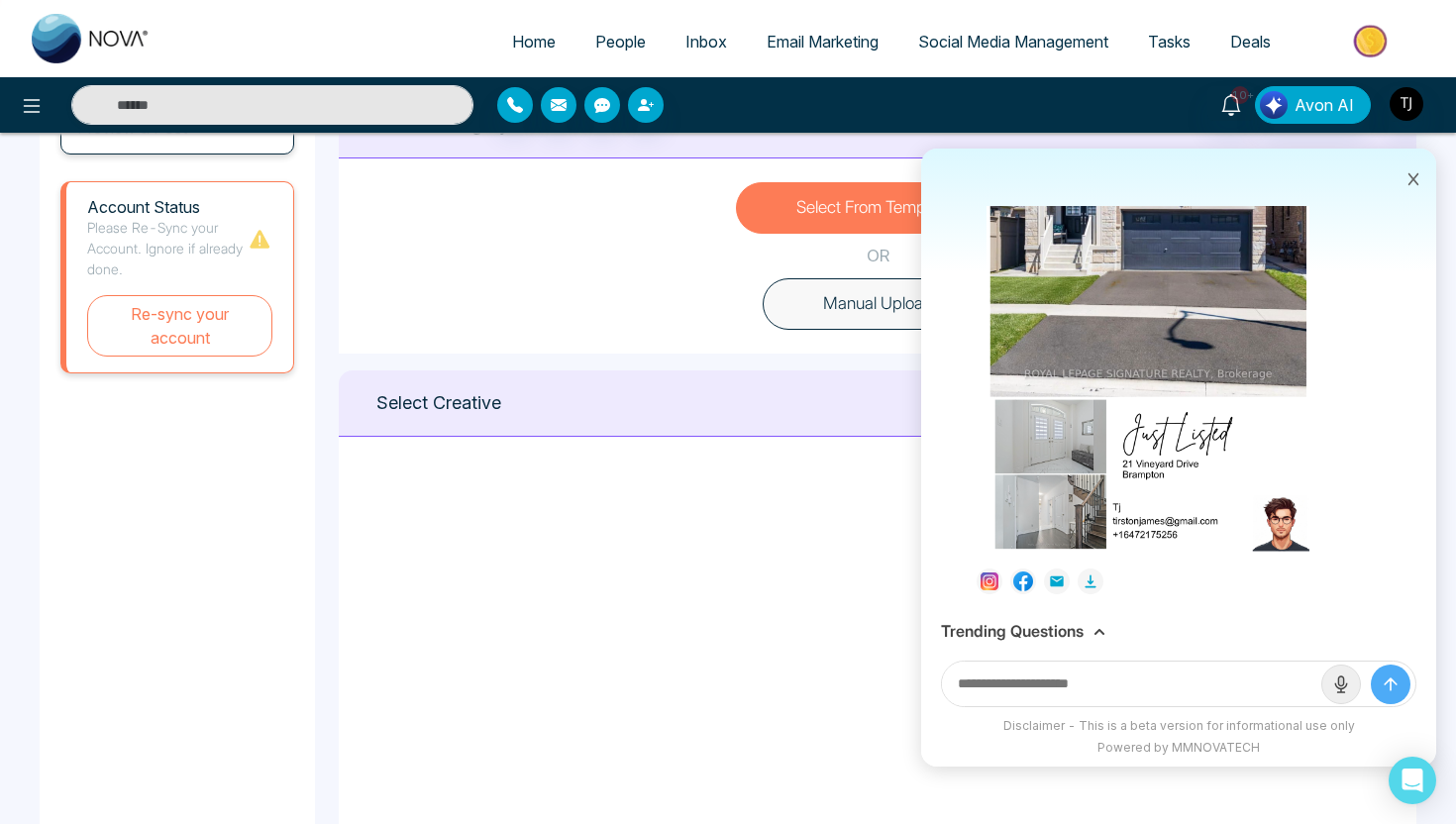 click on "Trending Questions" at bounding box center [1012, 631] 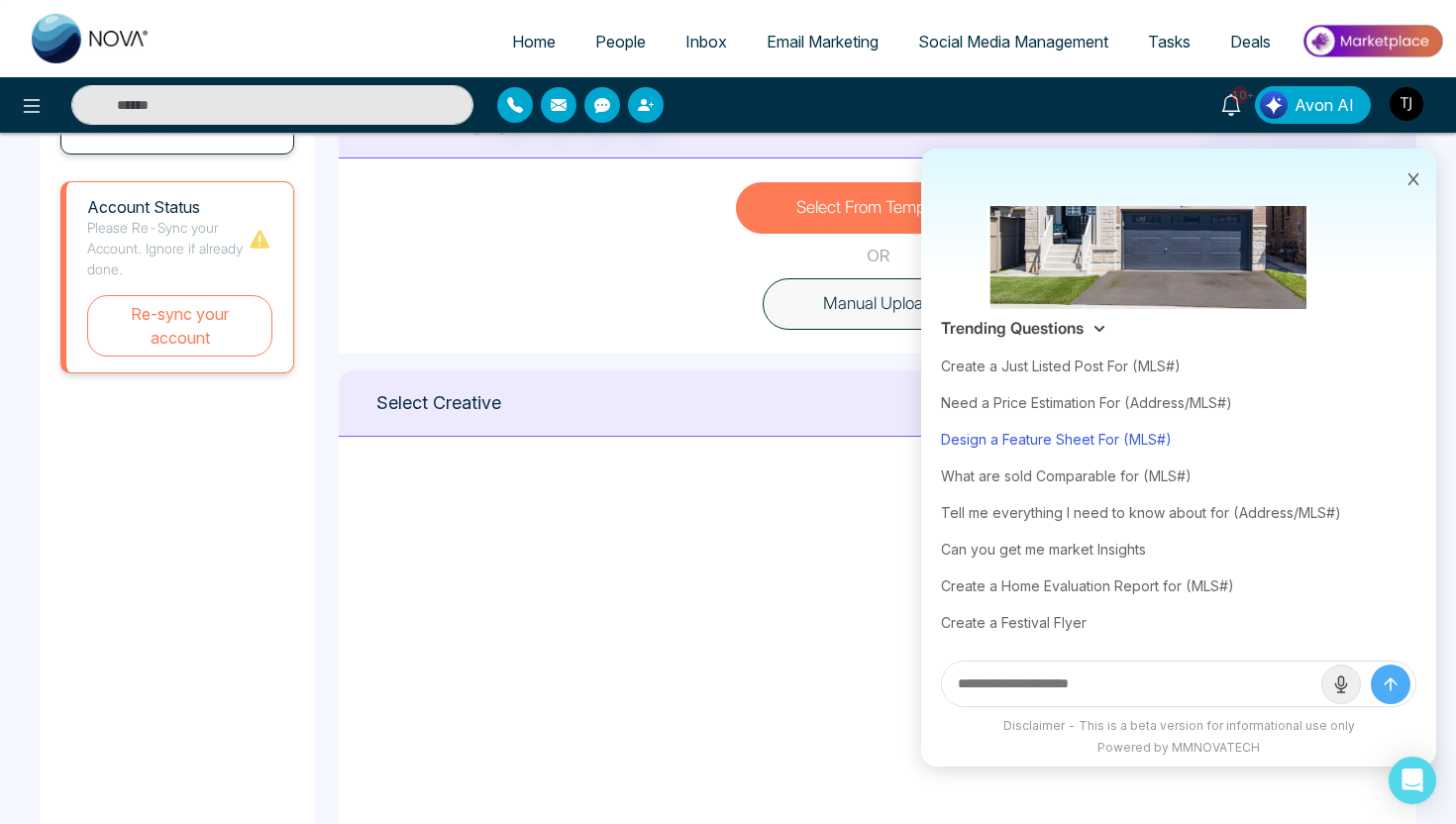 click on "Design a Feature Sheet For (MLS#)" at bounding box center [1179, 439] 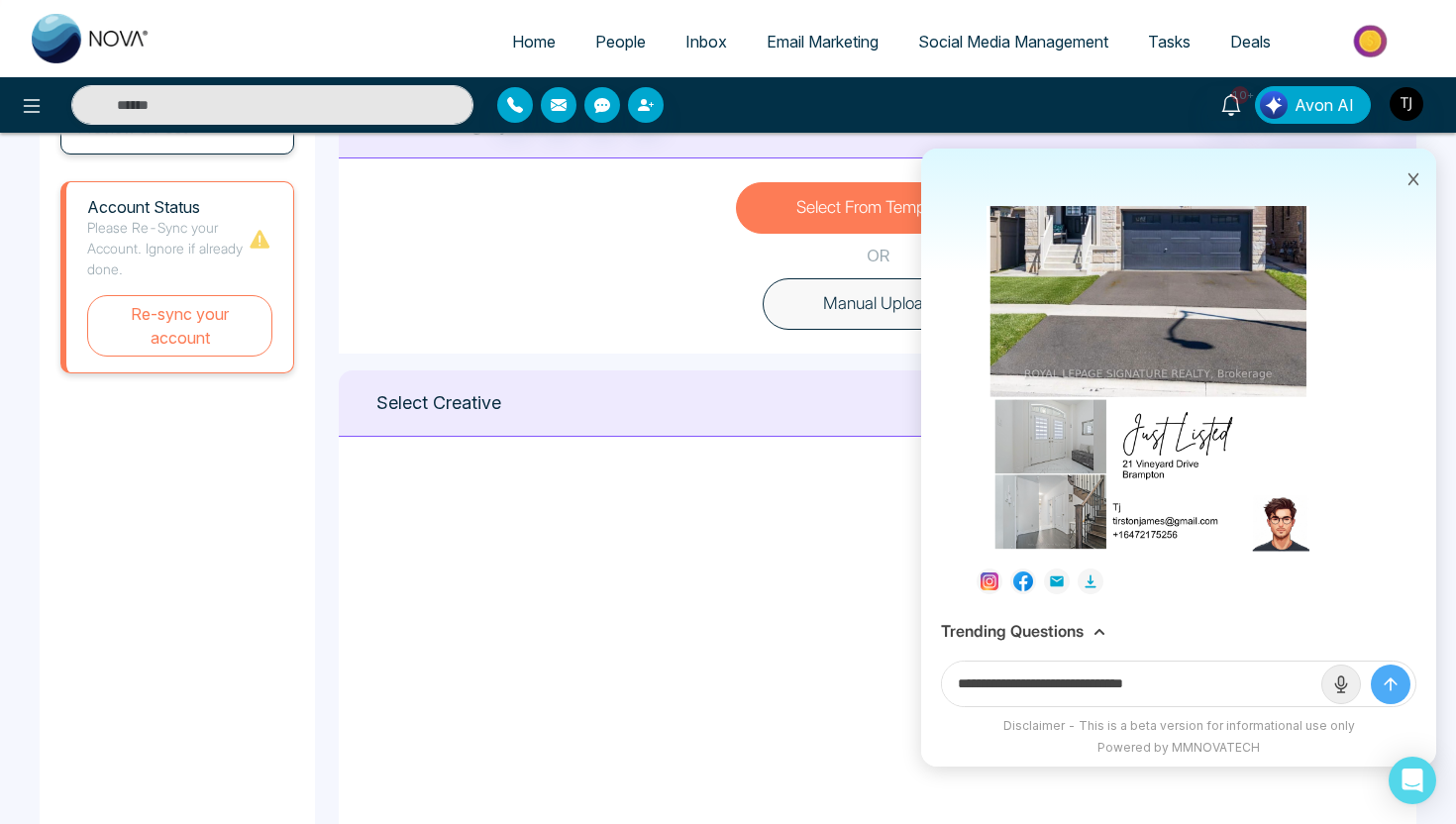 drag, startPoint x: 1140, startPoint y: 680, endPoint x: 1229, endPoint y: 681, distance: 89.005618 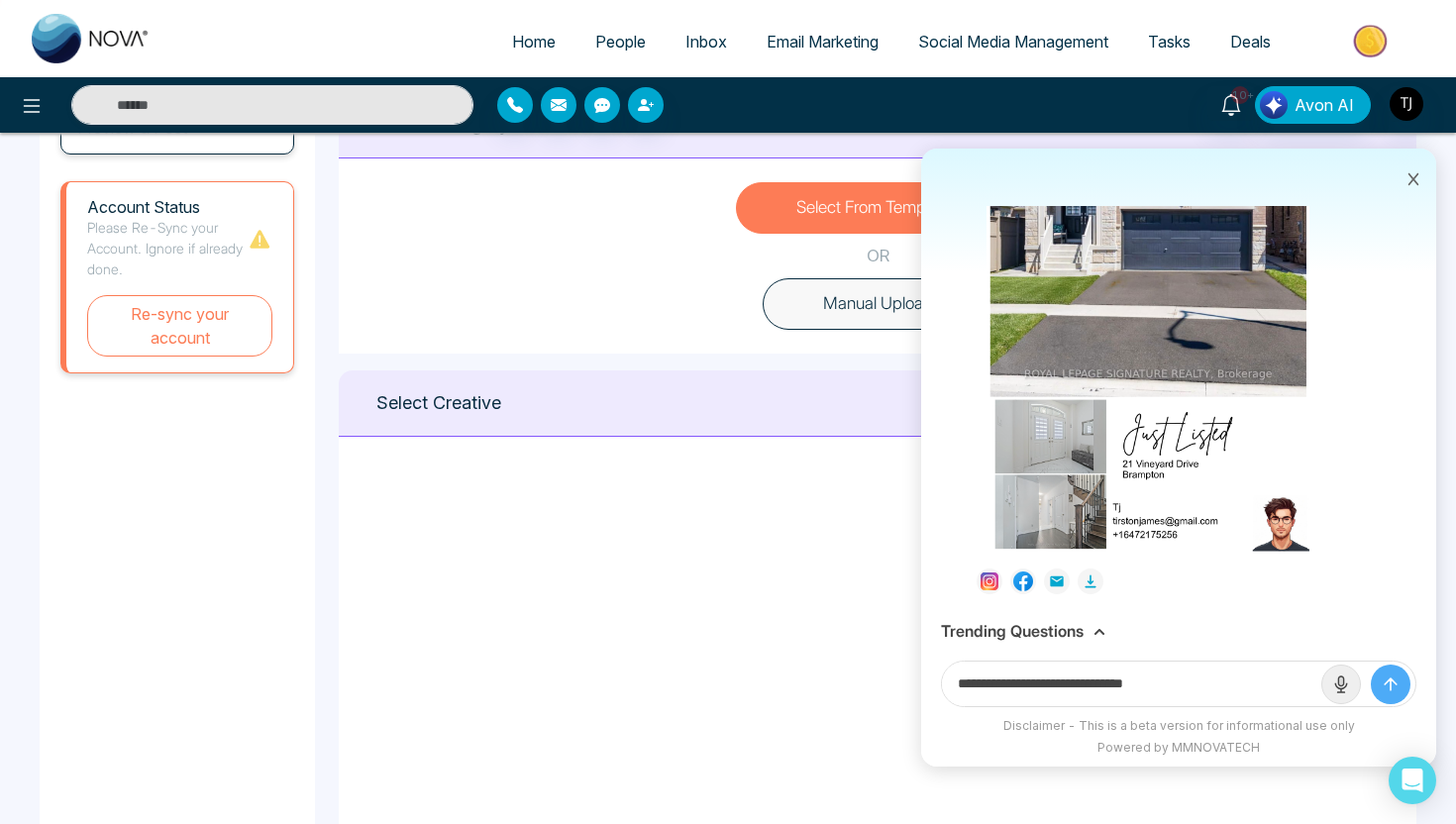 click on "**********" at bounding box center [1131, 683] 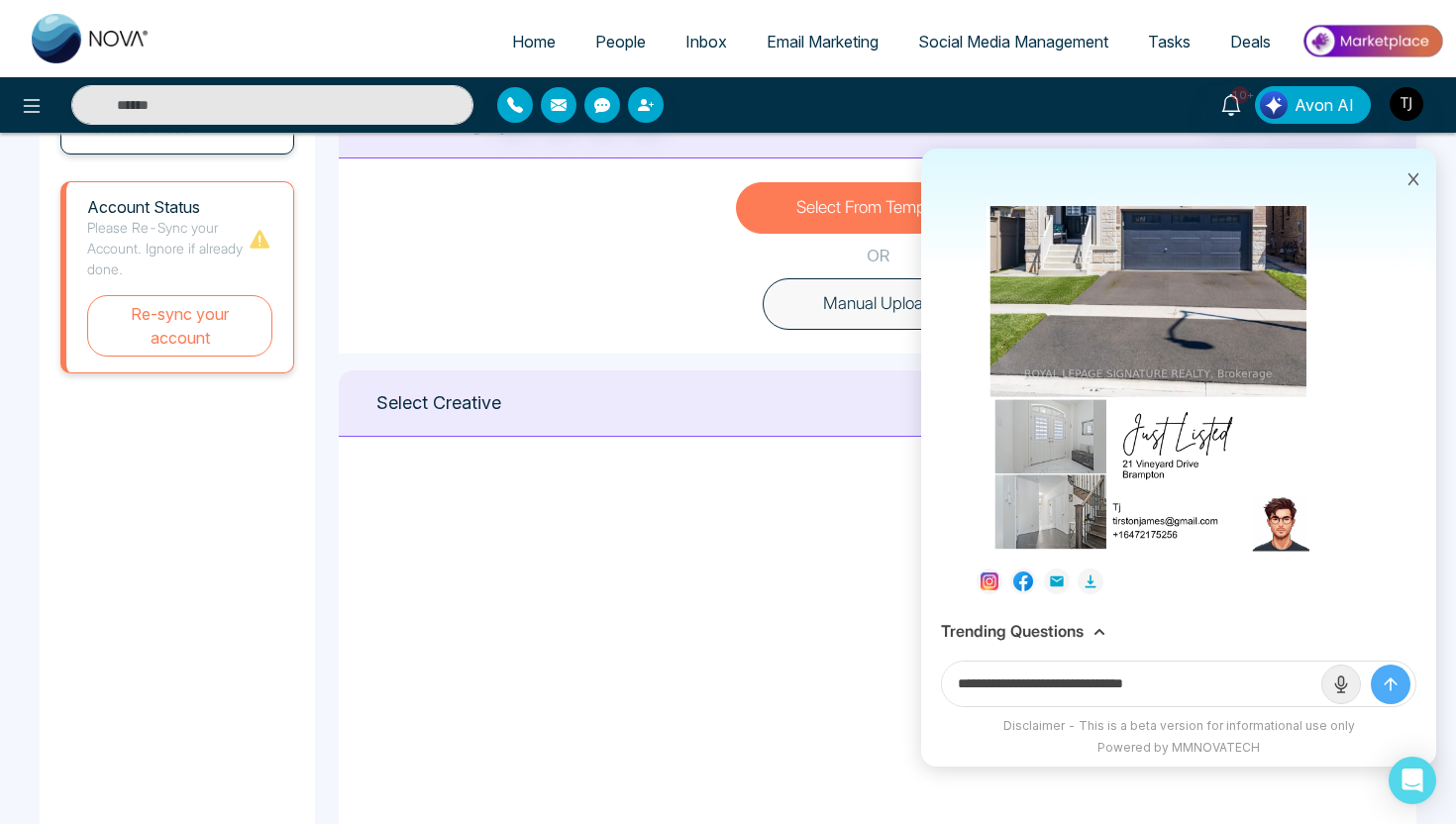 paste on "***" 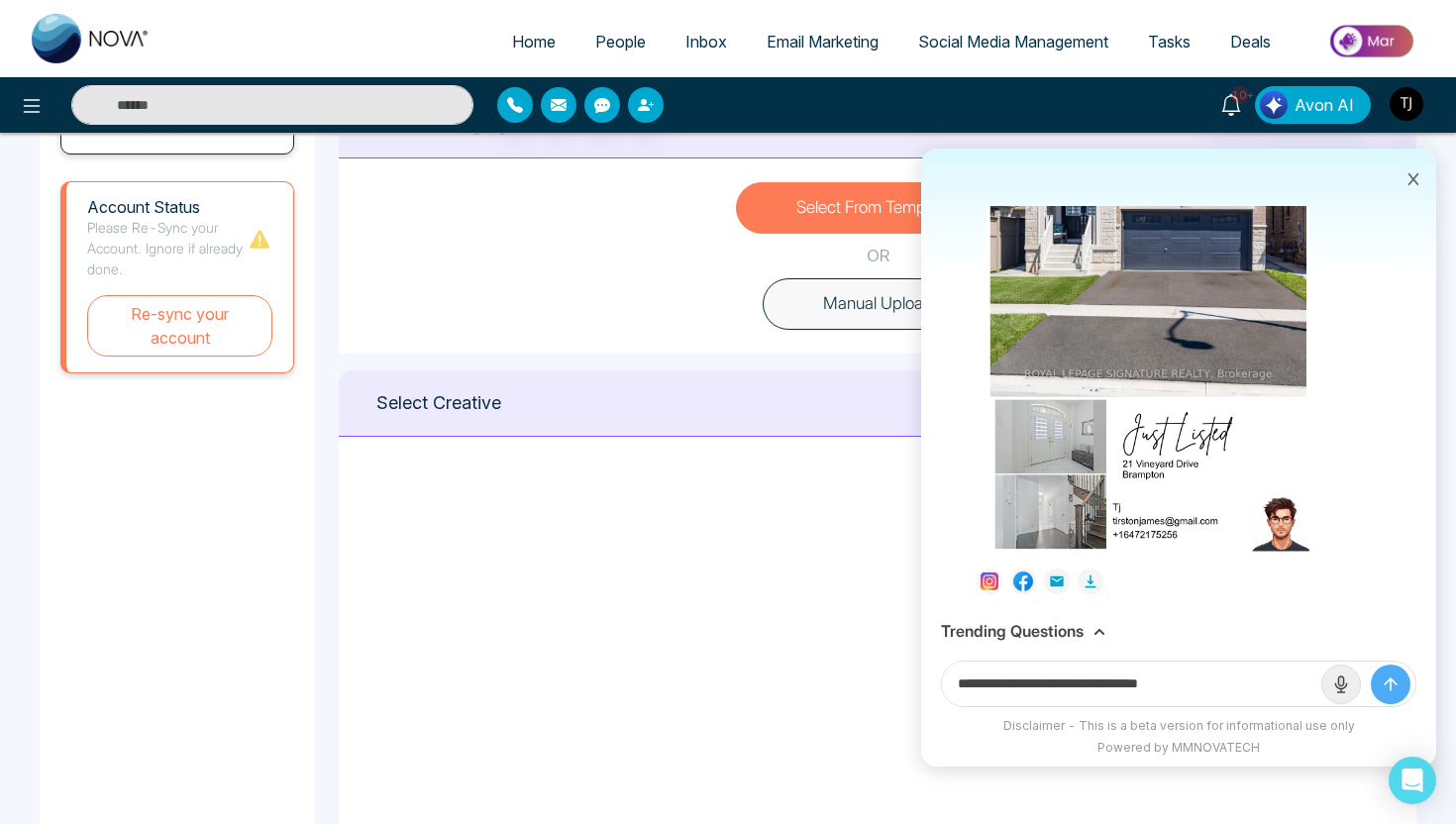 type on "**********" 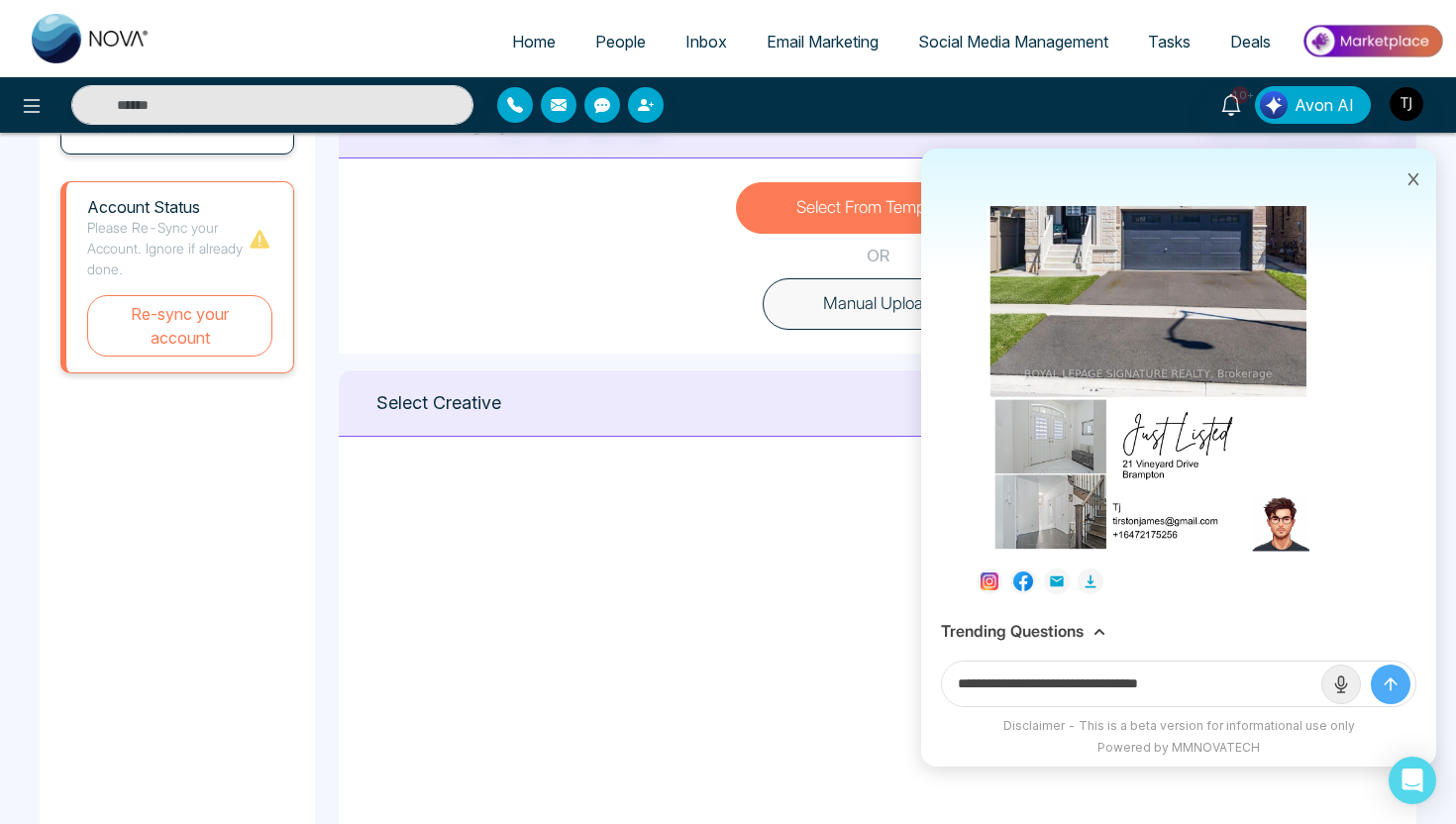 click at bounding box center [1391, 684] 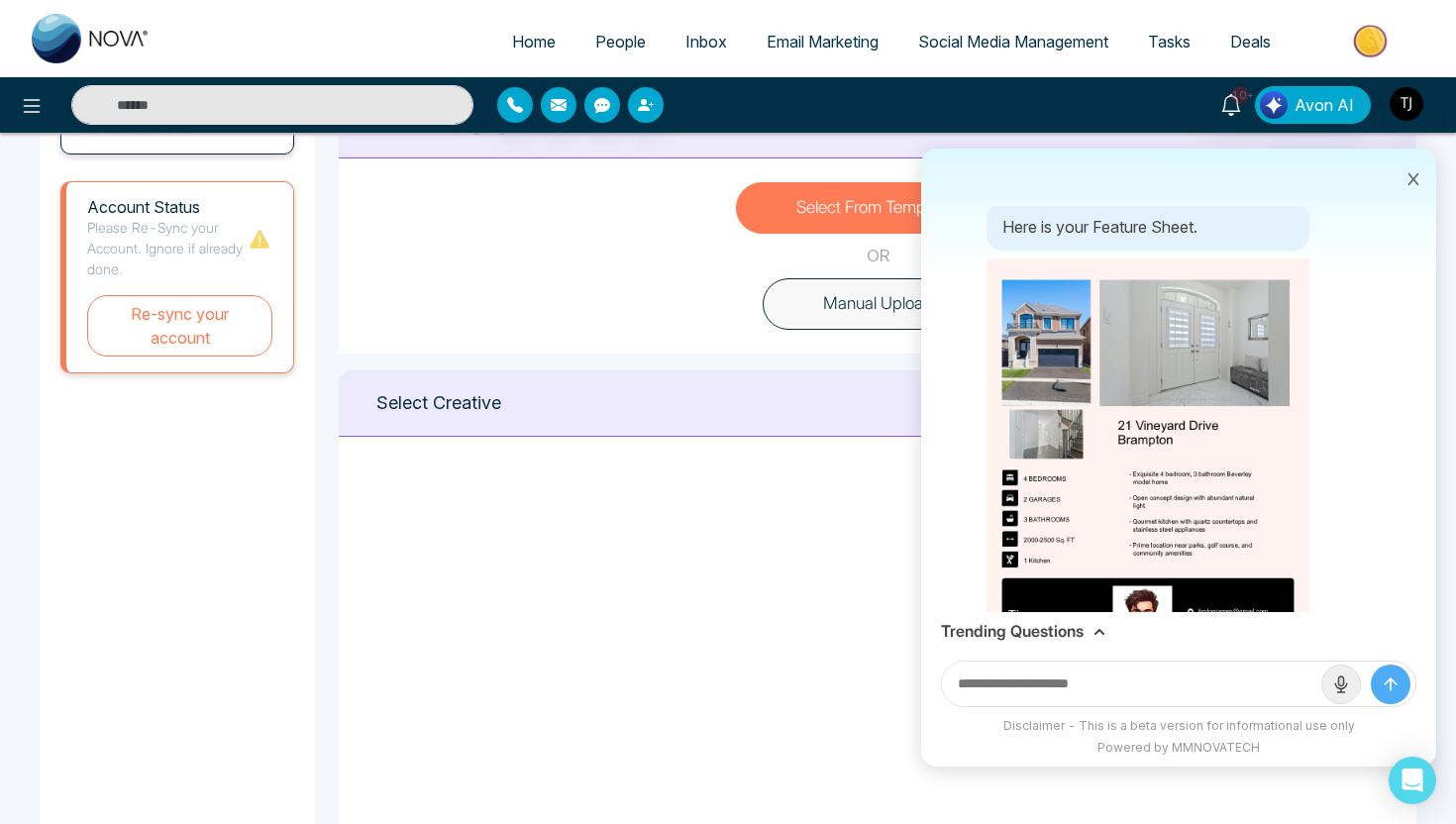 scroll, scrollTop: 984, scrollLeft: 0, axis: vertical 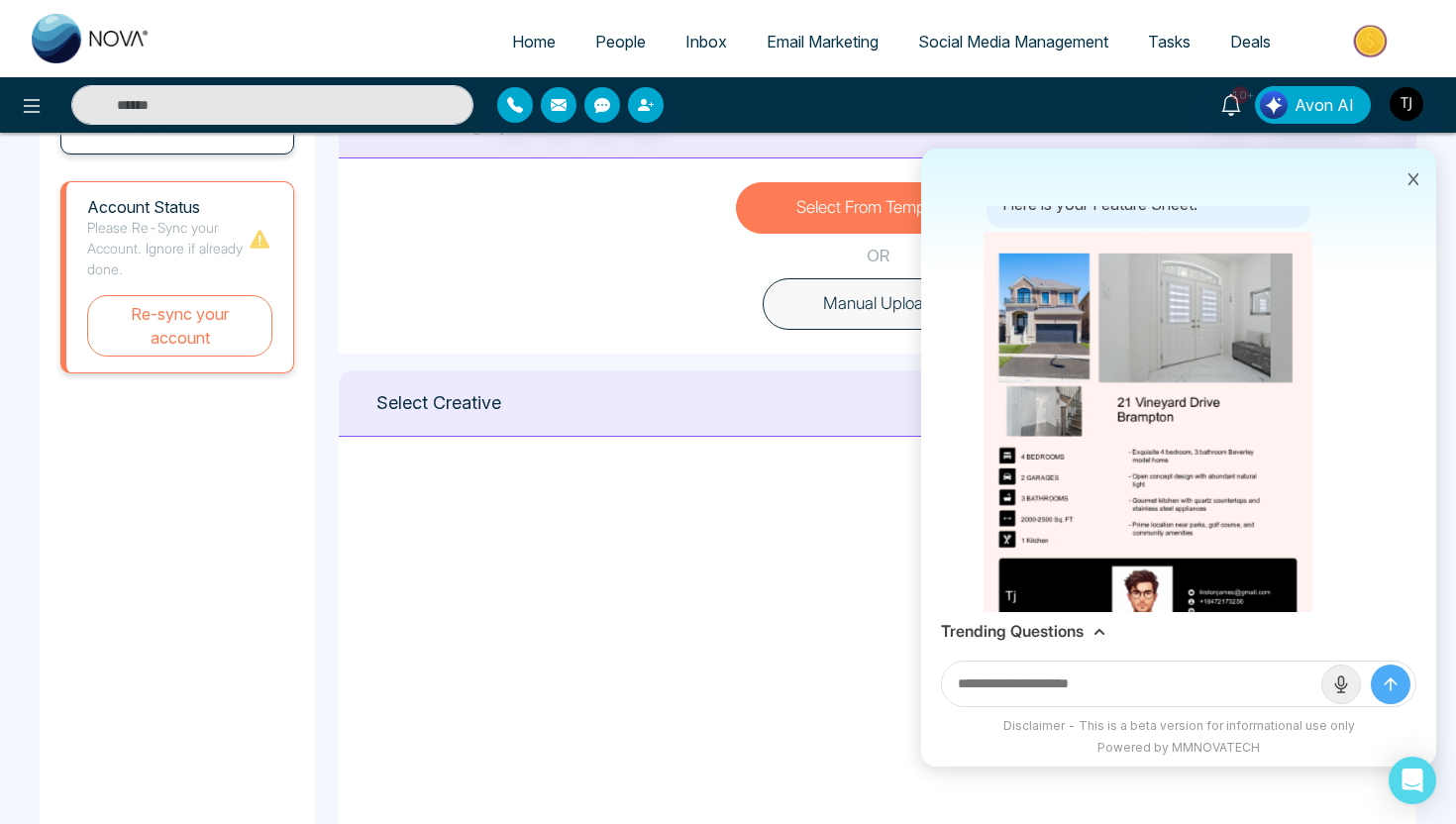 click at bounding box center [1148, 444] 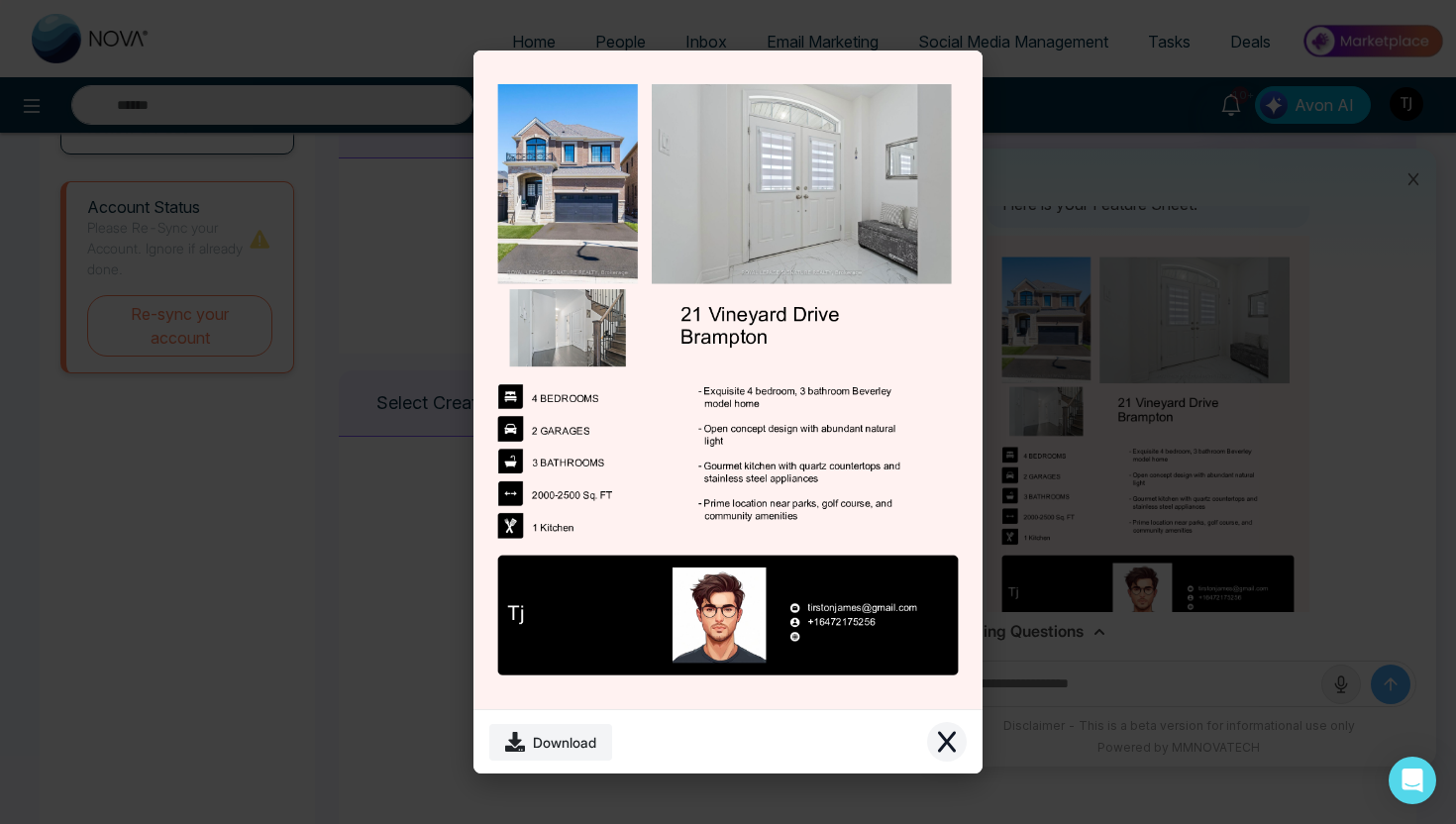 click 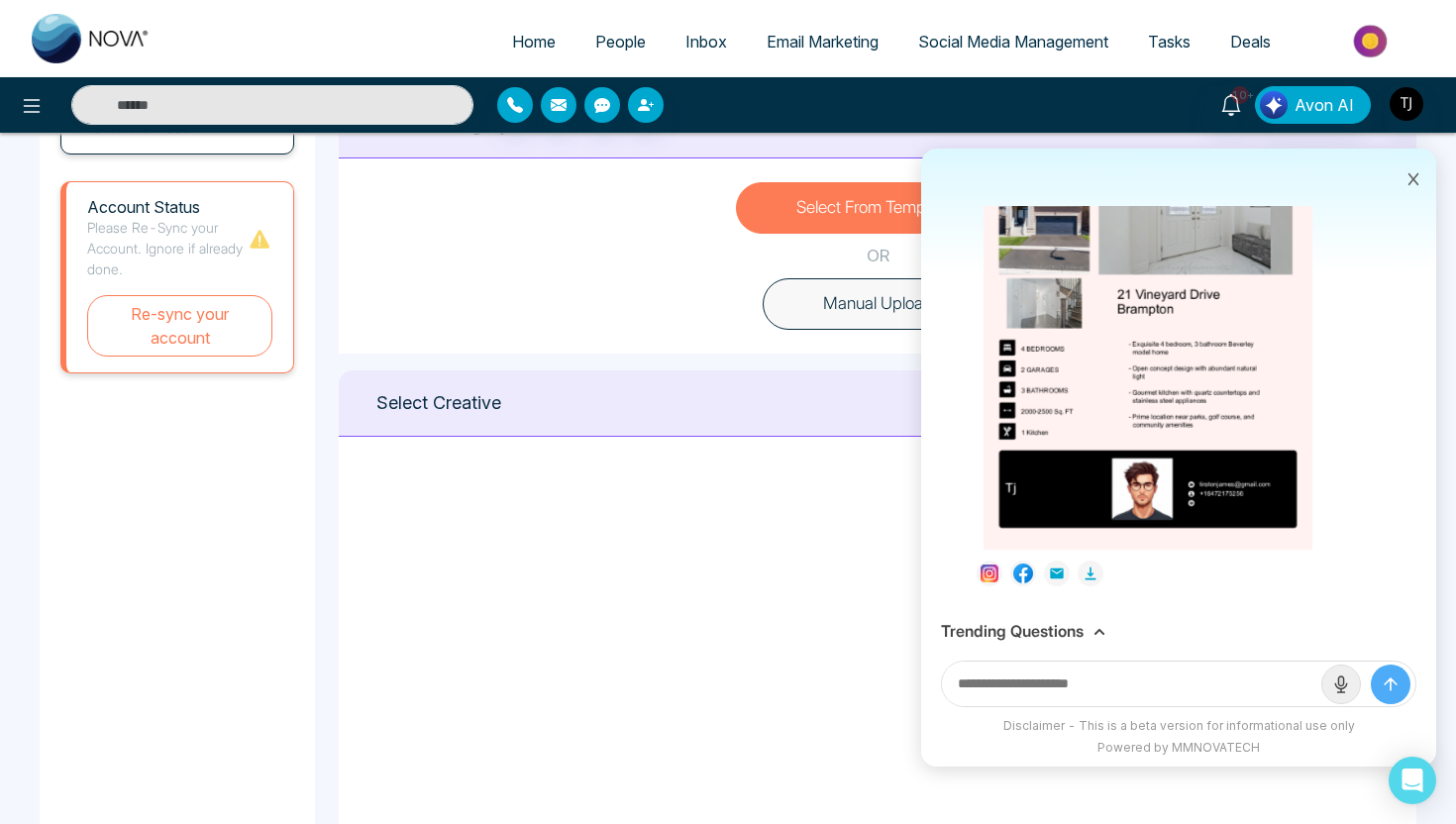 scroll, scrollTop: 1117, scrollLeft: 0, axis: vertical 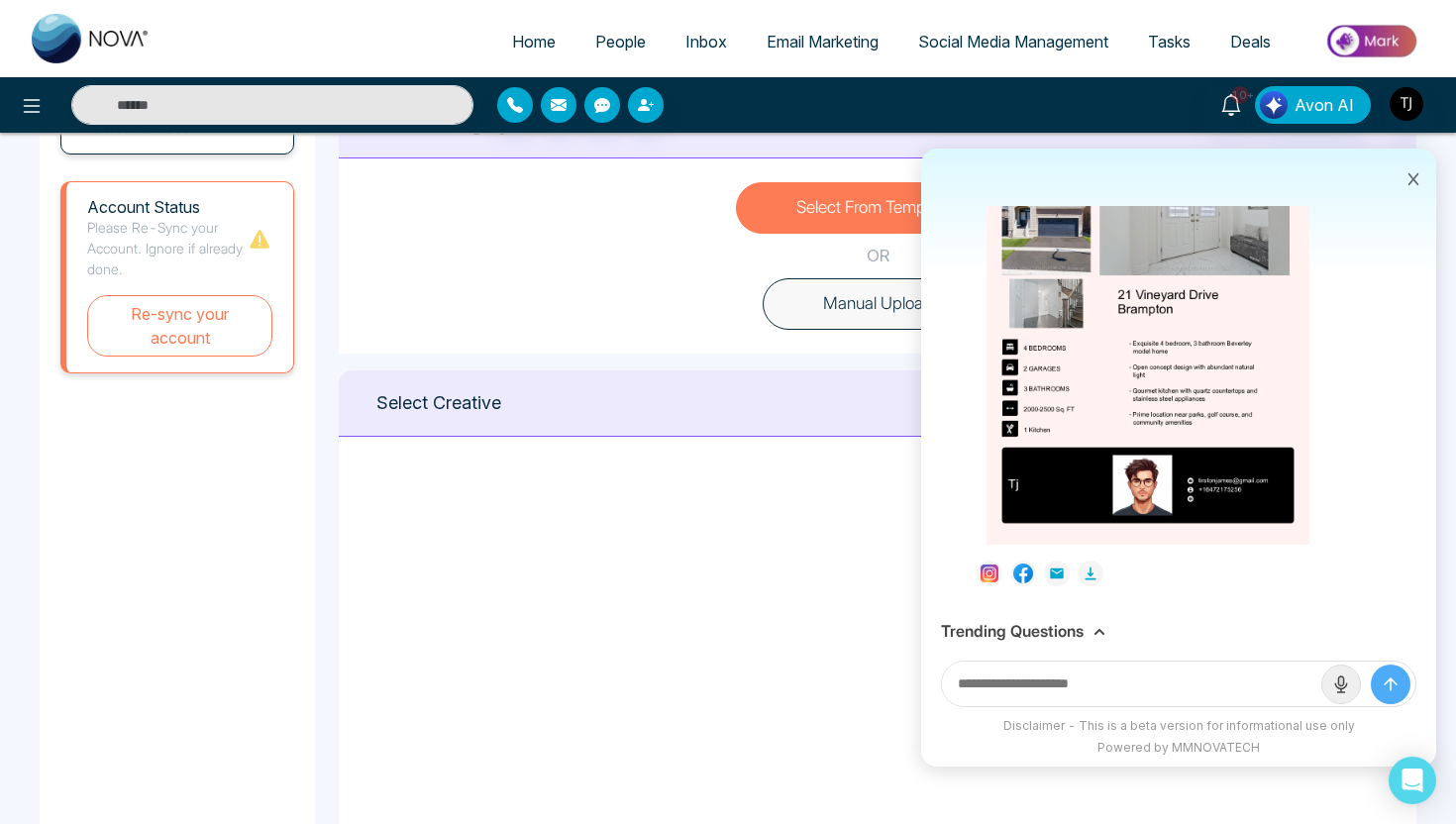click on "Trending Questions" at bounding box center (1012, 631) 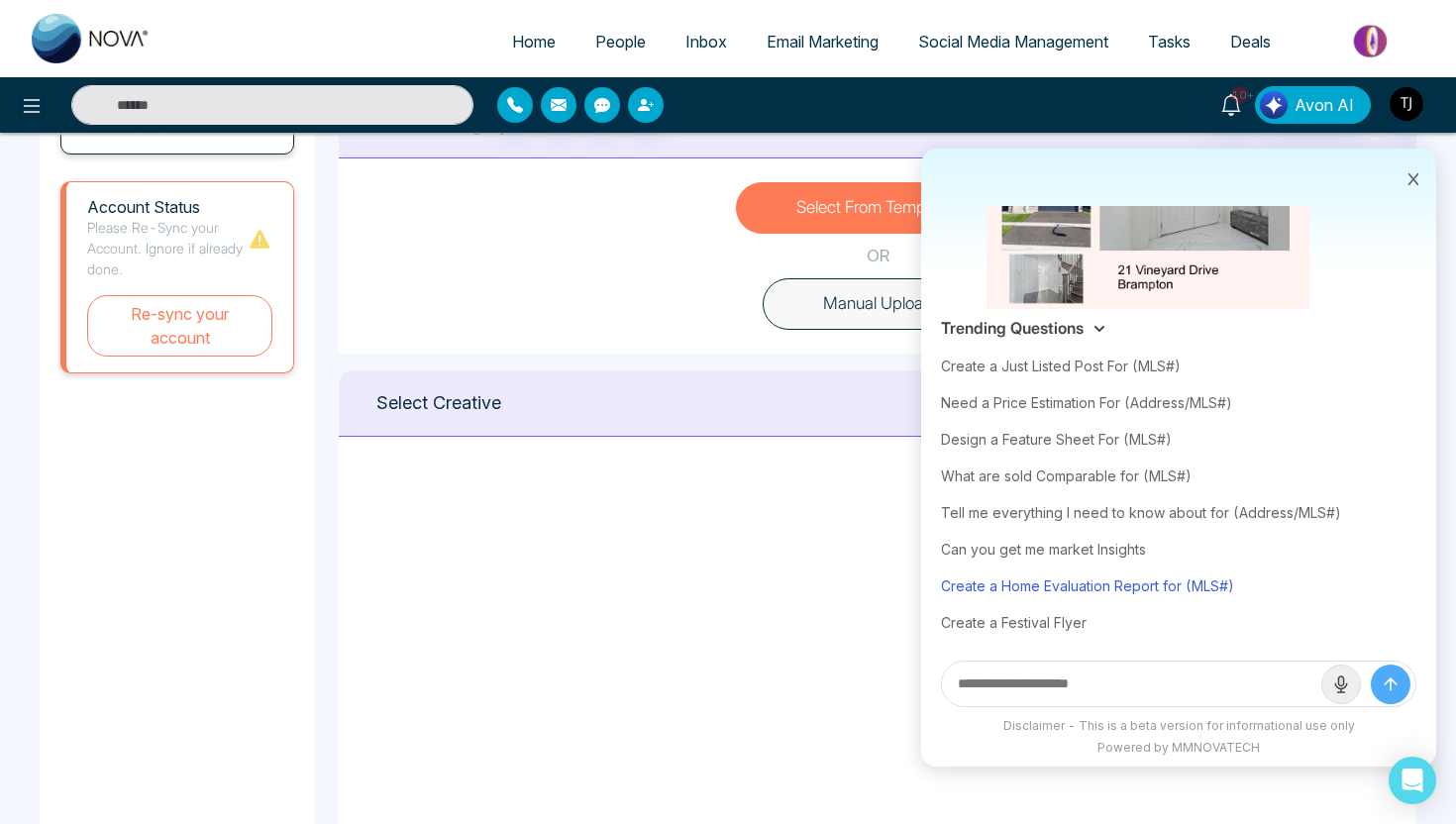 click on "Create a Home Evaluation Report for (MLS#)" at bounding box center (1179, 585) 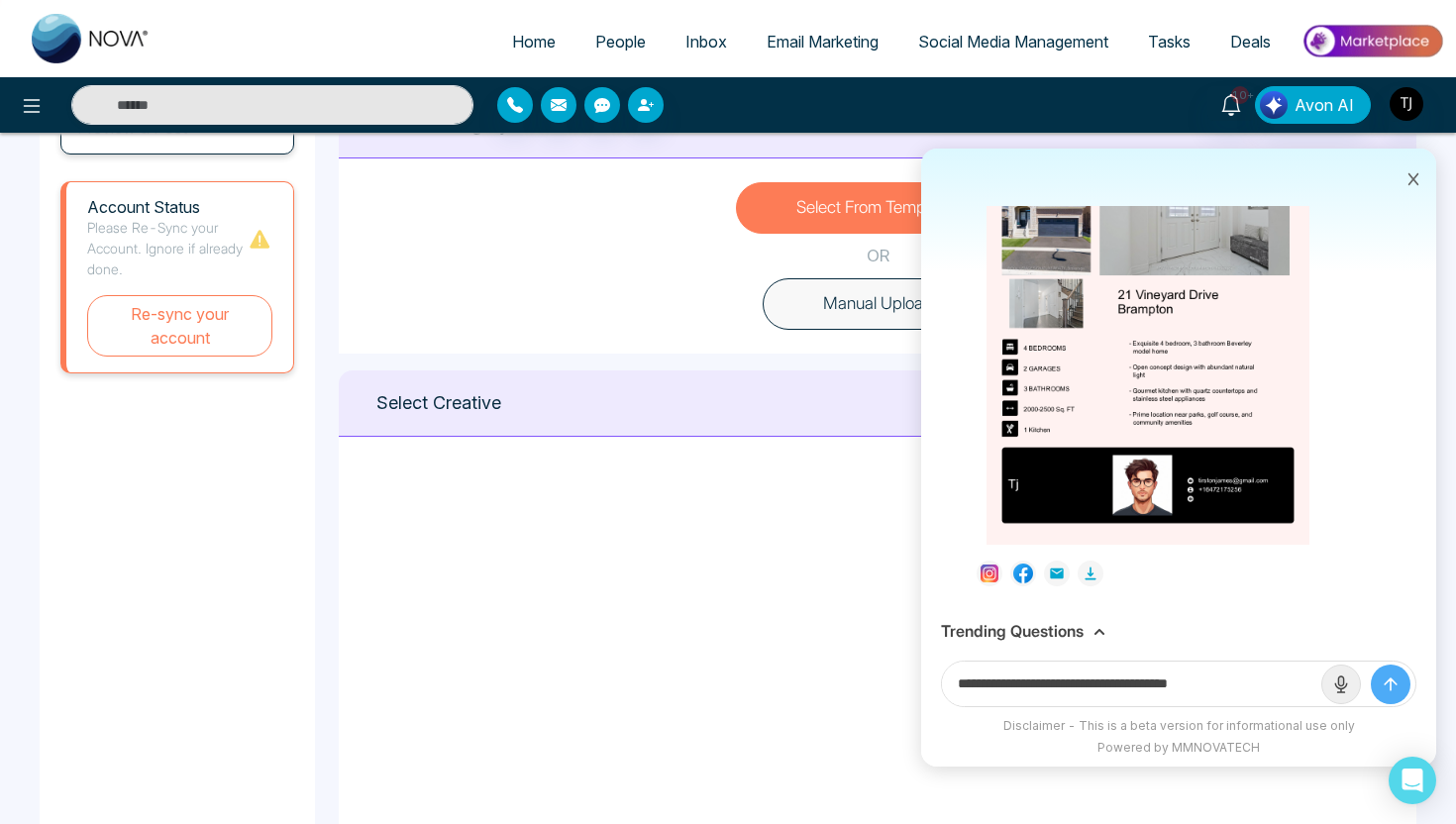 drag, startPoint x: 1202, startPoint y: 687, endPoint x: 1316, endPoint y: 687, distance: 114 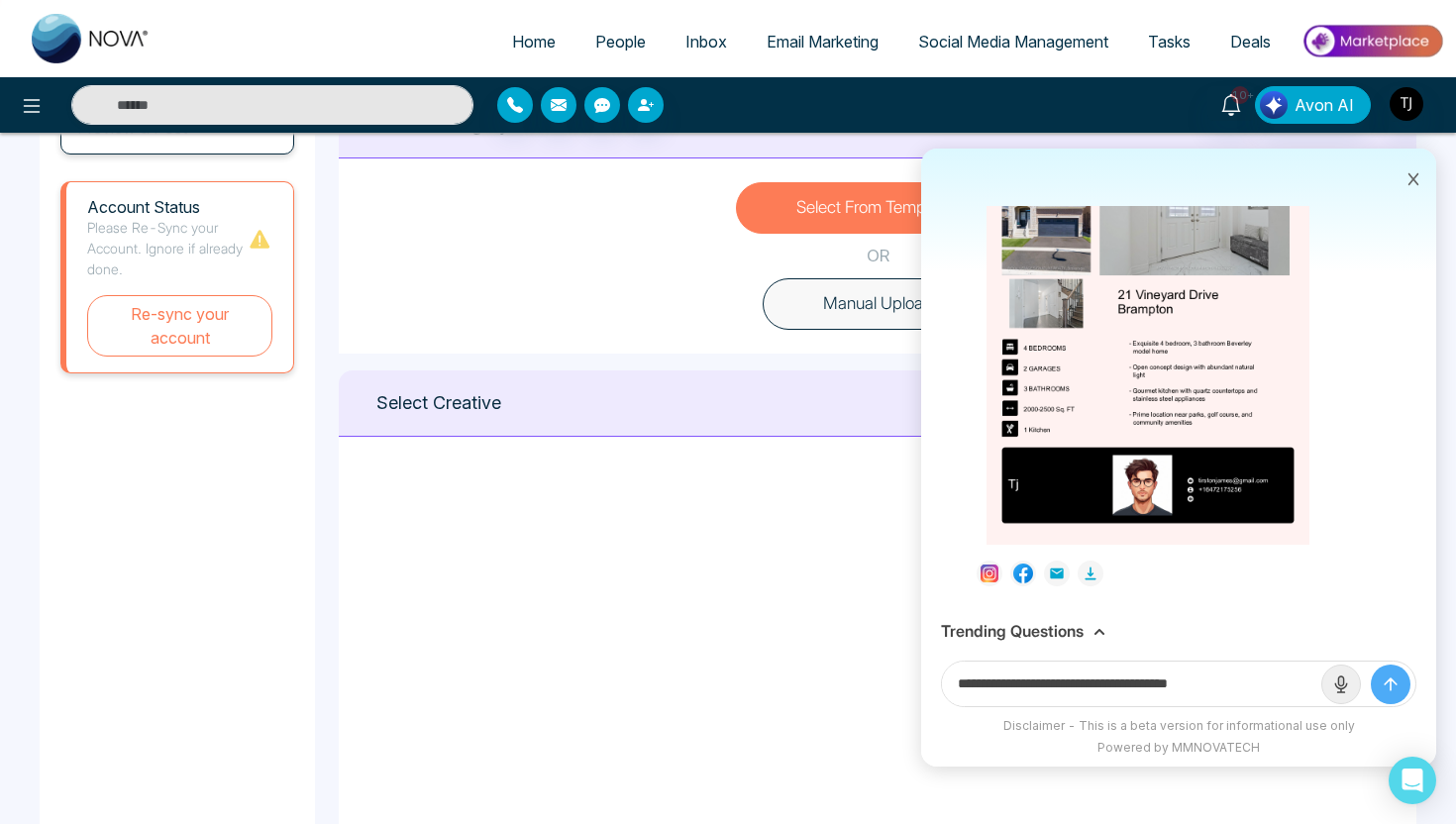 click on "**********" at bounding box center [1131, 683] 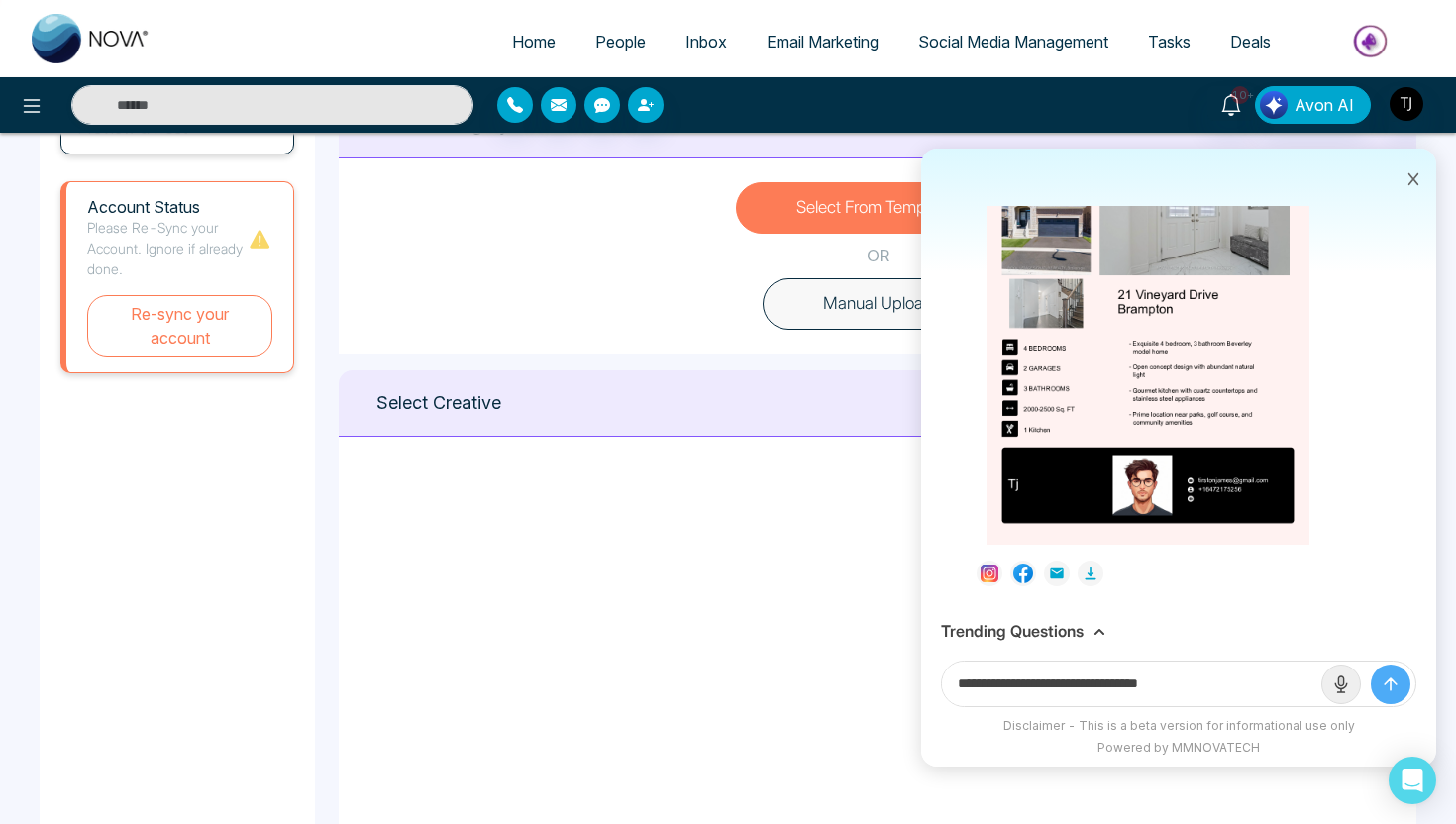 paste on "**********" 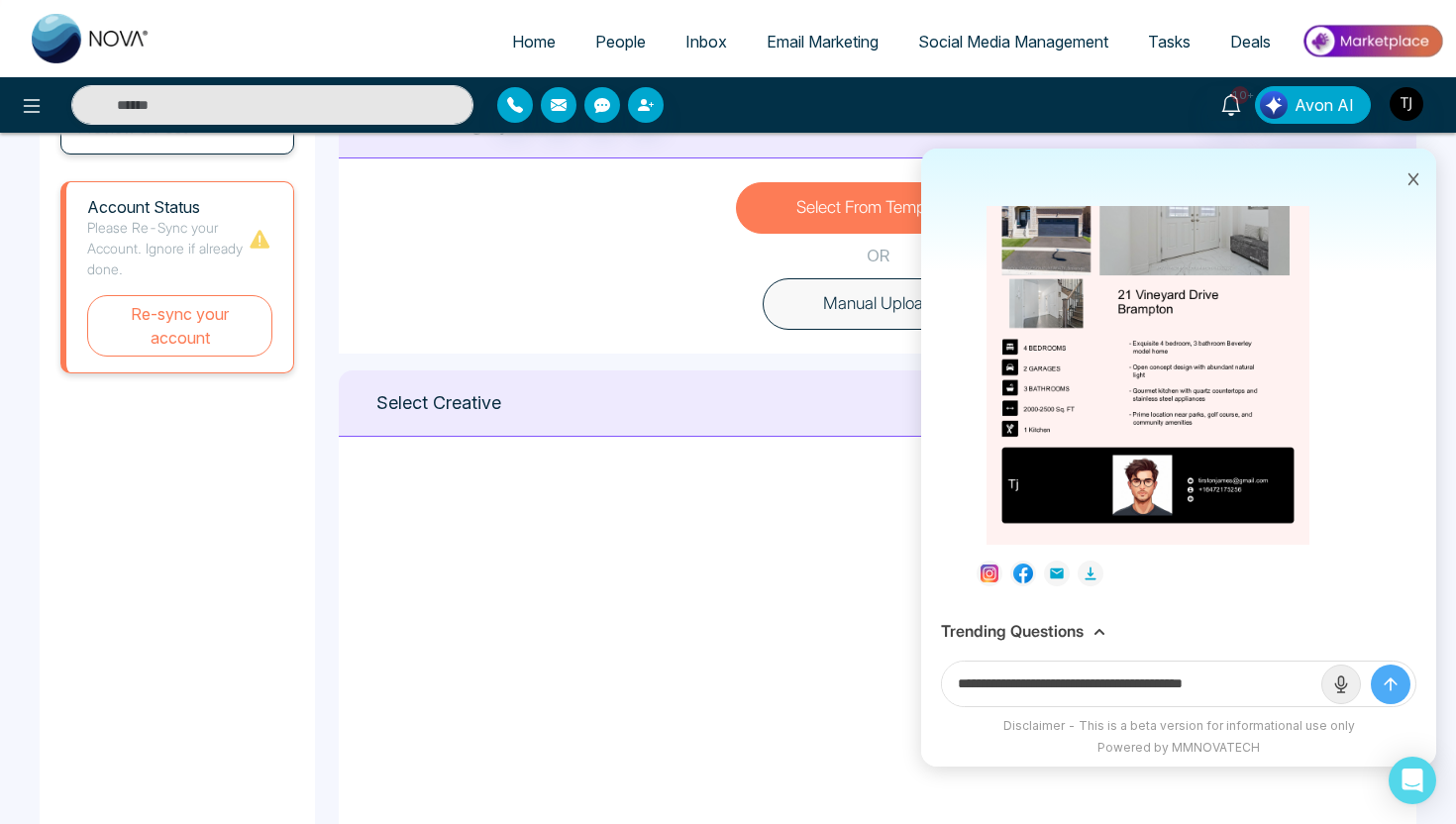 type on "**********" 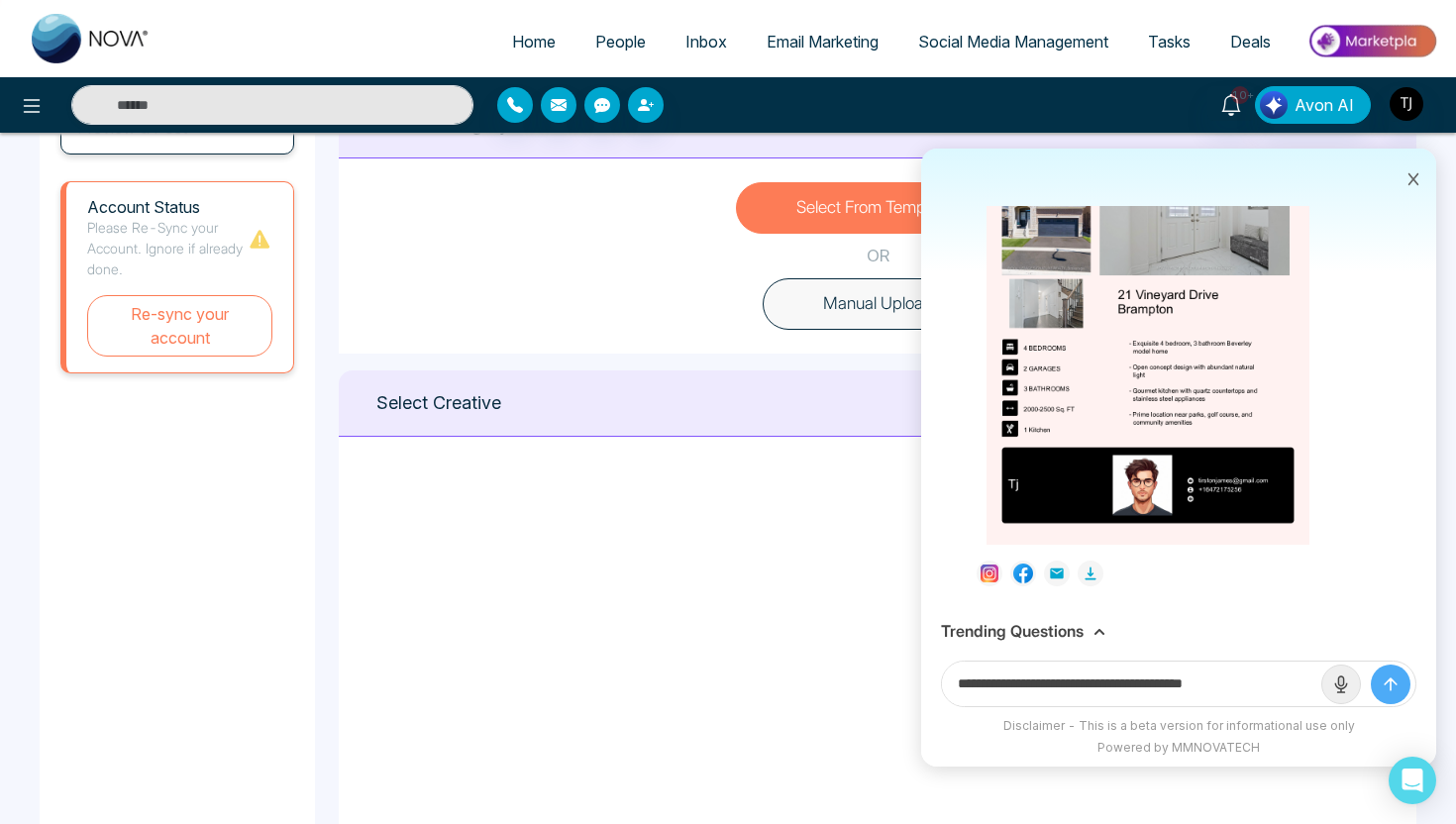 click at bounding box center [1391, 684] 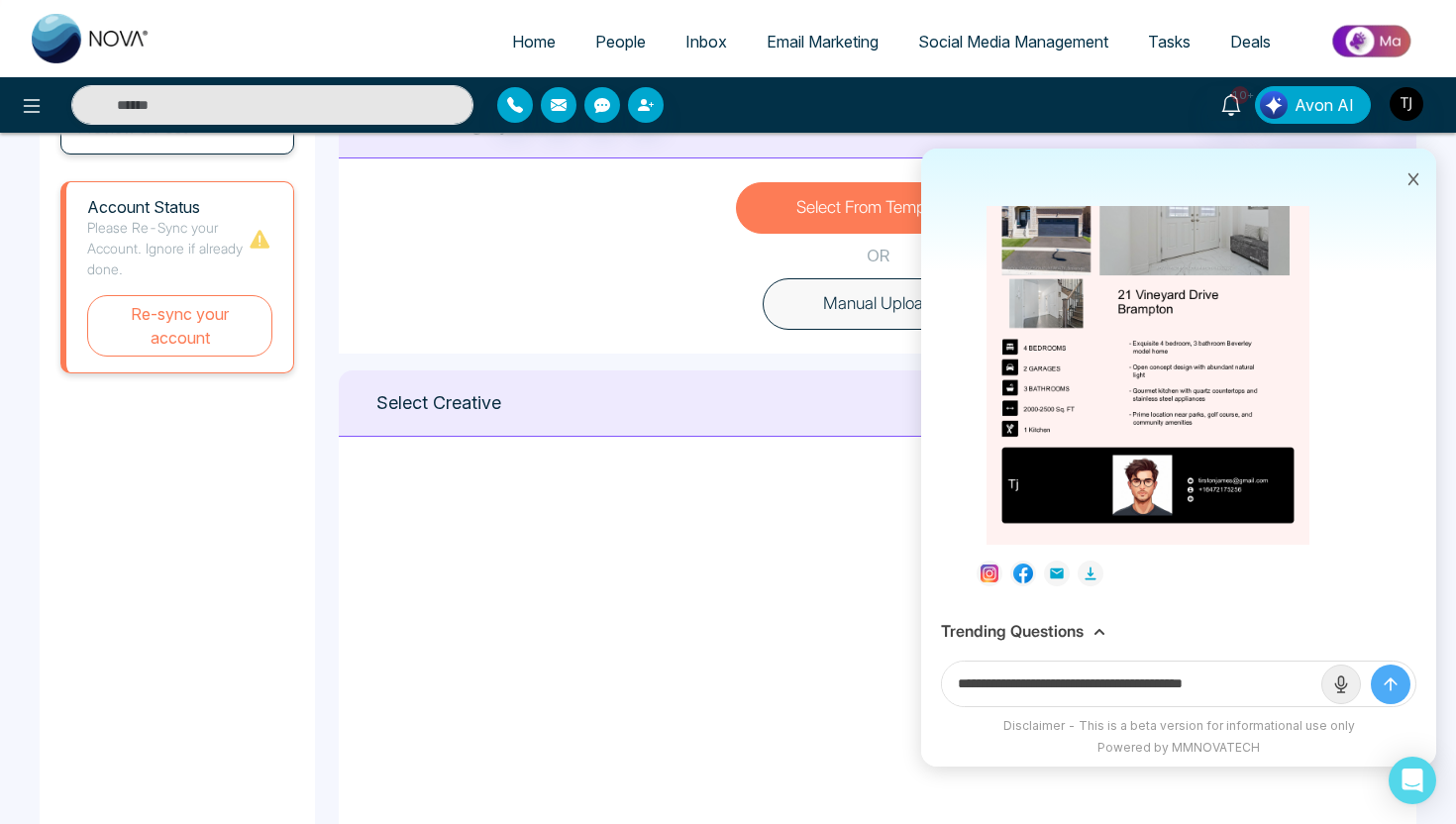 type 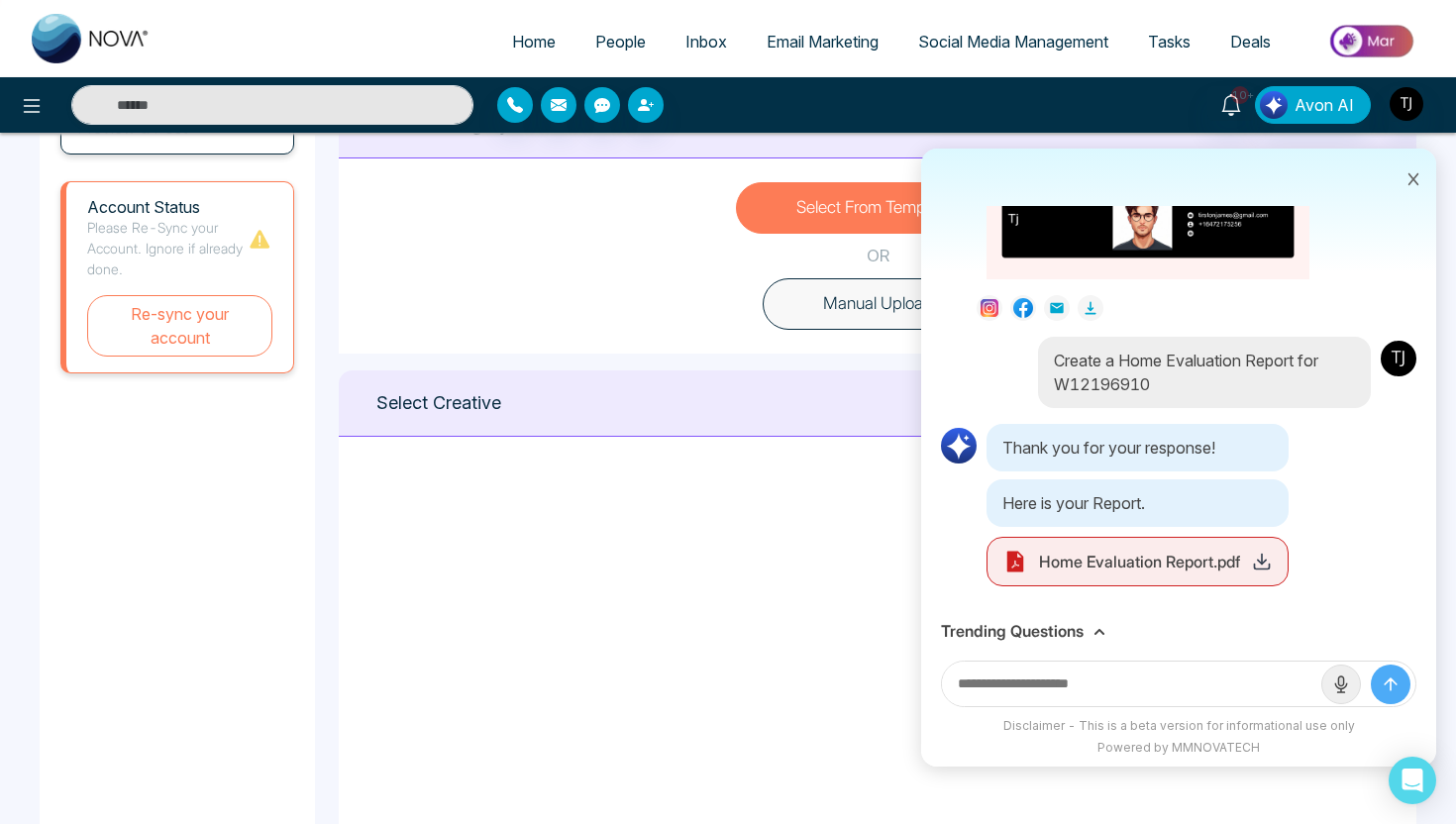 scroll, scrollTop: 1374, scrollLeft: 0, axis: vertical 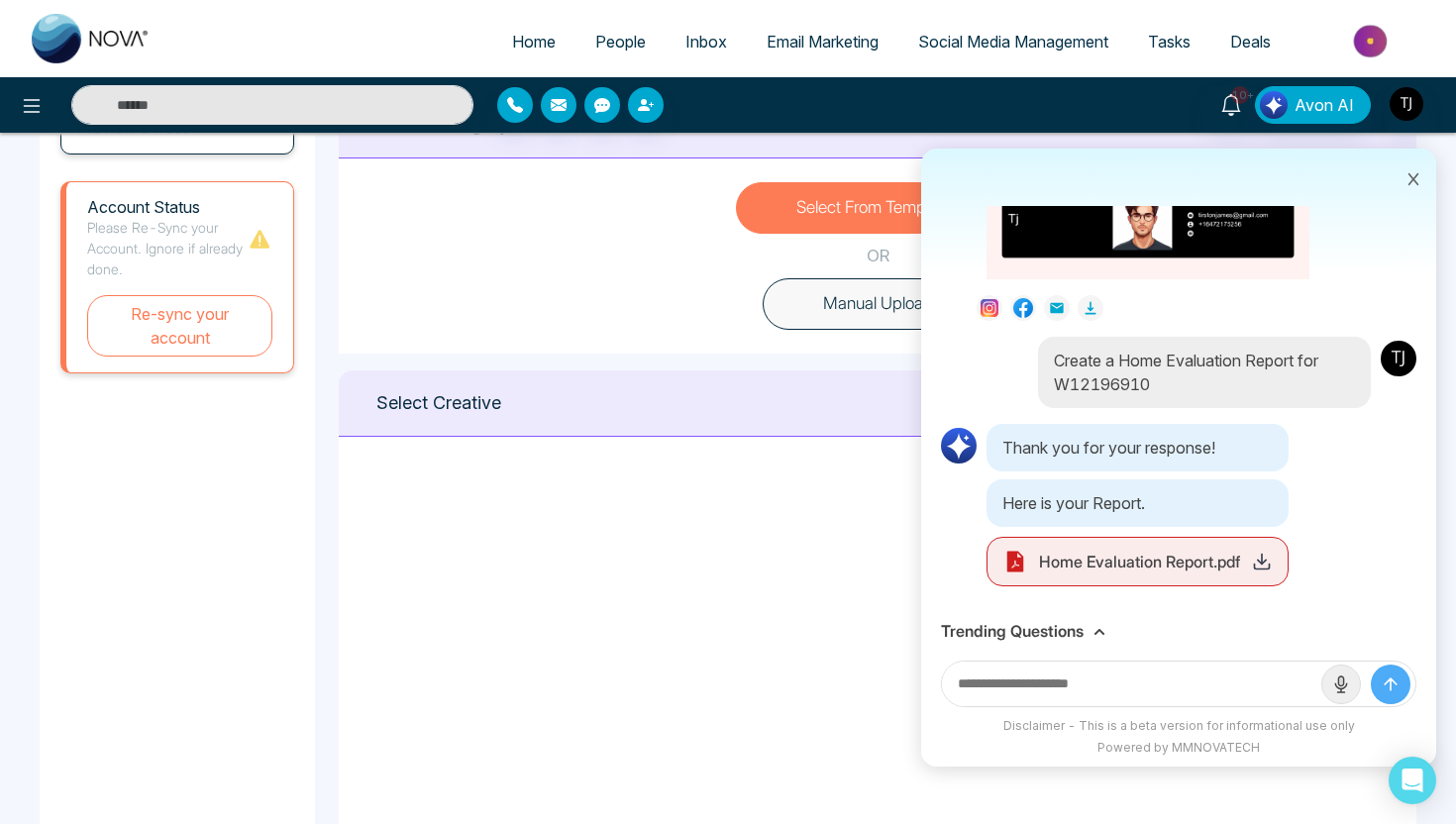 click 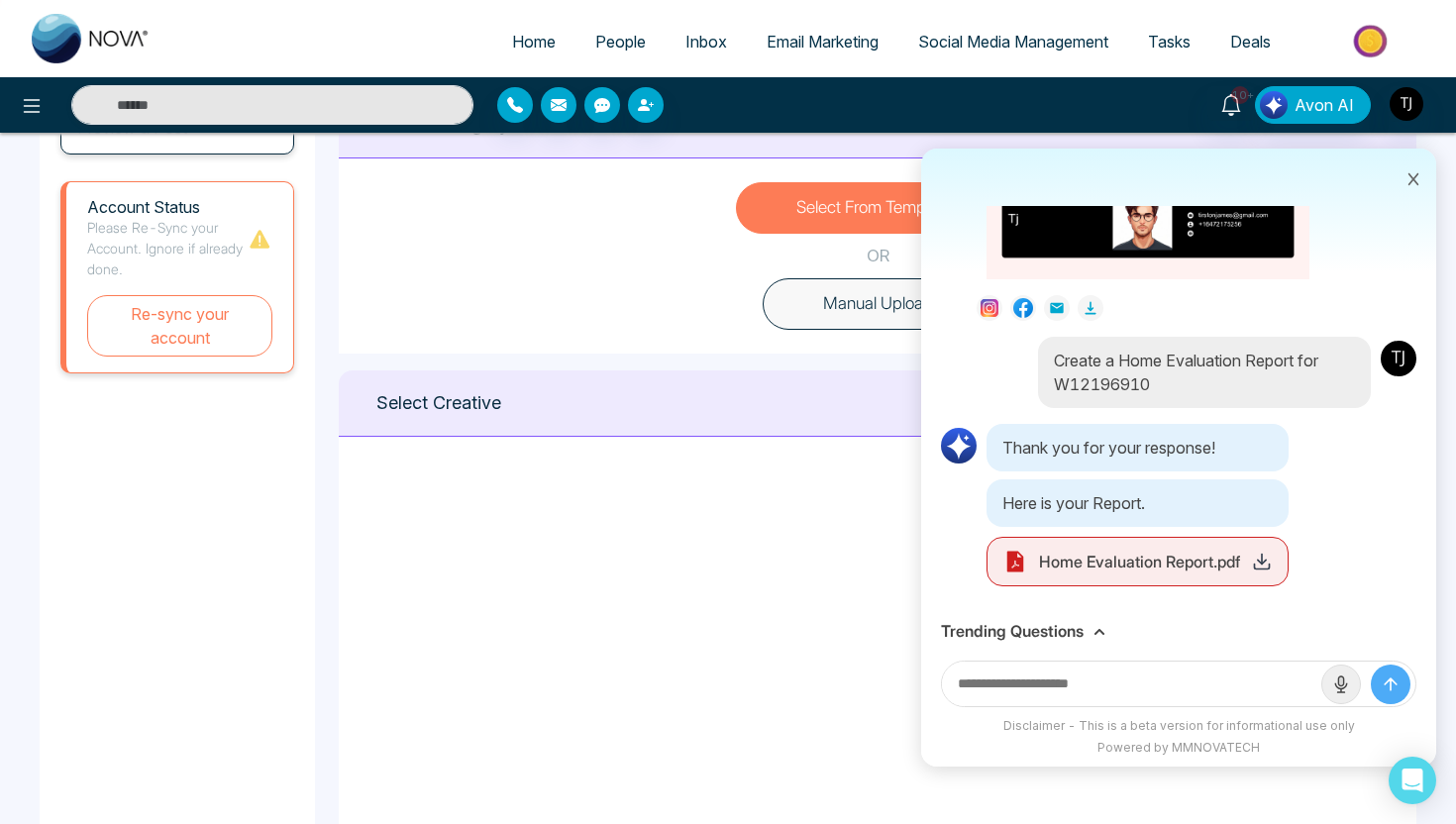 click at bounding box center [262, 105] 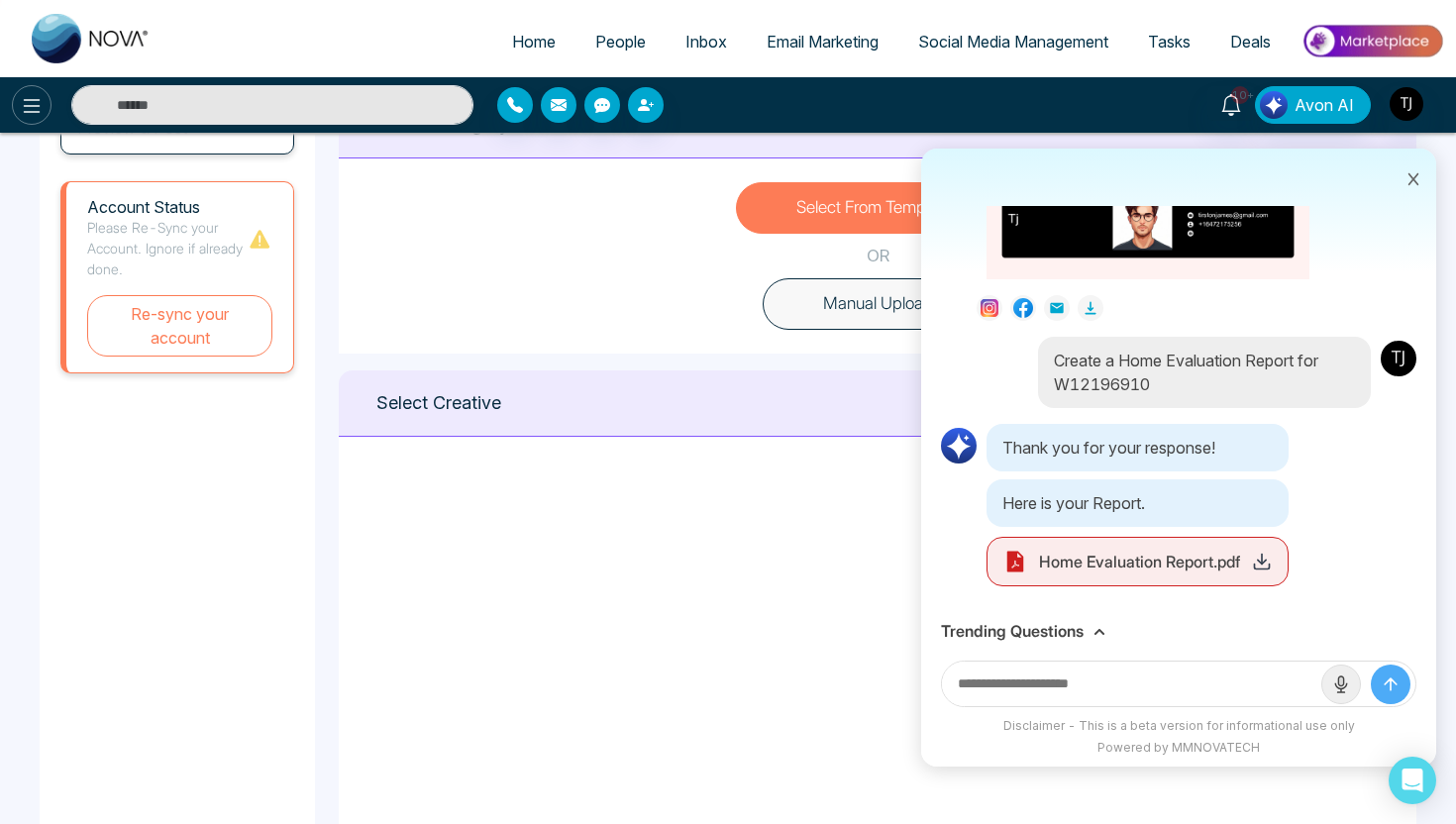 click at bounding box center (32, 105) 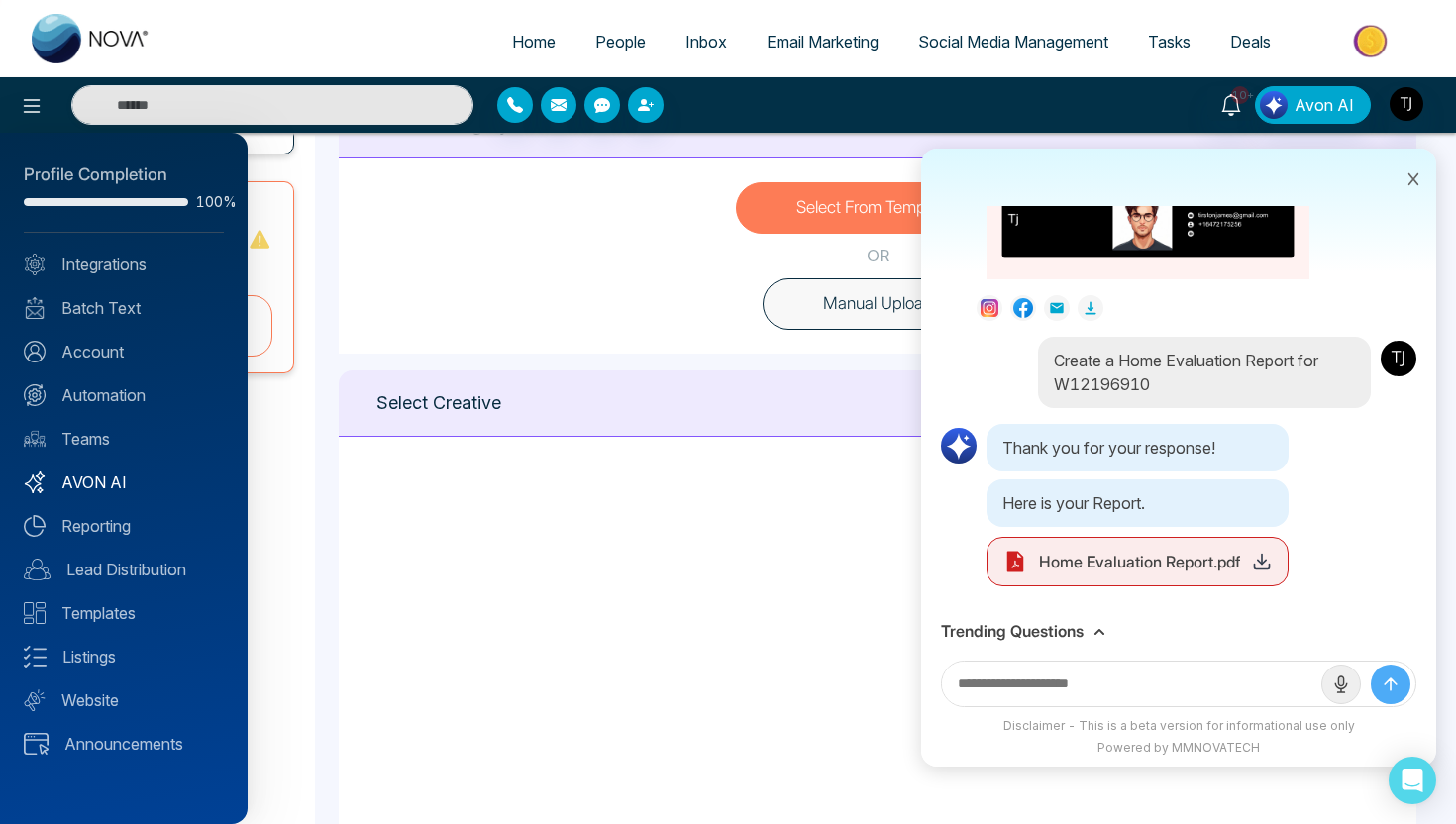 click on "AVON AI" at bounding box center (124, 482) 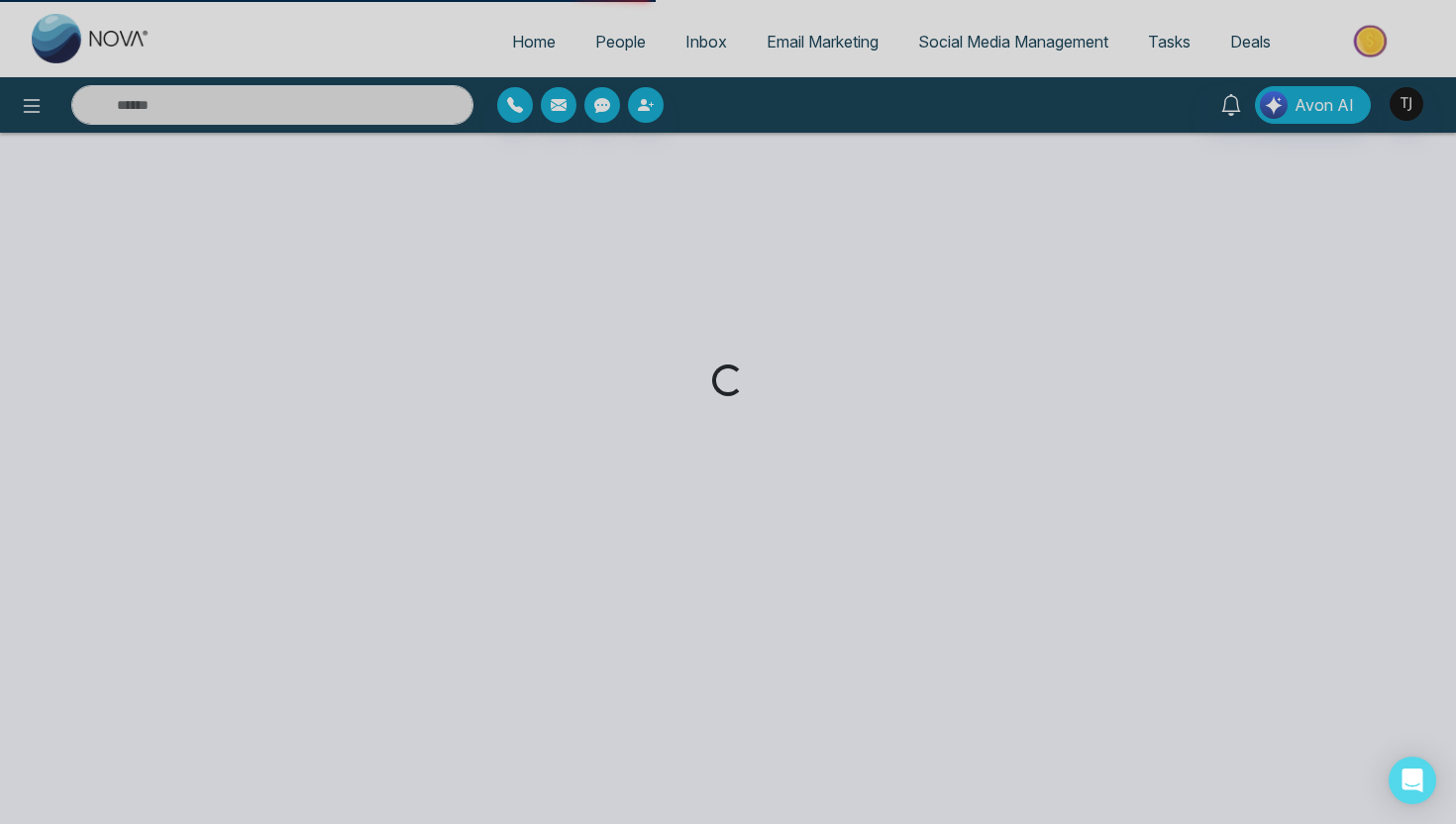 scroll, scrollTop: 0, scrollLeft: 0, axis: both 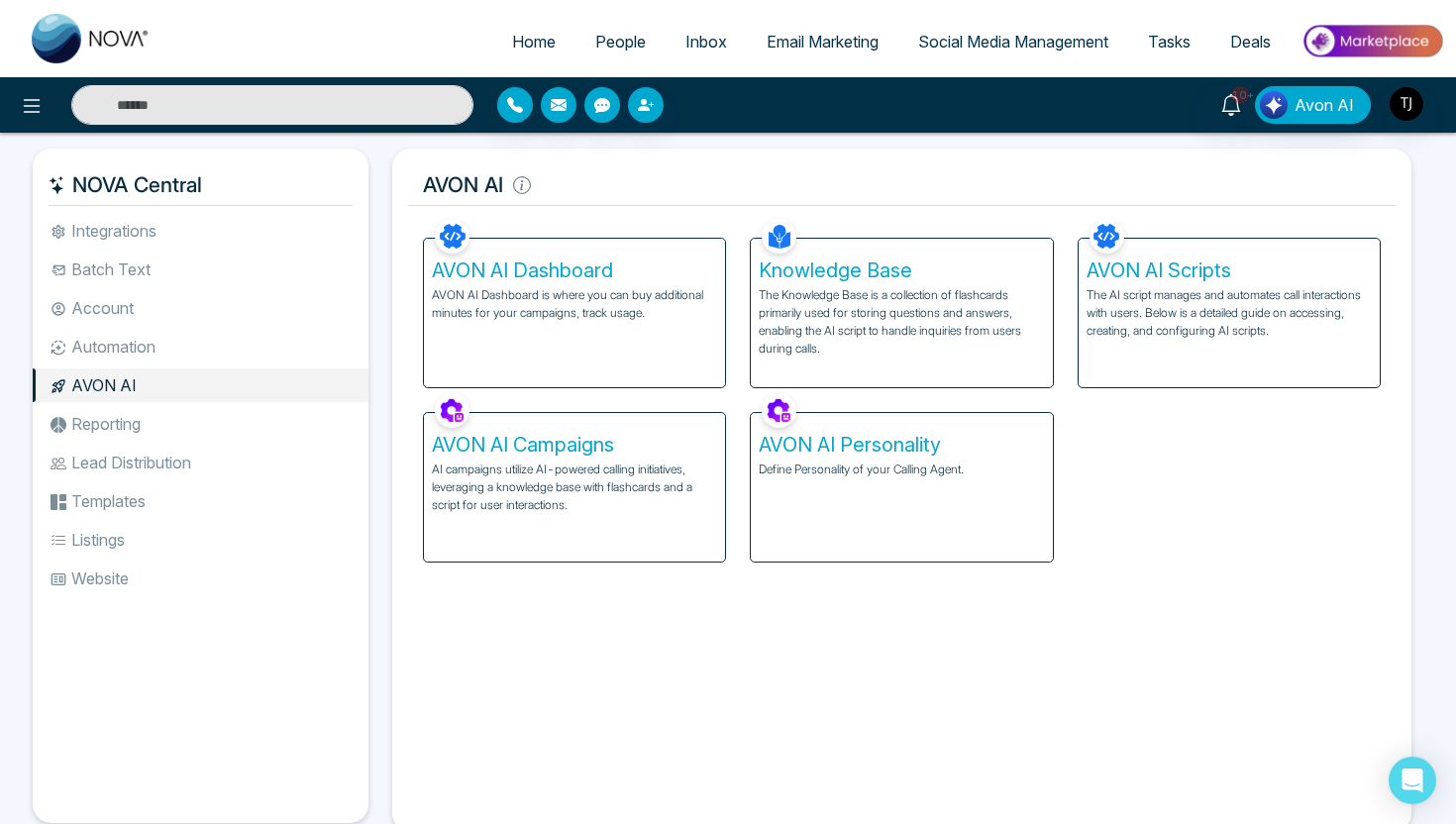click on "The Knowledge Base is a collection of flashcards primarily used for storing questions and answers, enabling the AI script to handle inquiries from users during calls." at bounding box center (901, 322) 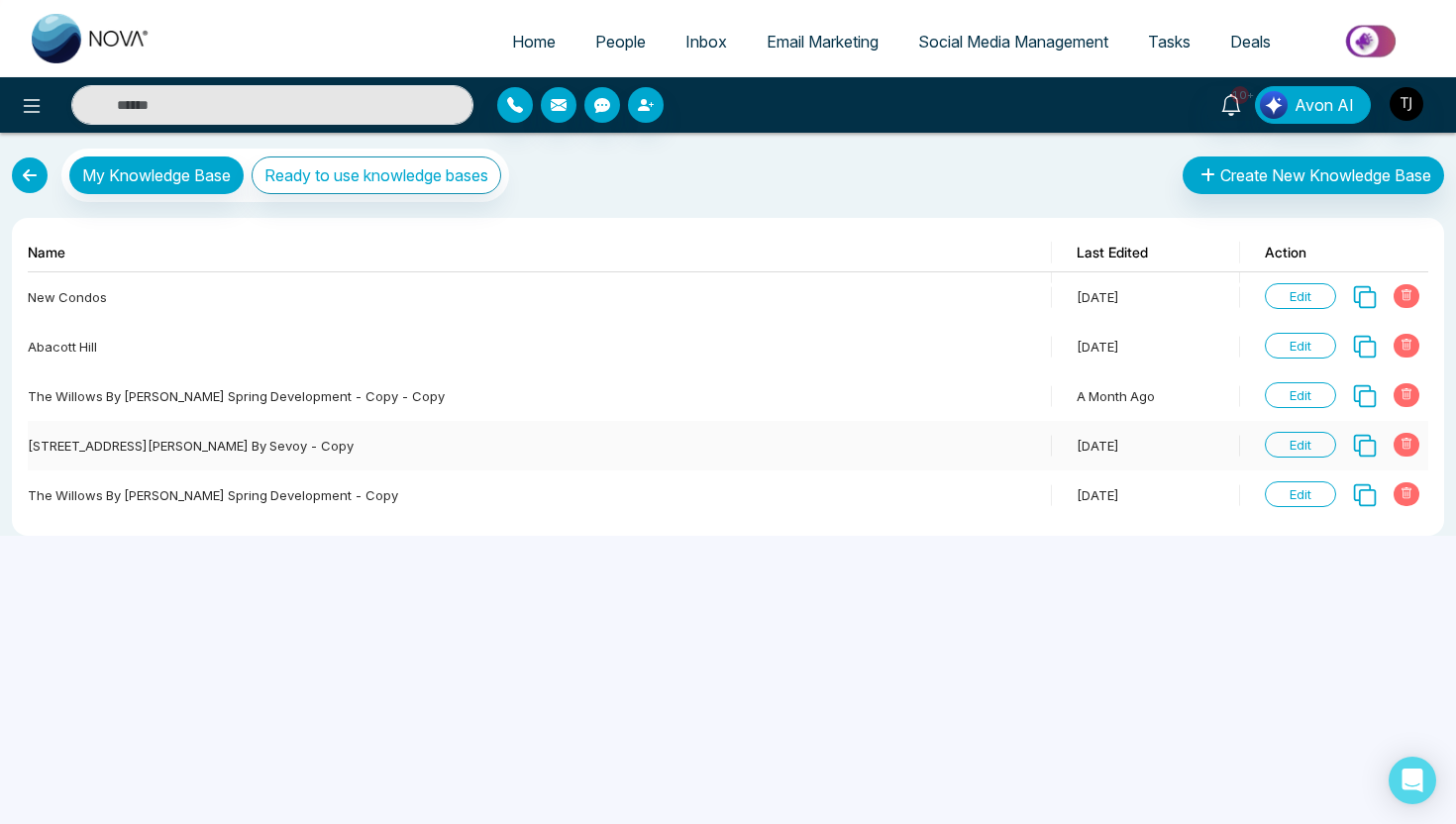 click on "Edit" at bounding box center (1300, 445) 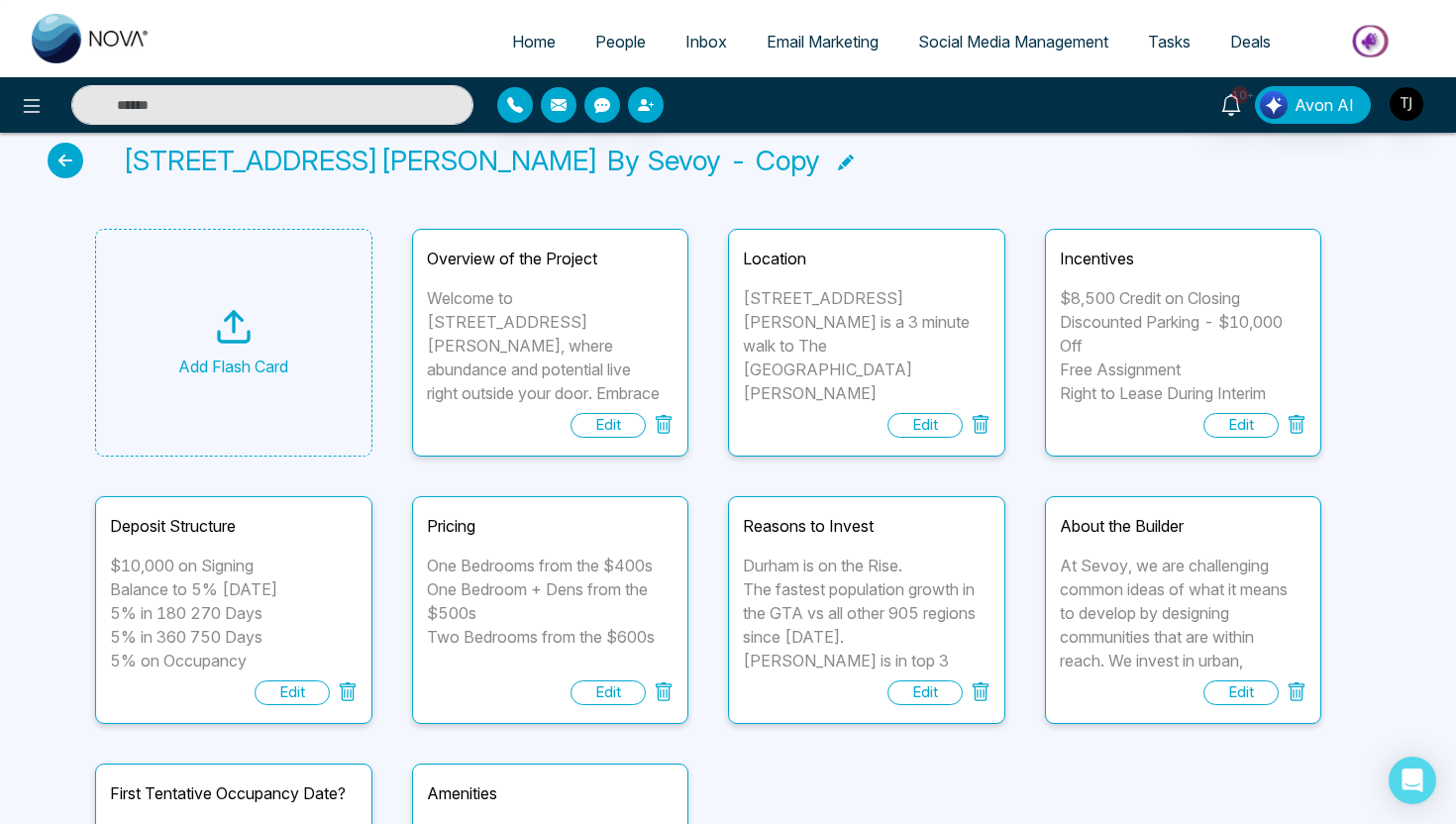scroll, scrollTop: 0, scrollLeft: 0, axis: both 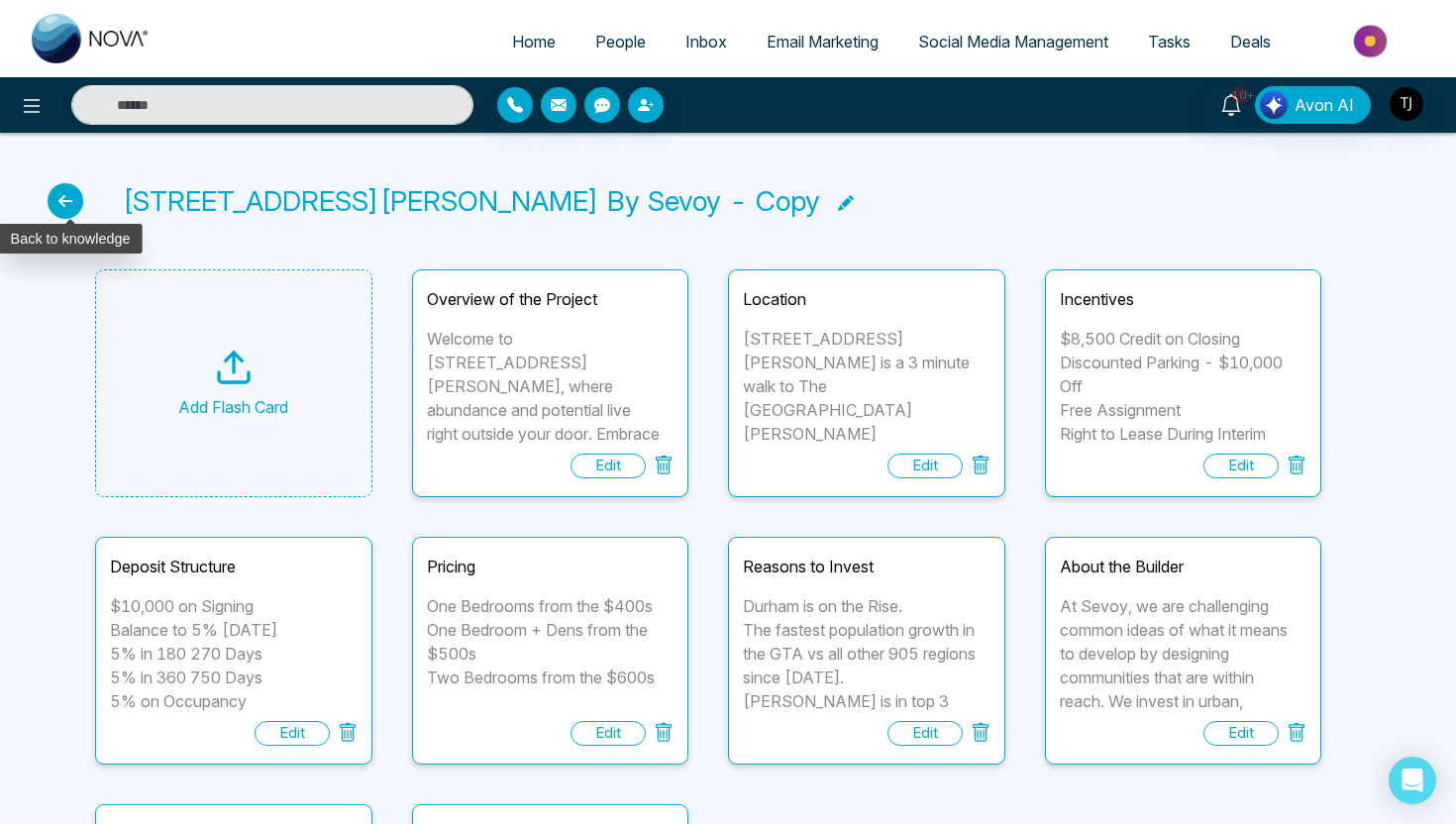 click at bounding box center (65, 201) 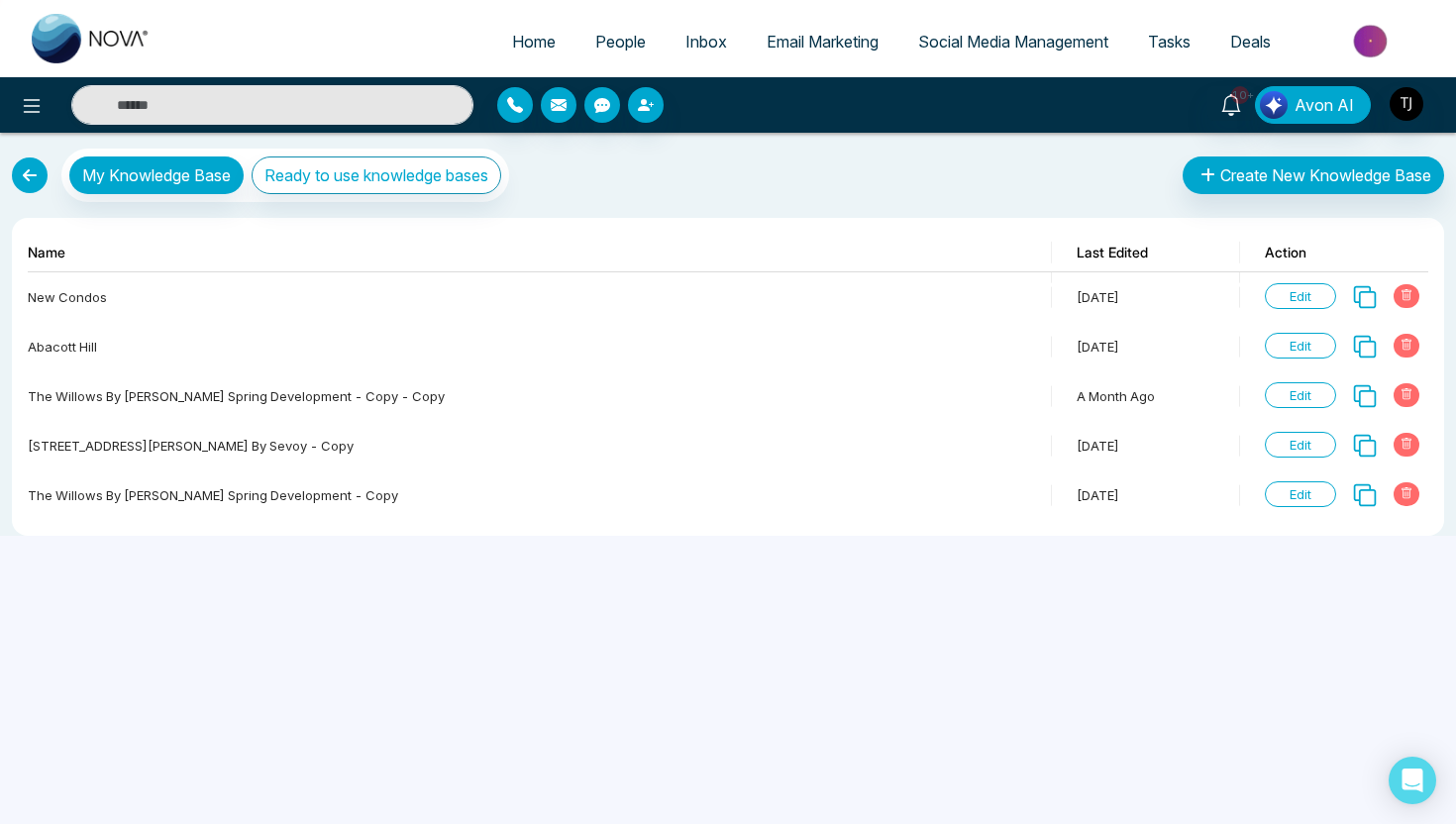 click at bounding box center [30, 175] 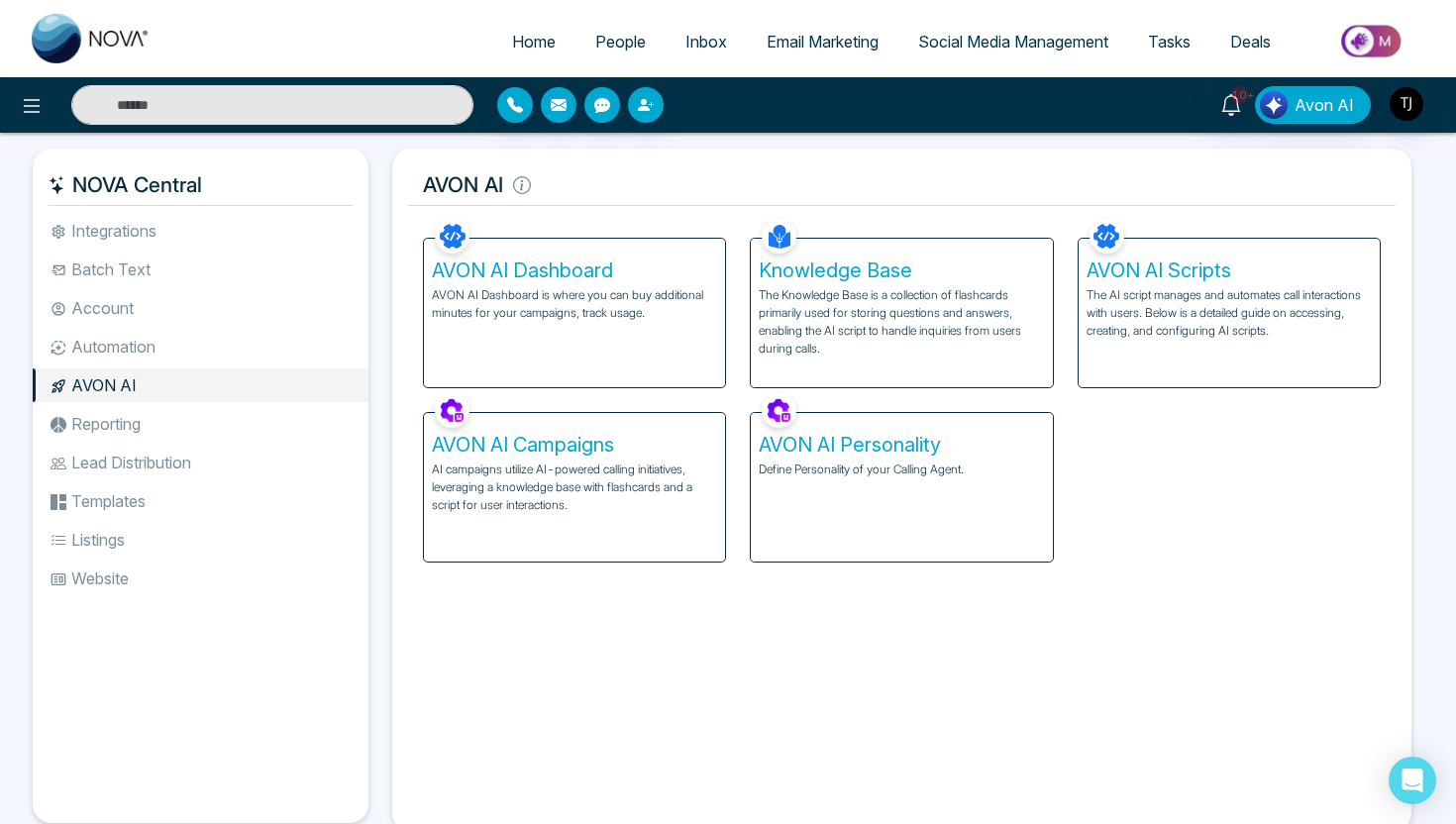 click on "The AI script manages and automates call interactions with users. Below is a detailed guide on accessing, creating, and configuring AI scripts." at bounding box center (1229, 313) 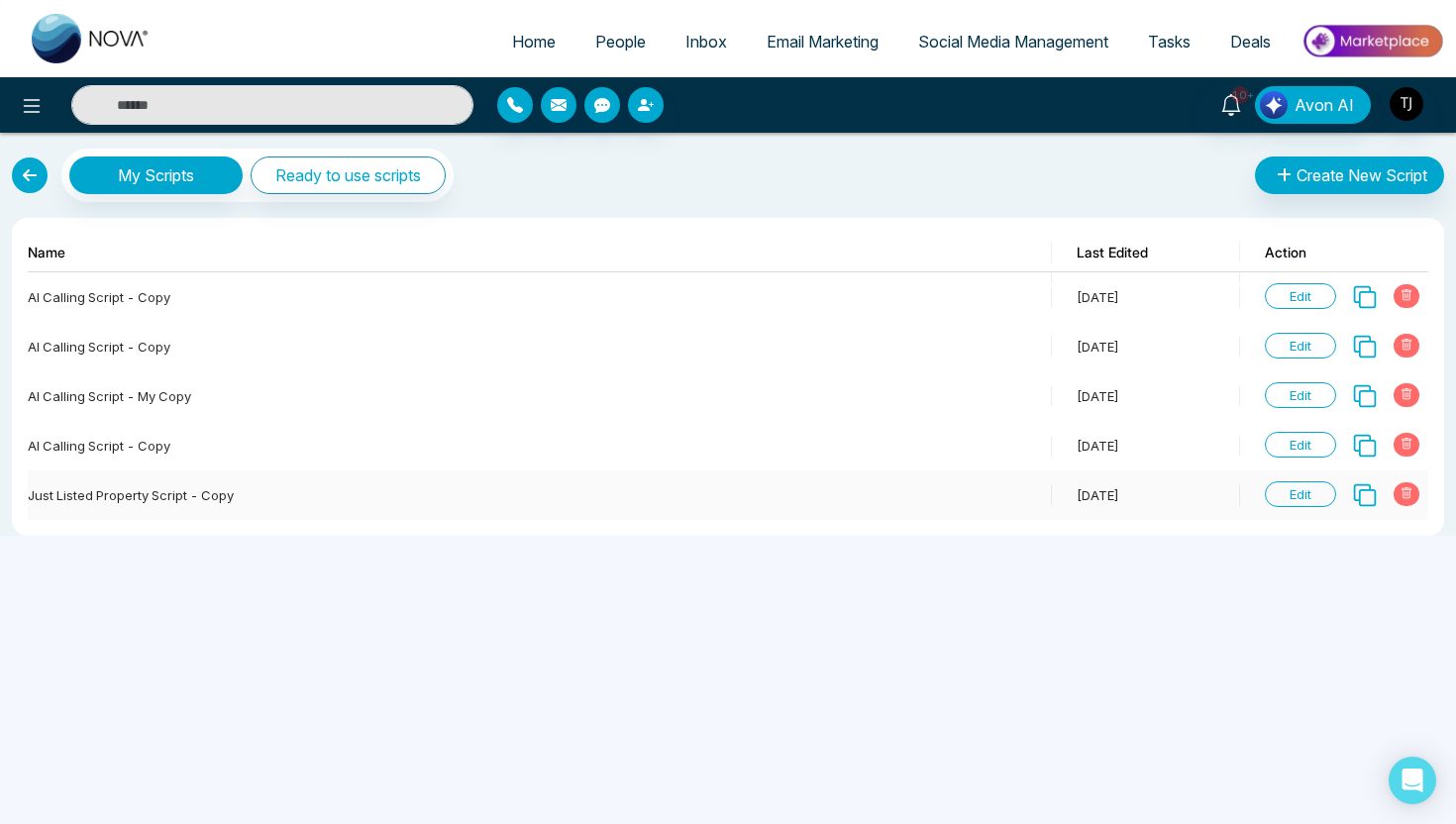 click on "Edit" at bounding box center (1300, 494) 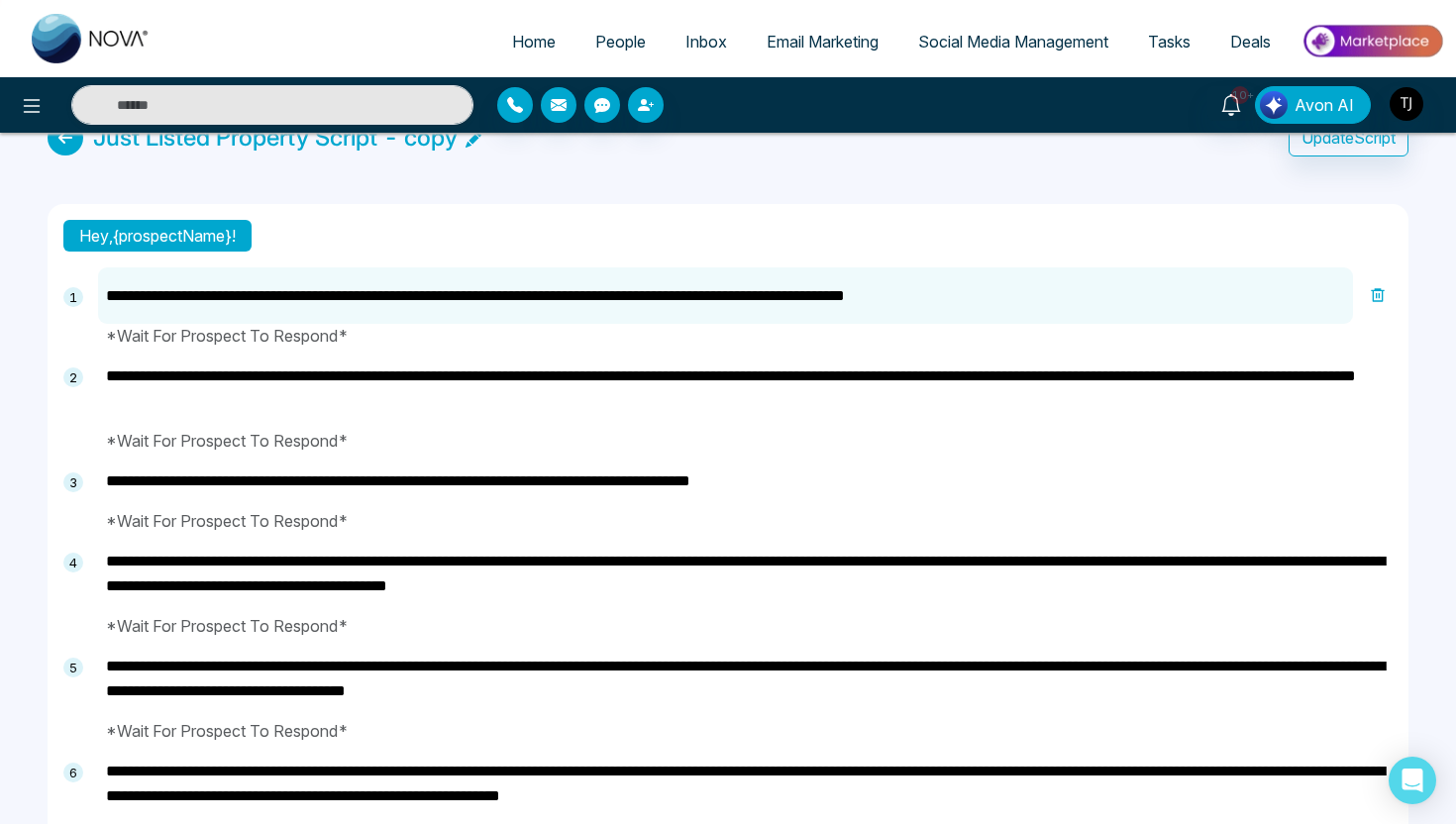 scroll, scrollTop: 0, scrollLeft: 0, axis: both 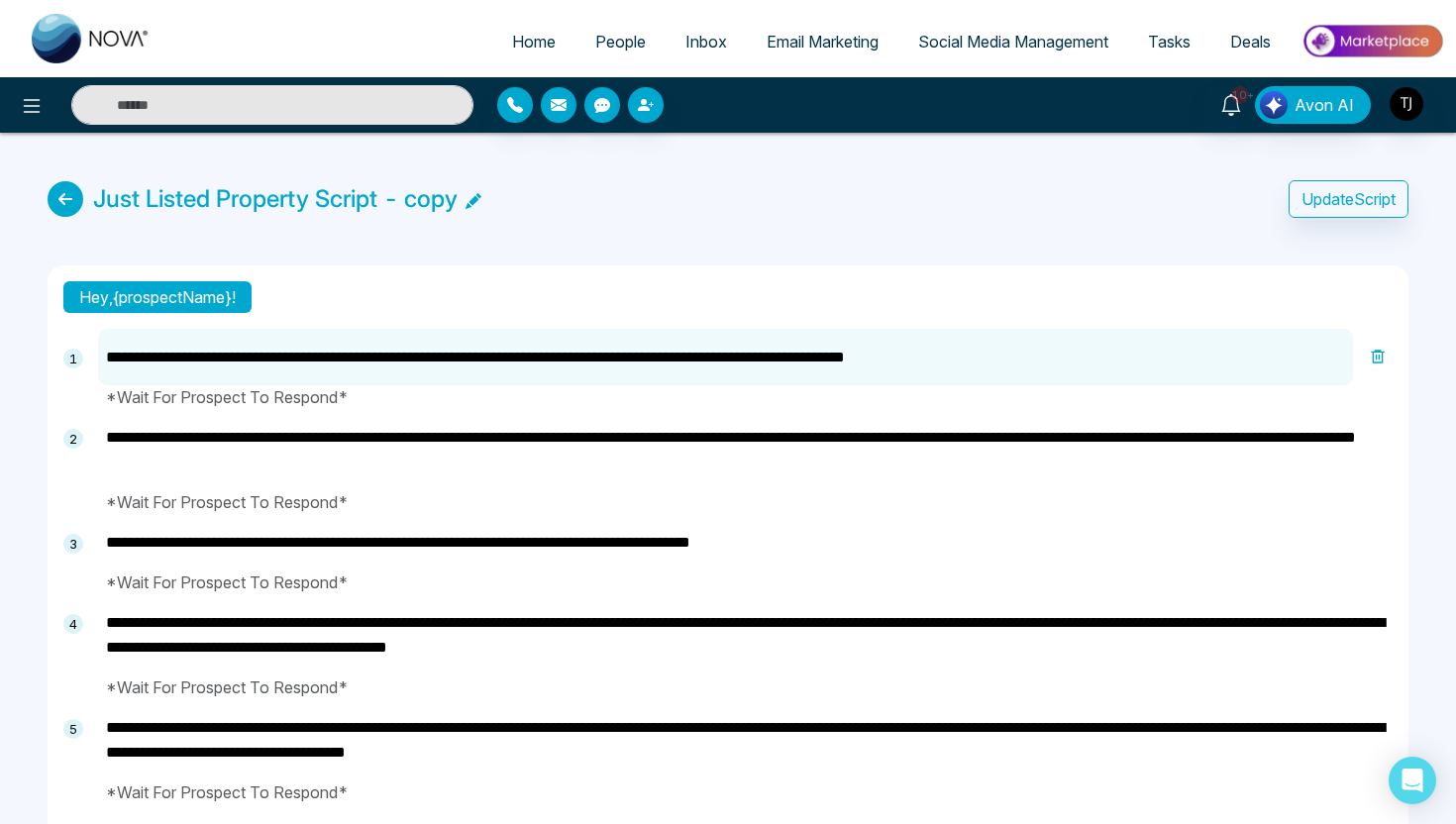 click on "**********" at bounding box center [728, 621] 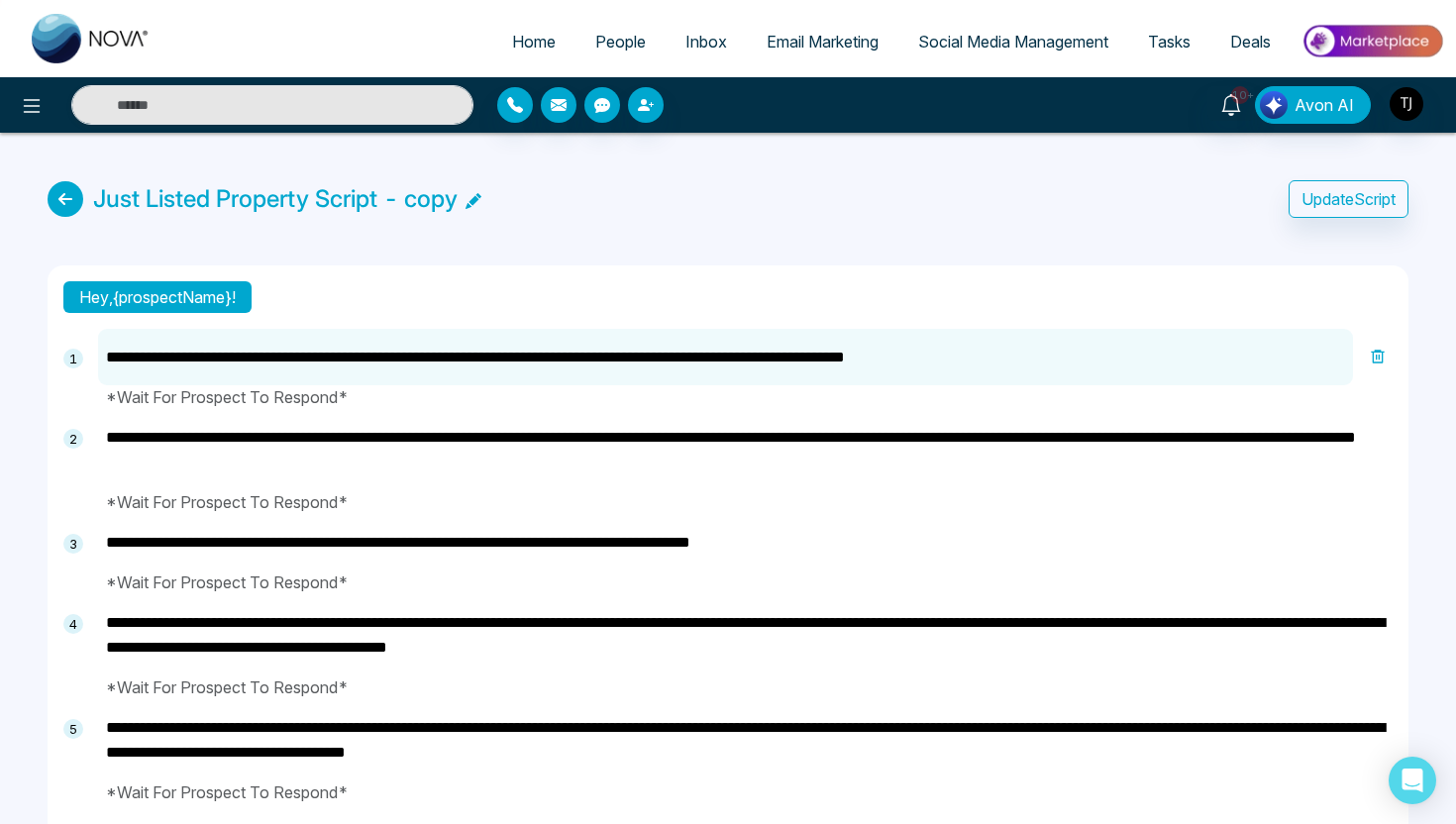 click on "**********" at bounding box center (728, 621) 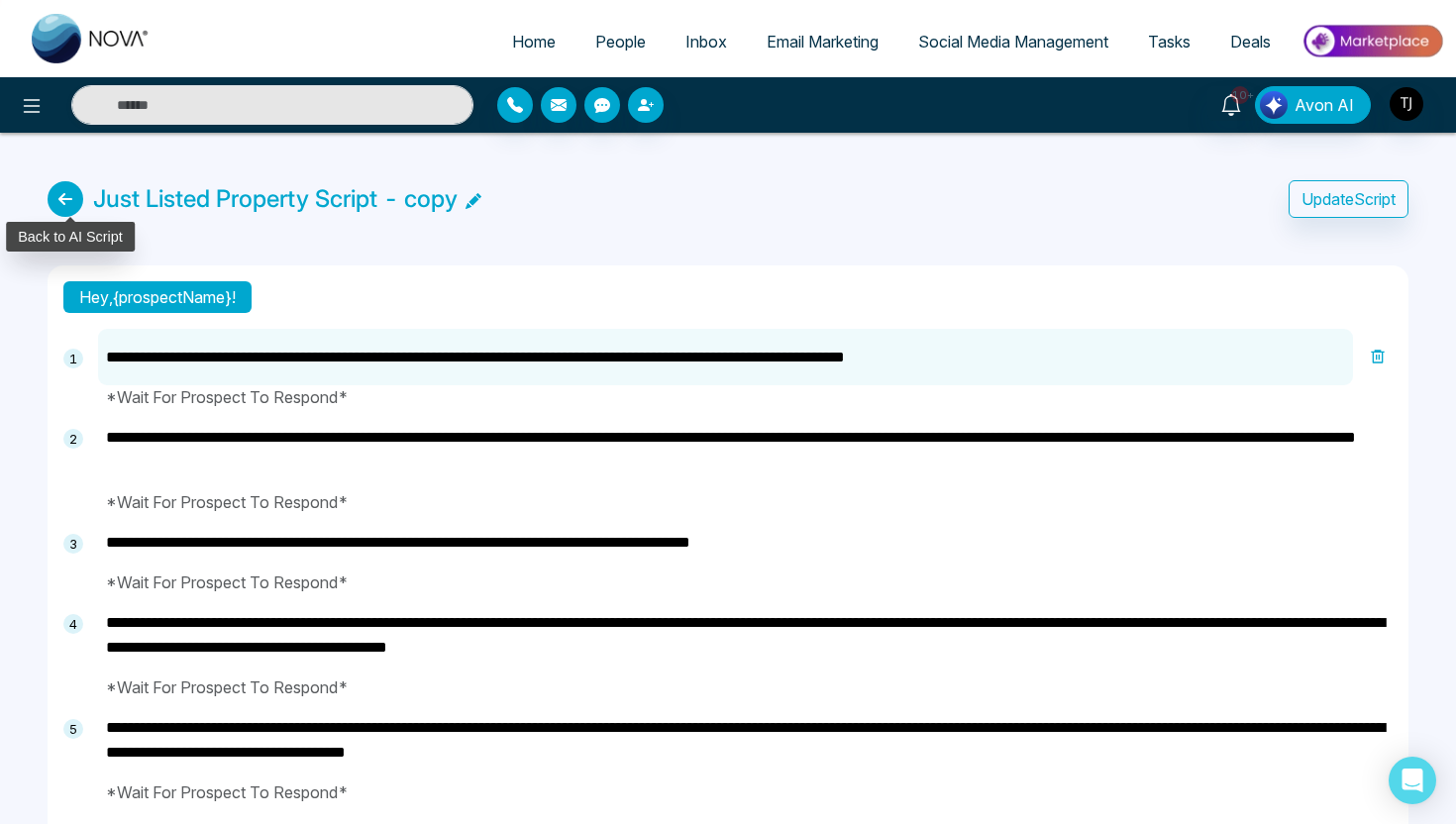 click at bounding box center (65, 199) 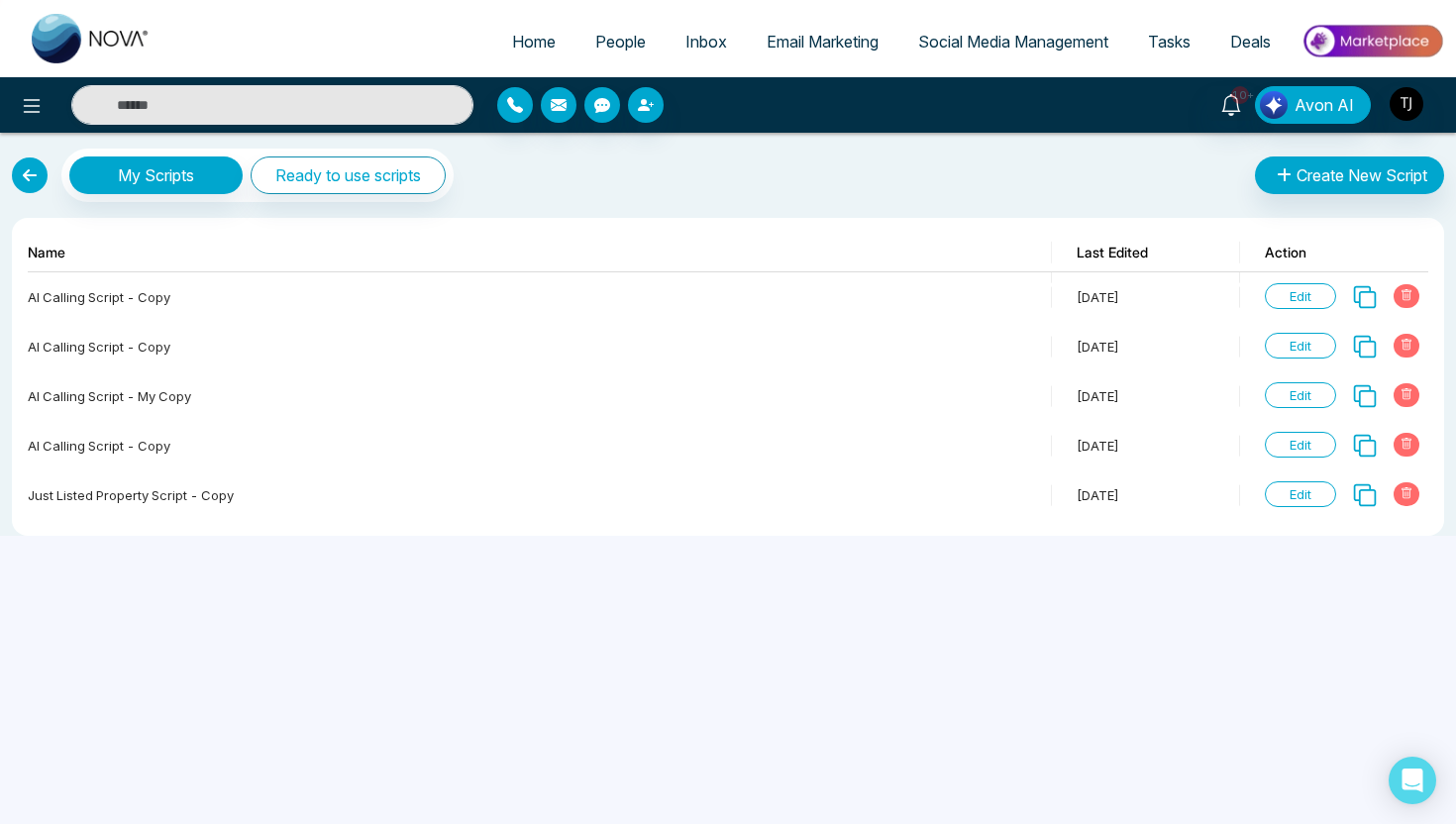 click at bounding box center [30, 175] 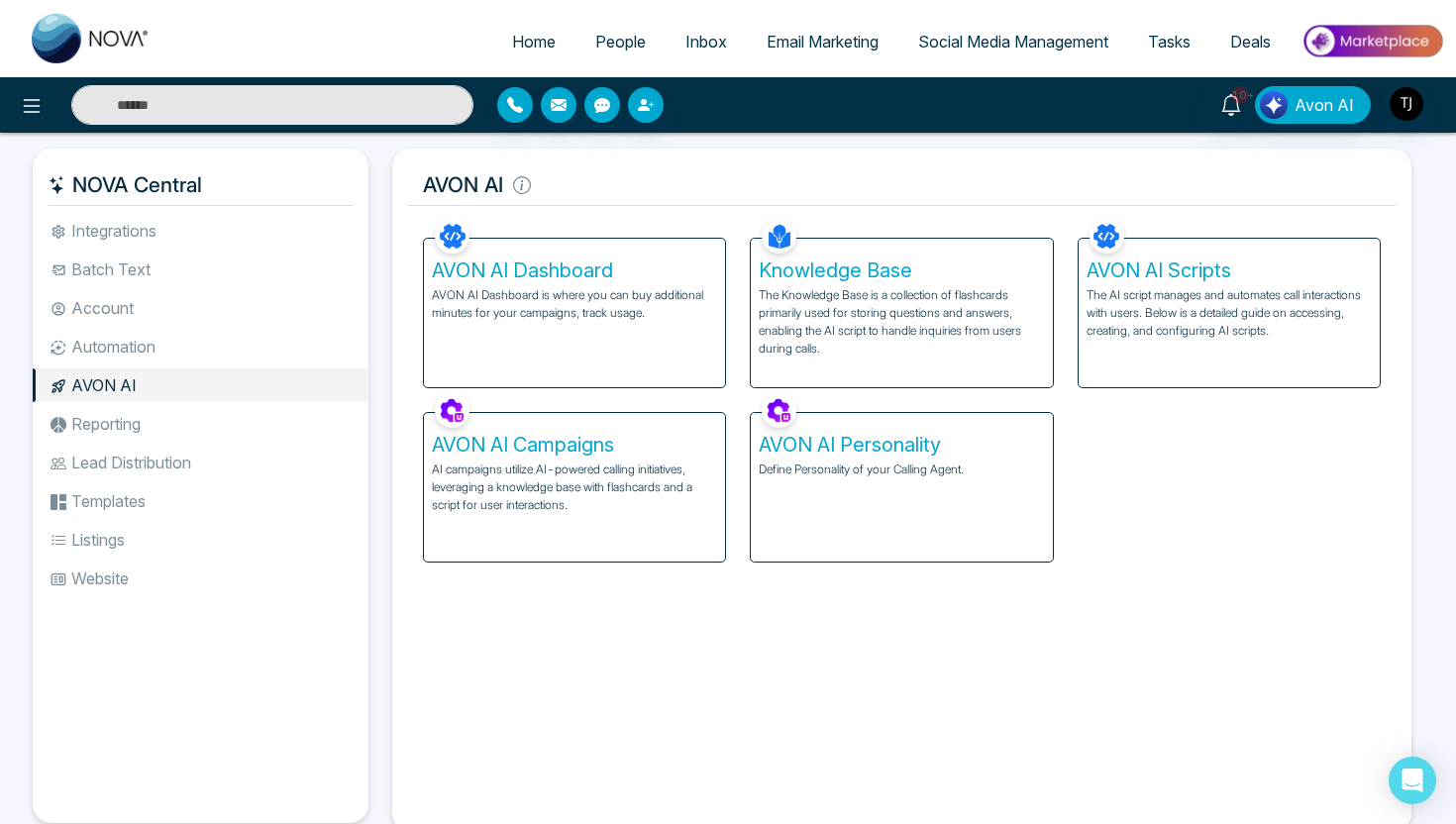 click on "AVON AI Campaigns" at bounding box center [574, 445] 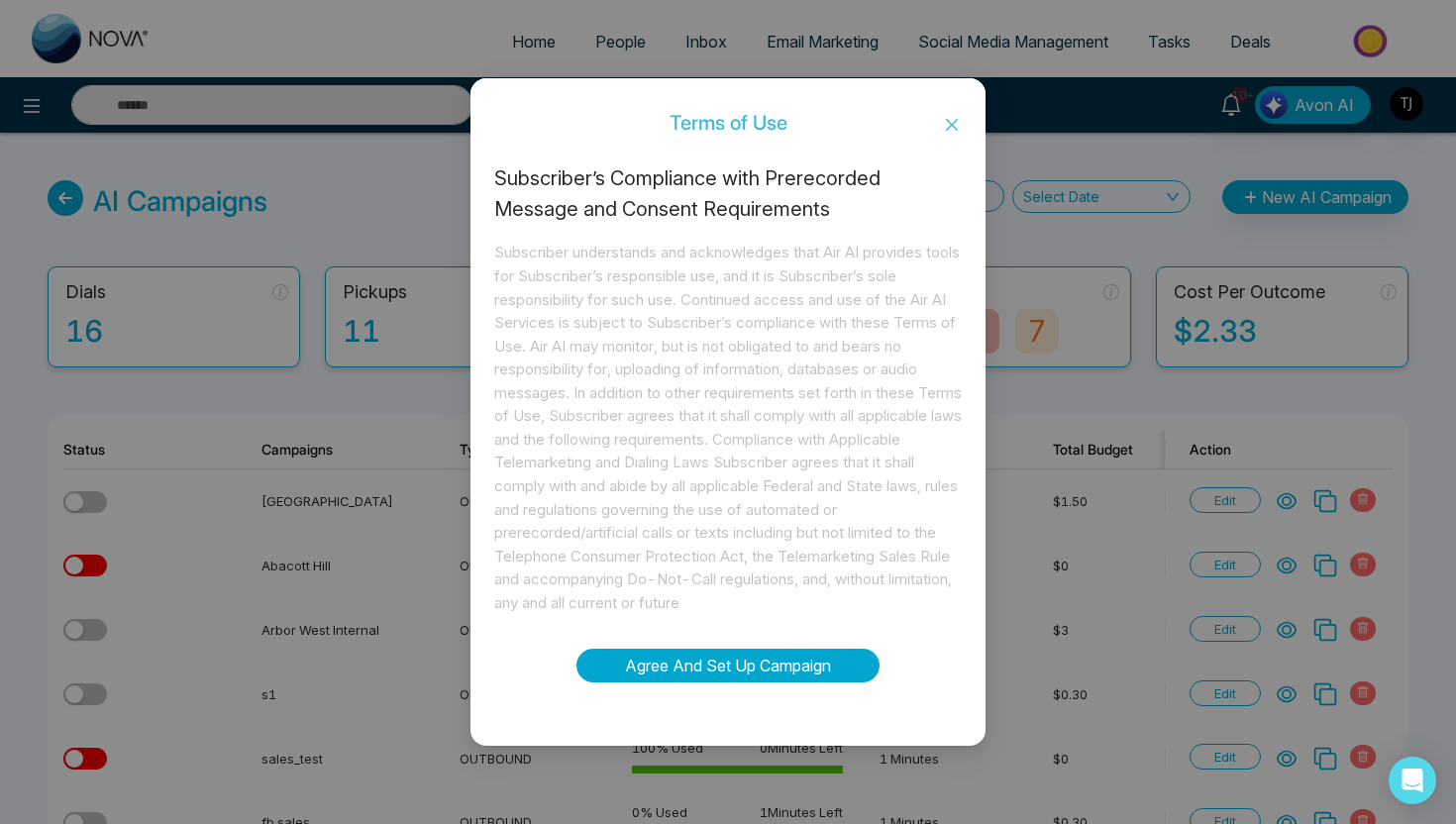 click on "Agree And Set Up Campaign" at bounding box center (728, 666) 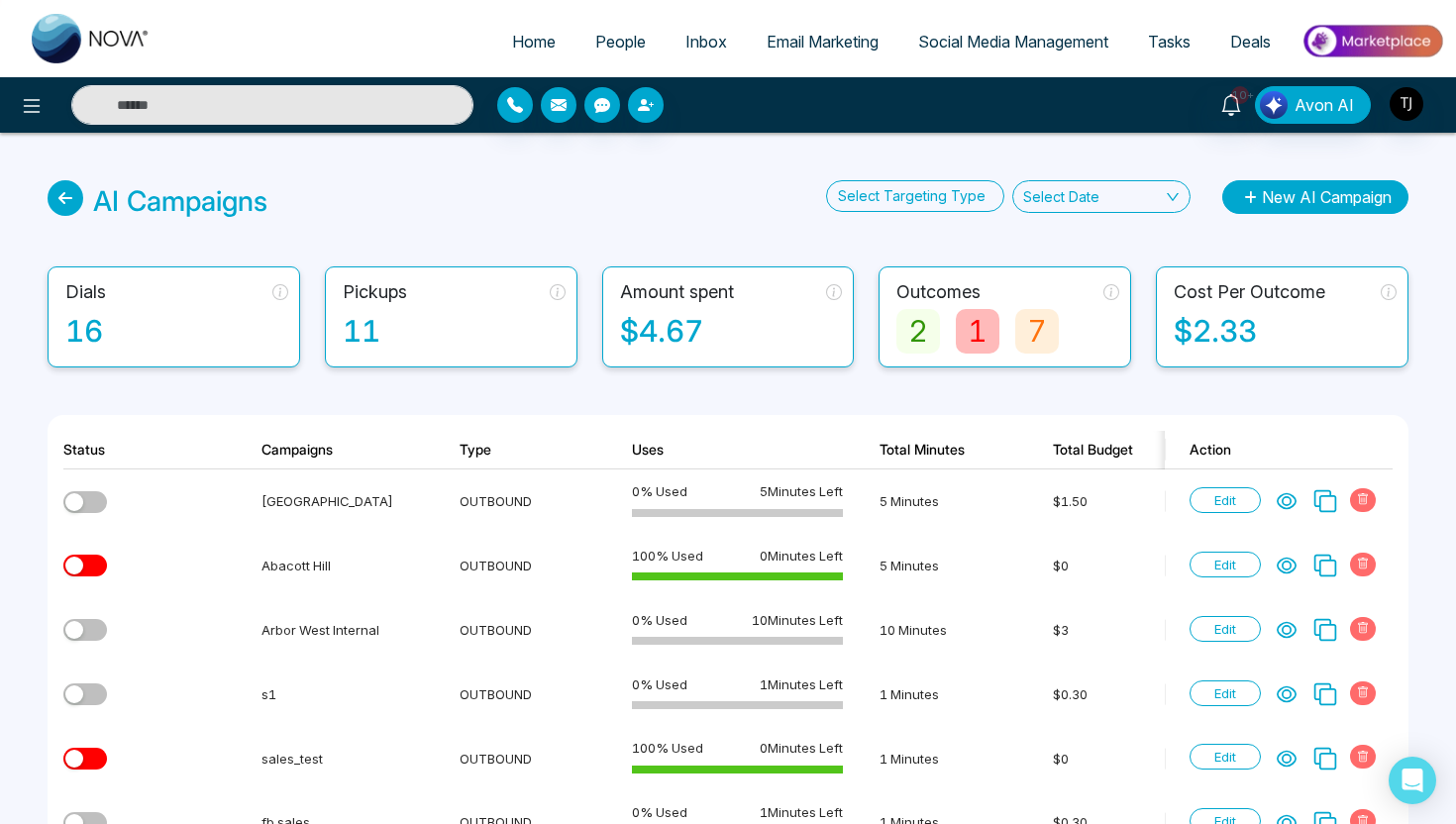 click on "New AI Campaign" at bounding box center [1315, 197] 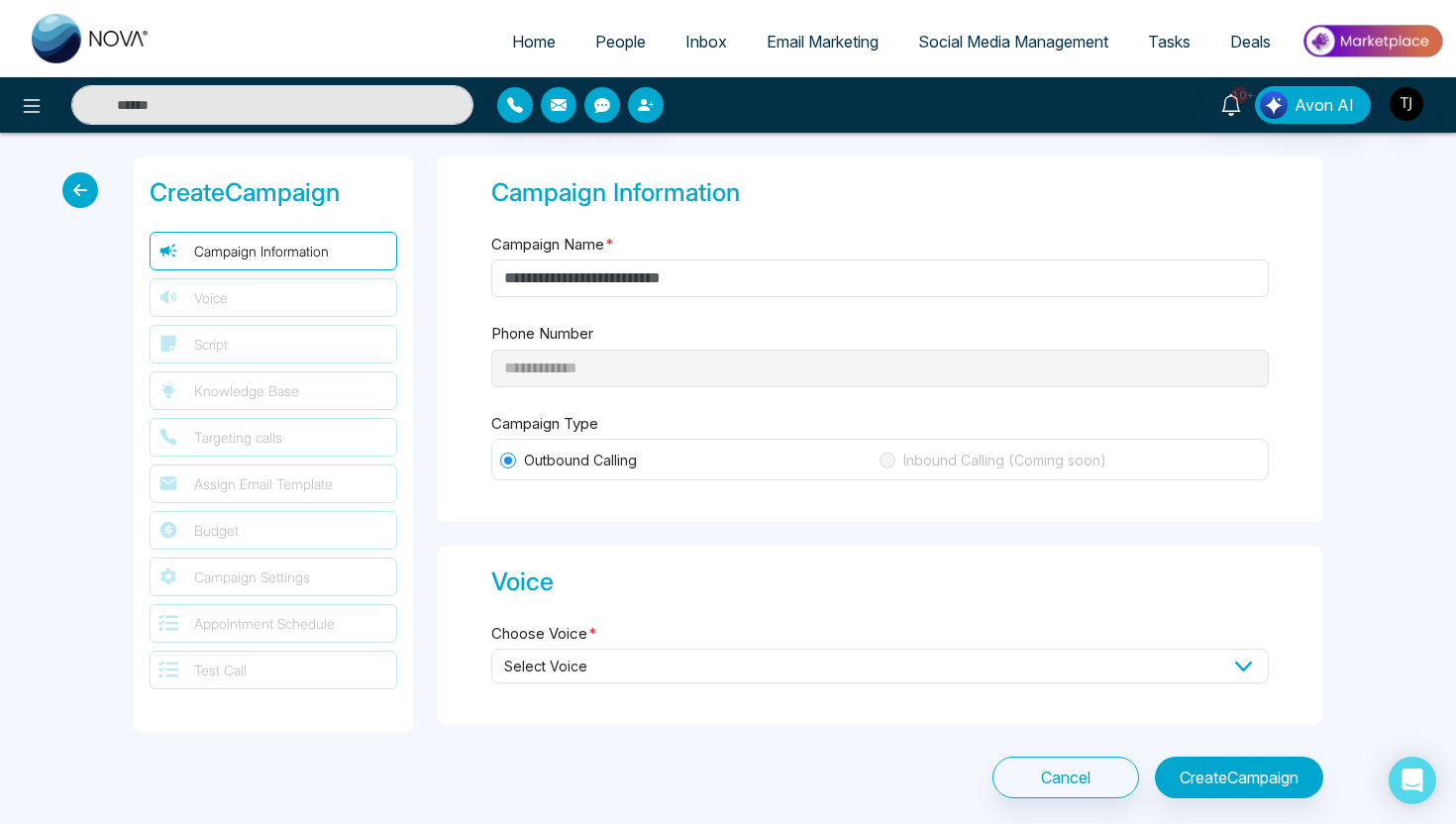 drag, startPoint x: 896, startPoint y: 455, endPoint x: 1104, endPoint y: 461, distance: 208.0865 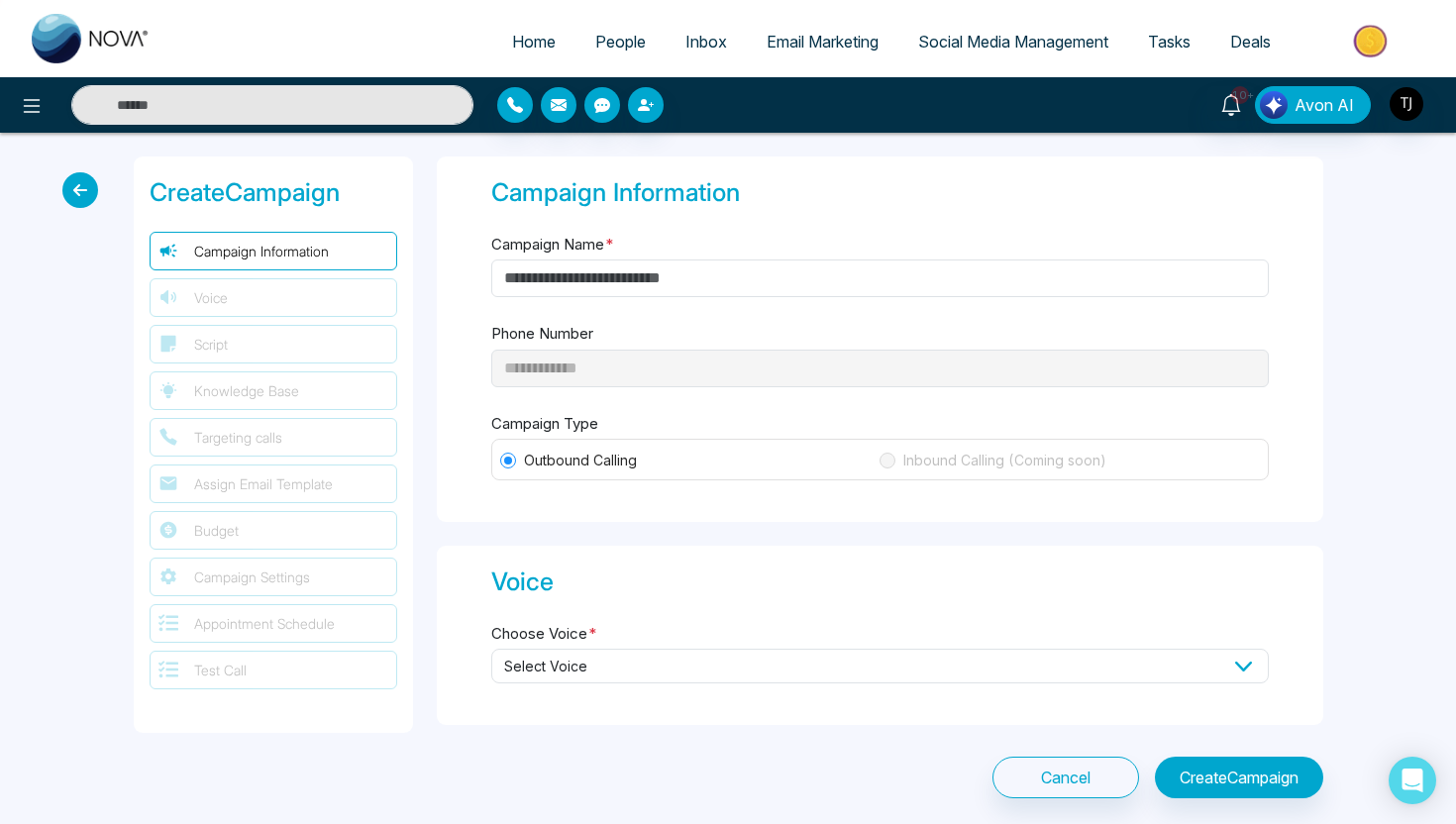 click on "Inbound Calling (Coming soon)" at bounding box center (1004, 461) 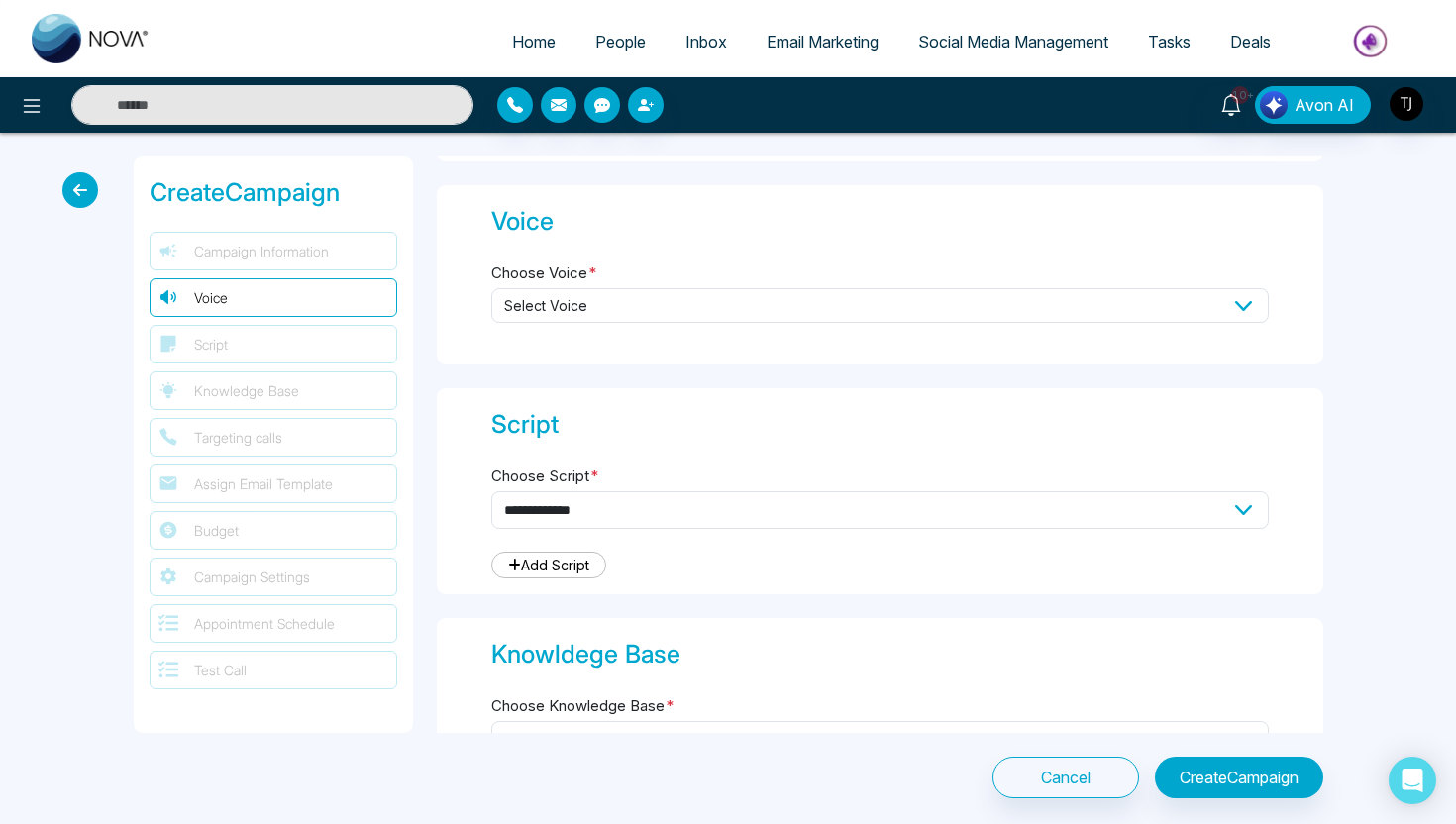 scroll, scrollTop: 363, scrollLeft: 0, axis: vertical 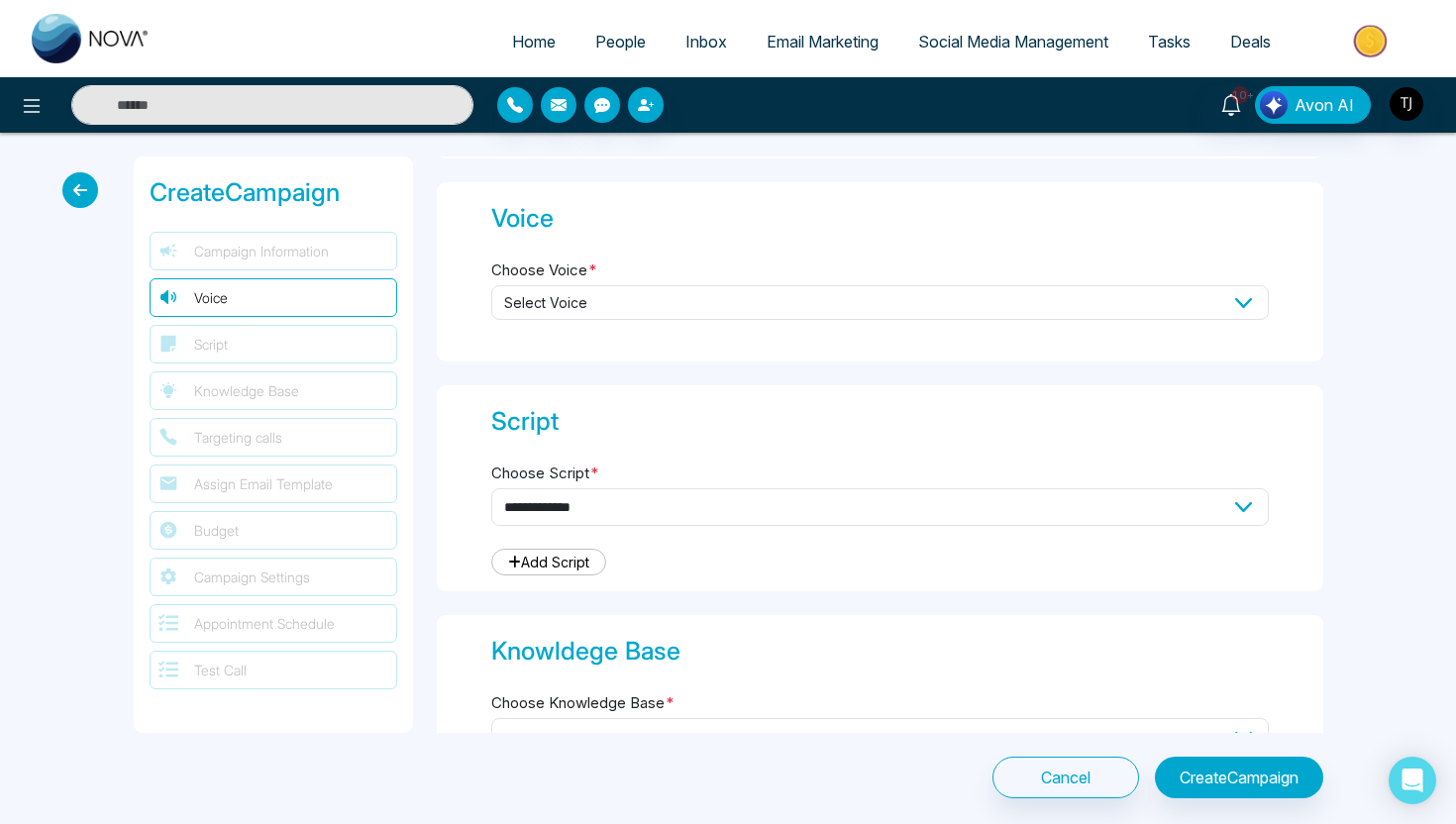 click on "Select Voice" at bounding box center [880, 302] 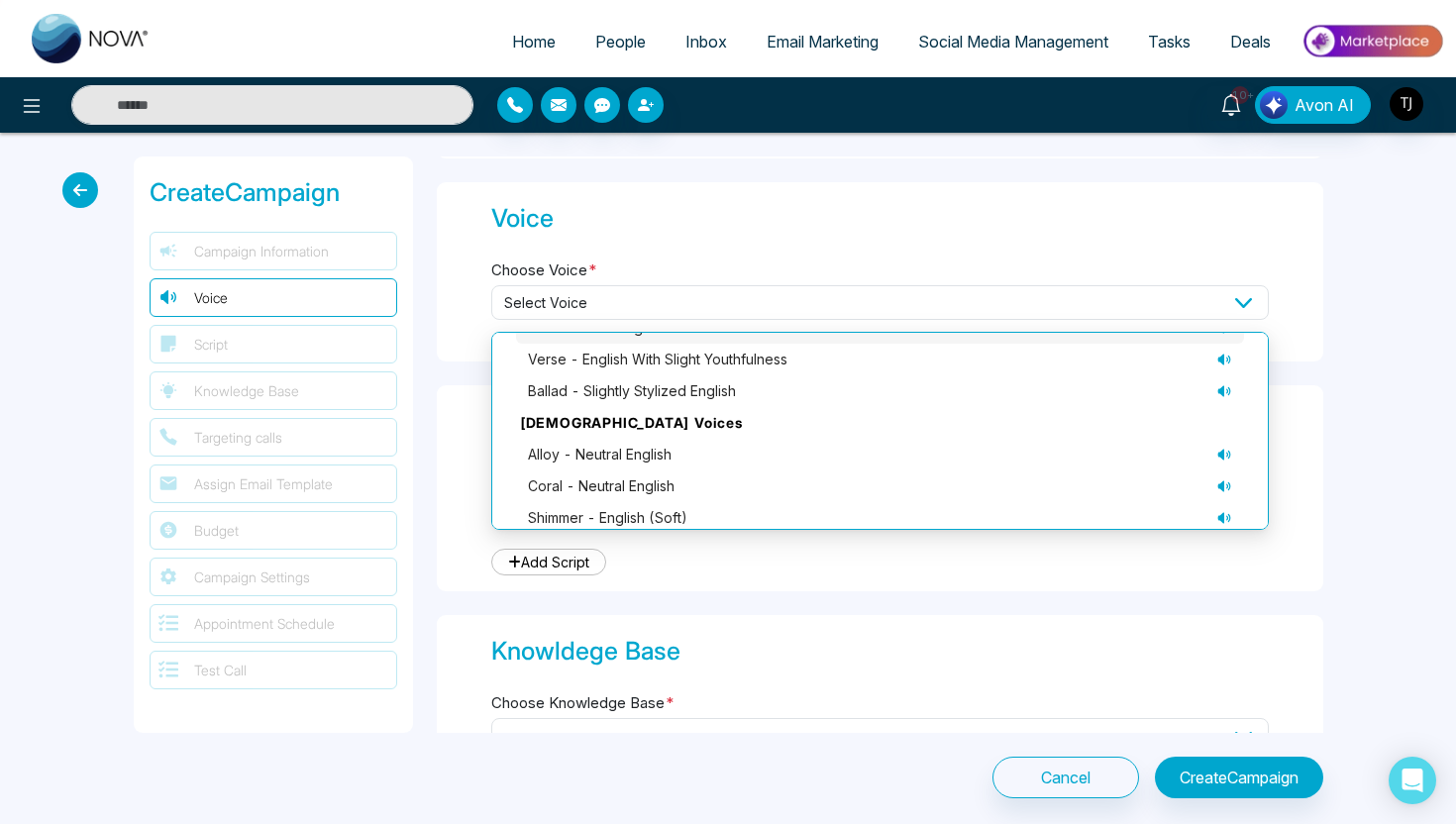 scroll, scrollTop: 137, scrollLeft: 0, axis: vertical 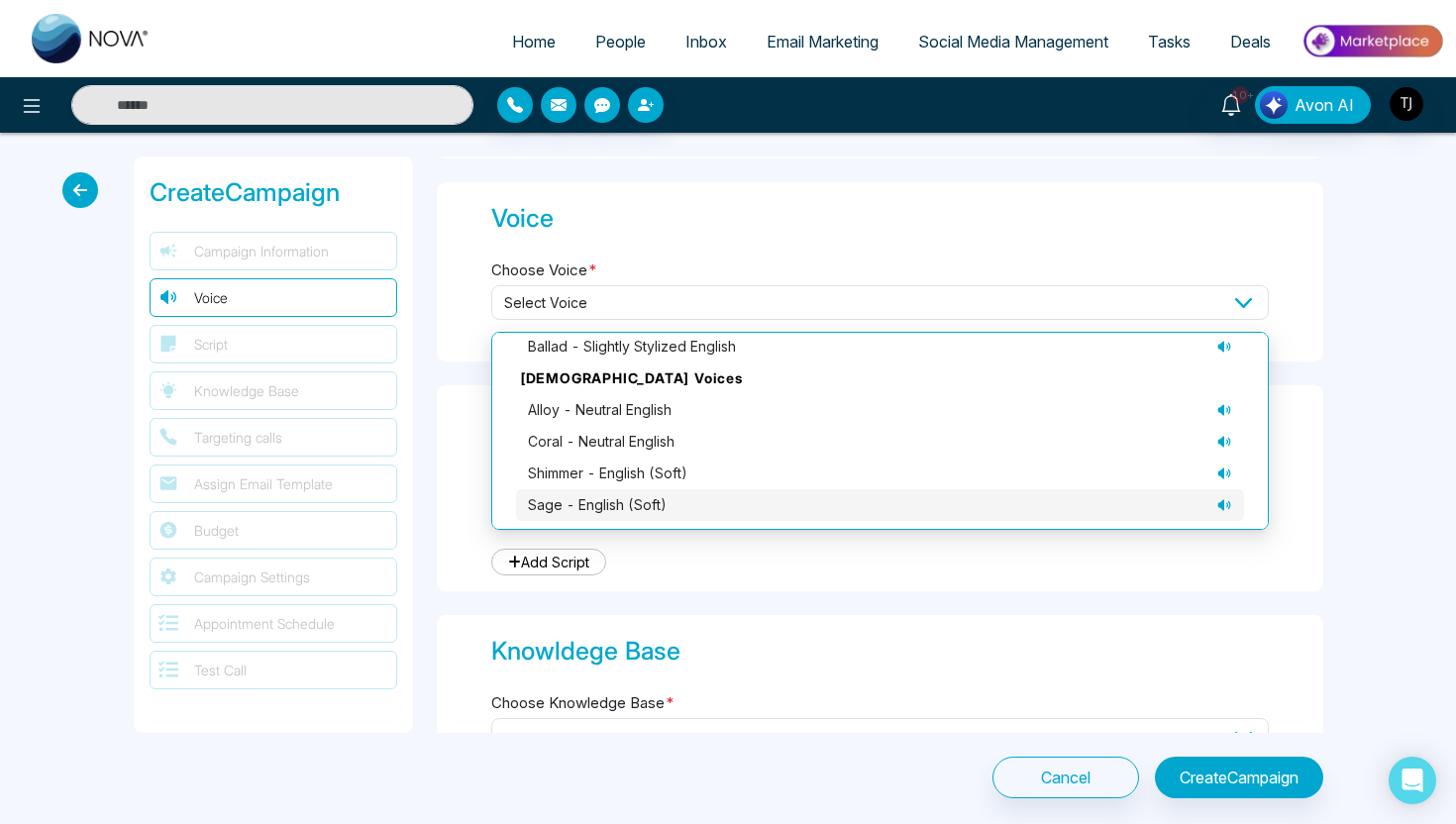 click on "sage - English (soft)" at bounding box center [597, 505] 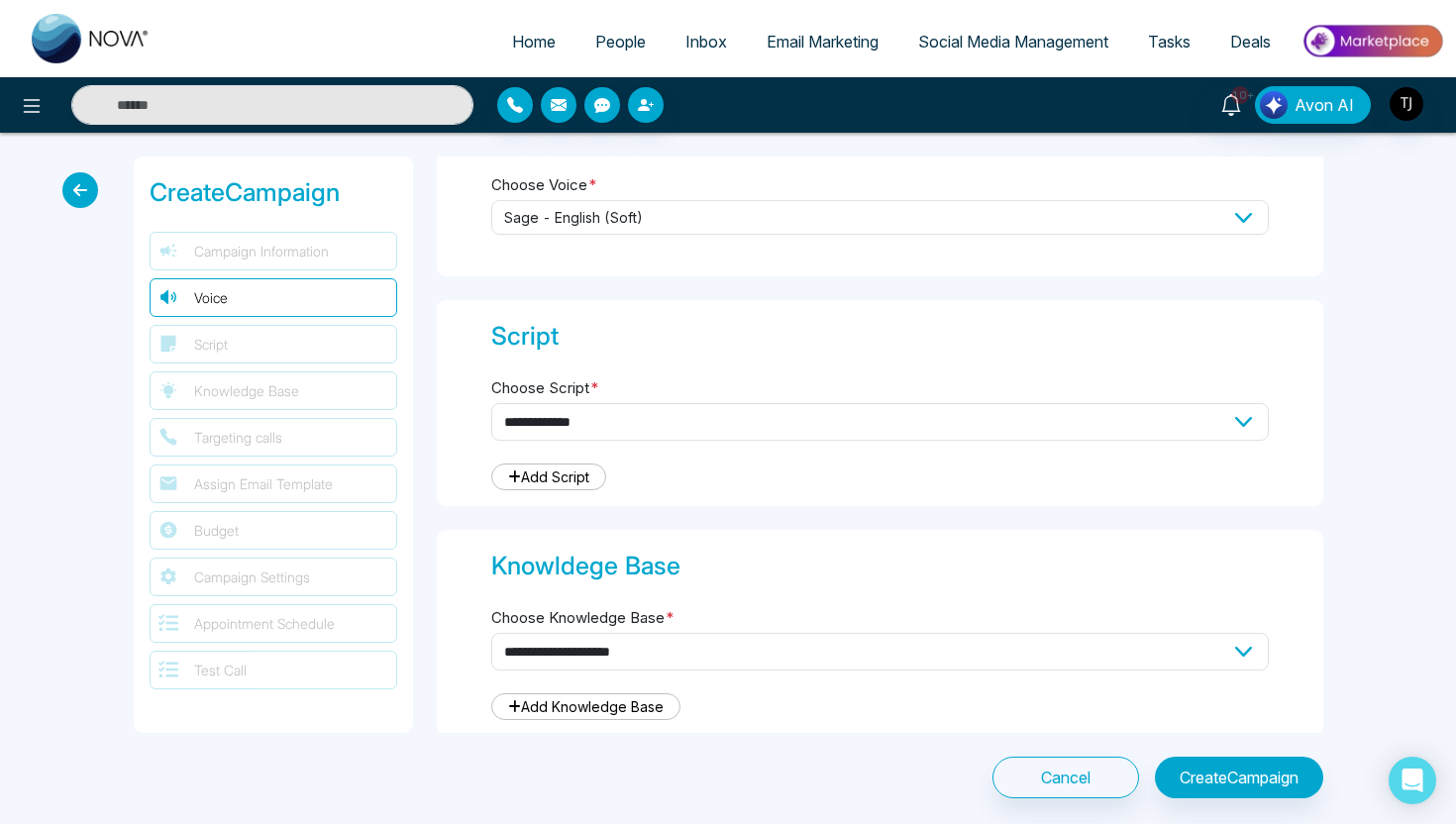 scroll, scrollTop: 462, scrollLeft: 0, axis: vertical 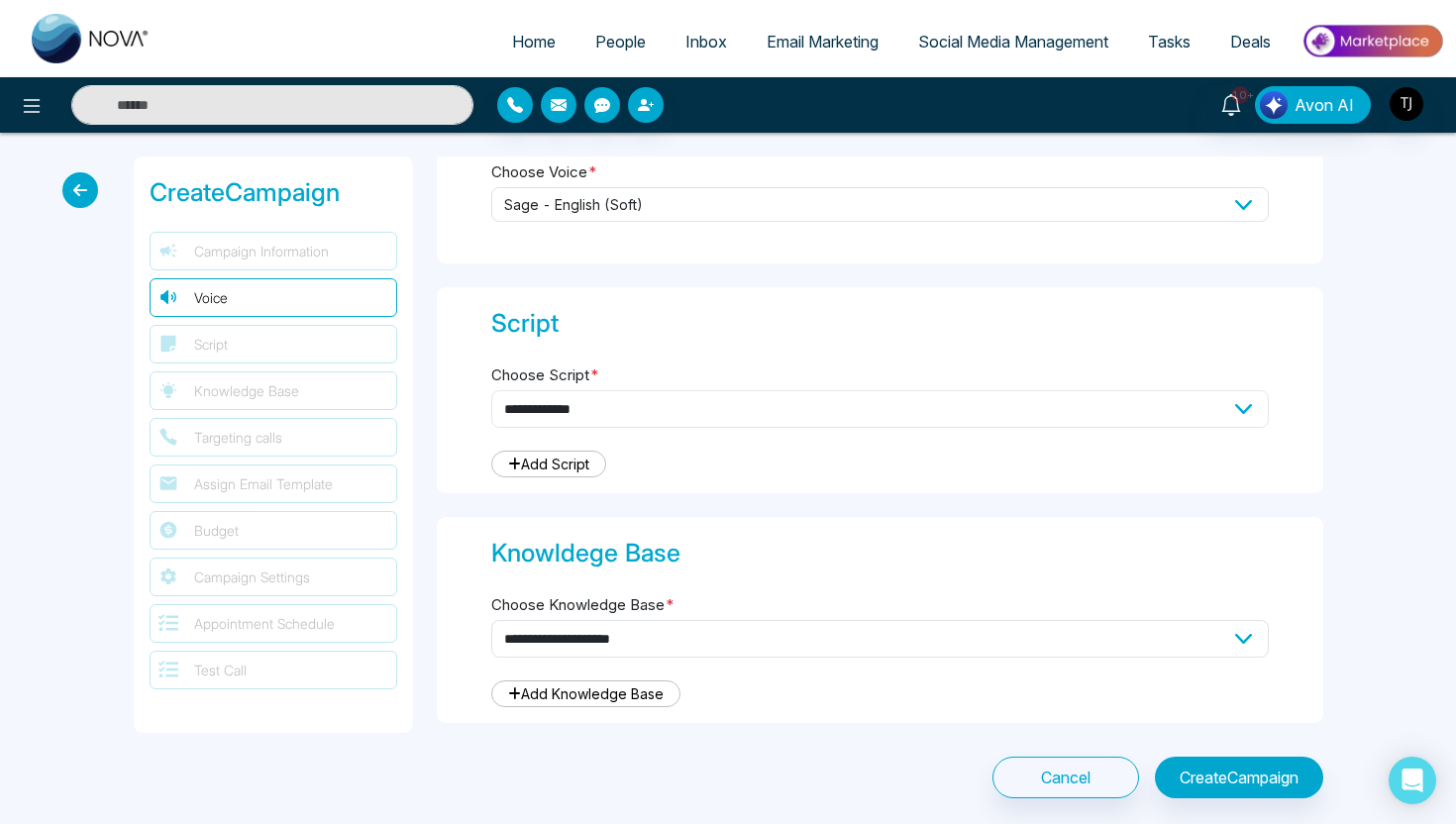 click on "**********" at bounding box center [880, 409] 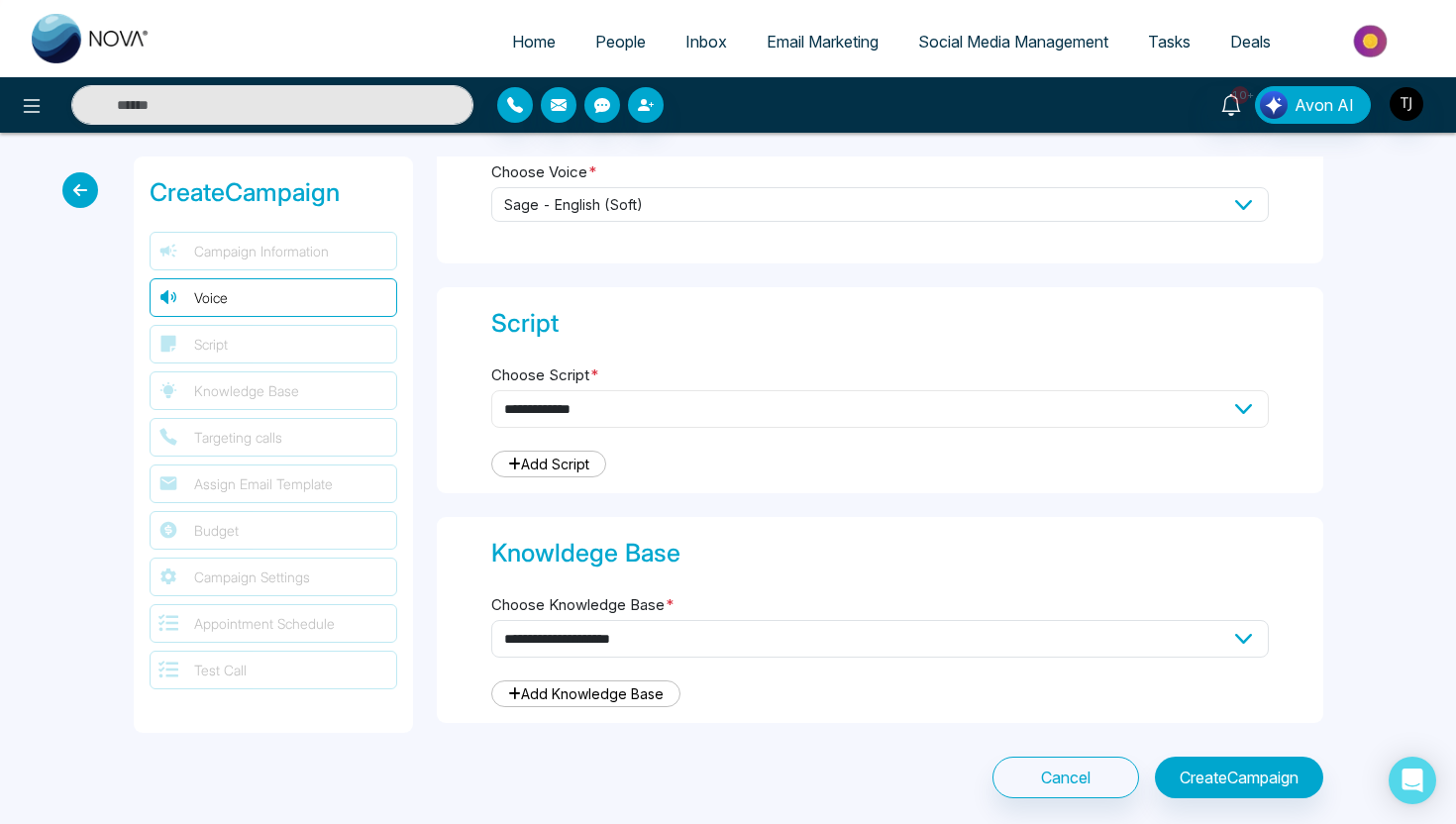 select on "**" 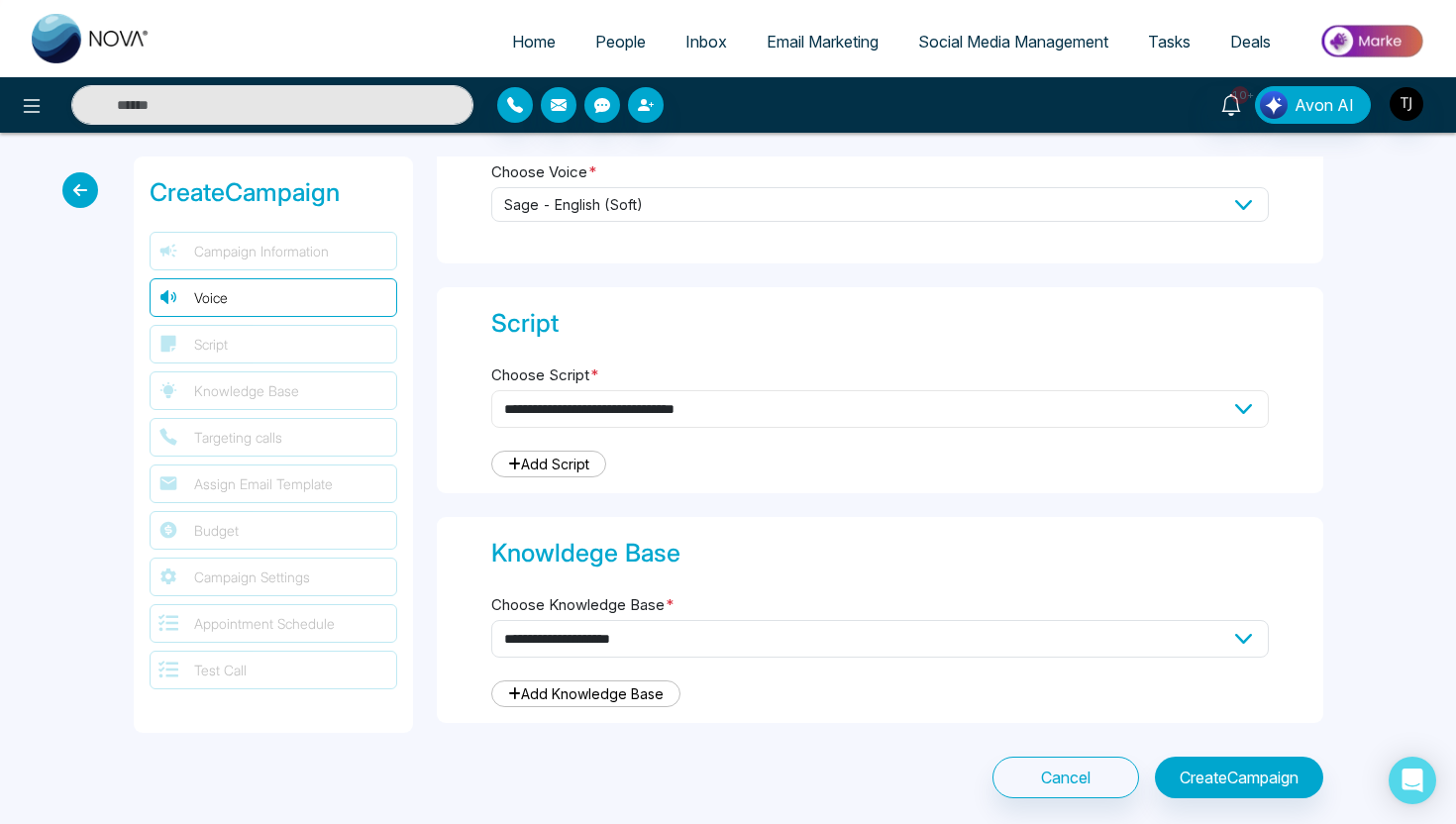 type on "**********" 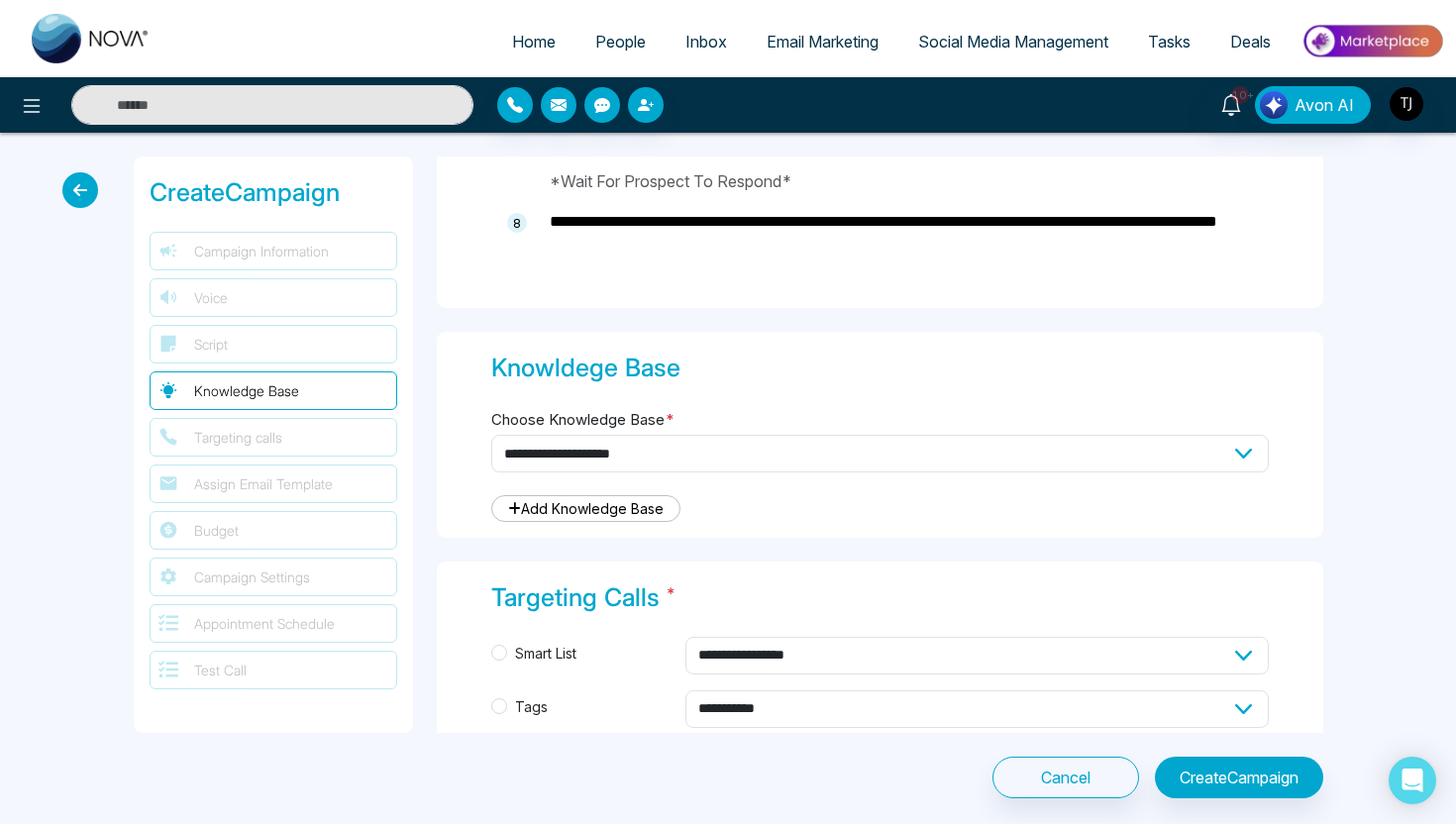 scroll, scrollTop: 1756, scrollLeft: 0, axis: vertical 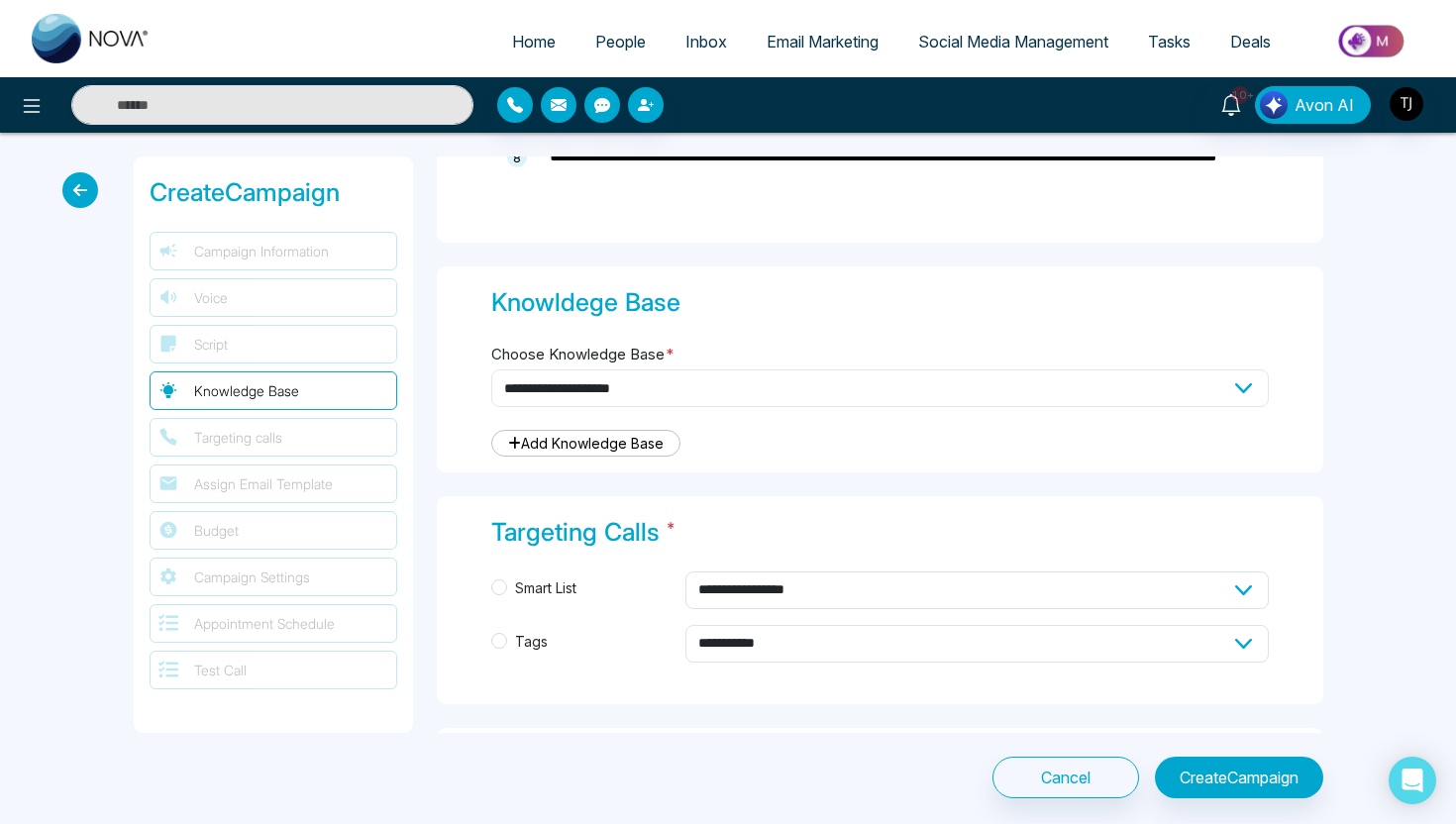 click on "**********" at bounding box center [880, 388] 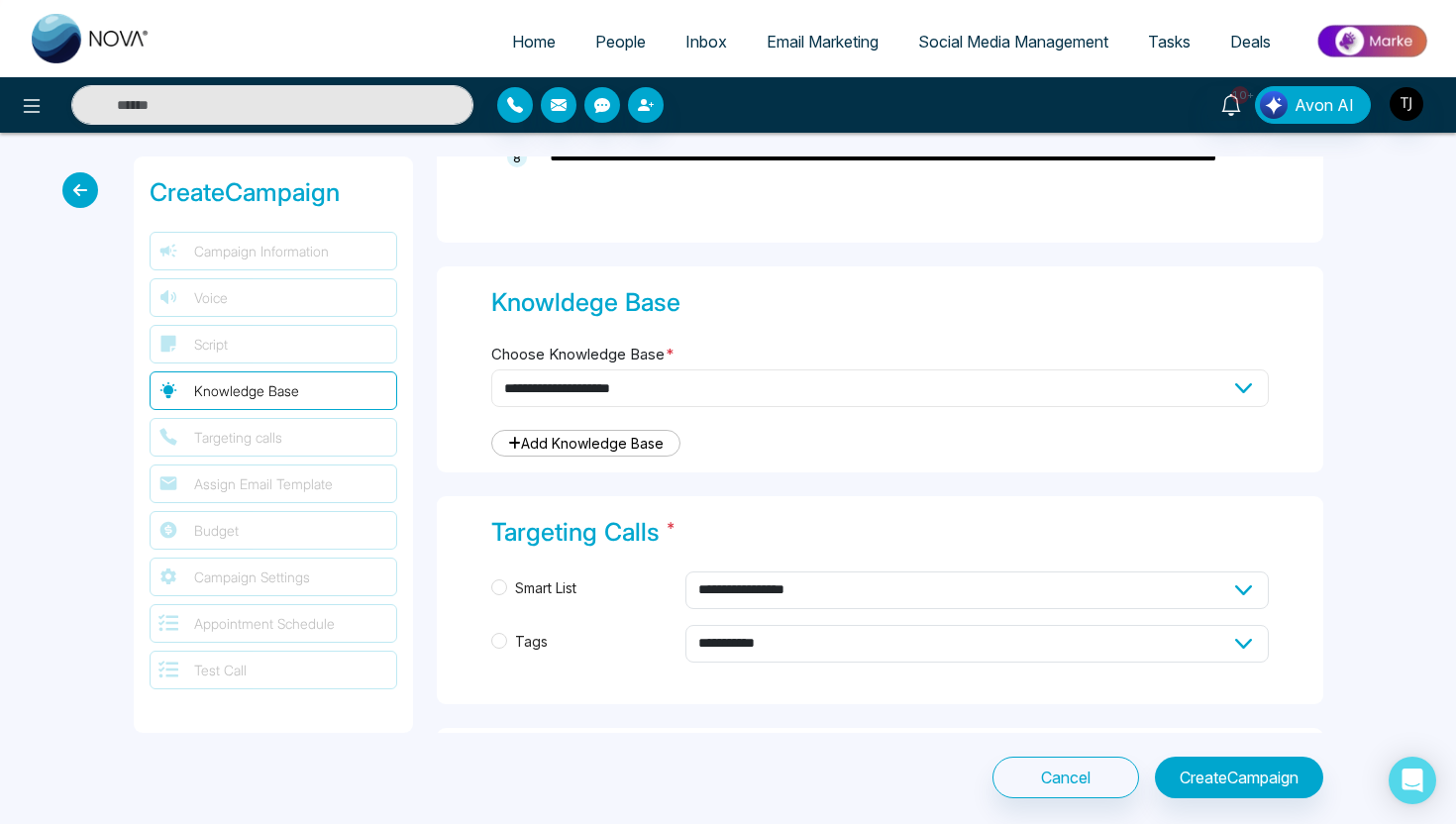 select on "***" 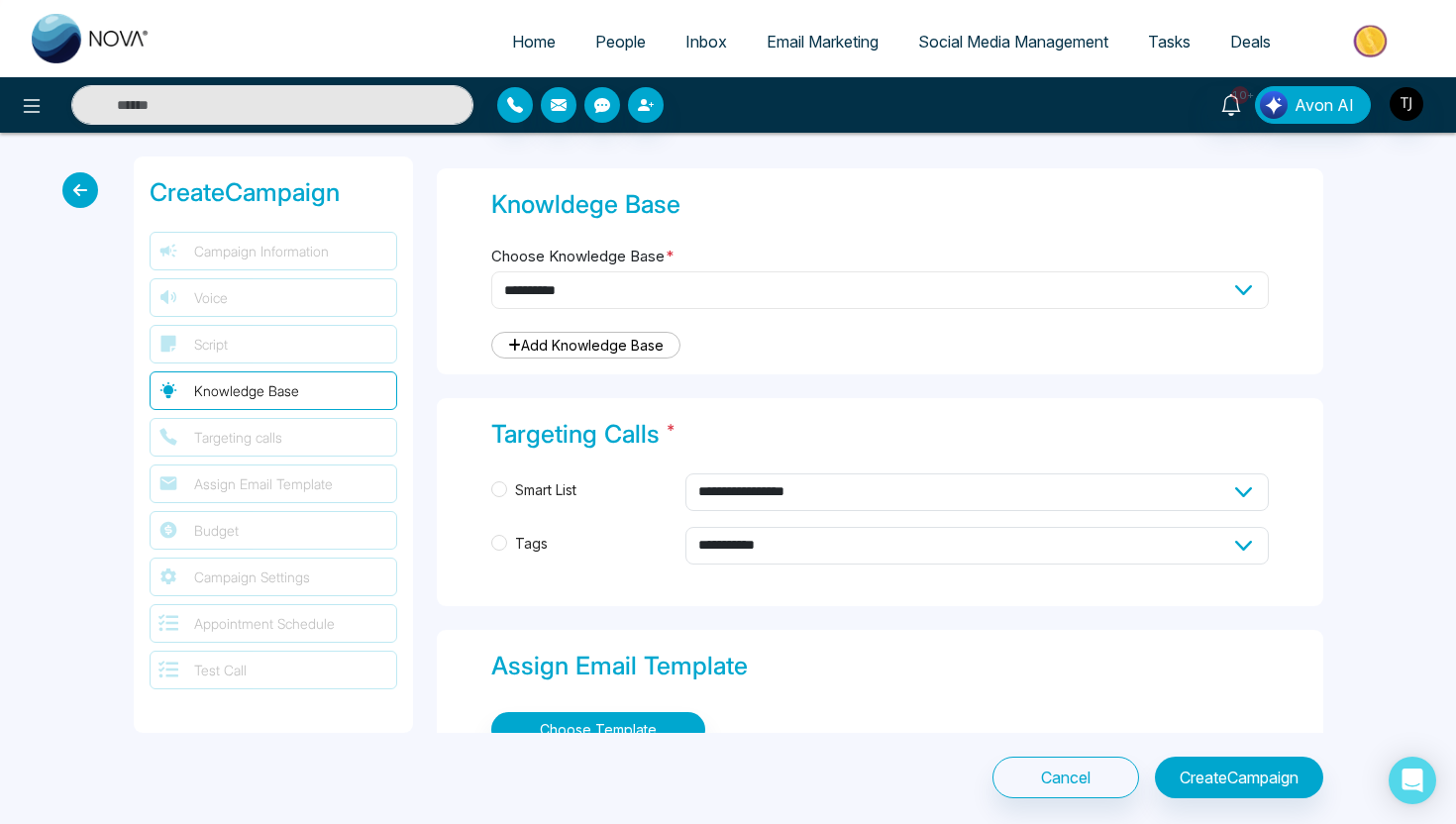 scroll, scrollTop: 1862, scrollLeft: 0, axis: vertical 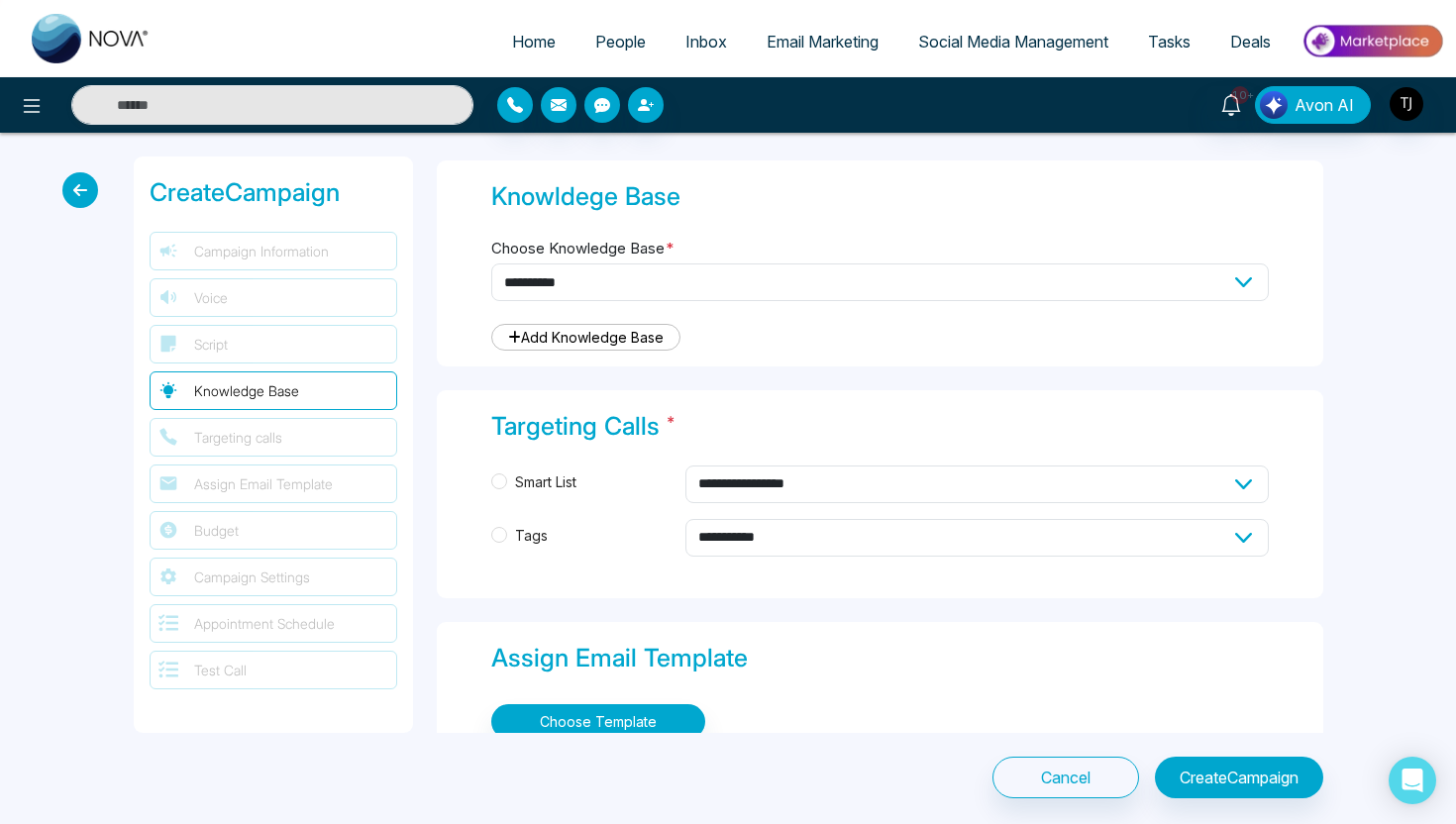 click on "Smart List" at bounding box center (546, 482) 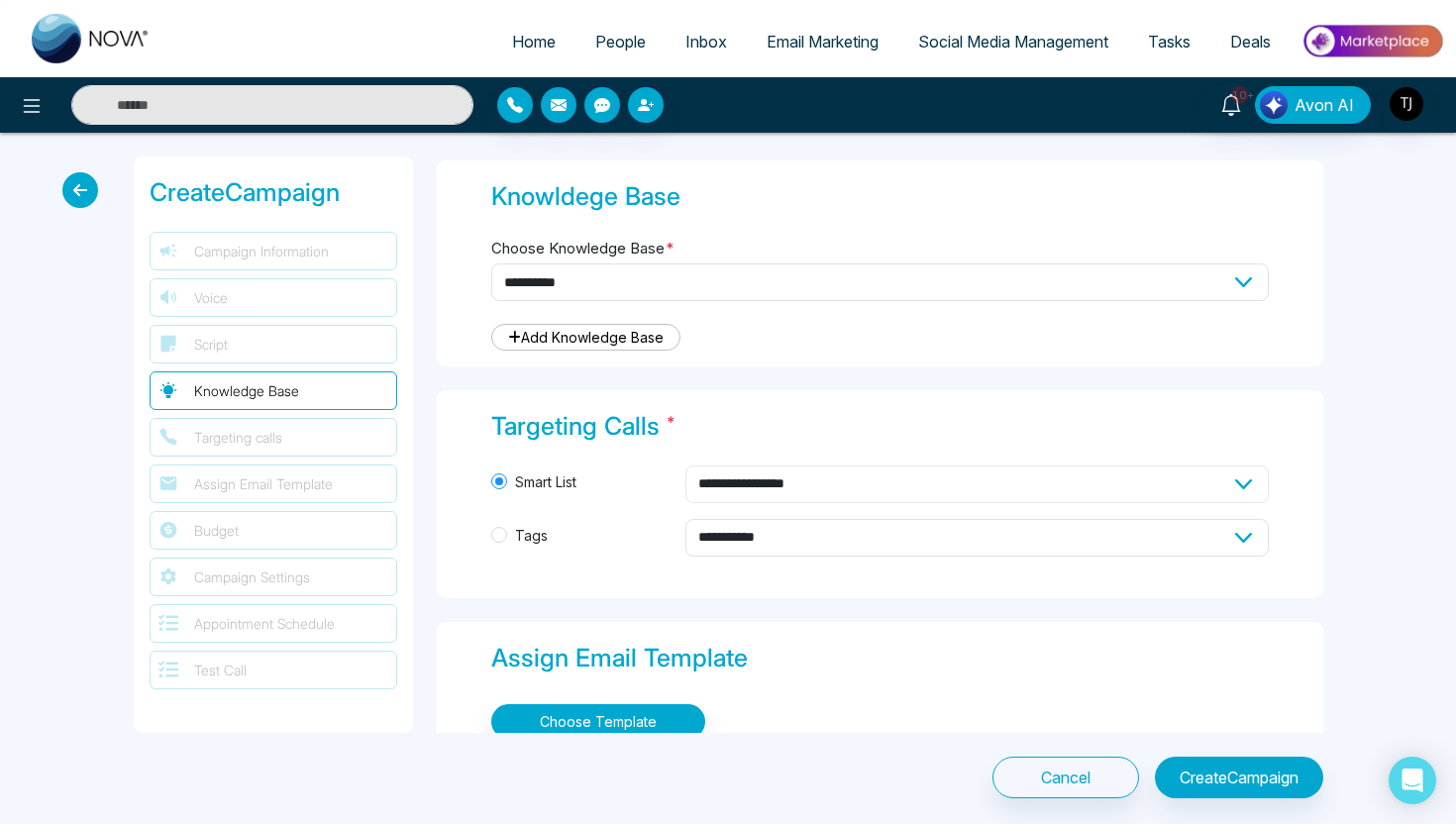 click on "**********" at bounding box center [977, 484] 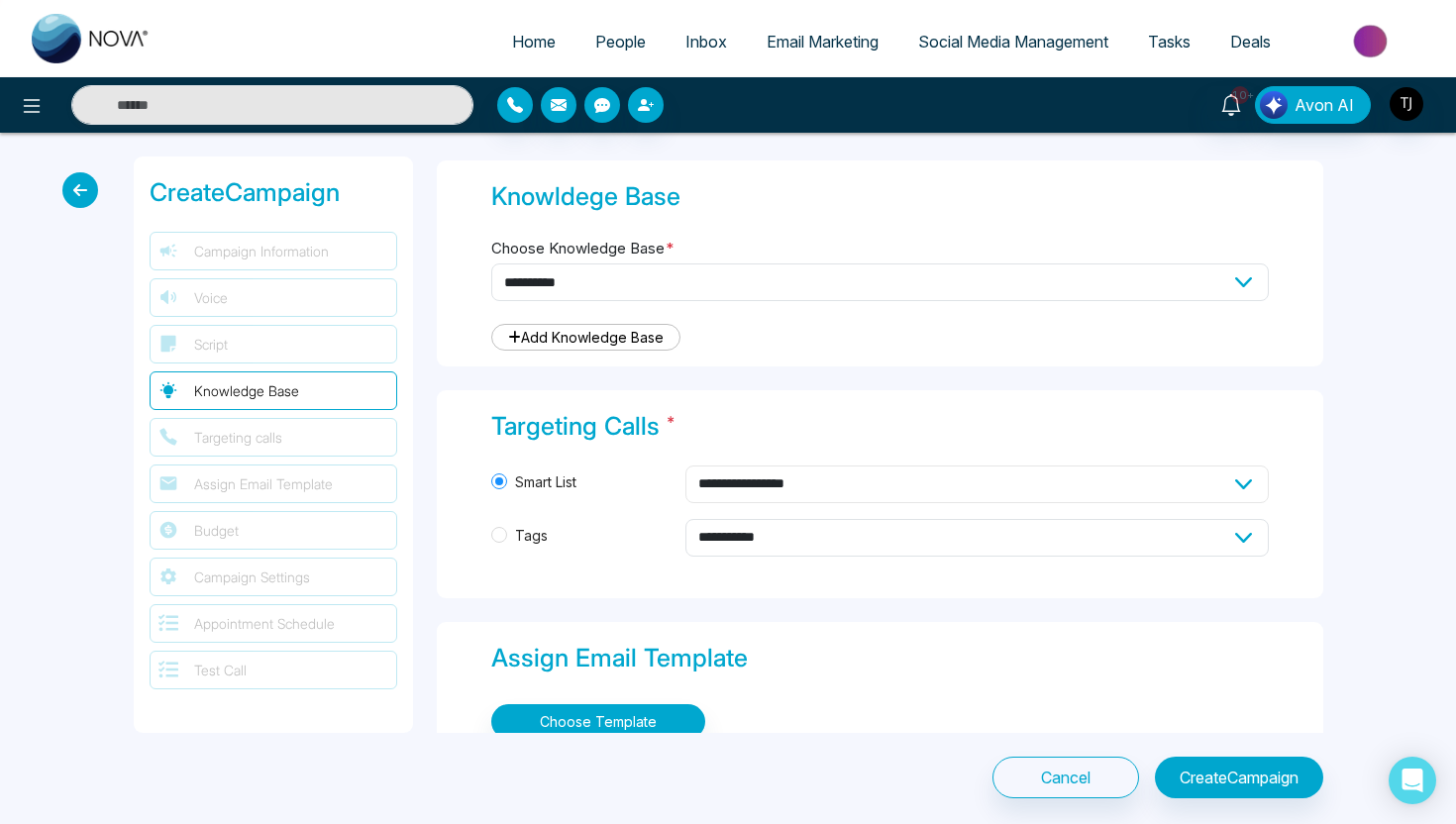 select on "****" 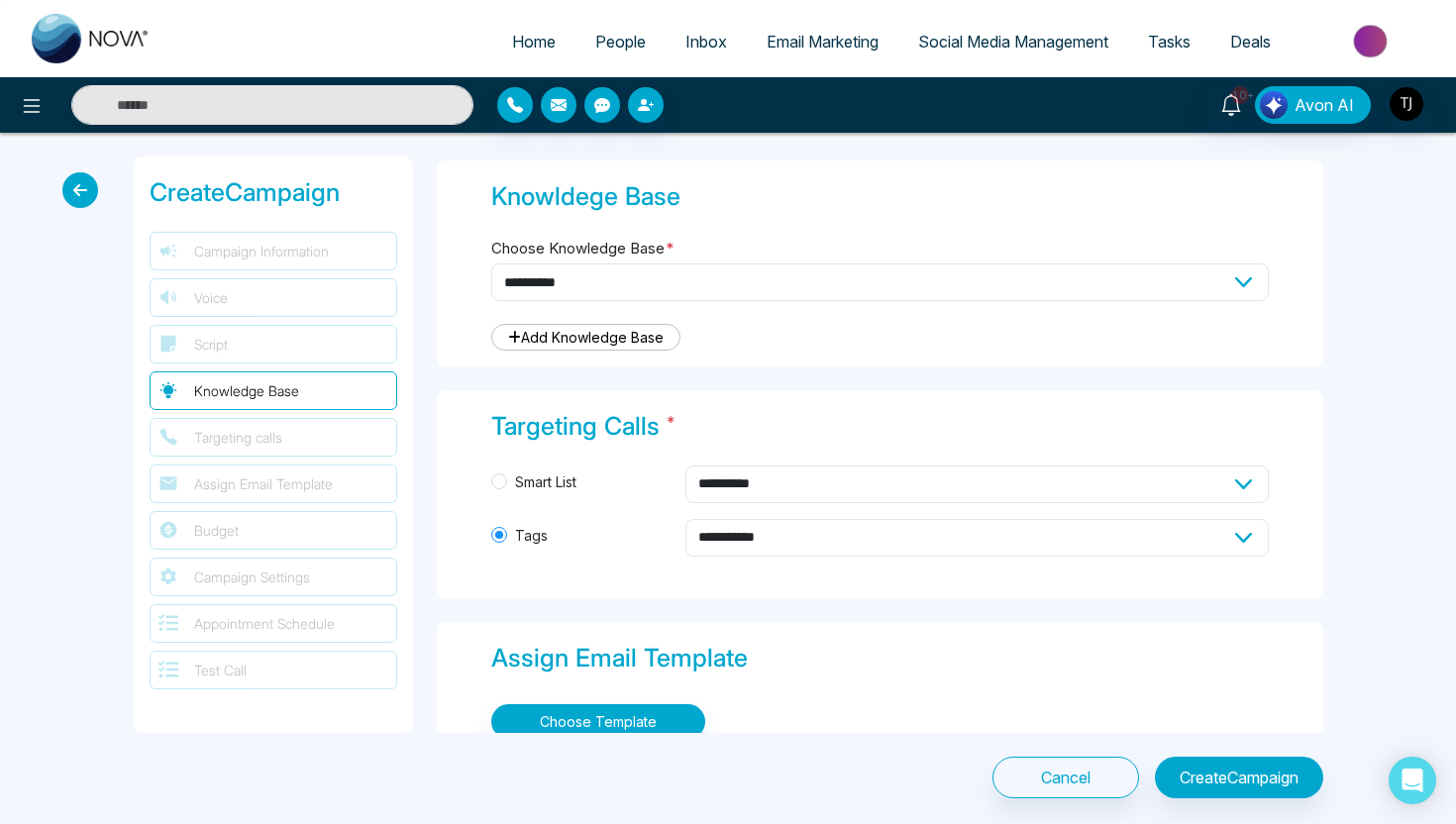 click on "**********" at bounding box center (977, 538) 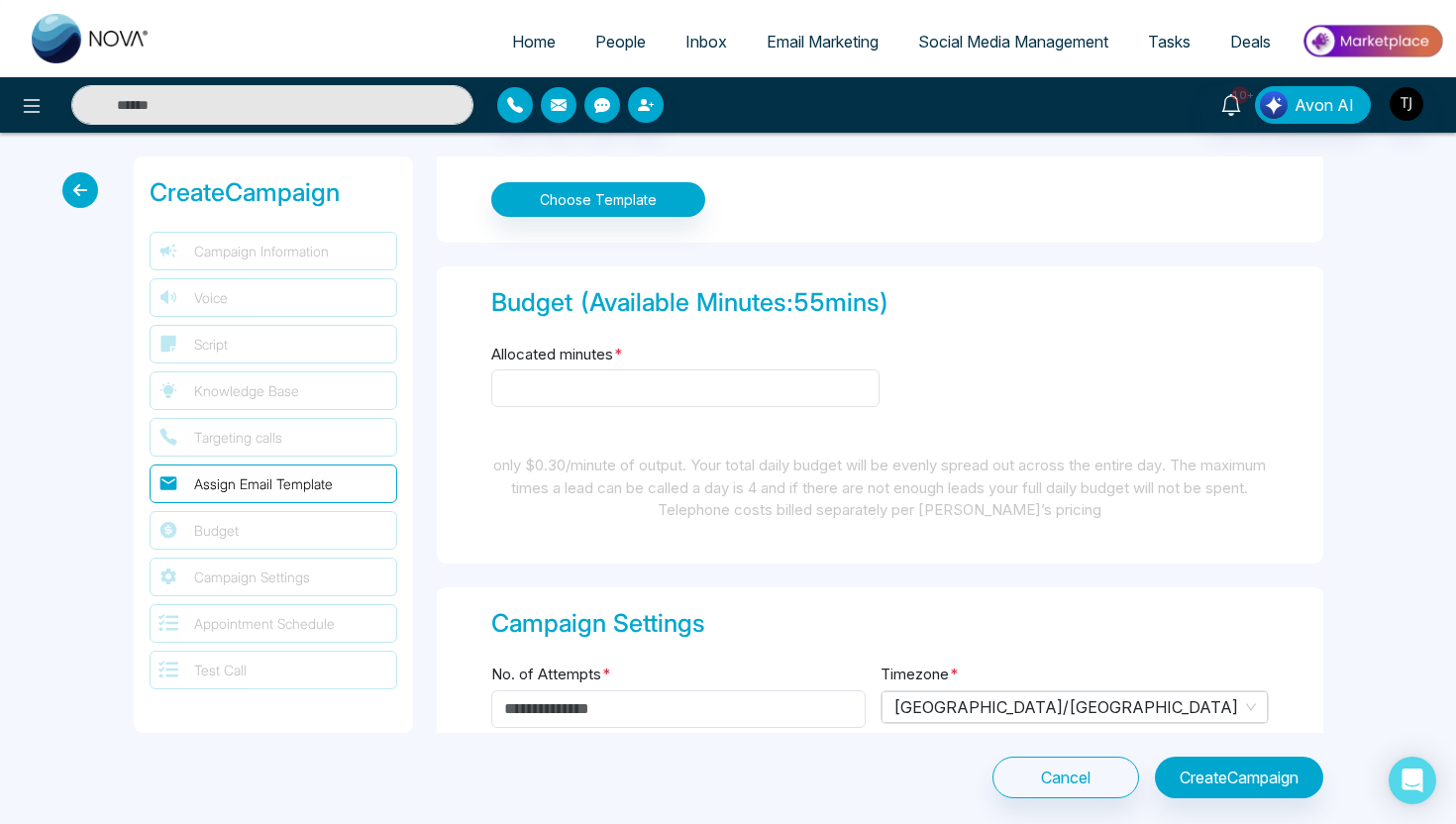 scroll, scrollTop: 2386, scrollLeft: 0, axis: vertical 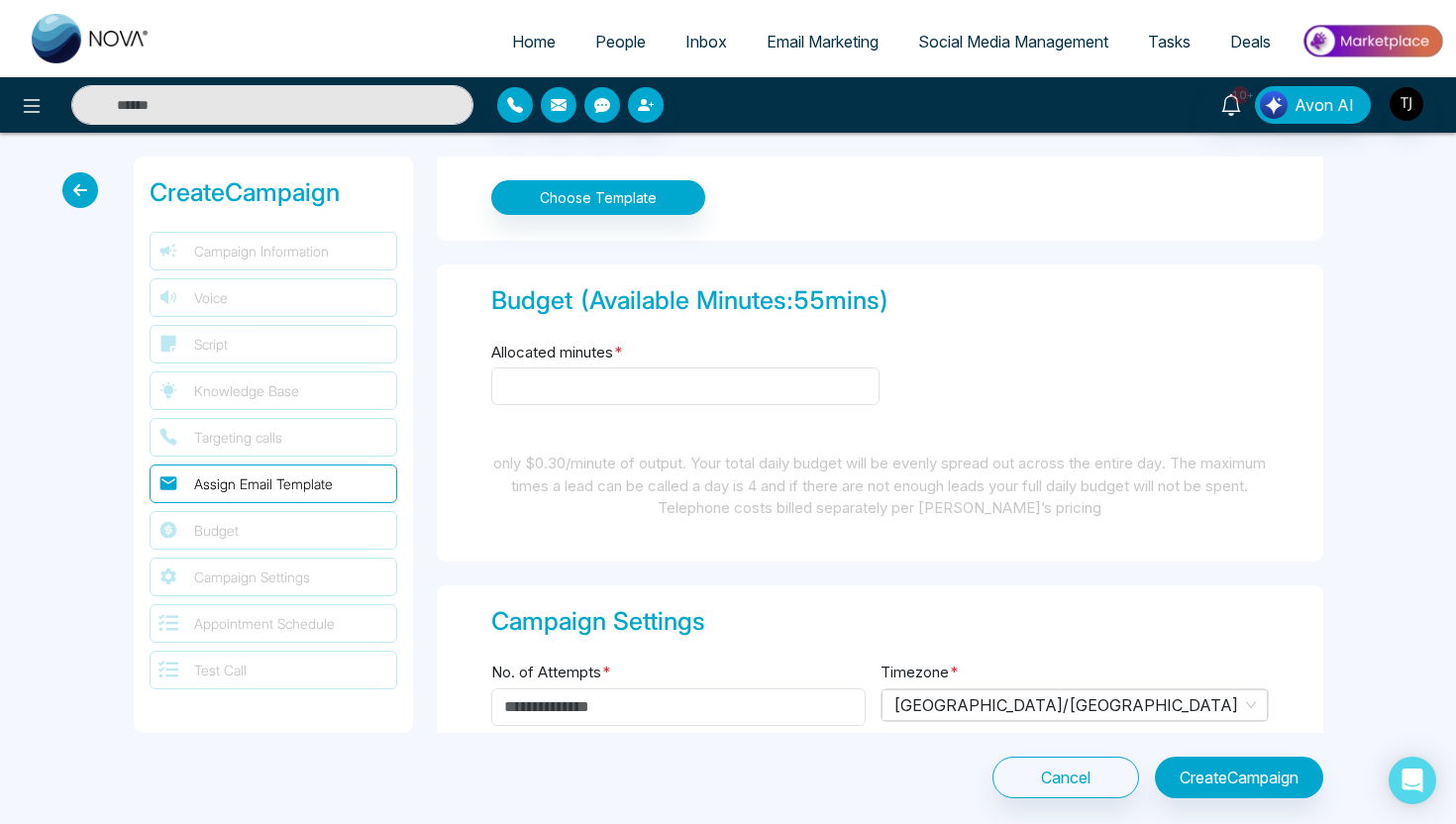 drag, startPoint x: 492, startPoint y: 290, endPoint x: 907, endPoint y: 302, distance: 415.1735 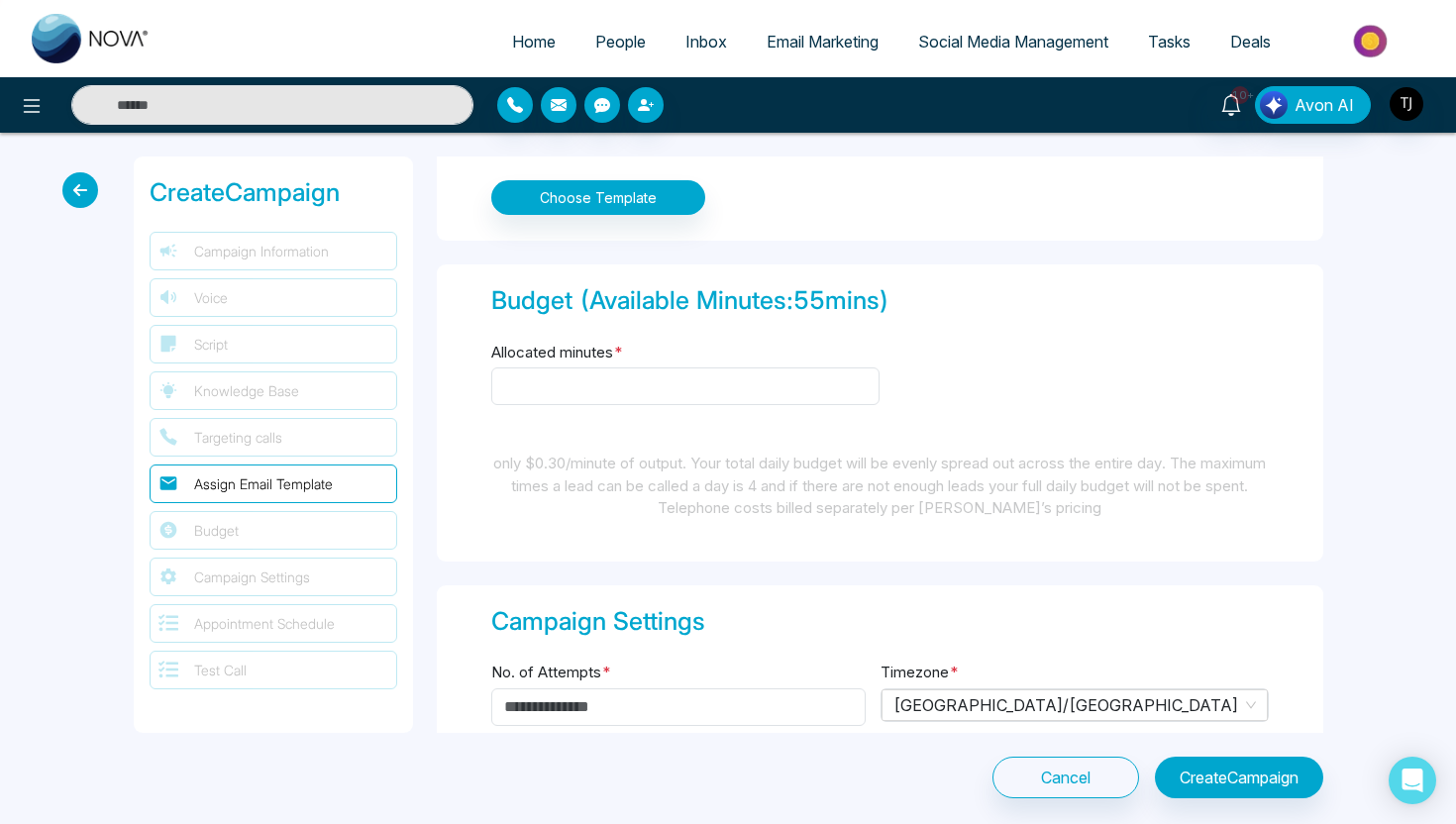 click on "Budget (Available Minutes:  55  mins)" at bounding box center [880, 301] 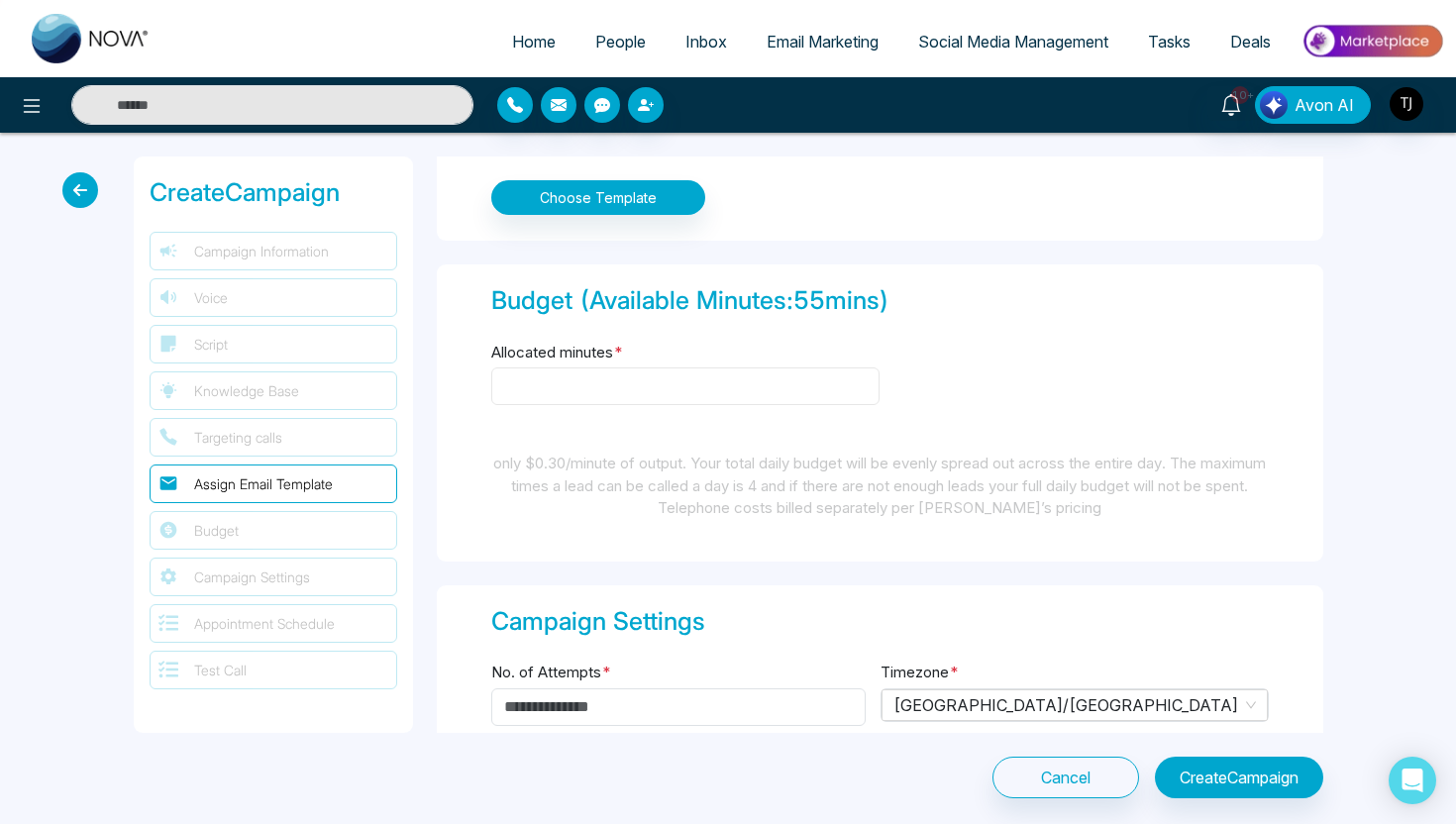 click on "Allocated minutes  *" at bounding box center (685, 386) 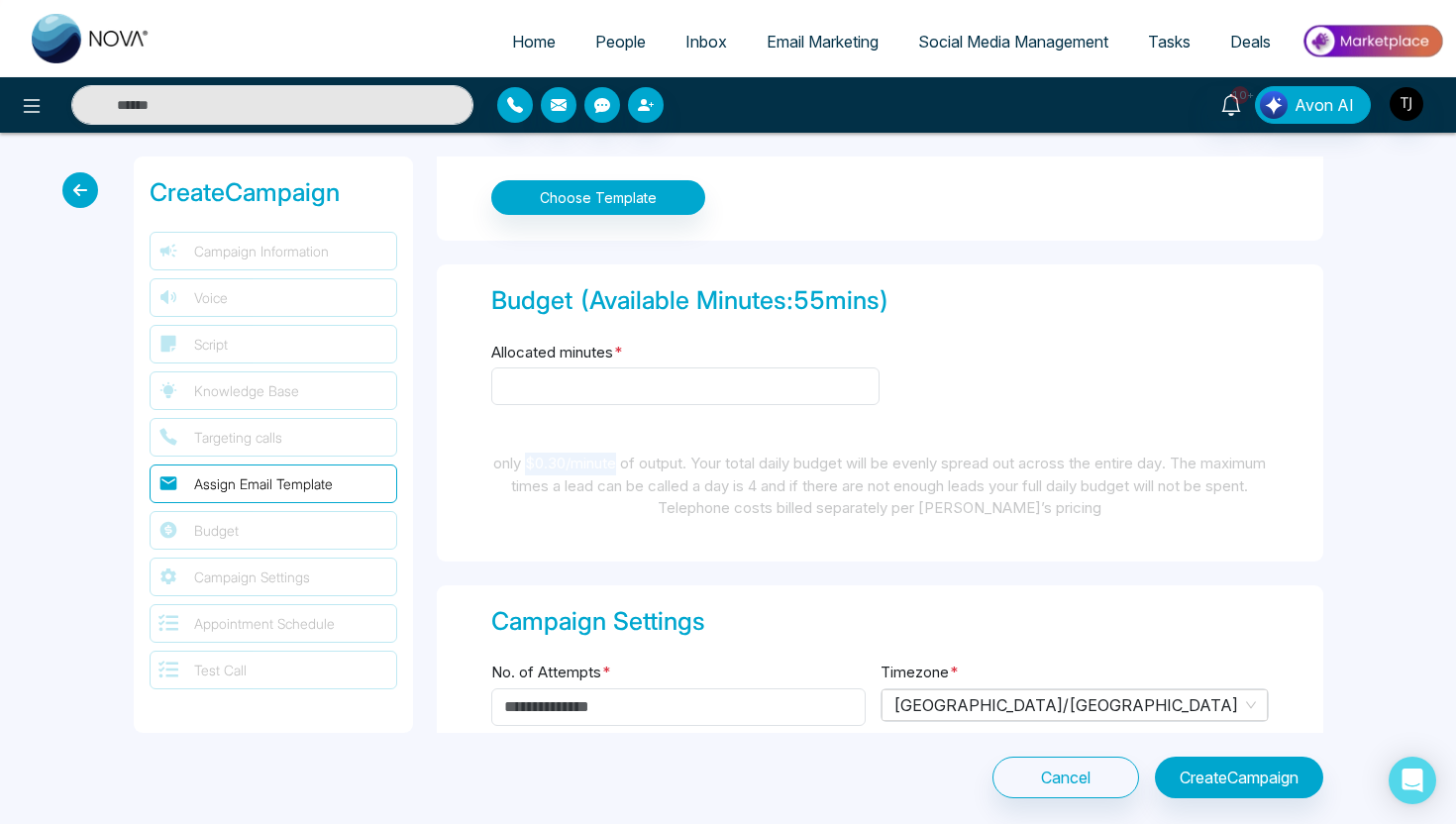 drag, startPoint x: 555, startPoint y: 456, endPoint x: 649, endPoint y: 459, distance: 94.04786 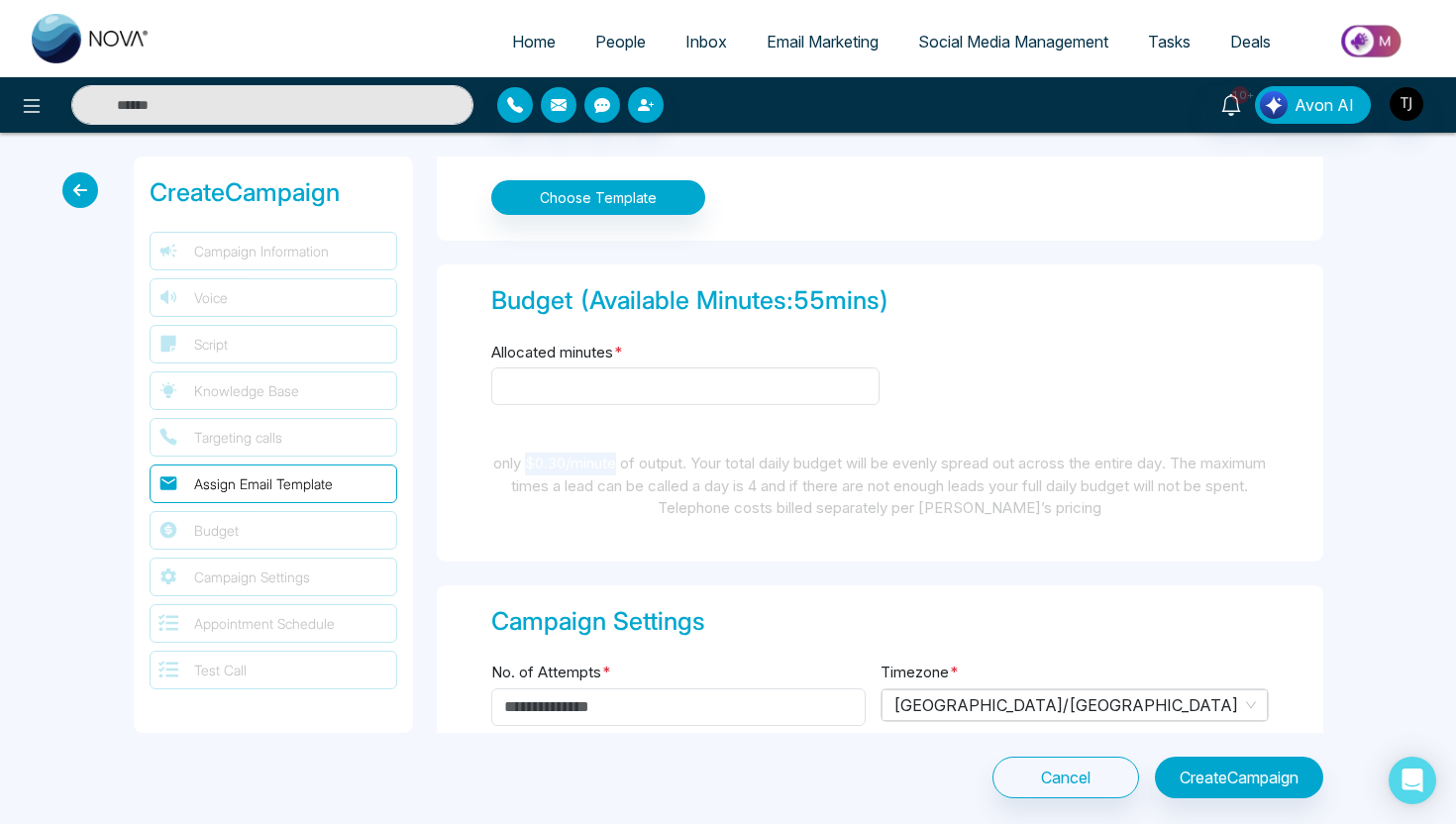 click on "only $0.30/minute of output. Your total daily budget will be evenly spread out across the entire day. The maximum times a lead can be called a day is 4 and if there are not enough leads your full daily budget will not be spent. Telephone costs billed separately per [PERSON_NAME]’s pricing" at bounding box center [880, 486] 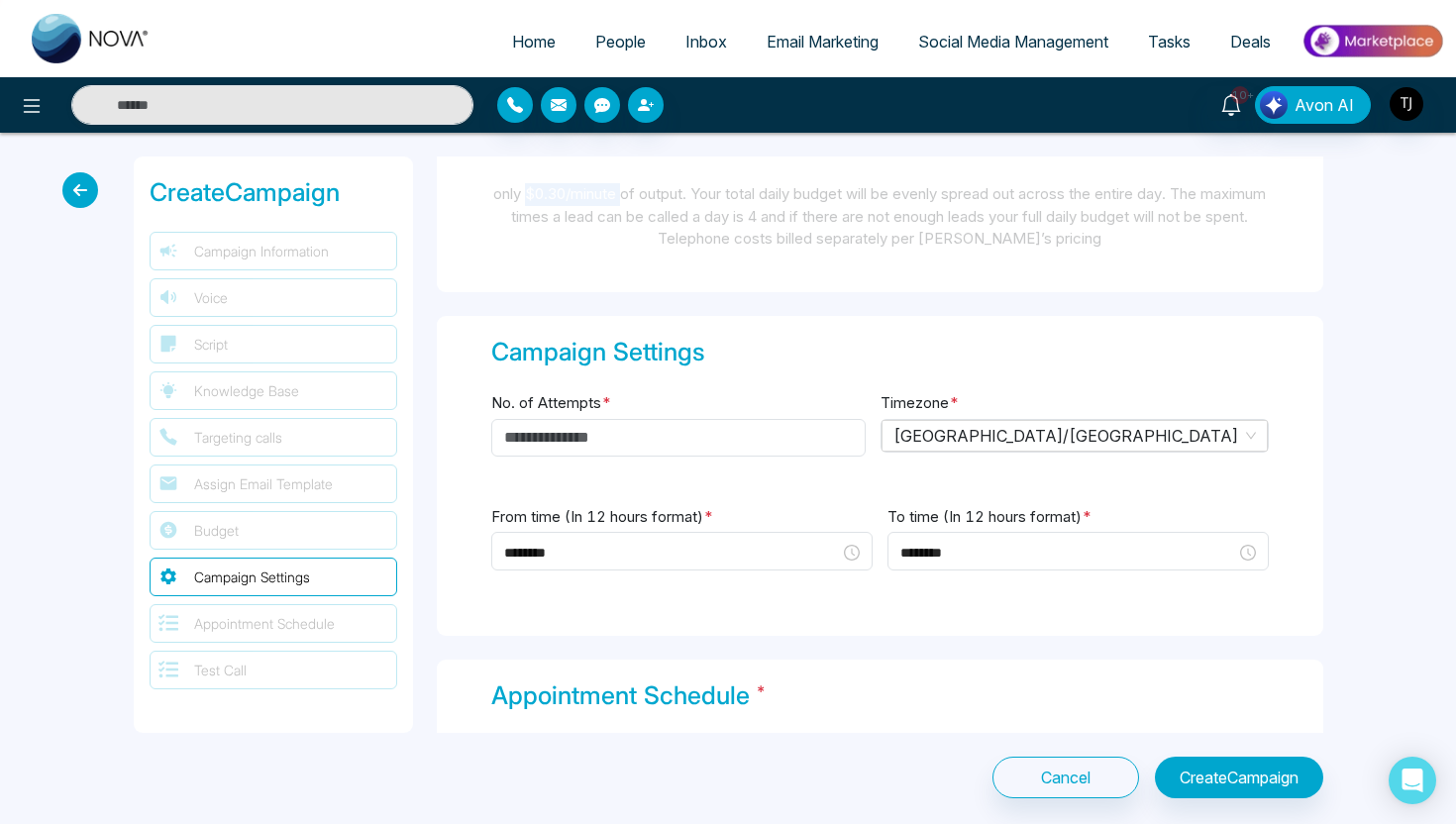 scroll, scrollTop: 2697, scrollLeft: 0, axis: vertical 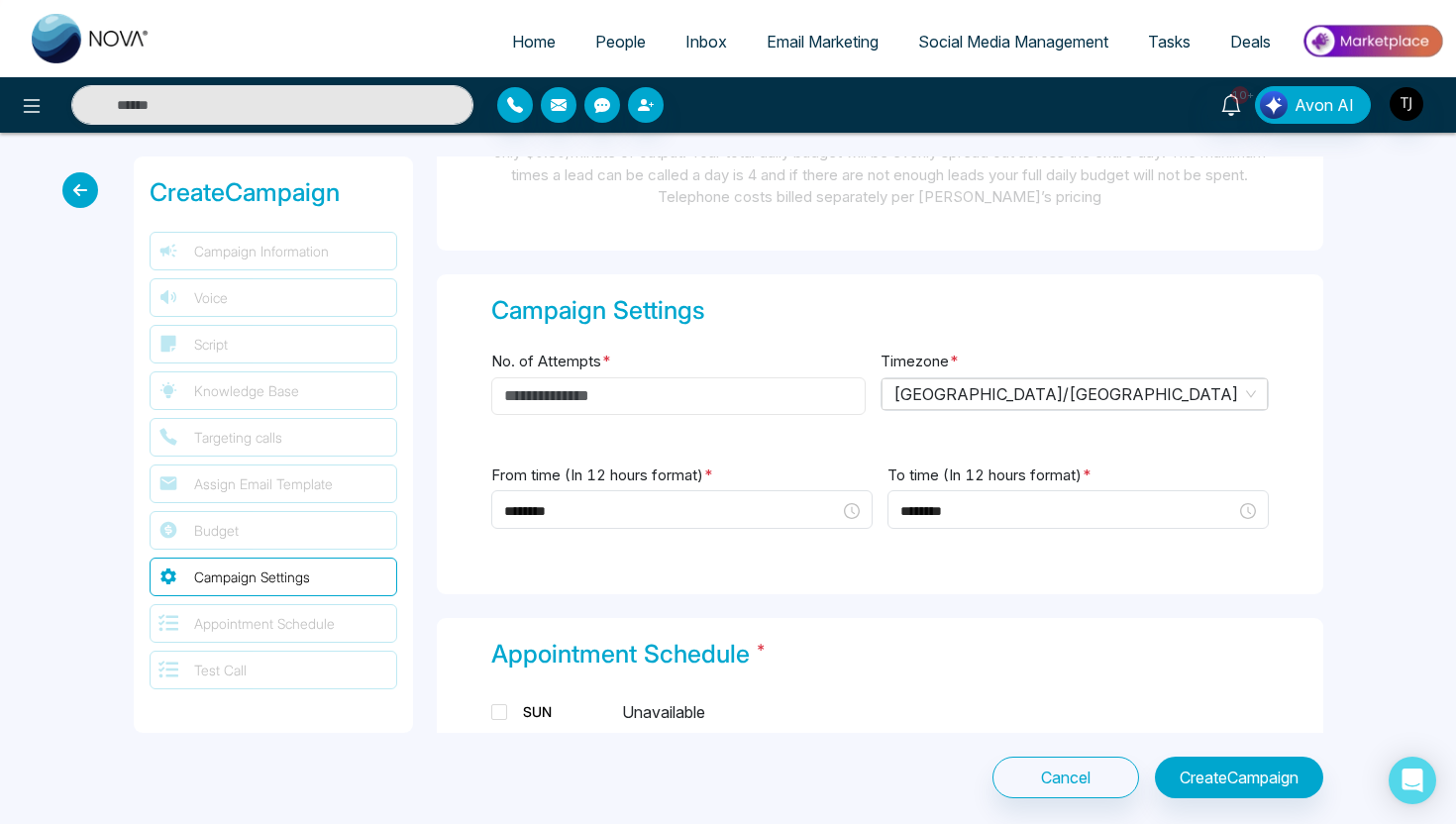 click on "No. of Attempts  *" at bounding box center [678, 396] 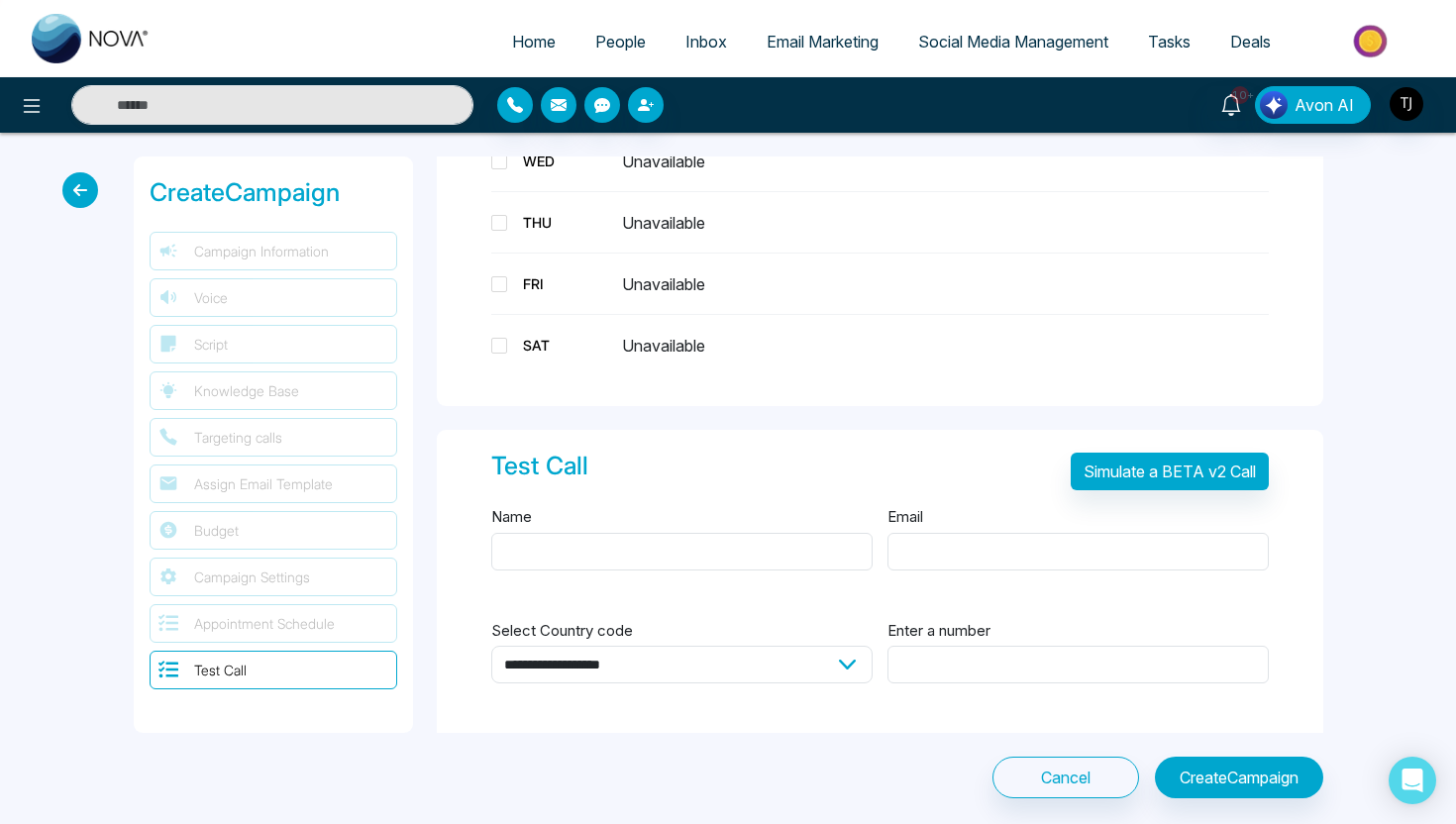 scroll, scrollTop: 3436, scrollLeft: 0, axis: vertical 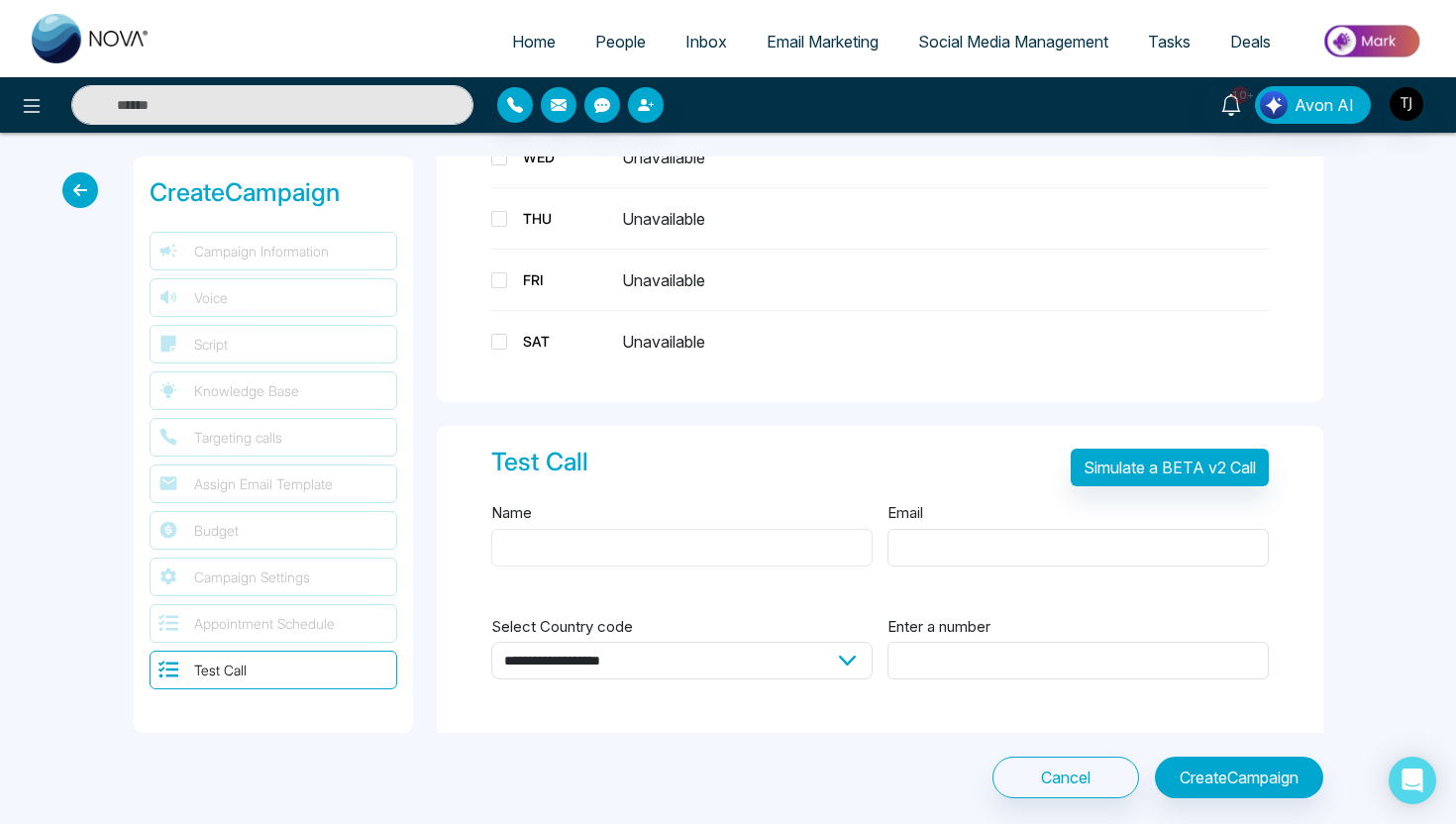 click on "Name" at bounding box center (681, 548) 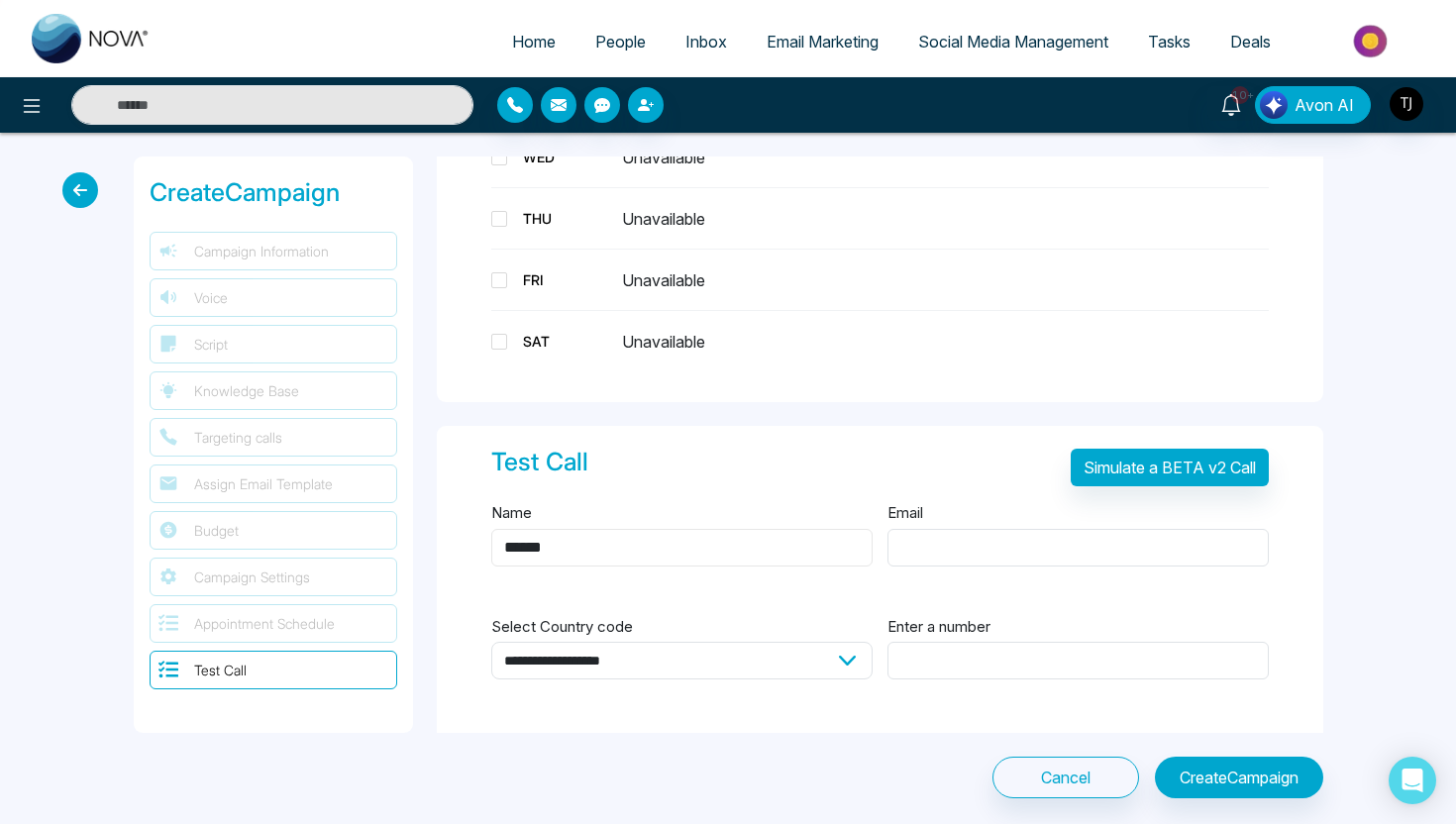 type on "******" 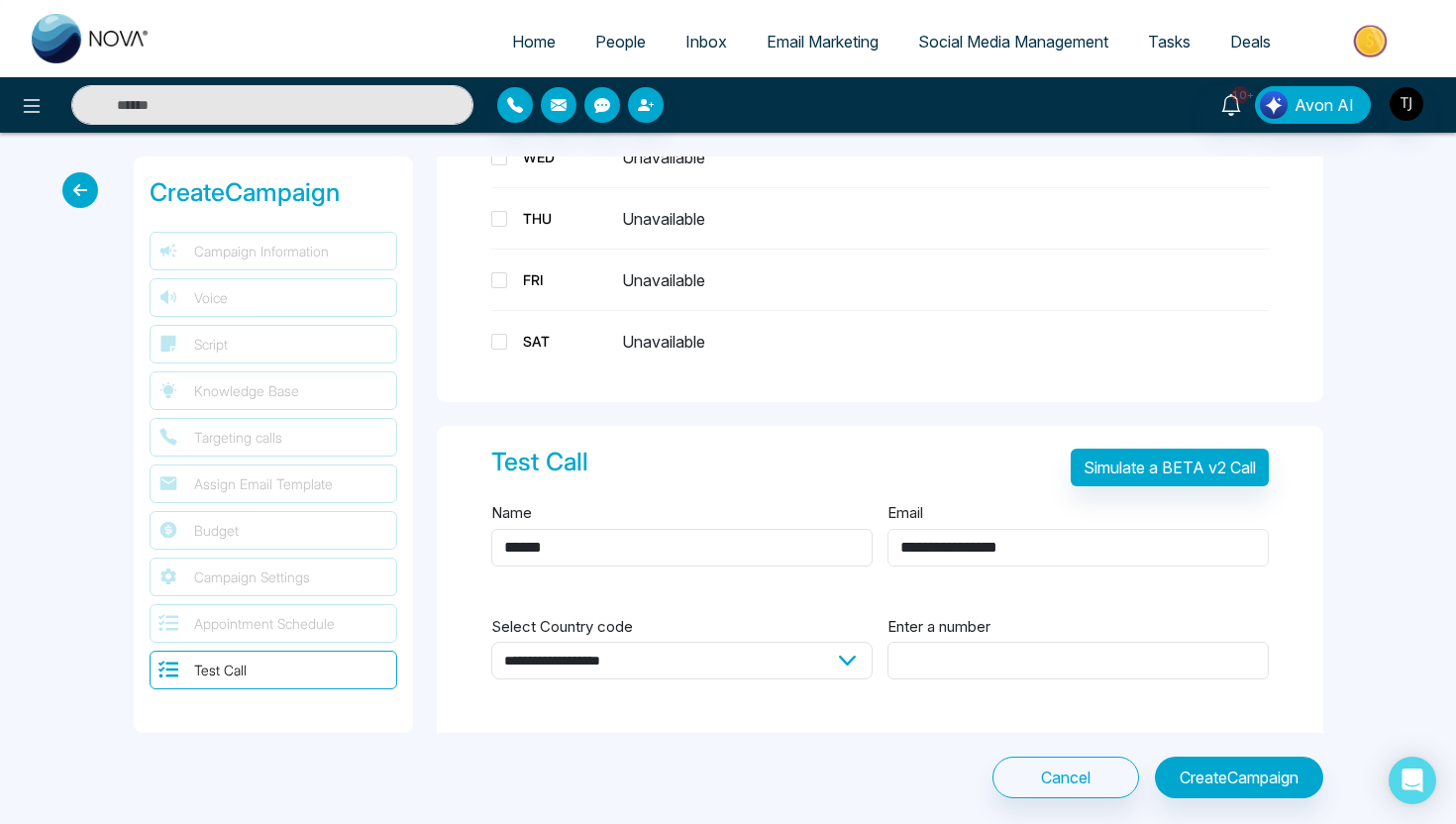 type on "**********" 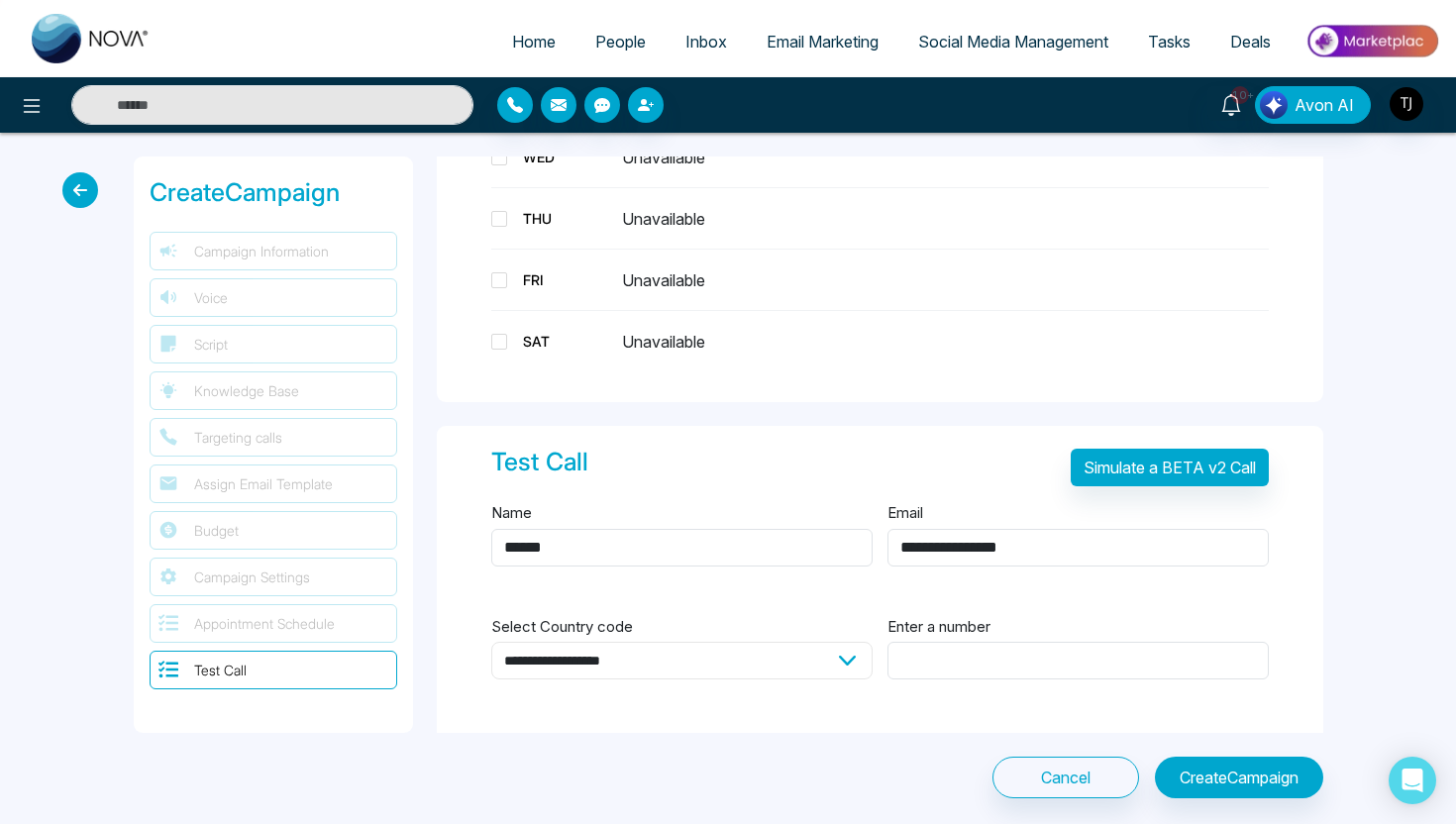click on "**********" at bounding box center [681, 661] 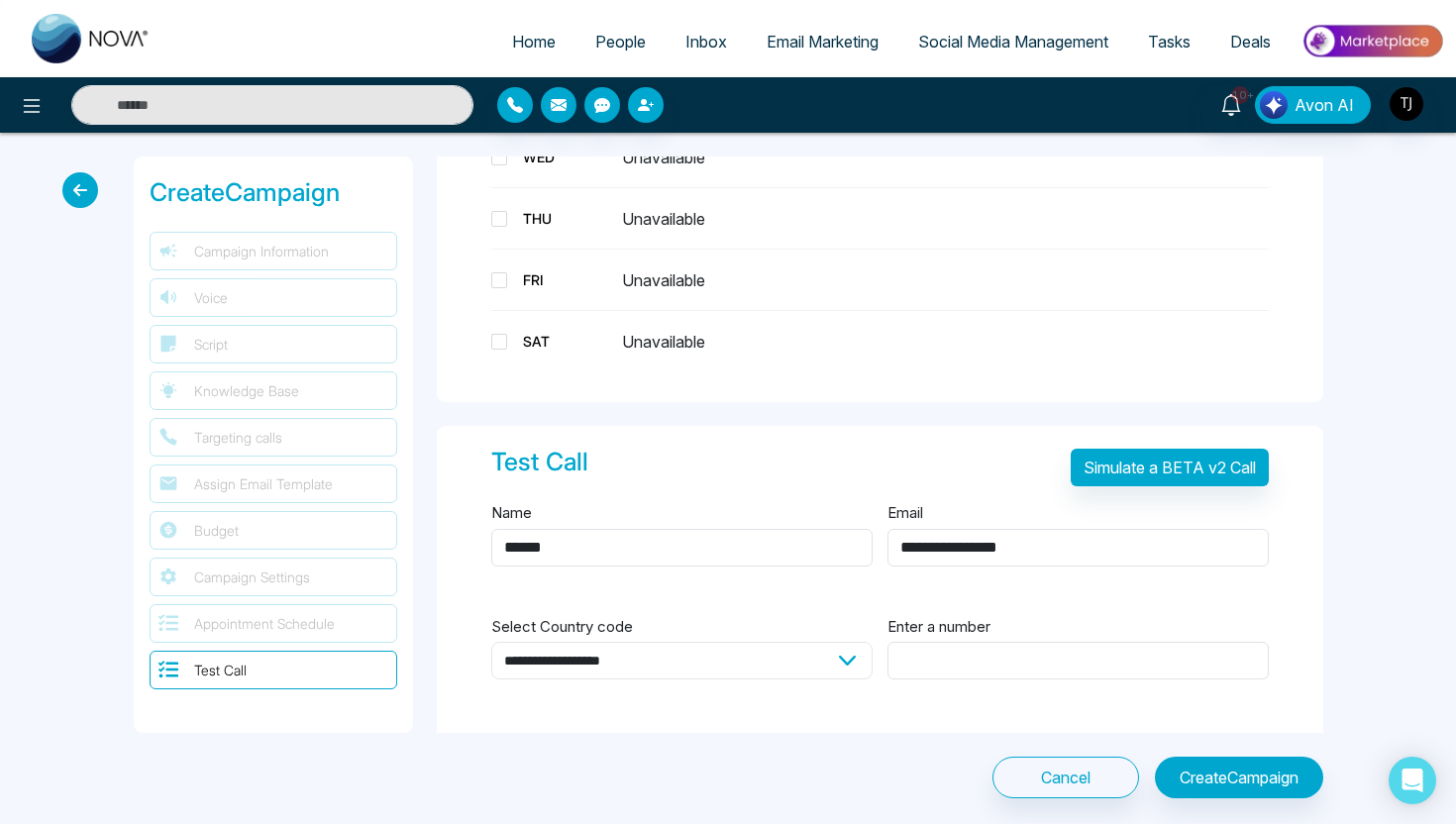select on "**" 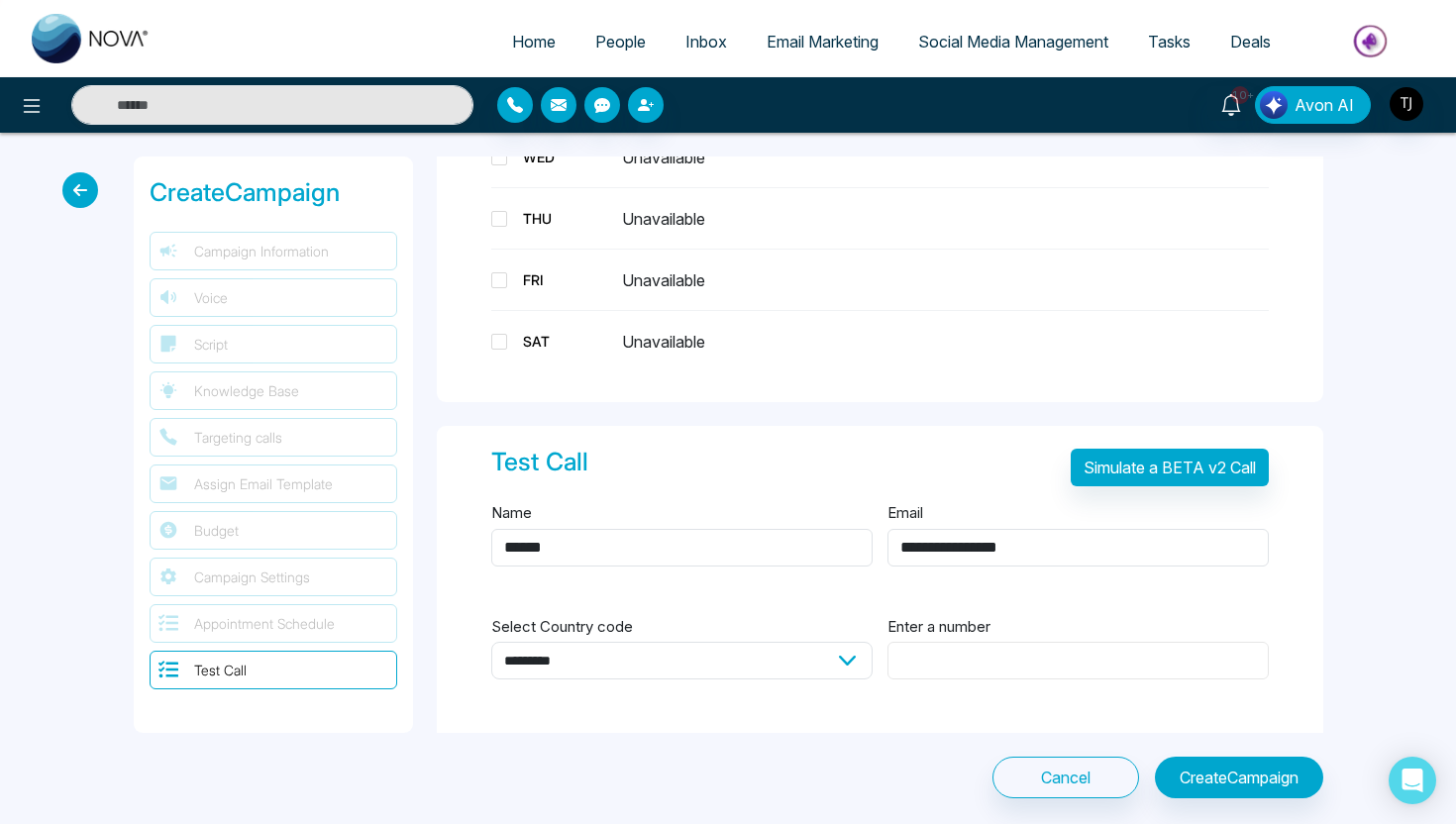 click on "Enter a number" at bounding box center (1078, 661) 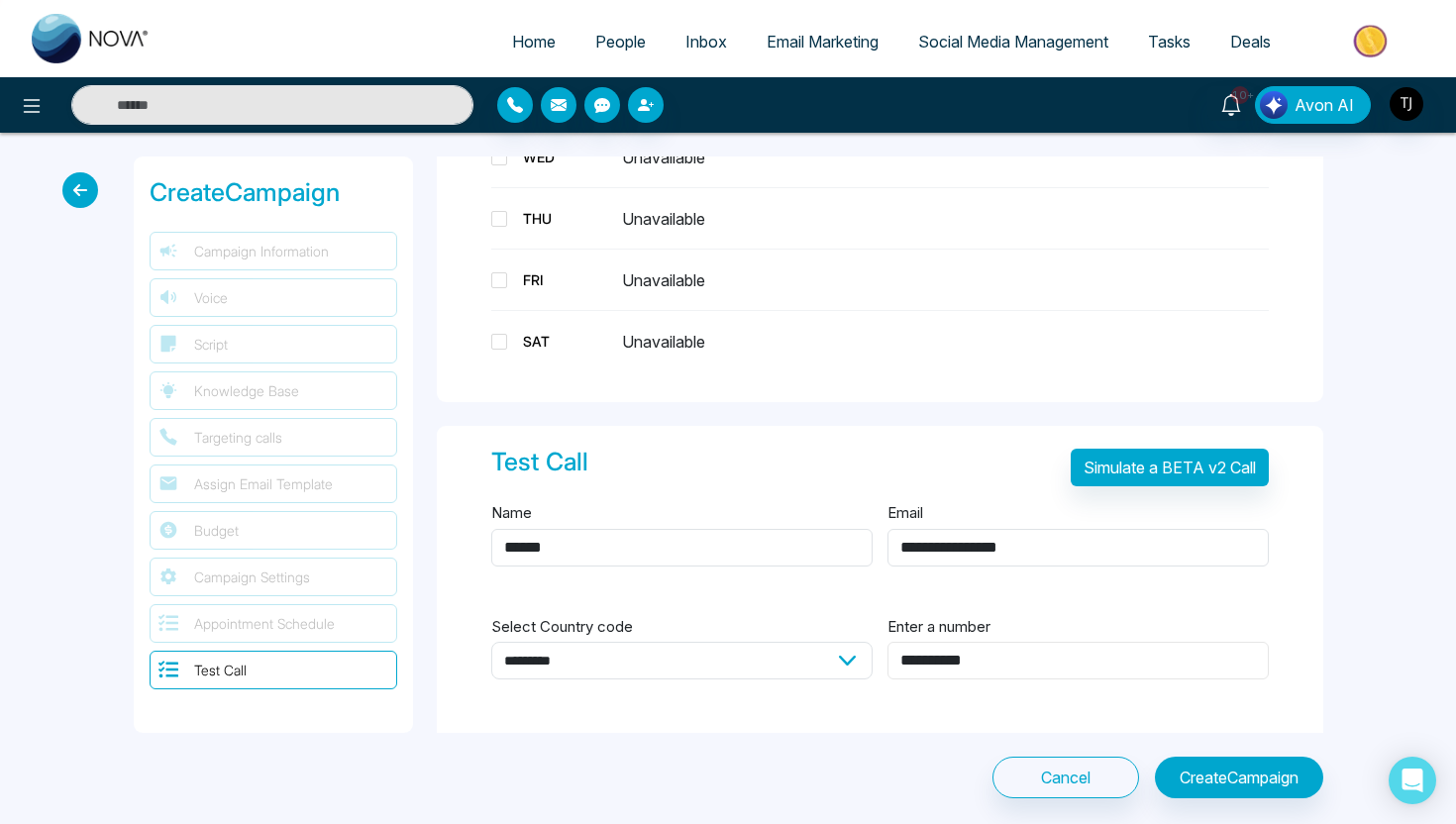 type on "**********" 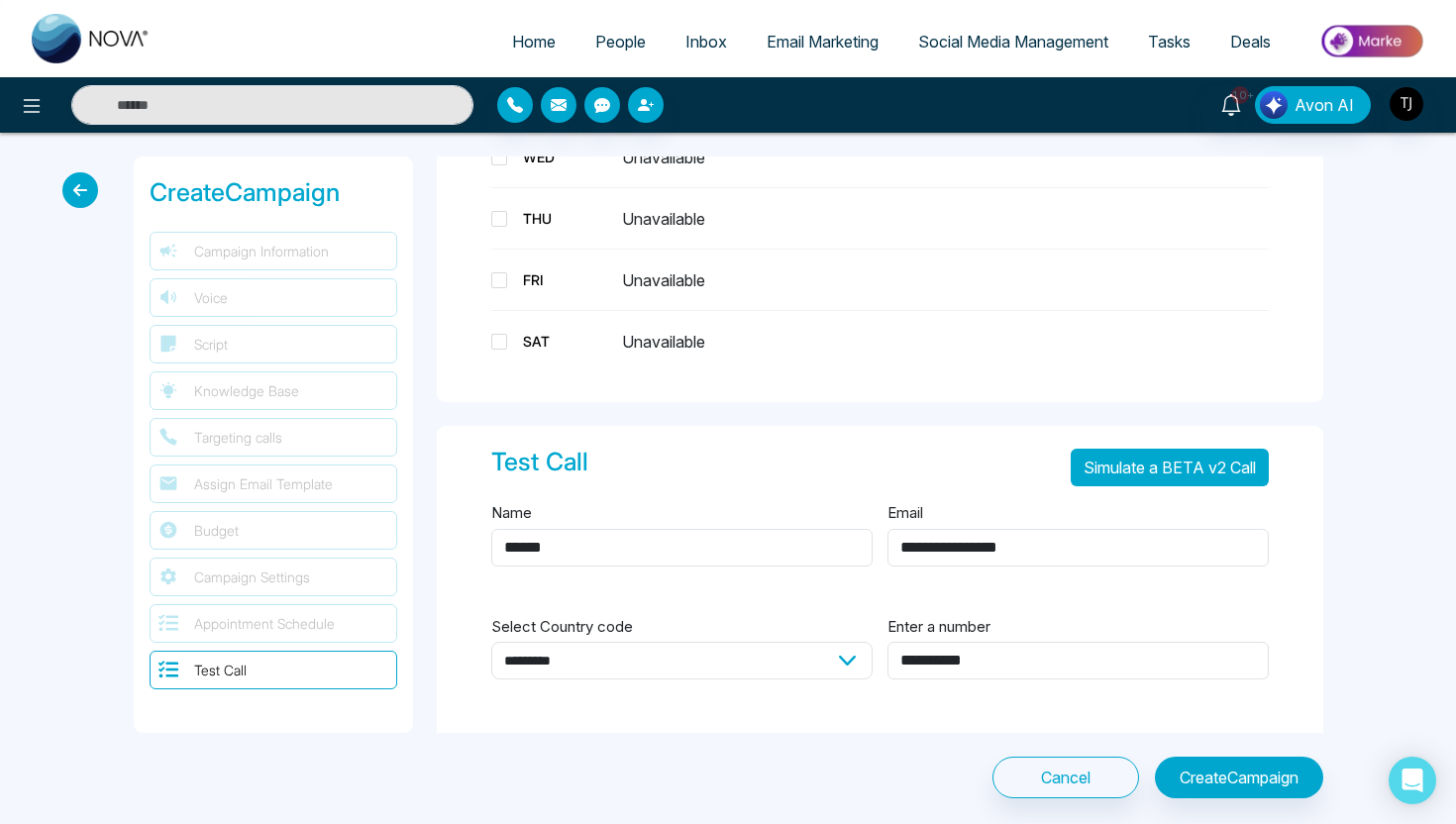 click on "Simulate a BETA v2 Call" at bounding box center (1170, 467) 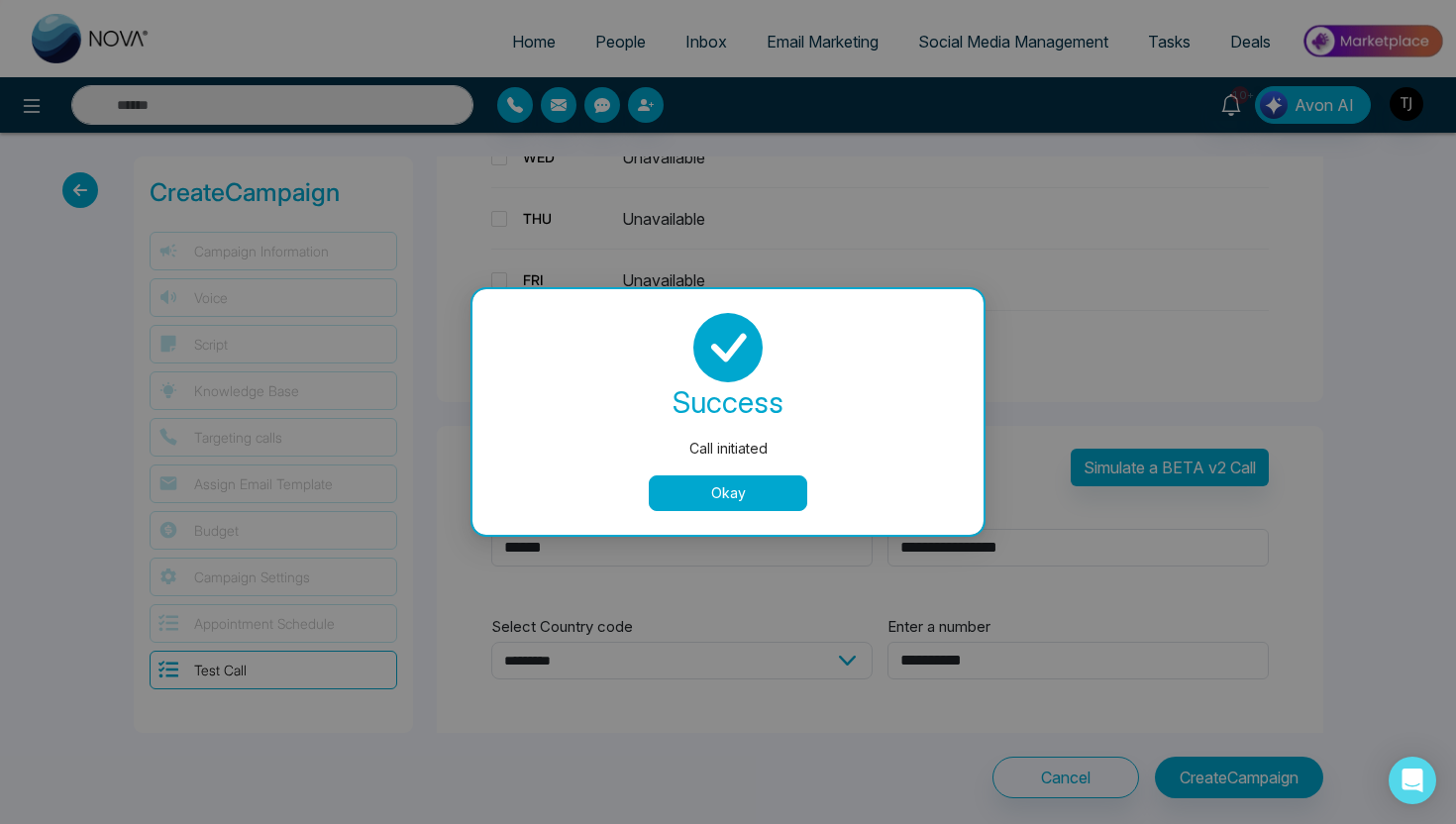 click on "Okay" at bounding box center [728, 493] 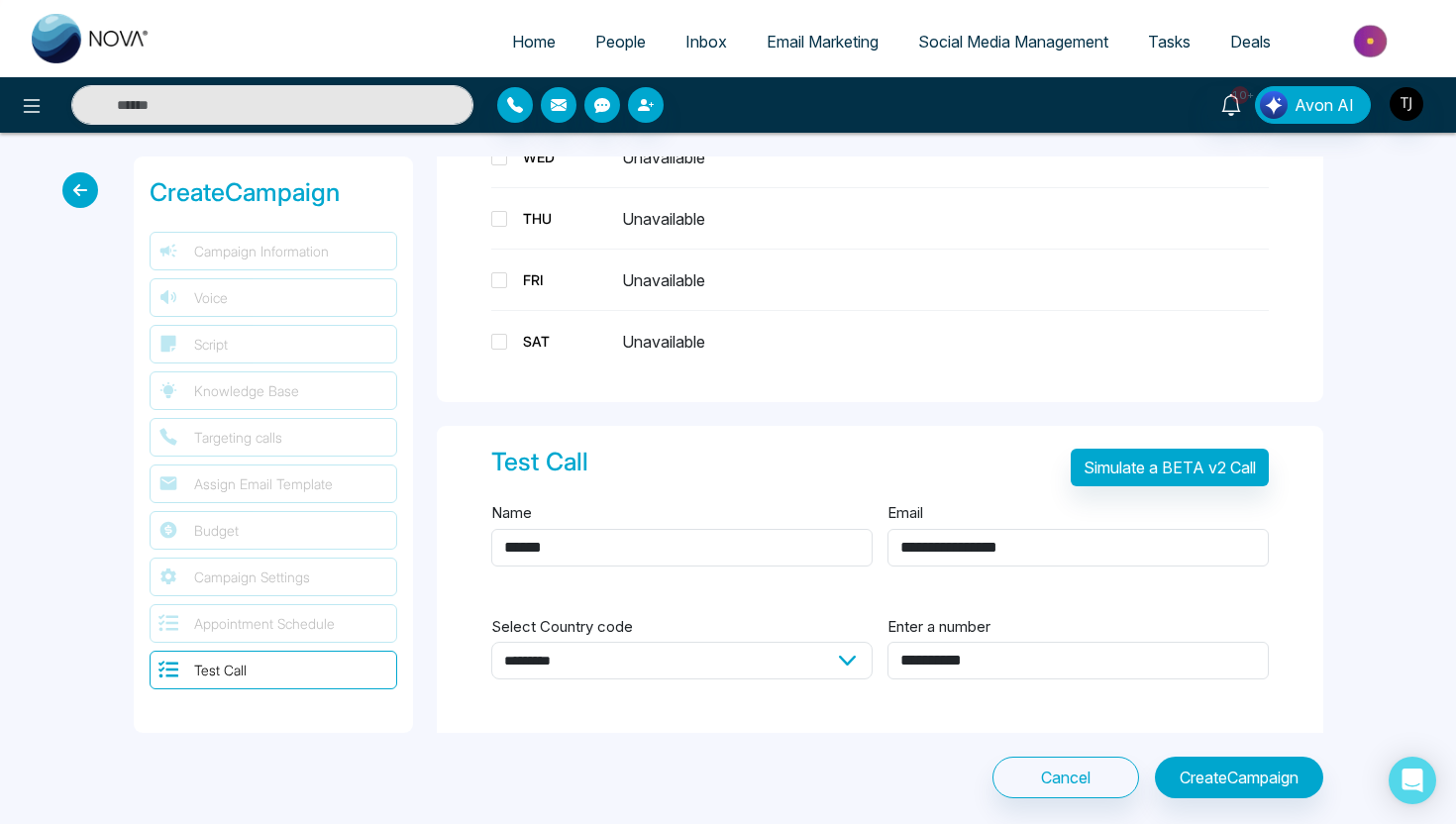click at bounding box center (80, 190) 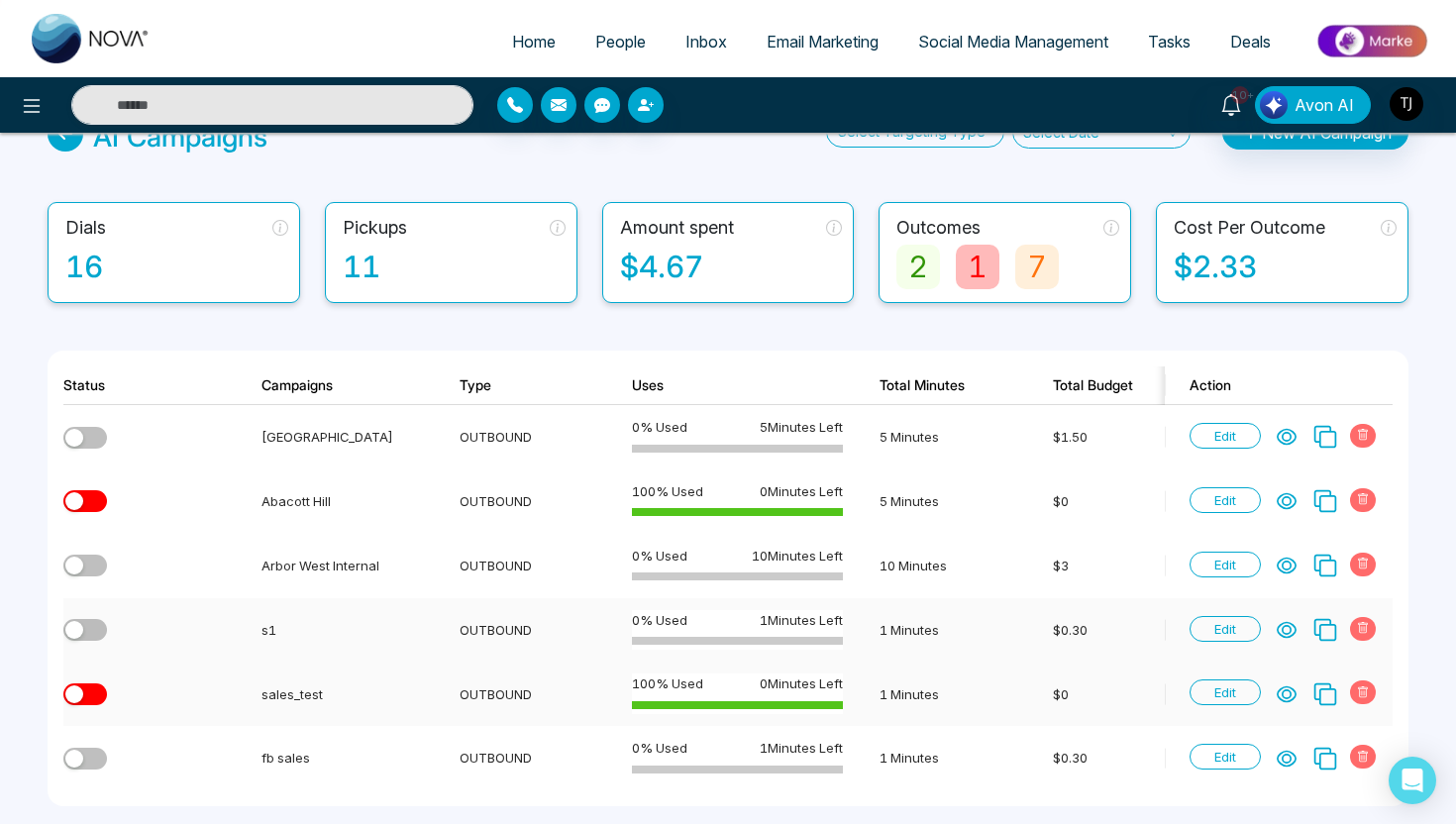scroll, scrollTop: 94, scrollLeft: 0, axis: vertical 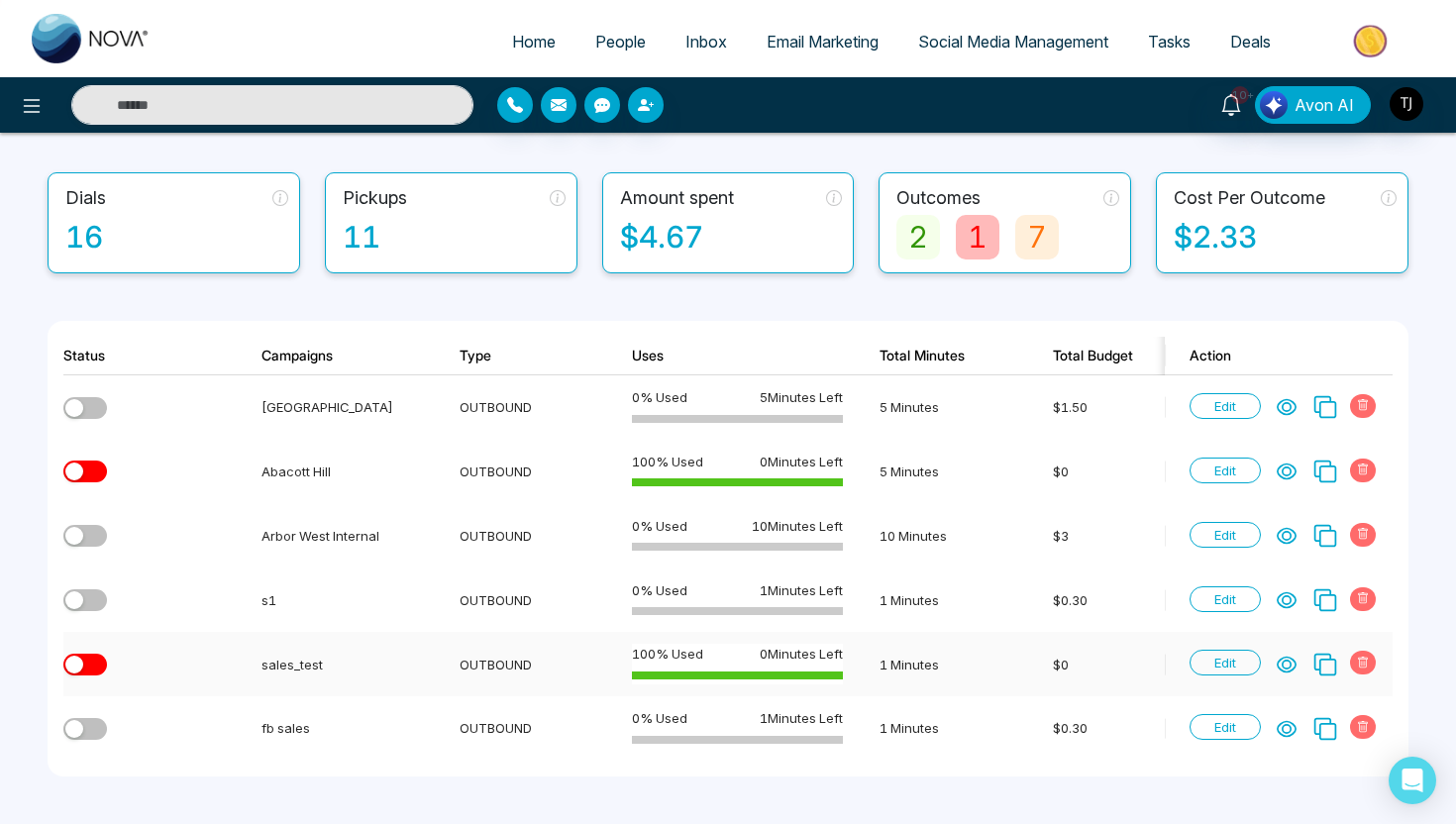 click 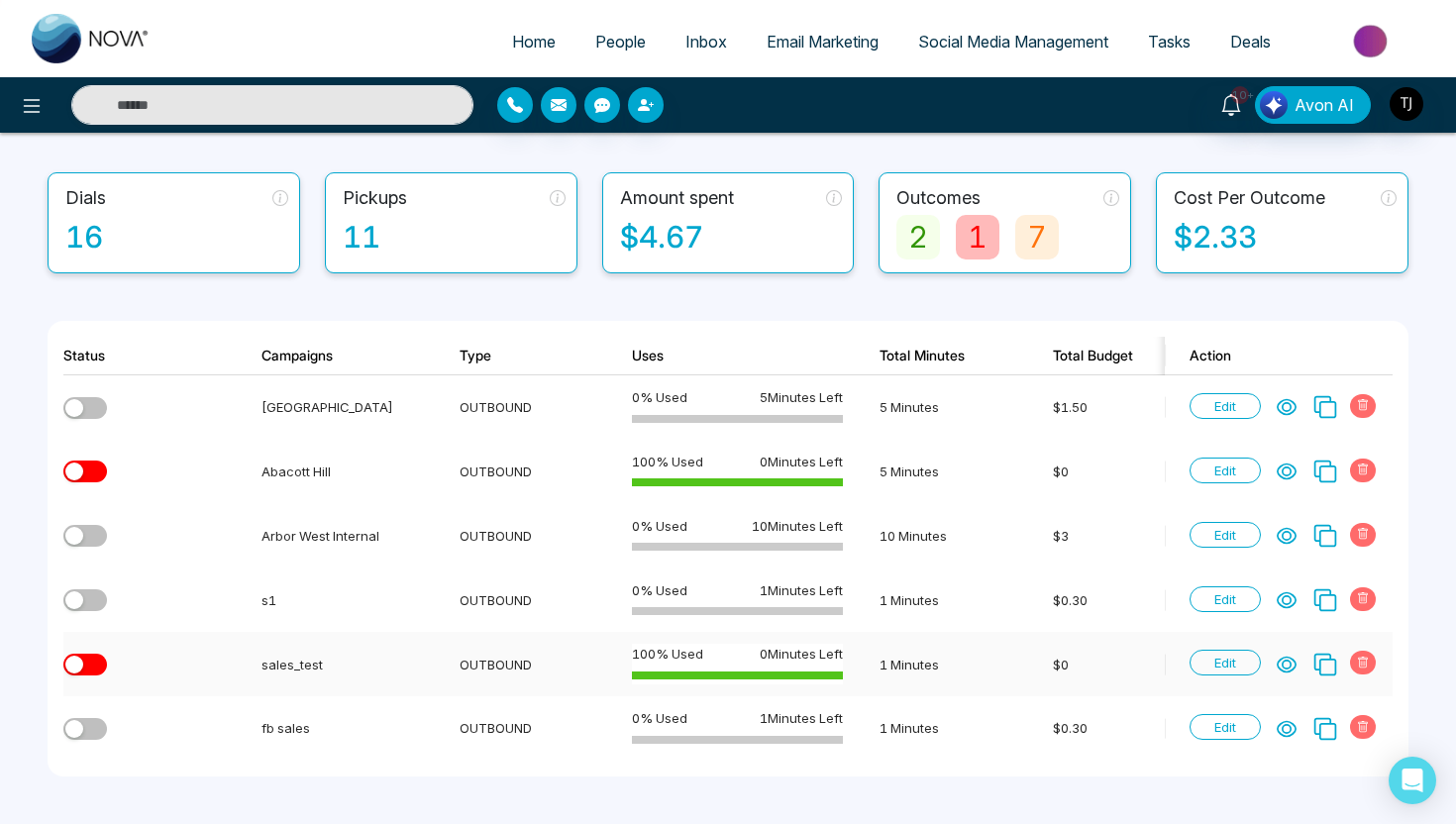 scroll, scrollTop: 0, scrollLeft: 0, axis: both 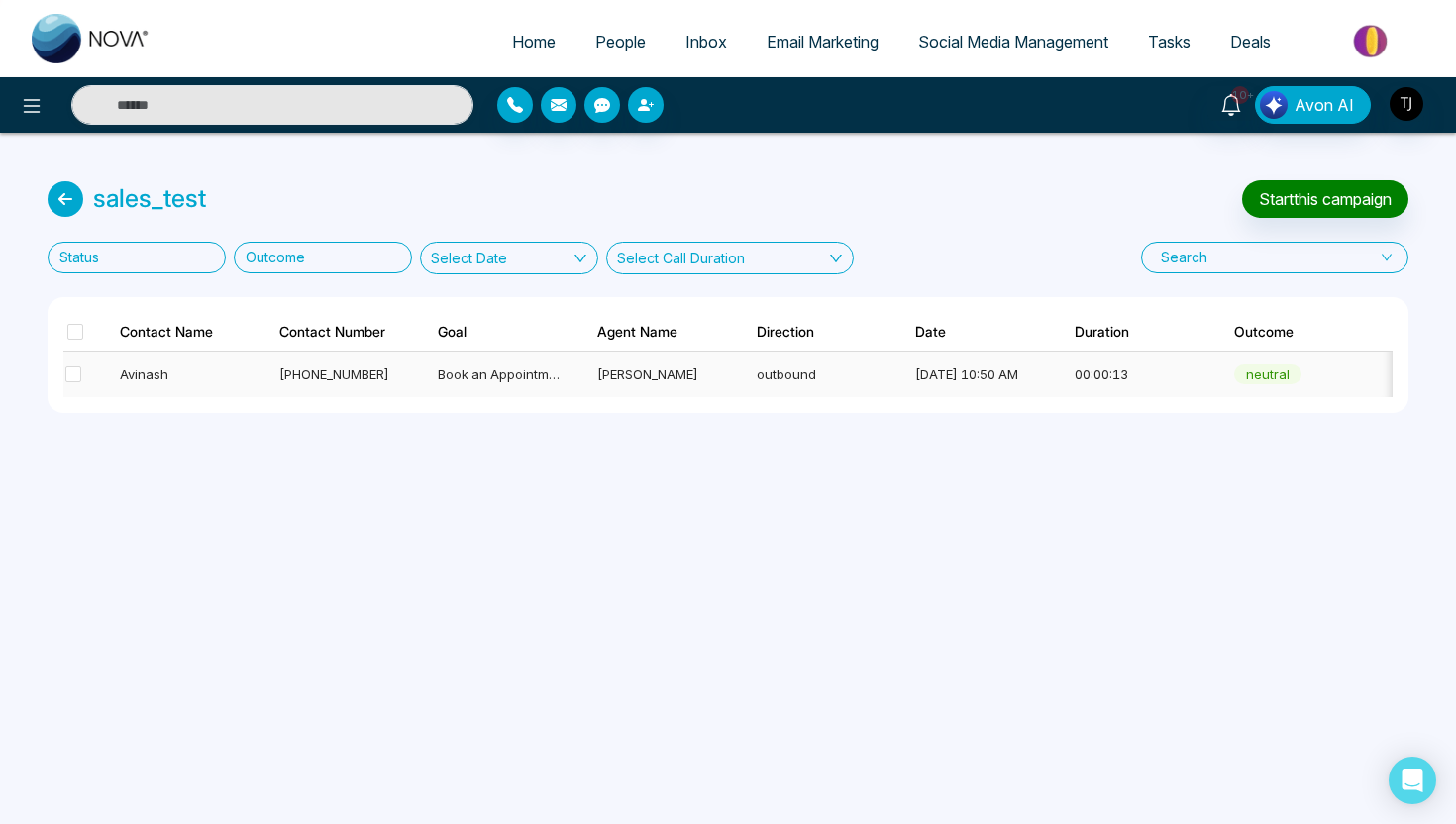 click on "Book an Appointment" at bounding box center [492, 374] 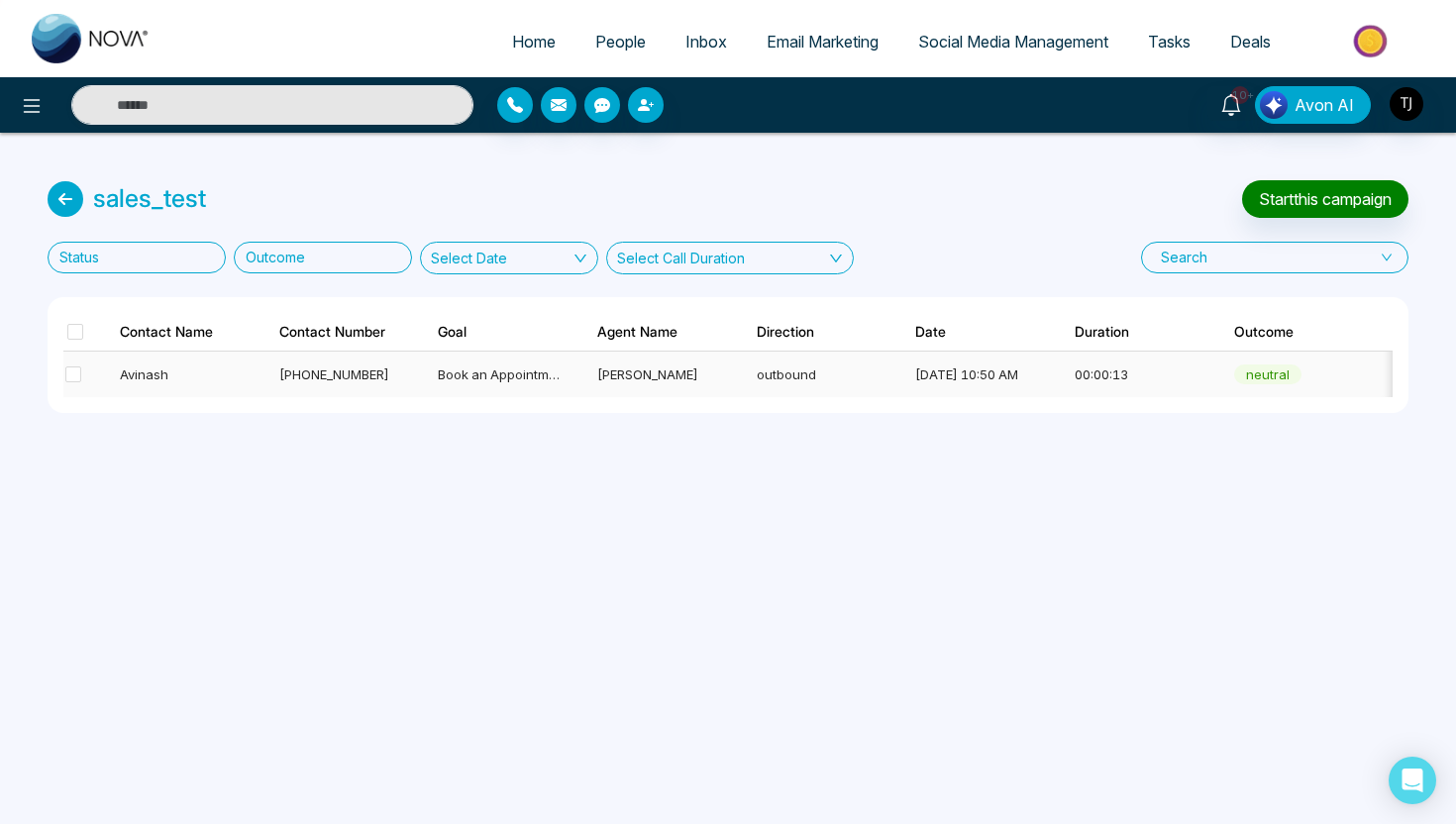 click on "Book an Appointment" at bounding box center [503, 374] 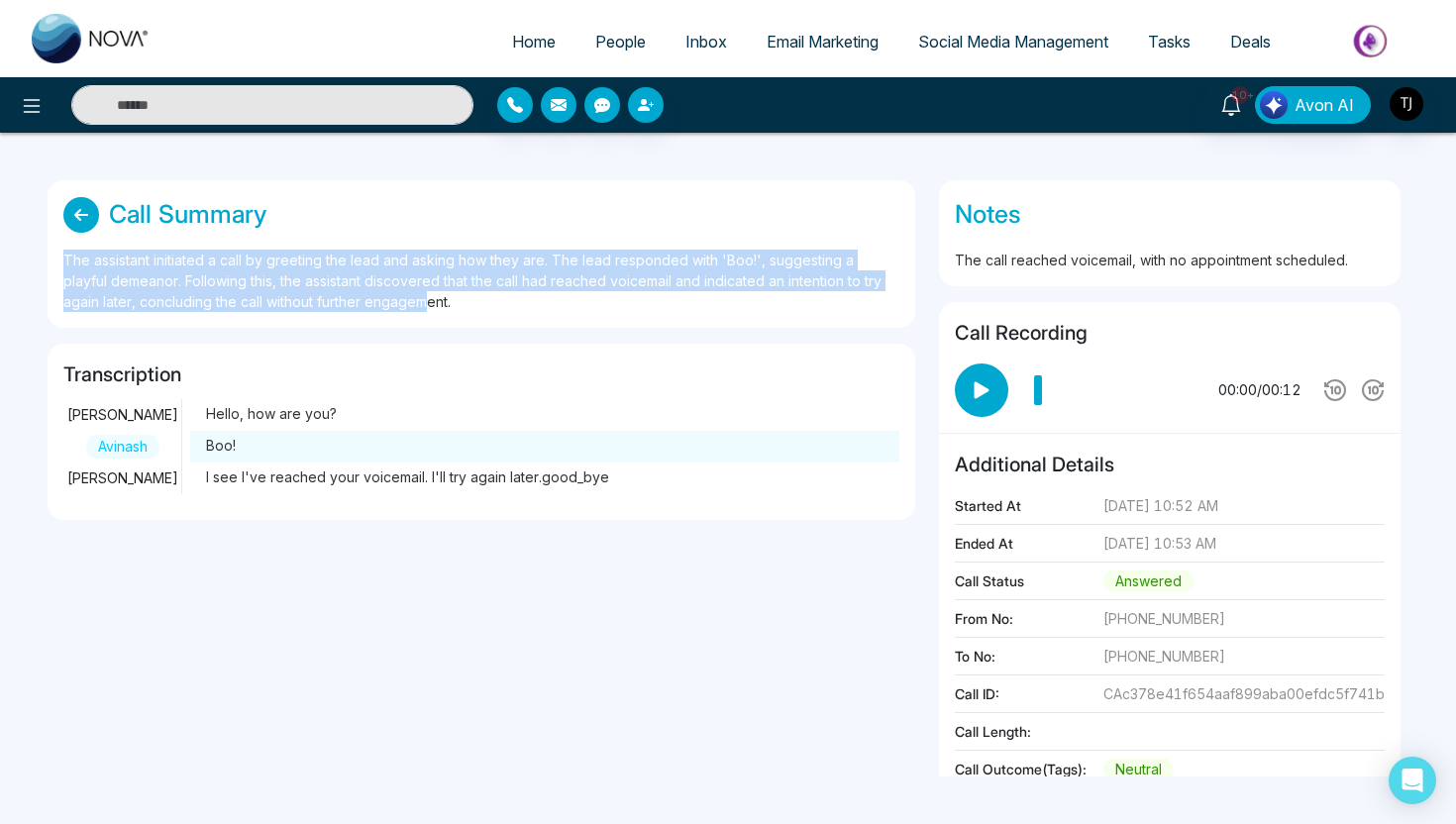 drag, startPoint x: 63, startPoint y: 243, endPoint x: 393, endPoint y: 306, distance: 335.9598 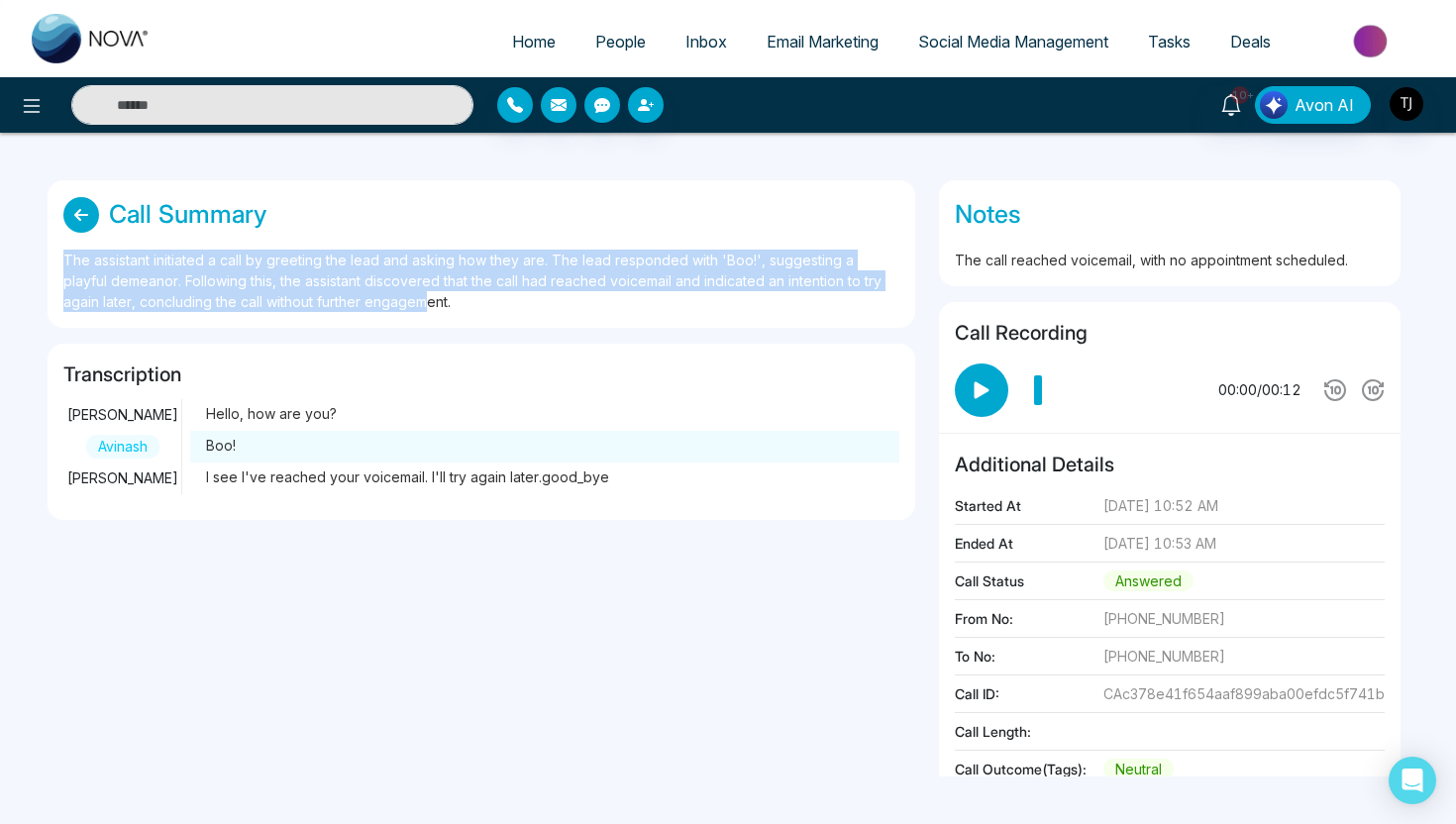 click on "Call Summary The assistant initiated a call by greeting the lead and asking how they are. The lead responded with 'Boo!', suggesting a playful demeanor. Following this, the assistant discovered that the call had reached voicemail and indicated an intention to try again later, concluding the call without further engagement." at bounding box center (481, 254) 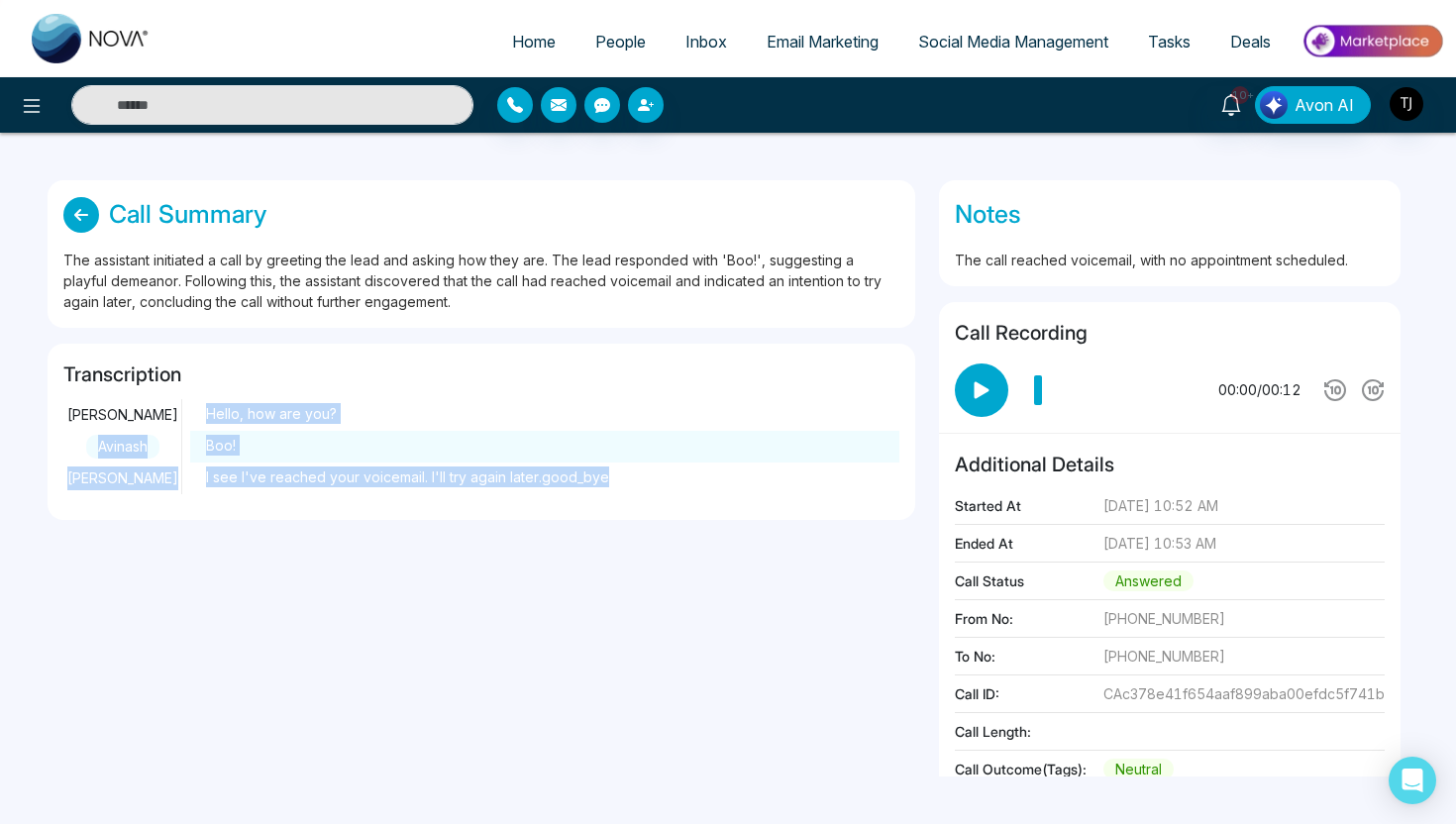 drag, startPoint x: 207, startPoint y: 408, endPoint x: 630, endPoint y: 489, distance: 430.6855 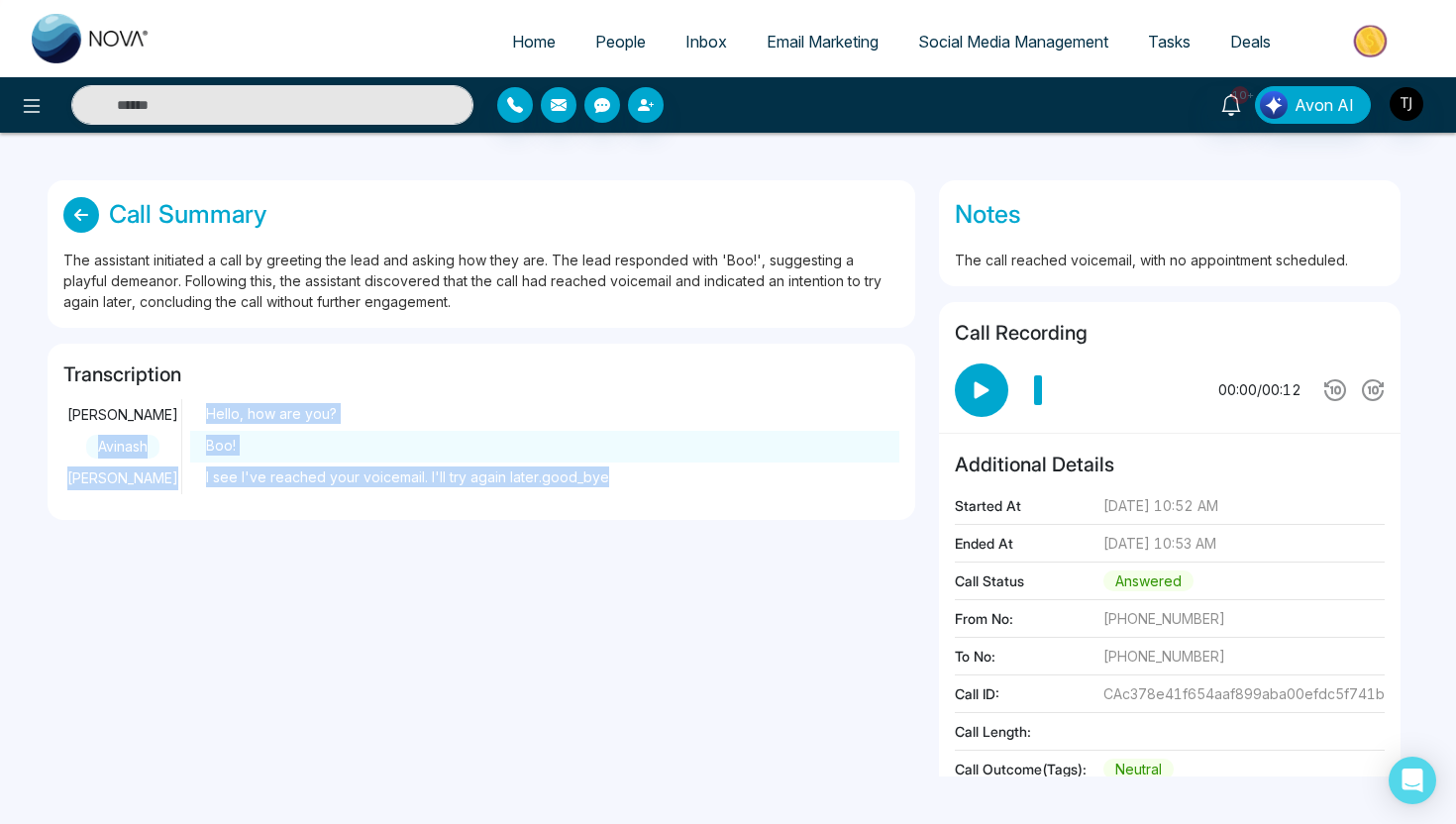 click on "[PERSON_NAME] Hello, how are you? Avinash Boo! [PERSON_NAME] see I've reached your voicemail. I'll try again later.good_bye" at bounding box center (481, 447) 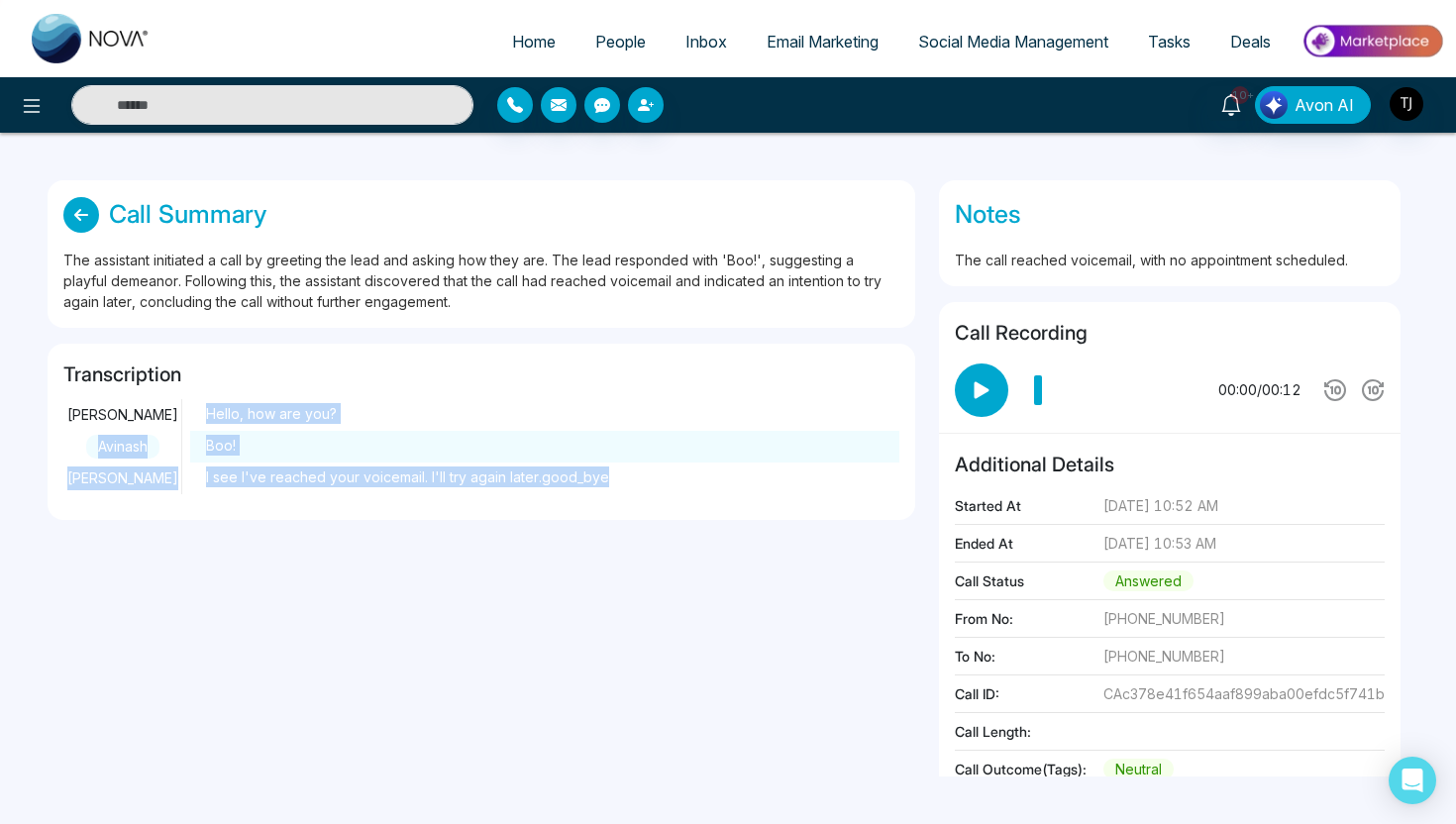 scroll, scrollTop: 63, scrollLeft: 0, axis: vertical 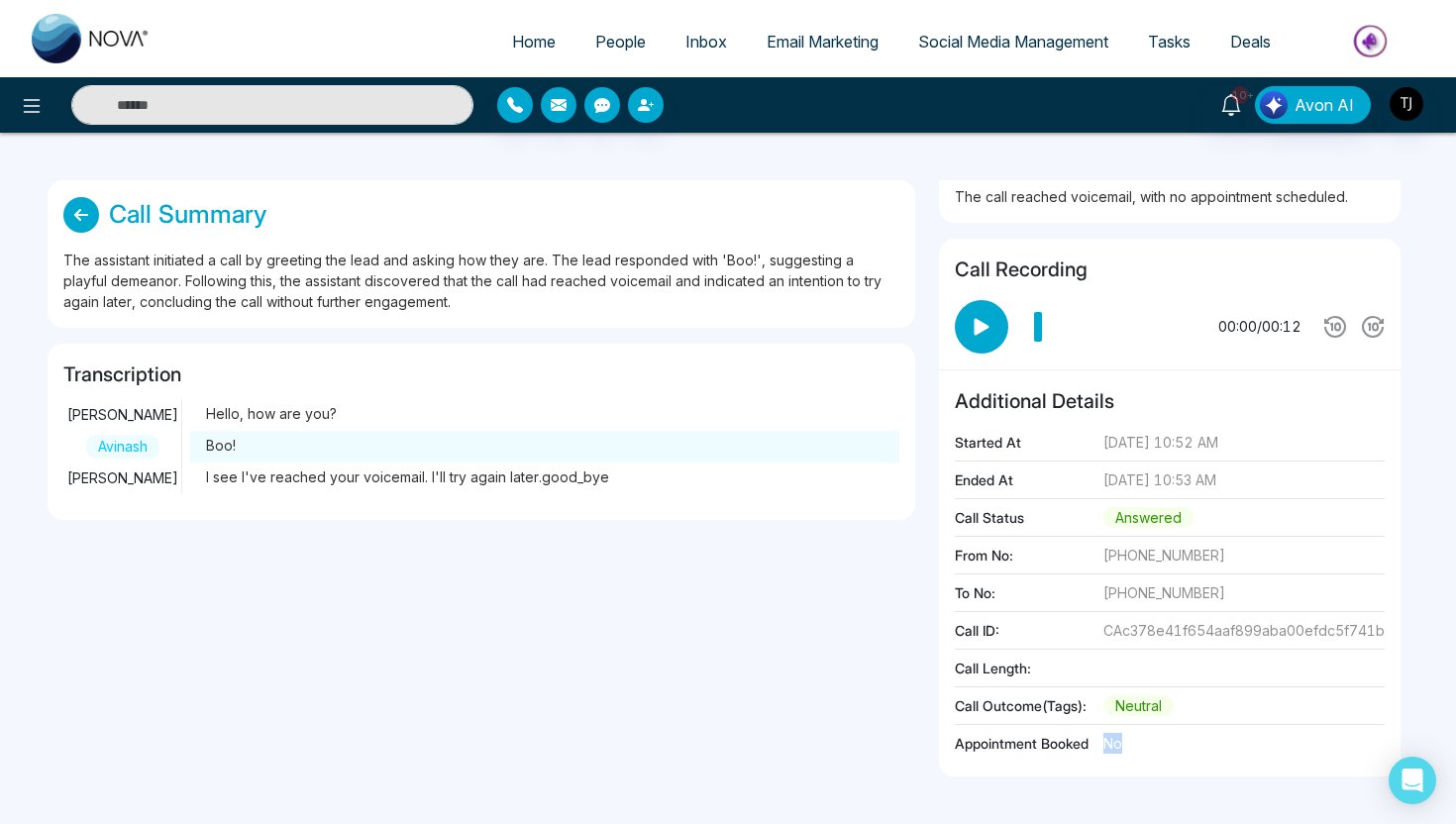 drag, startPoint x: 1101, startPoint y: 745, endPoint x: 1143, endPoint y: 745, distance: 42 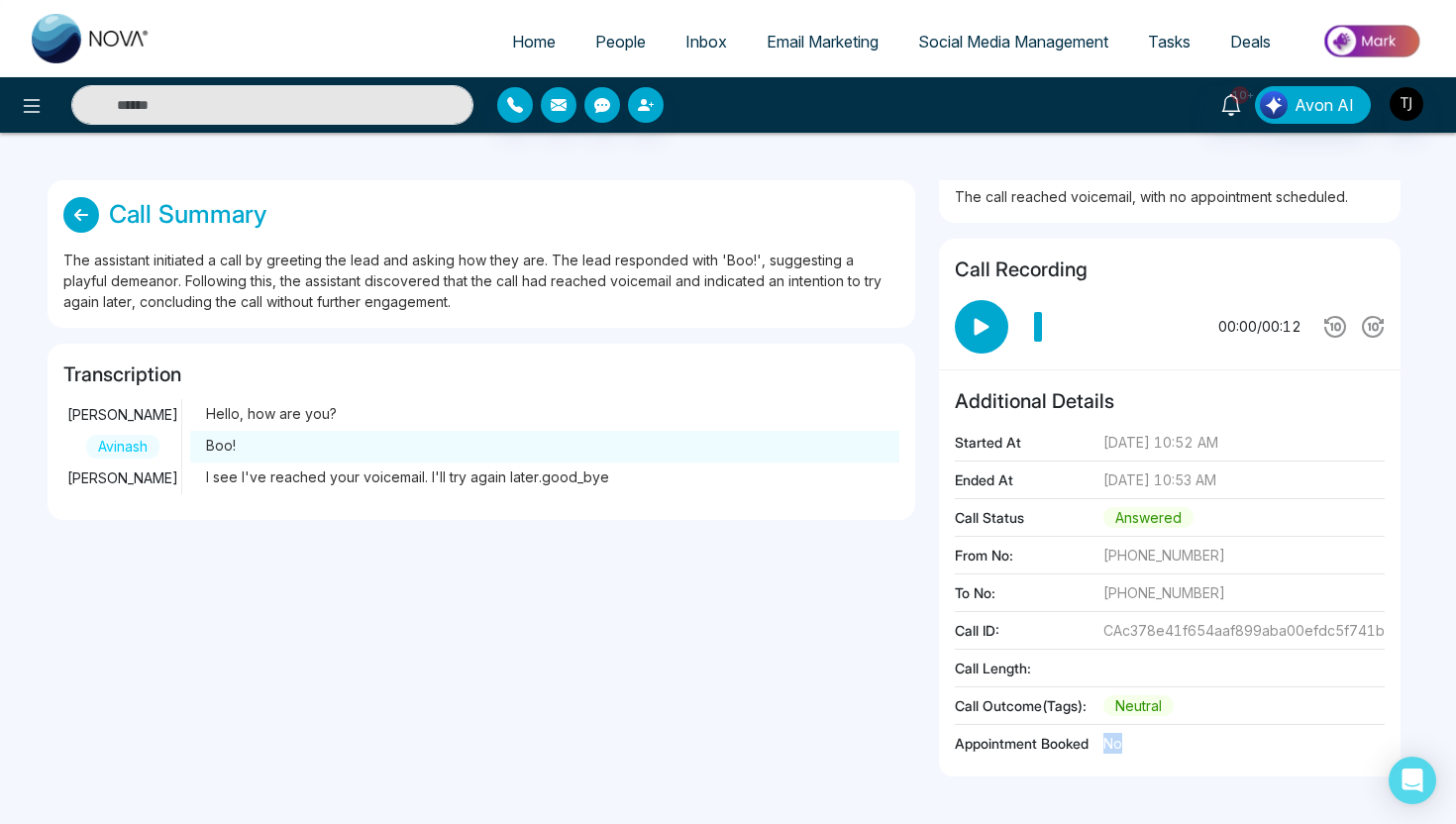 click on "Appointment Booked No" at bounding box center [1170, 747] 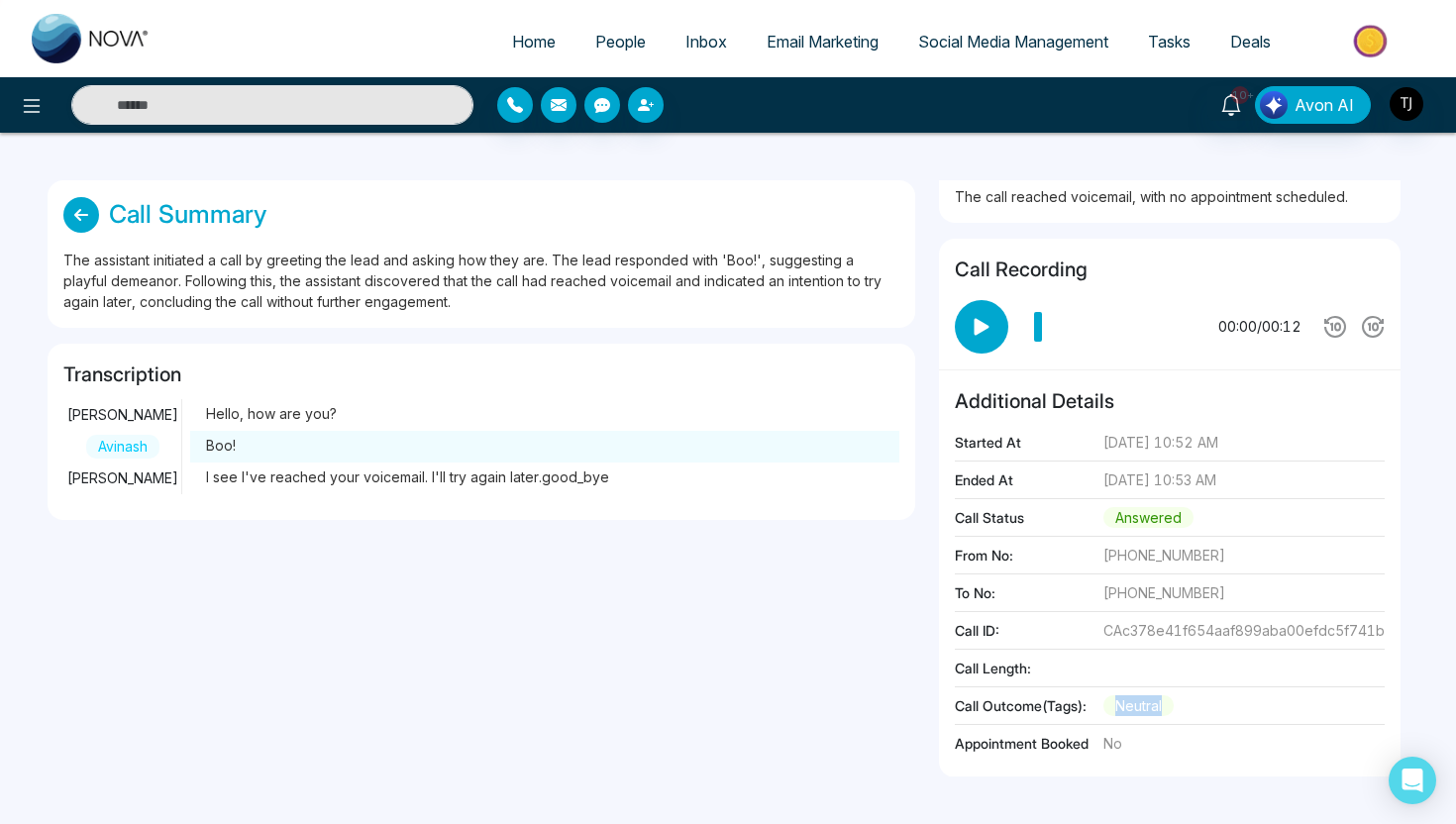 drag, startPoint x: 1113, startPoint y: 711, endPoint x: 1188, endPoint y: 708, distance: 75.059976 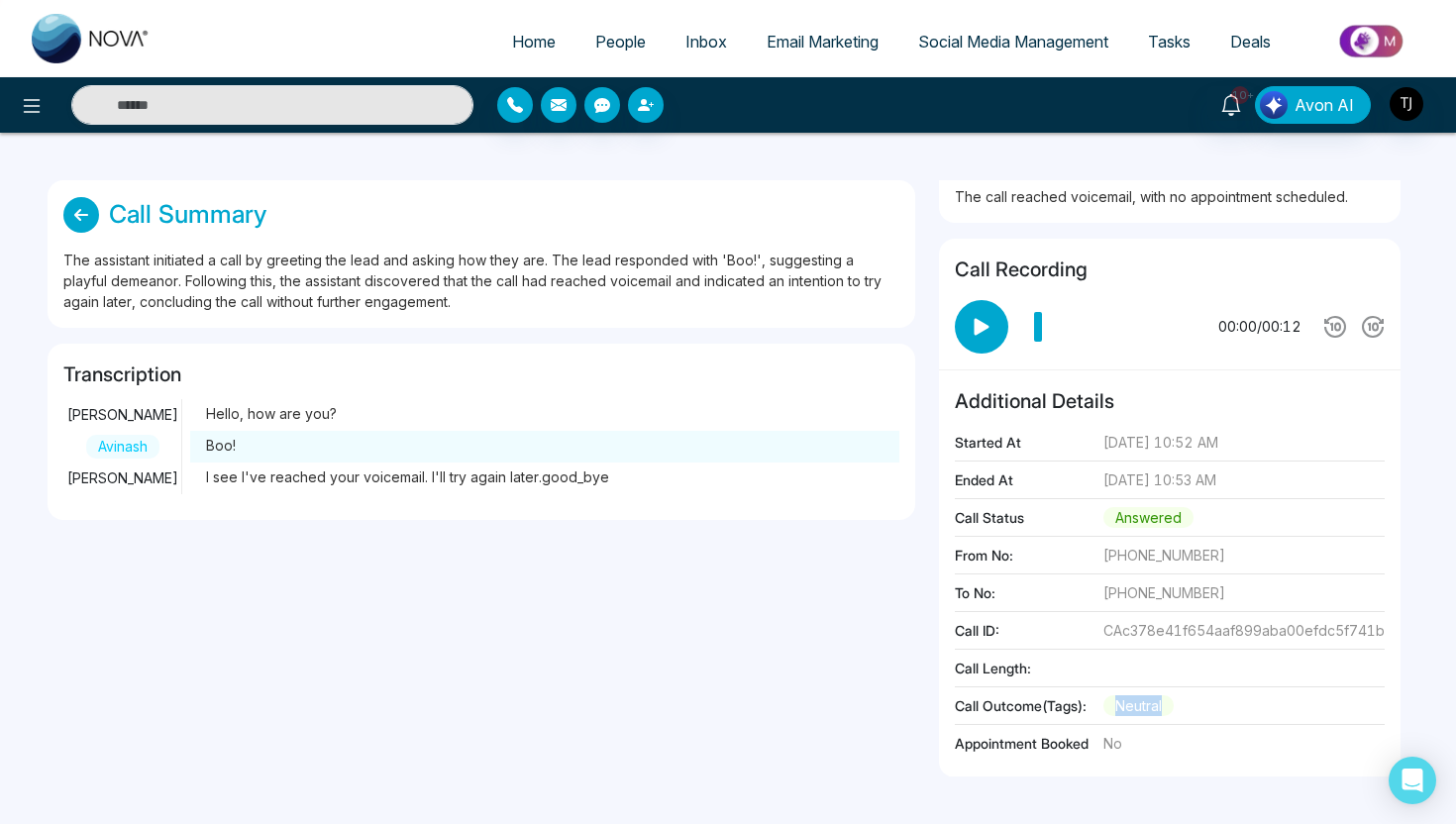 click on "Call Outcome(Tags): neutral" at bounding box center [1170, 710] 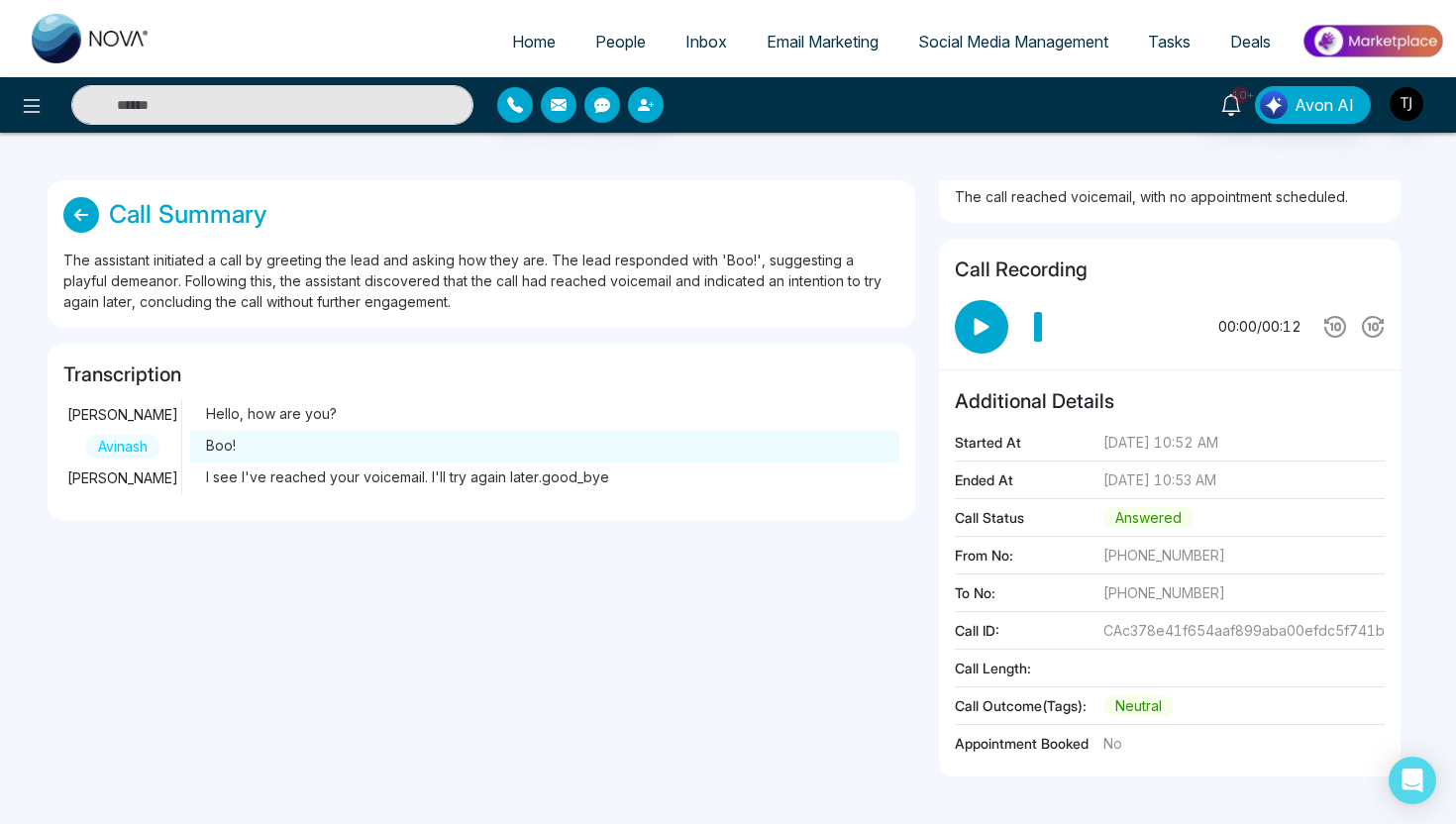 click at bounding box center [81, 215] 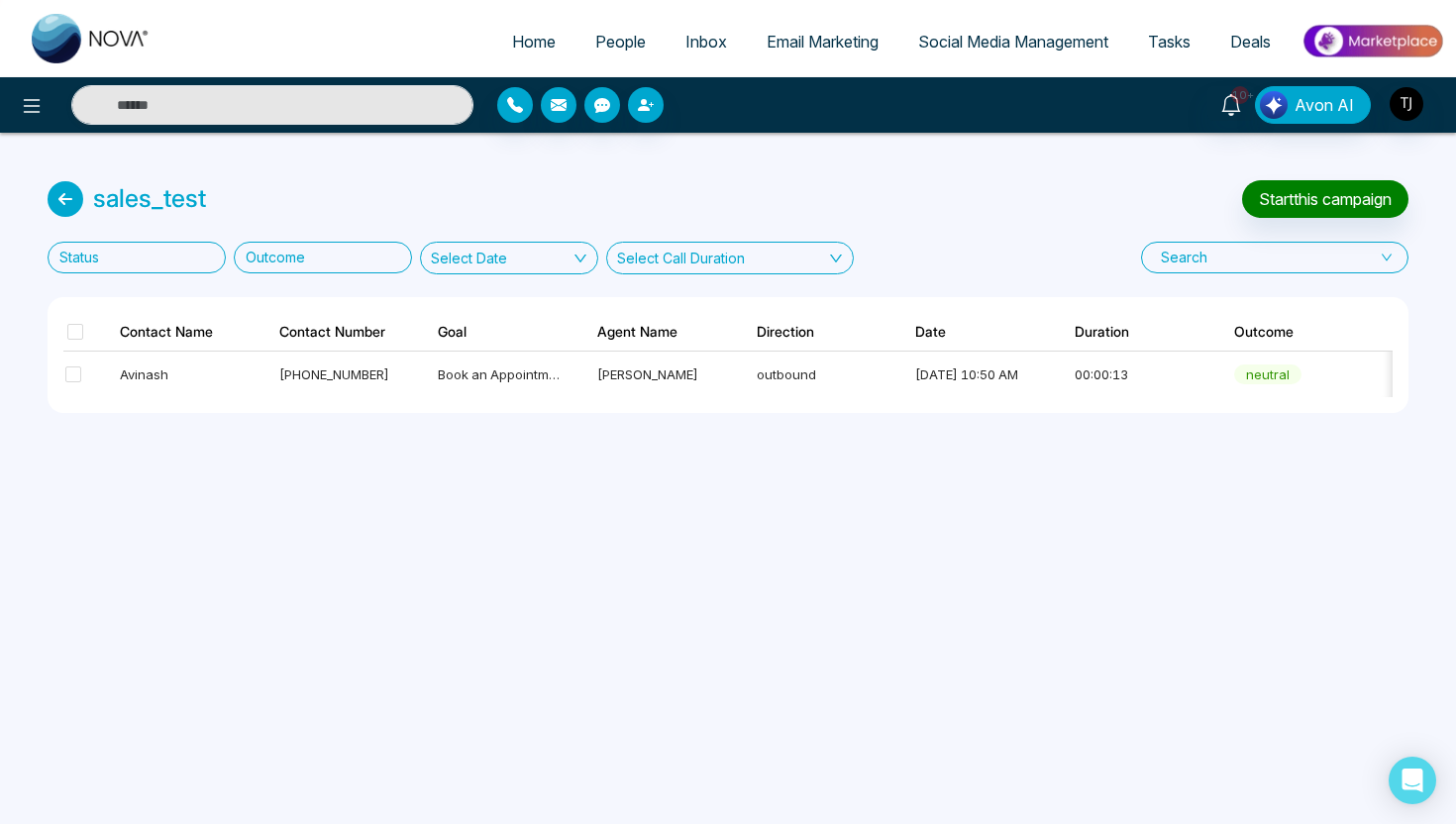 click at bounding box center [1372, 41] 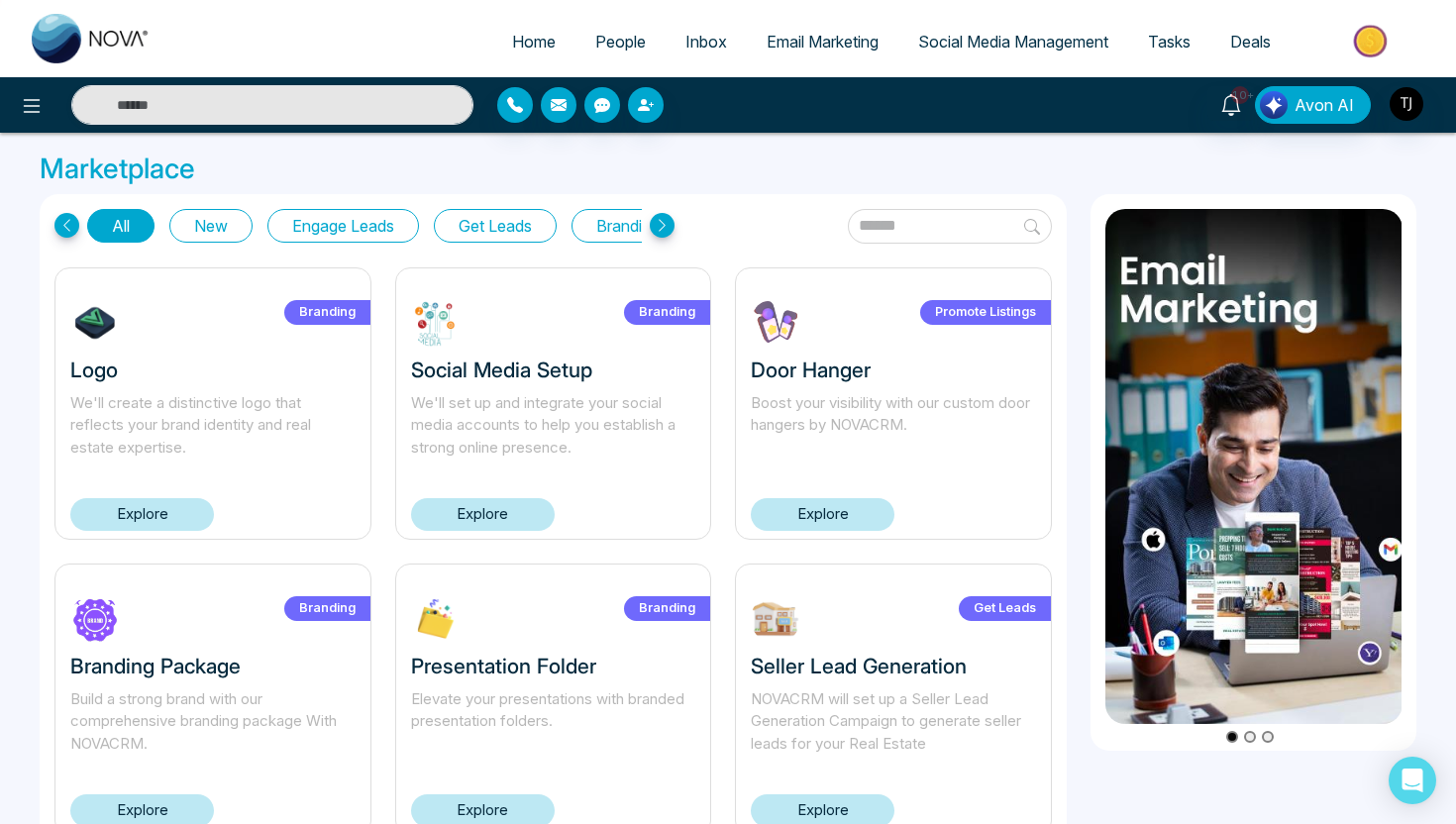 click on "Get Leads" at bounding box center (495, 226) 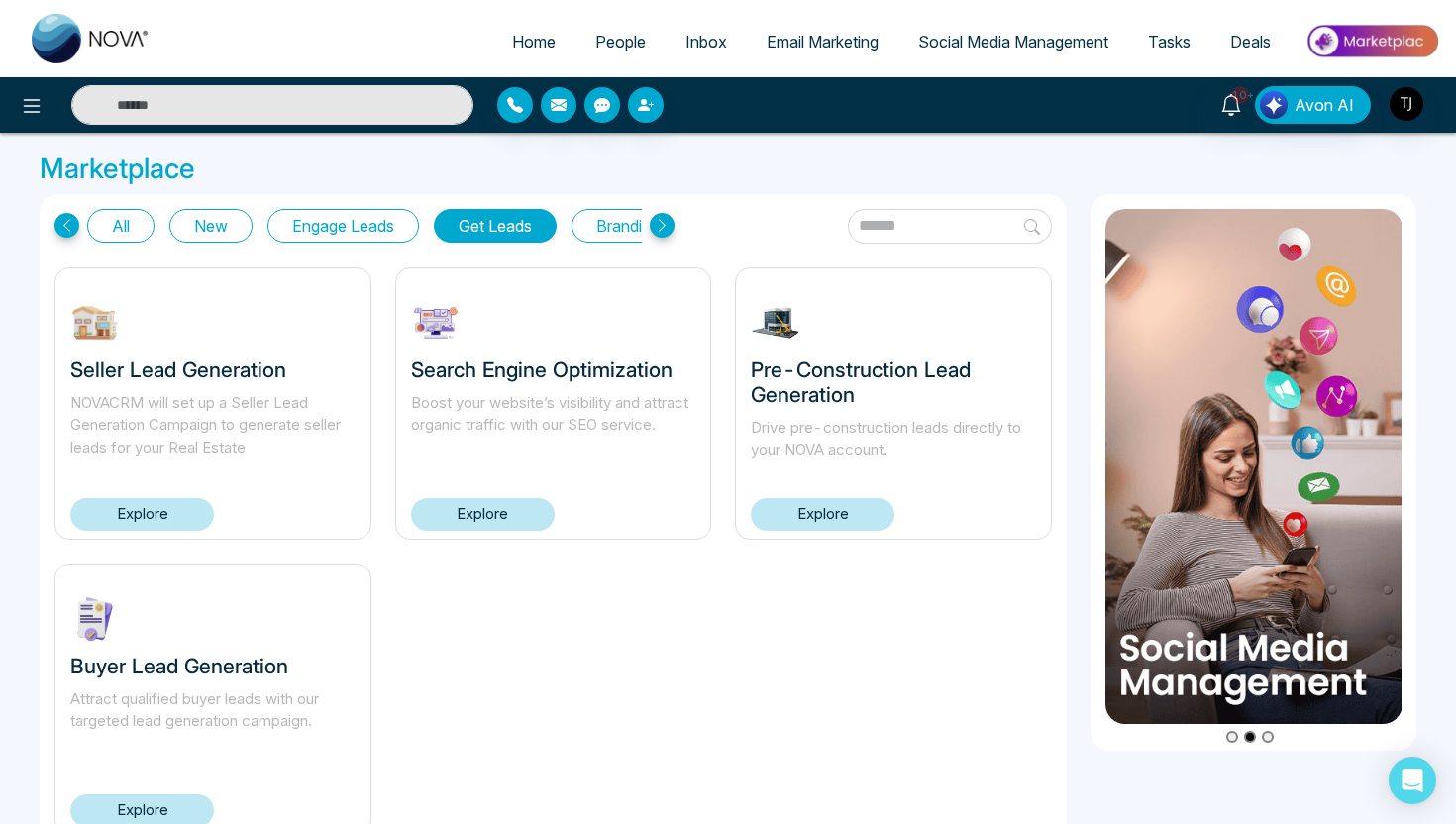 click on "Attract qualified buyer leads with our targeted lead generation campaign." at bounding box center [213, 722] 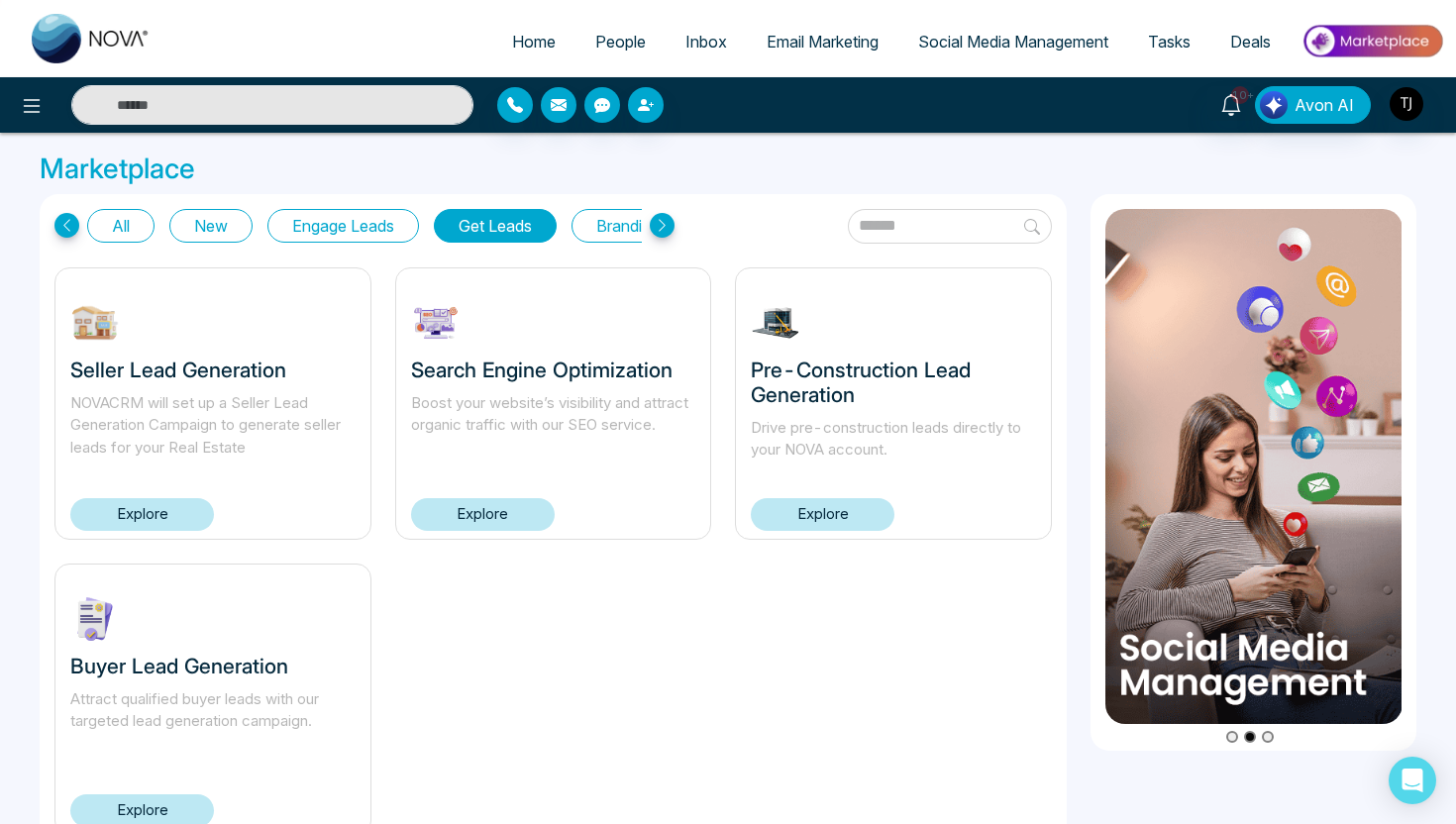 click on "Attract qualified buyer leads with our targeted lead generation campaign." at bounding box center (213, 722) 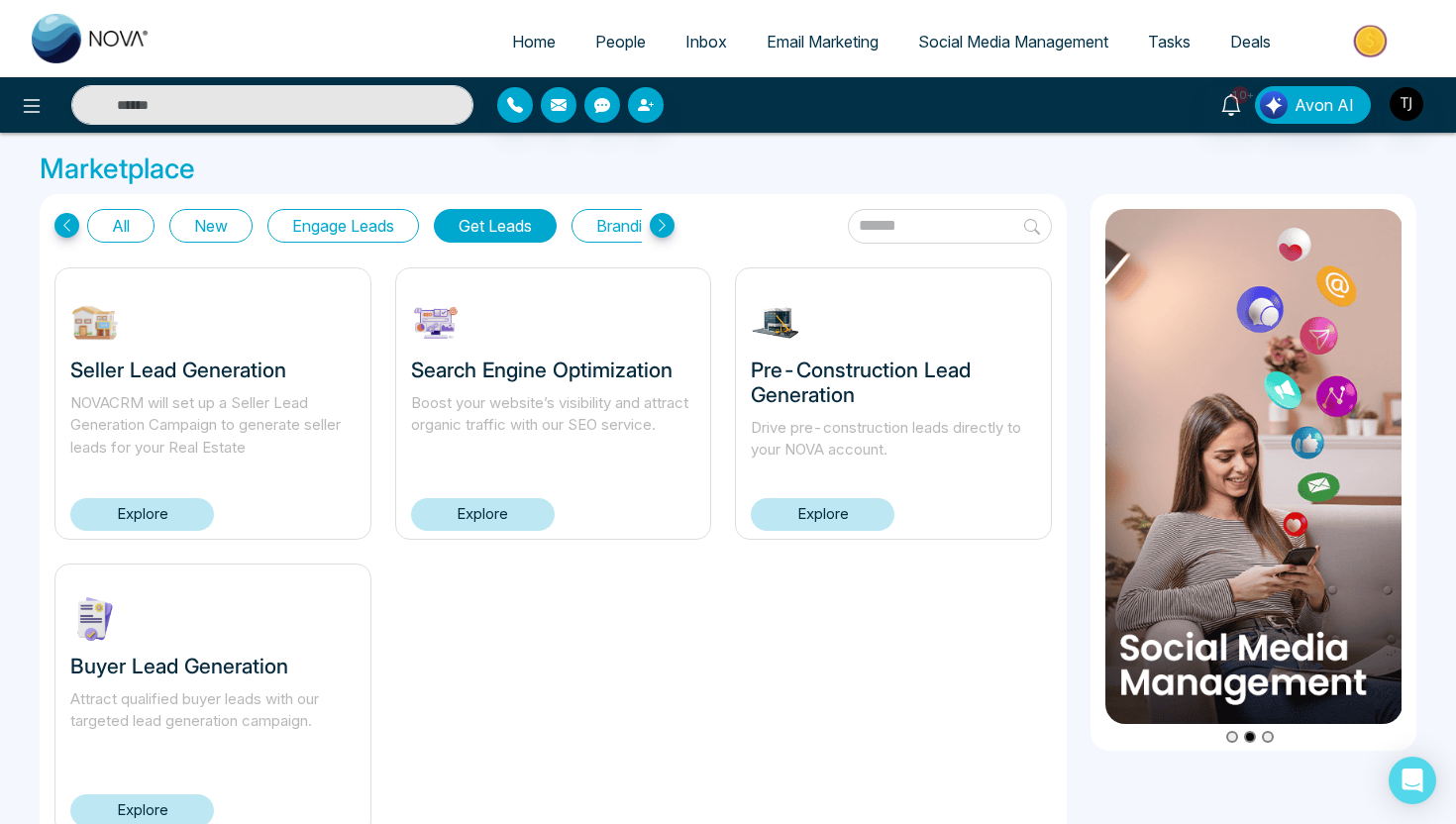 click on "Buyer Lead Generation Attract qualified buyer leads with our targeted lead generation campaign. Explore" at bounding box center (213, 699) 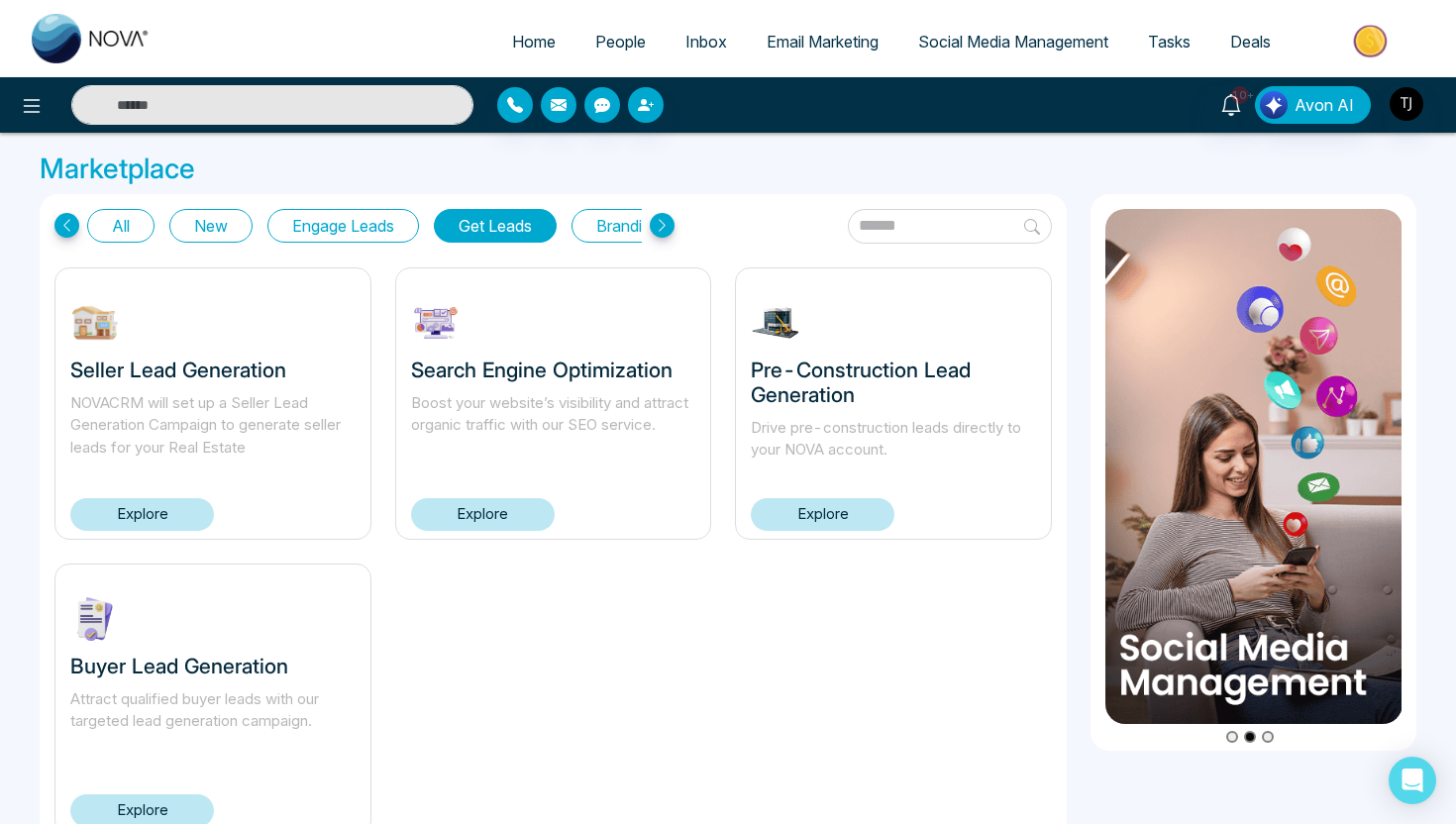 click on "Explore" at bounding box center [142, 810] 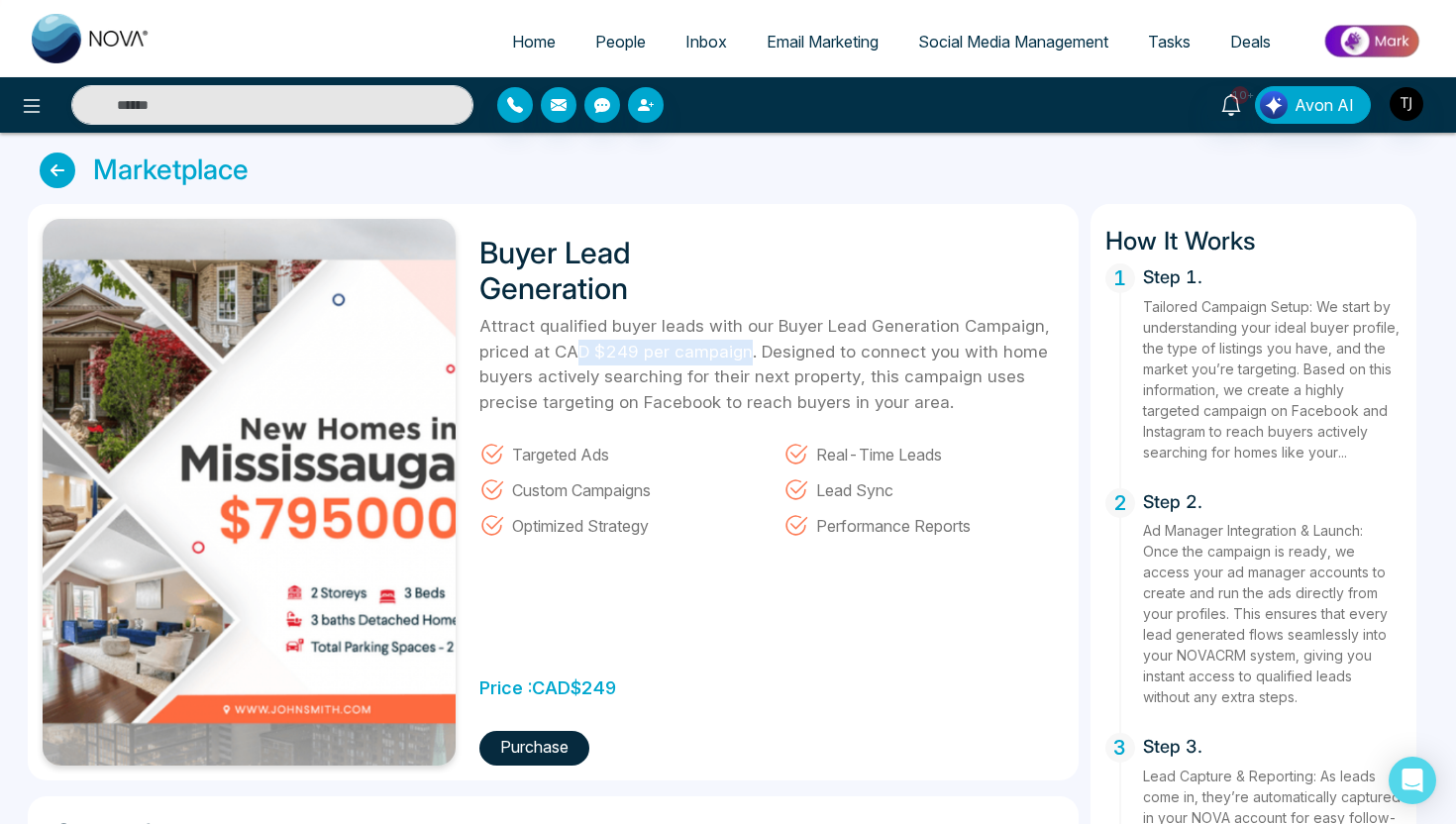 drag, startPoint x: 581, startPoint y: 344, endPoint x: 746, endPoint y: 343, distance: 165.003 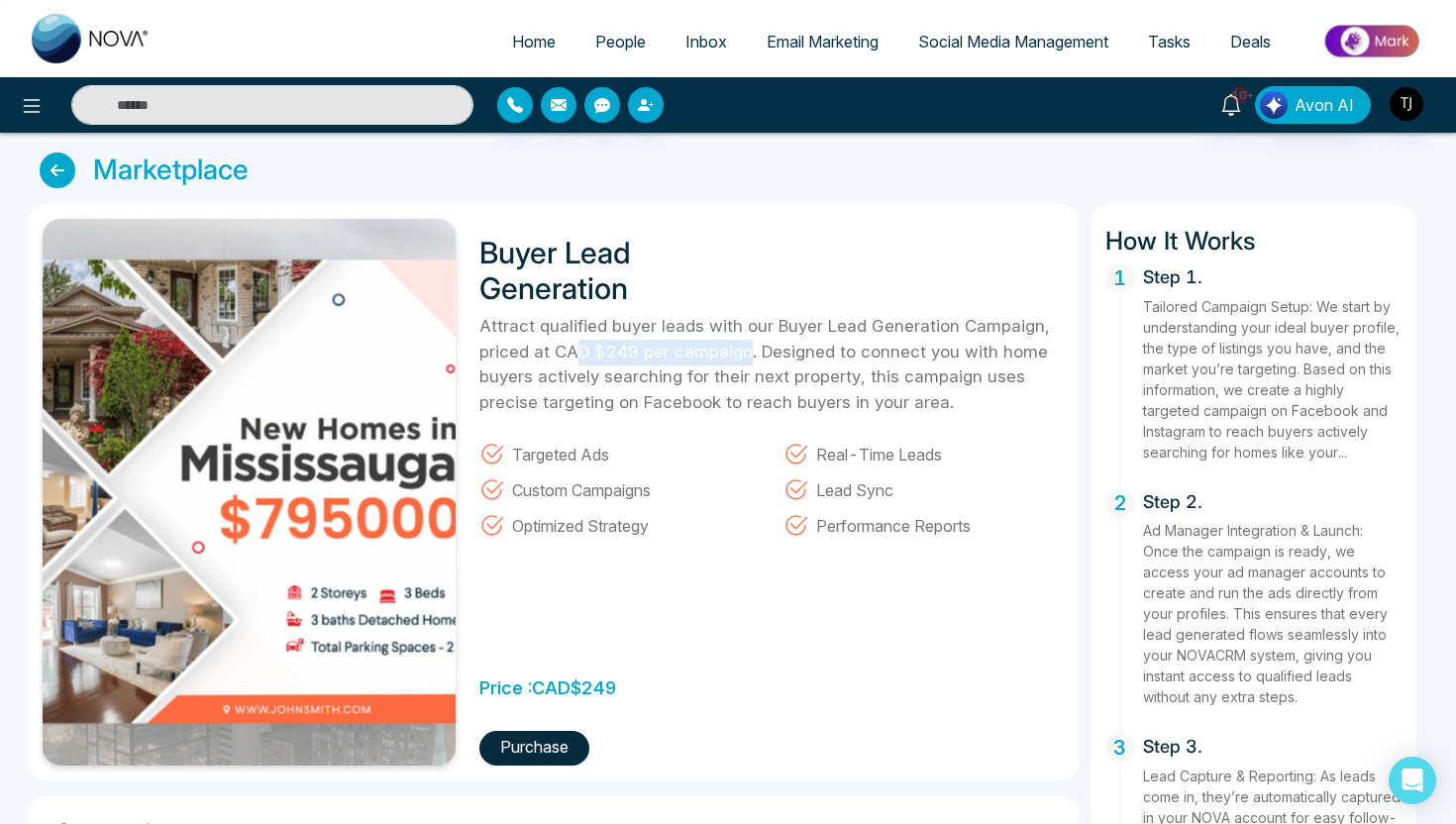 click on "Attract qualified buyer leads with our Buyer Lead Generation Campaign, priced at CAD $249 per campaign. Designed to connect you with home buyers actively searching for their next property, this campaign uses precise targeting on Facebook to reach buyers in your area." at bounding box center (771, 364) 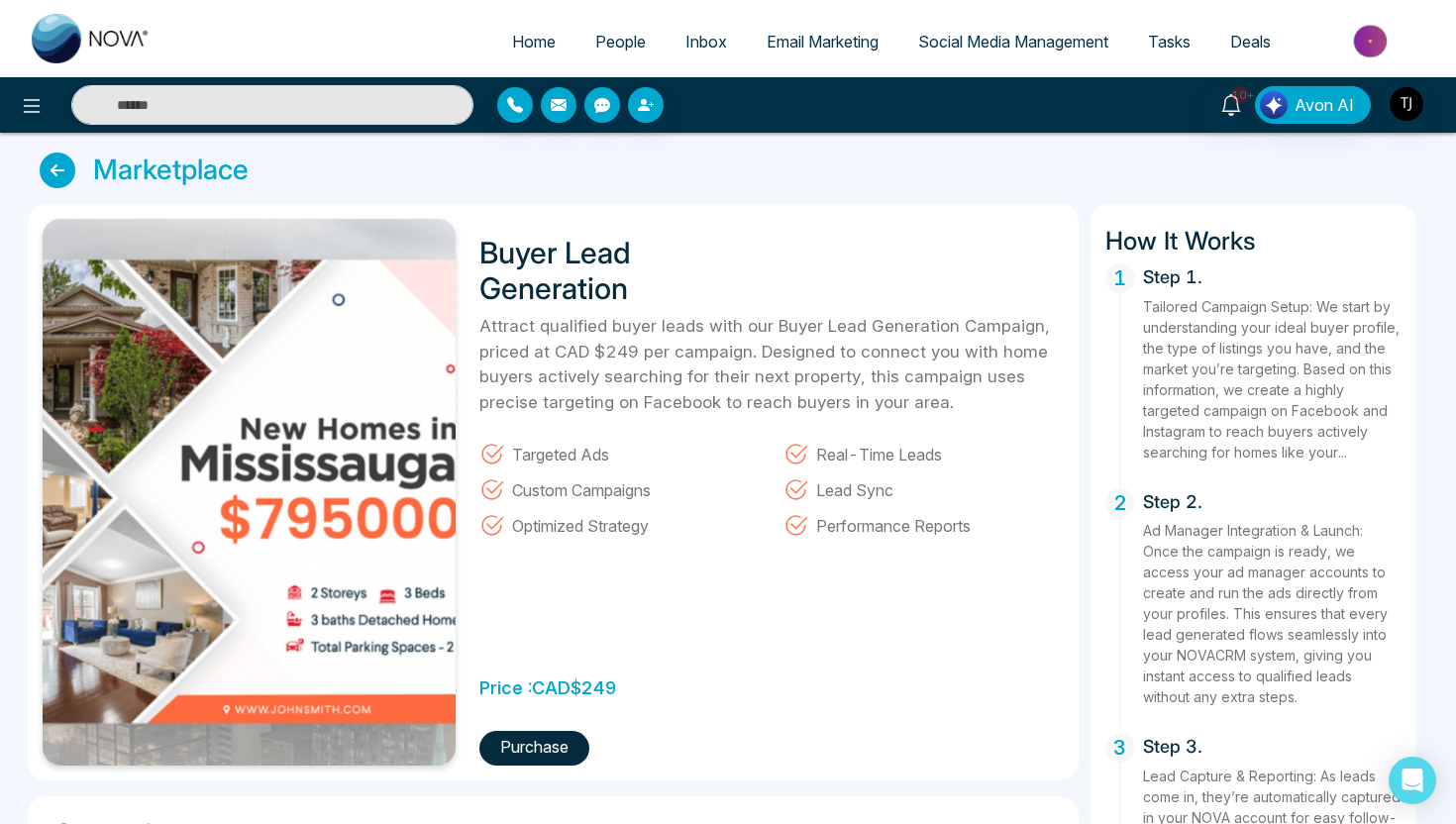click on "Custom Campaigns" at bounding box center [619, 484] 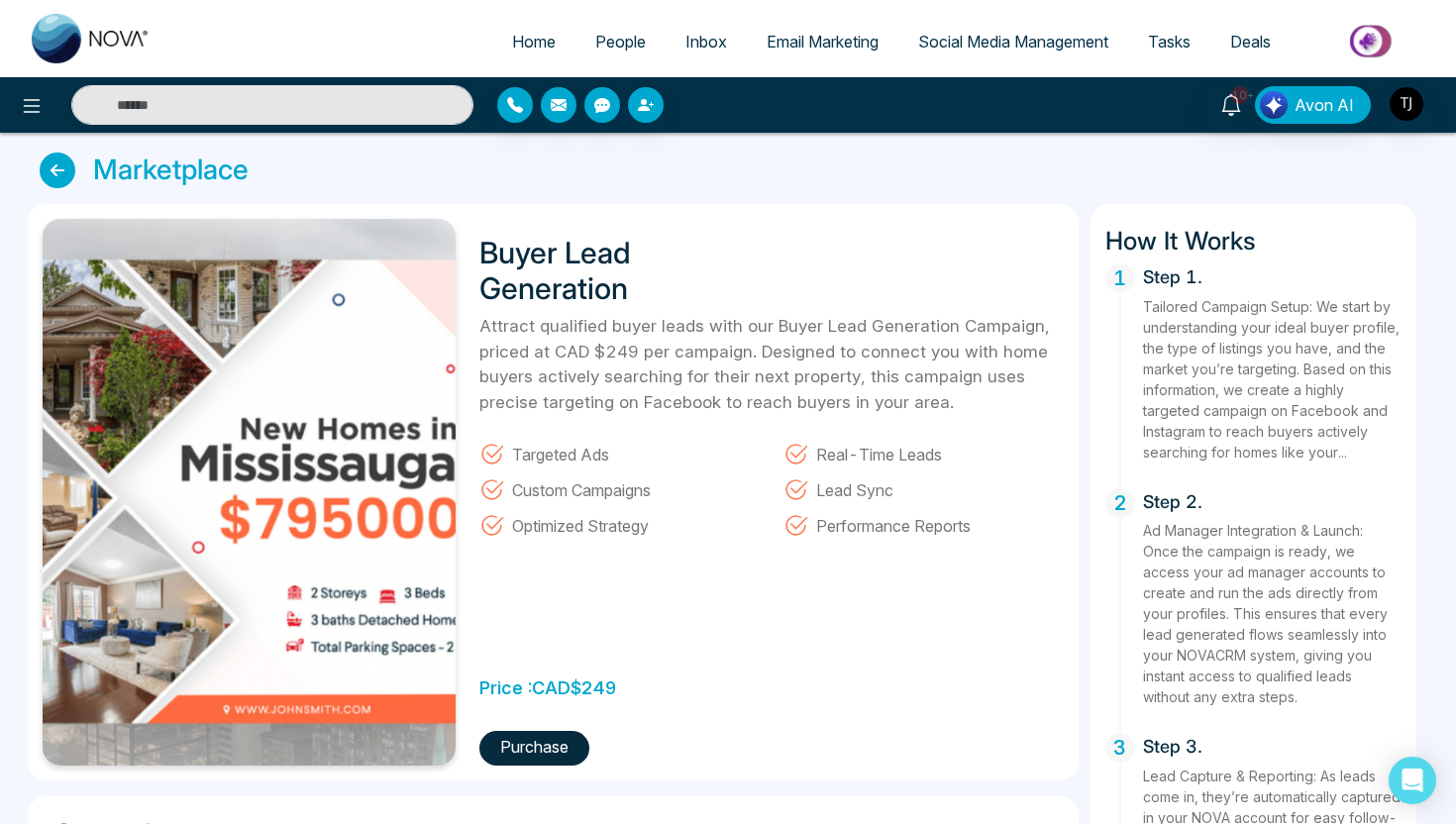 click on "Social Media Management" at bounding box center [1013, 42] 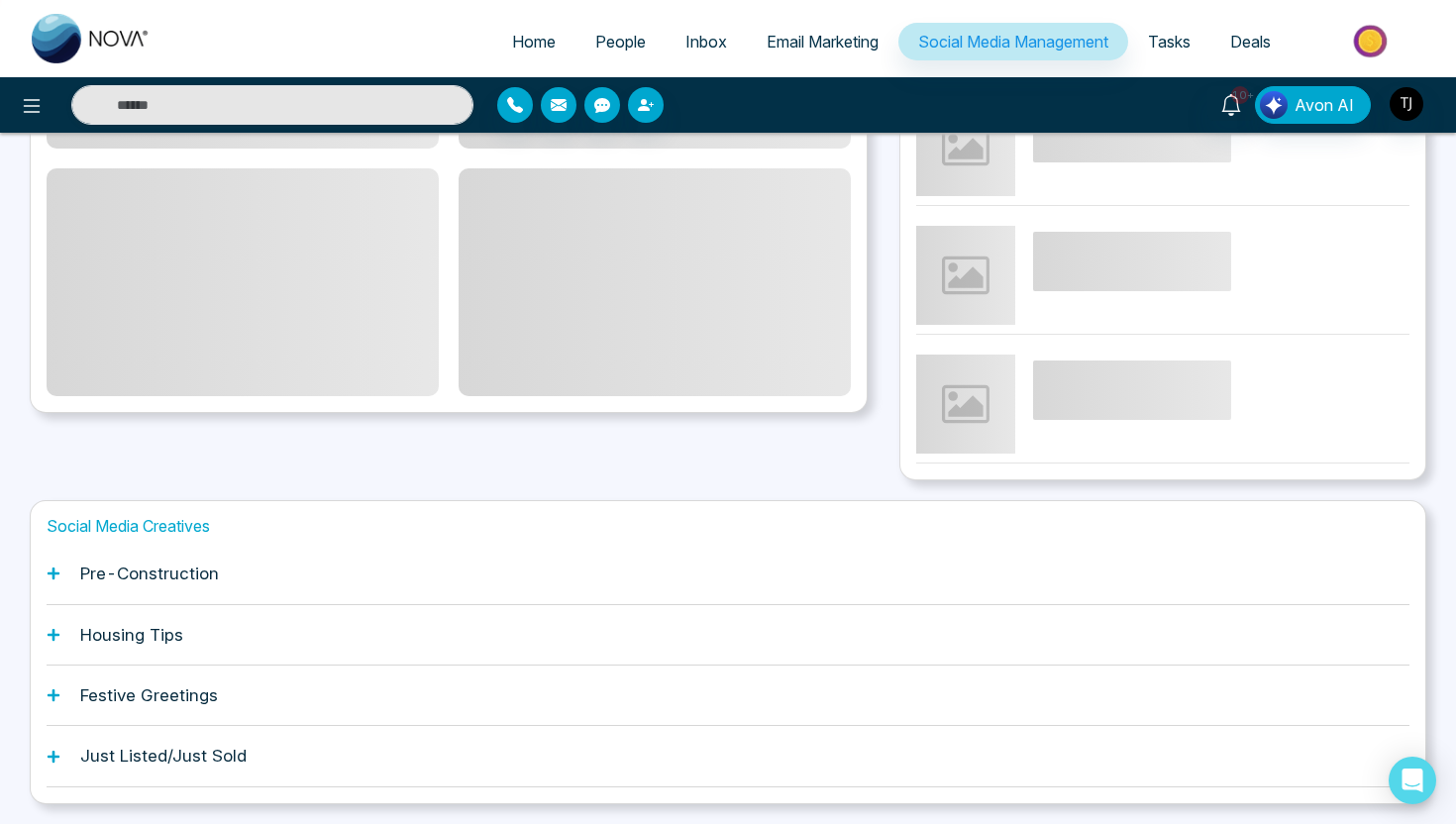 scroll, scrollTop: 456, scrollLeft: 0, axis: vertical 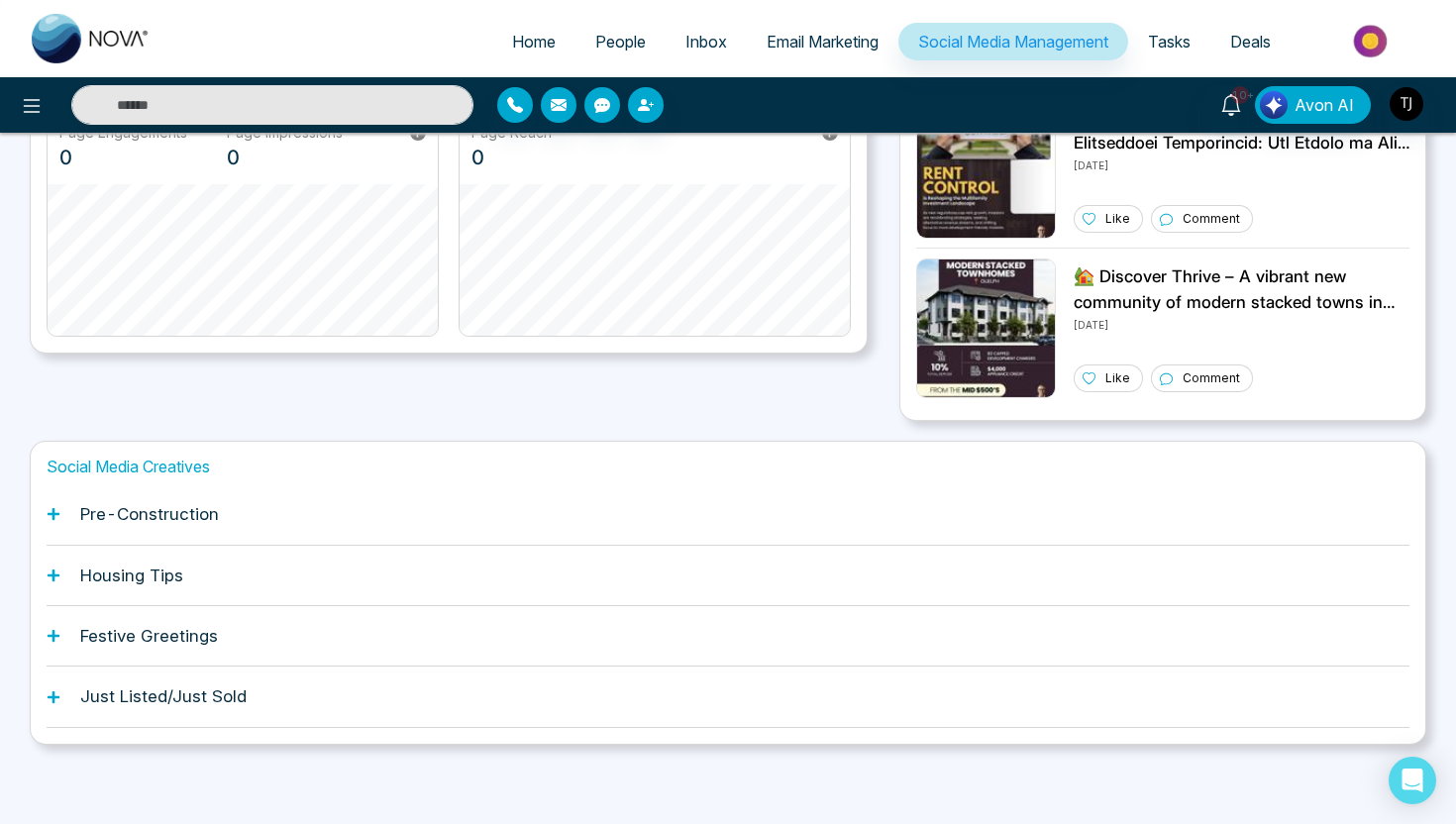 click on "Pre-Construction" at bounding box center [728, 514] 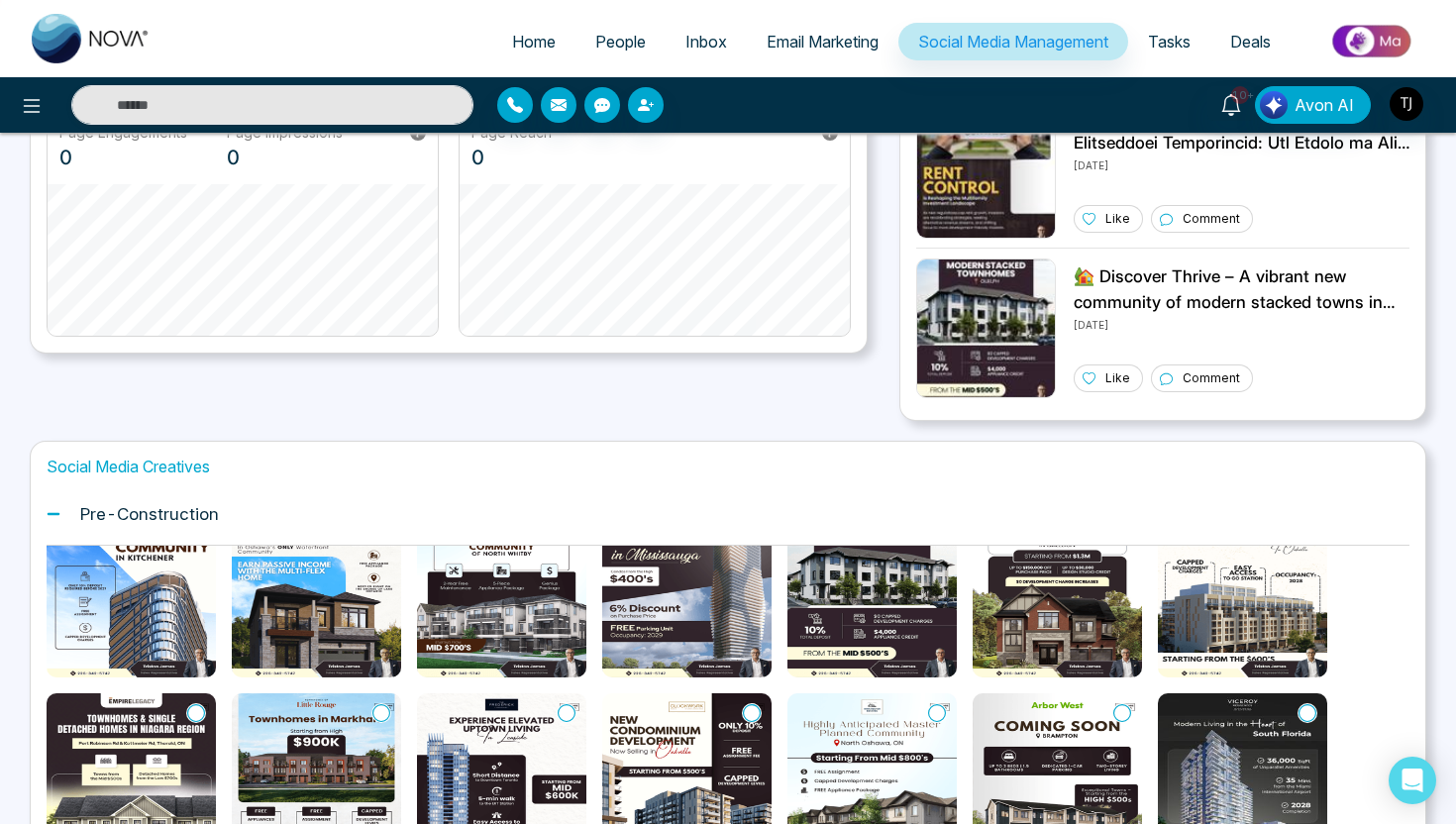scroll, scrollTop: 0, scrollLeft: 0, axis: both 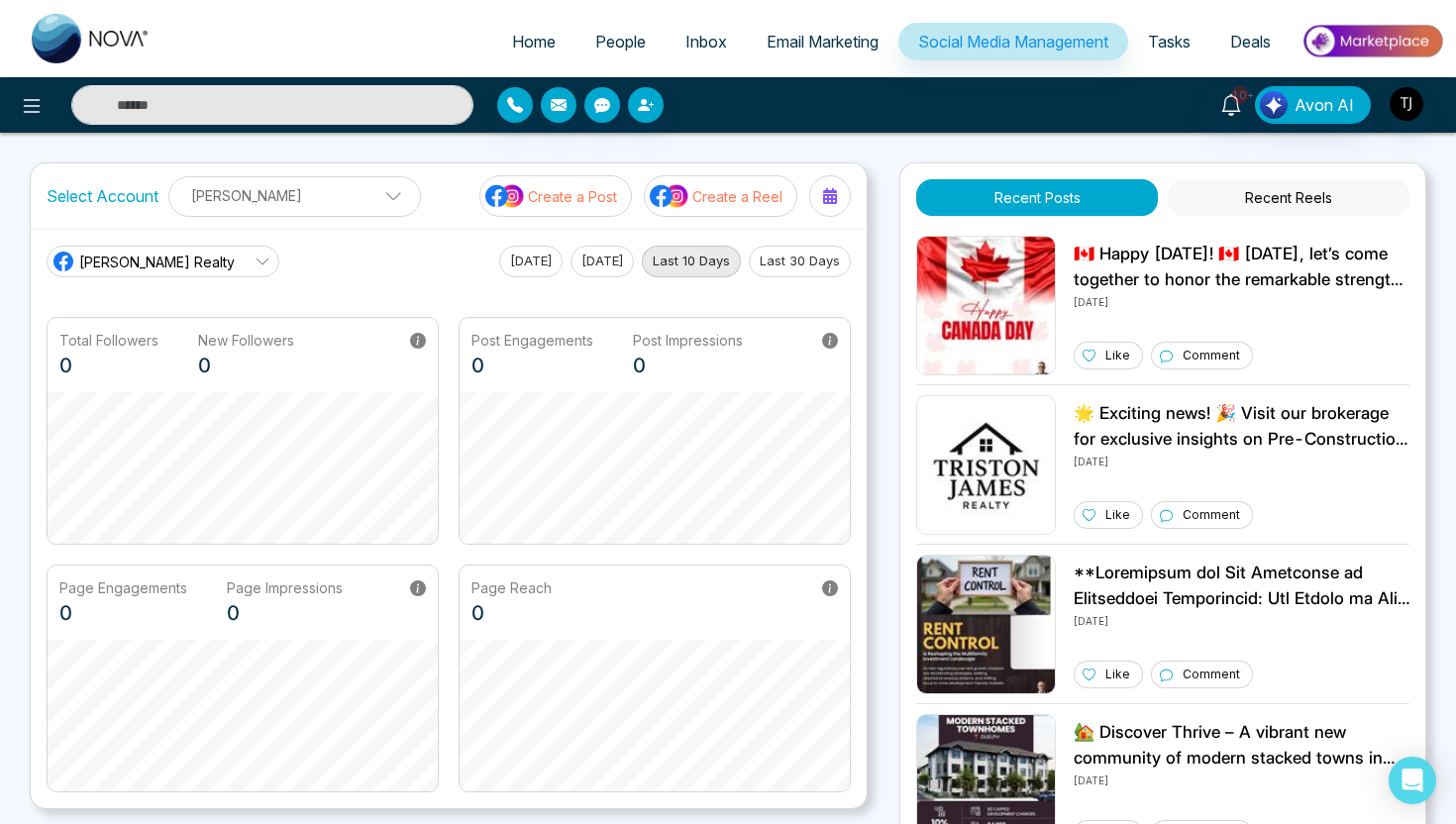click at bounding box center (1372, 41) 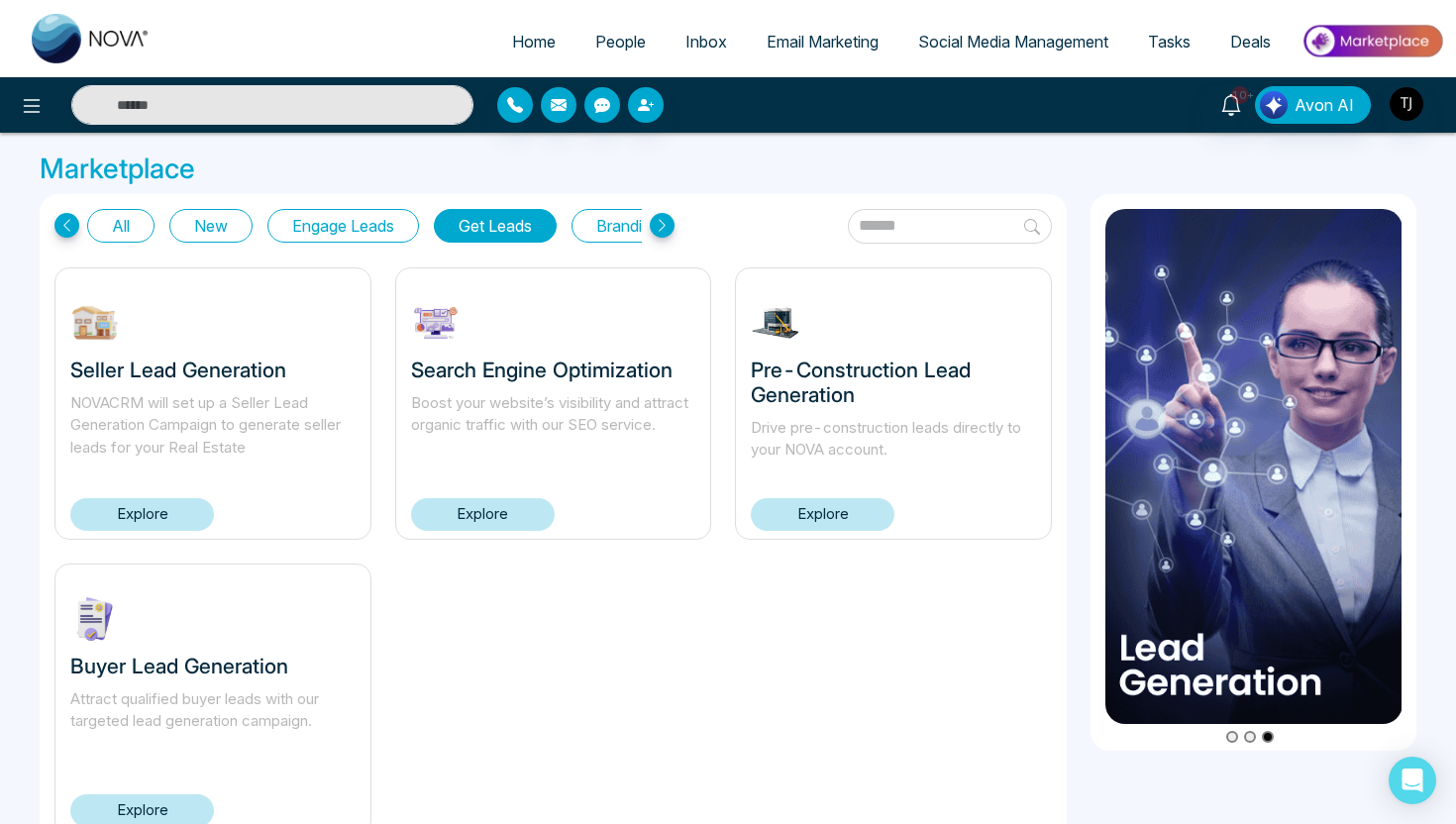 click on "Explore" at bounding box center [142, 810] 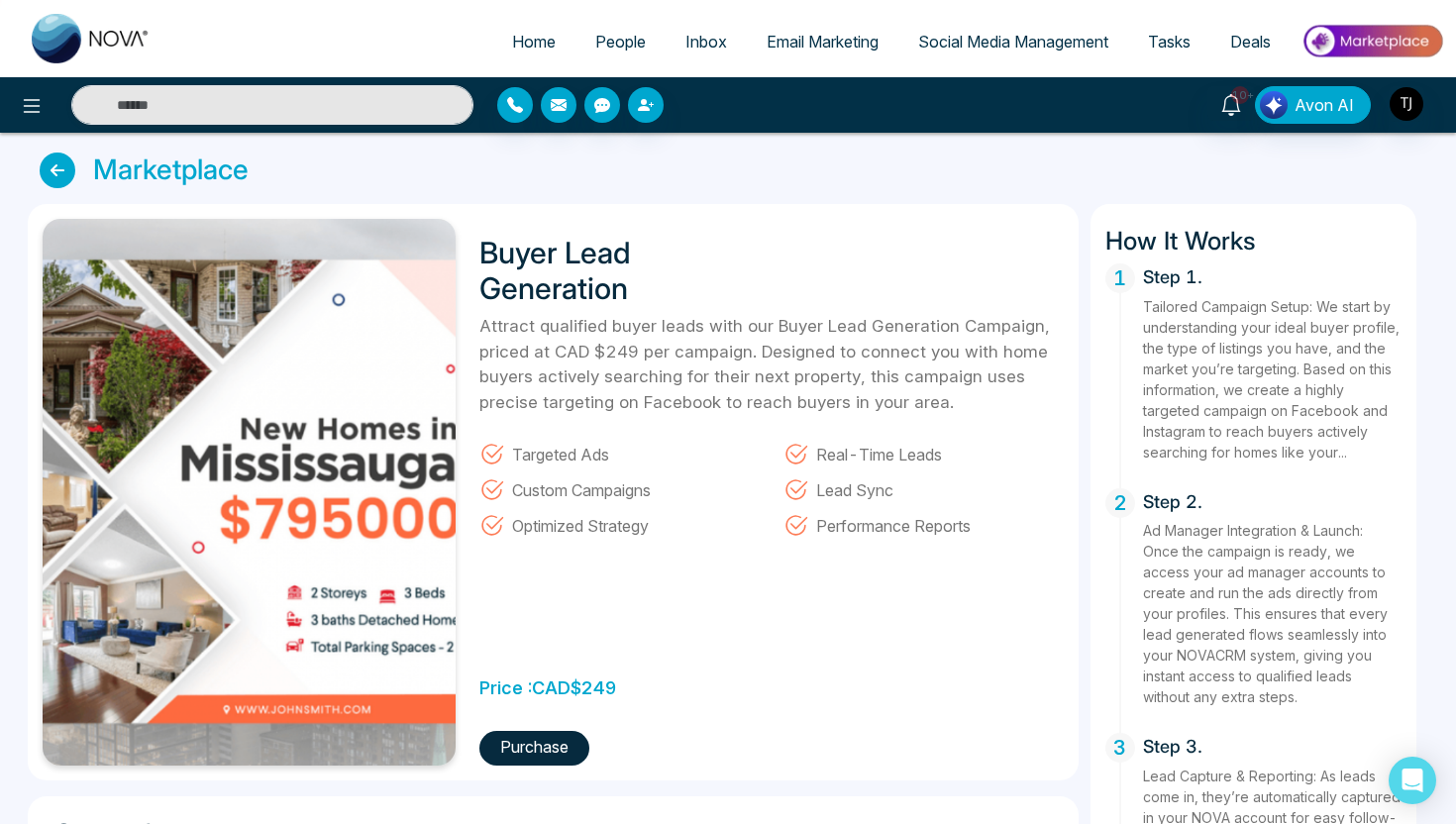click at bounding box center (57, 170) 